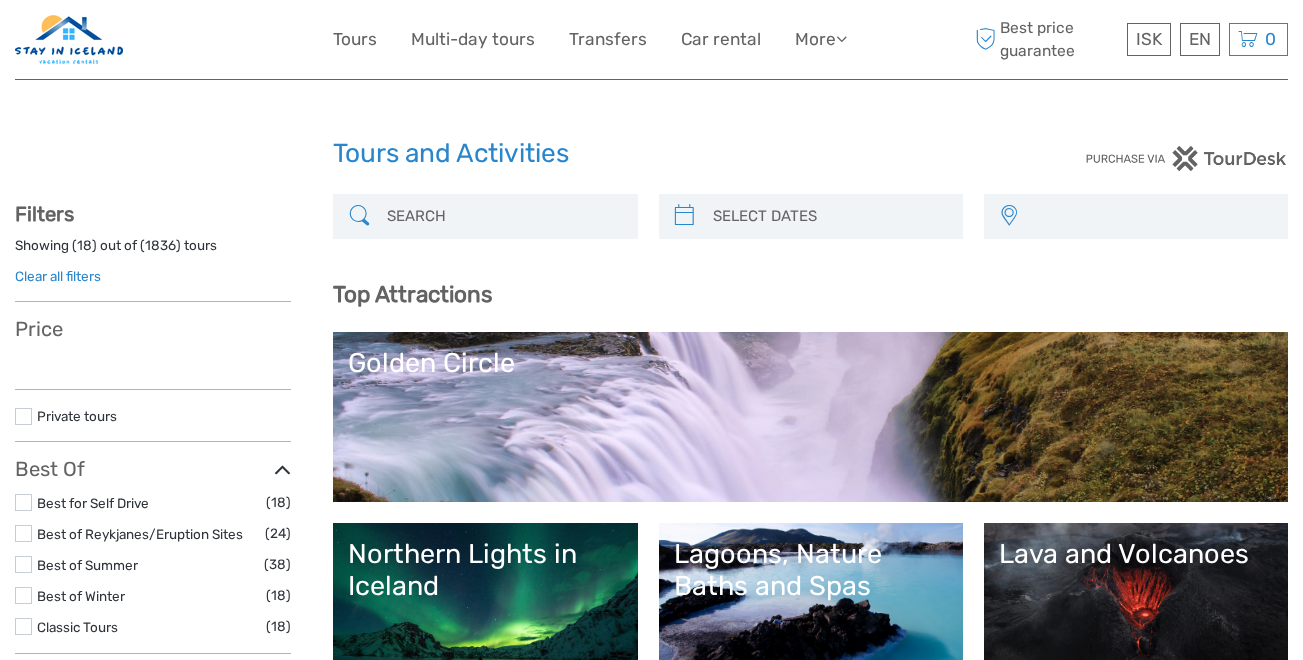 select 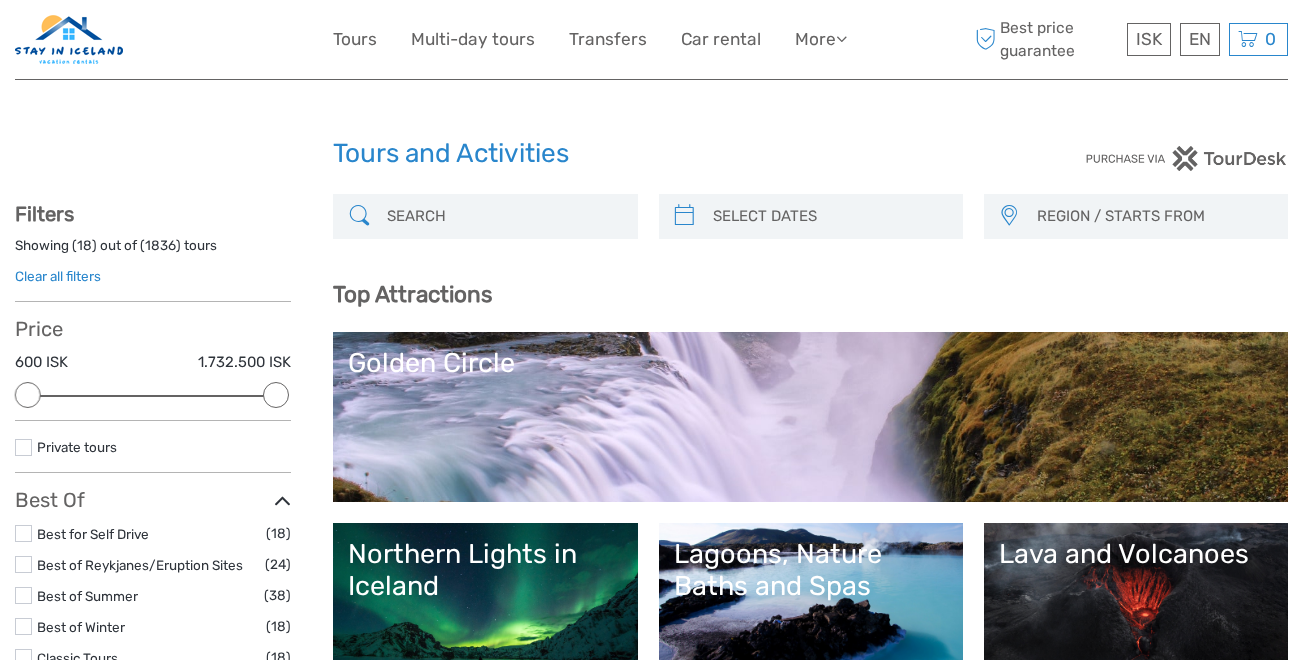 scroll, scrollTop: 0, scrollLeft: 0, axis: both 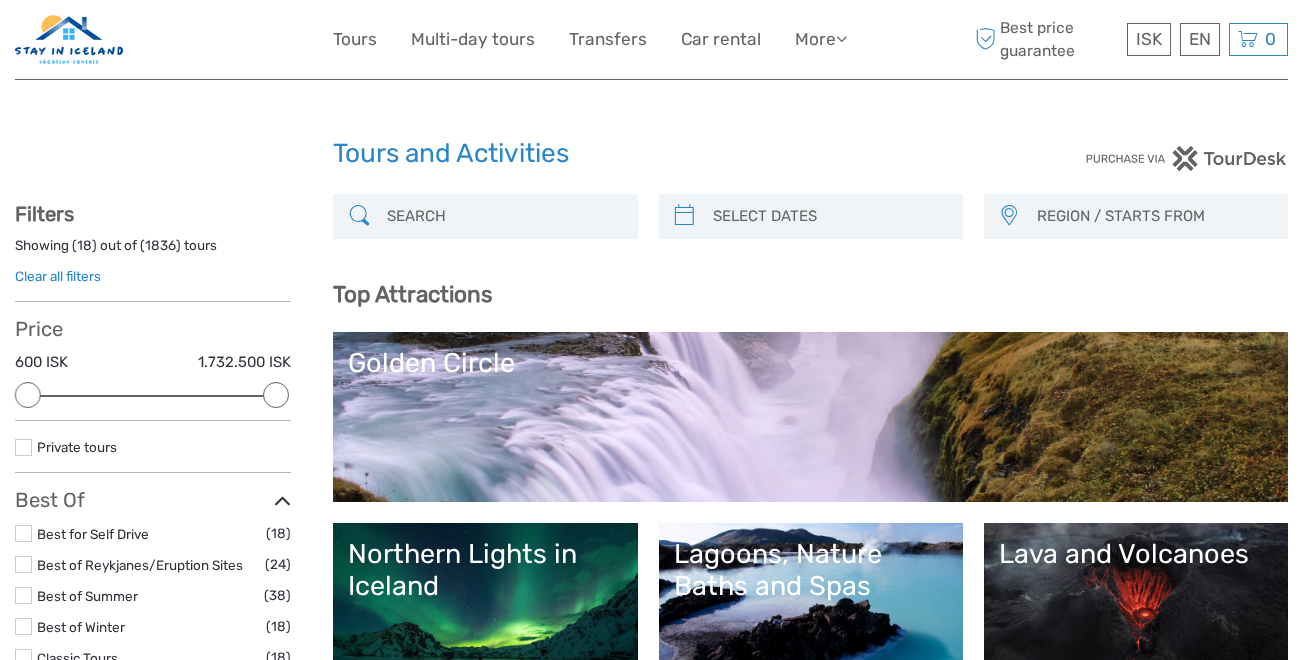 click on "REGION / STARTS FROM" at bounding box center (1153, 216) 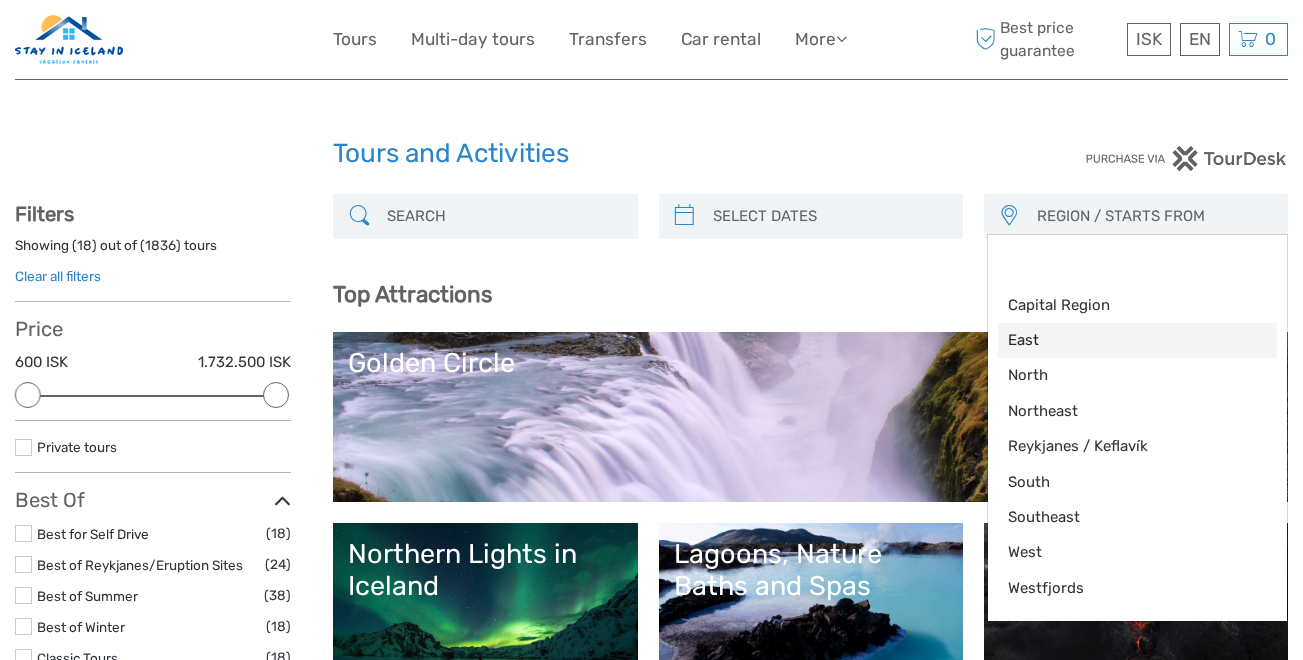 click on "East" at bounding box center [1120, 340] 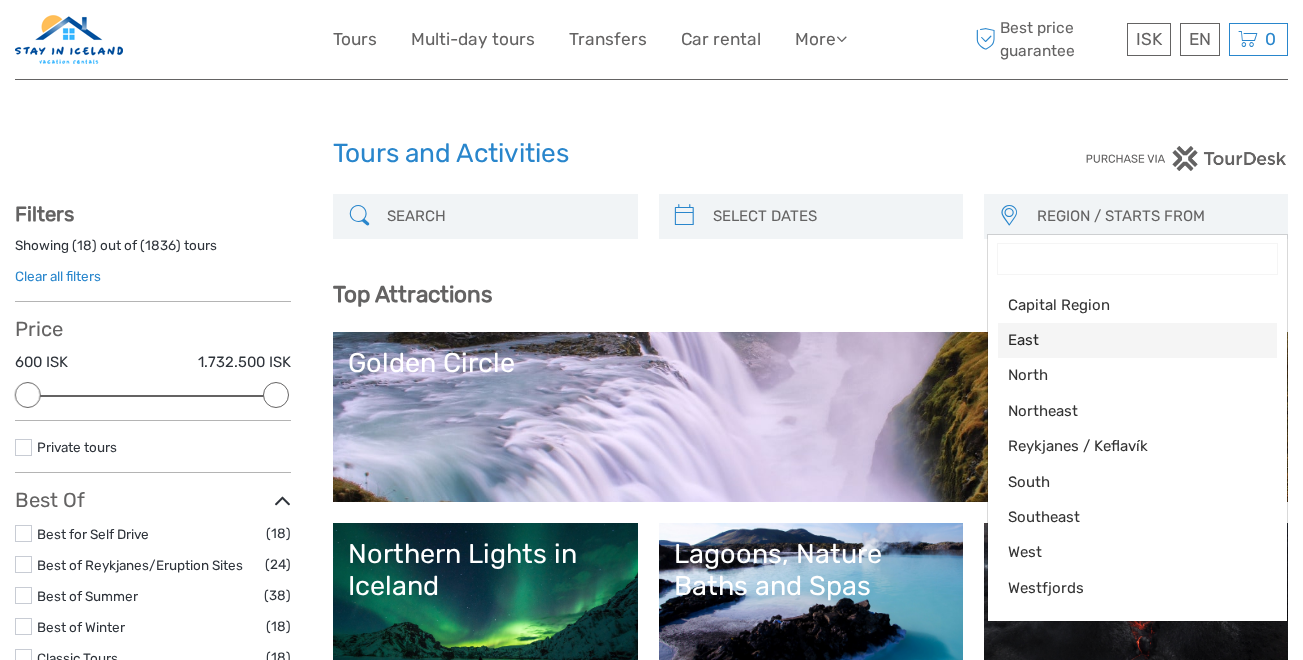select on "East" 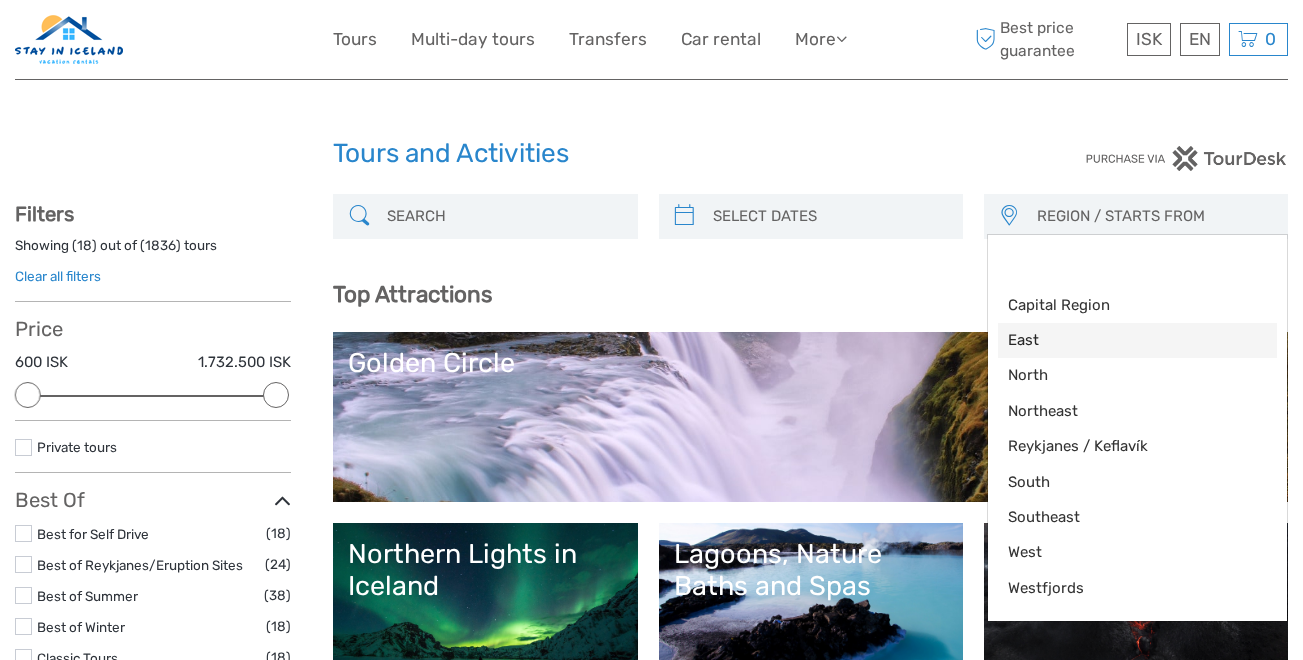 scroll, scrollTop: 5, scrollLeft: 0, axis: vertical 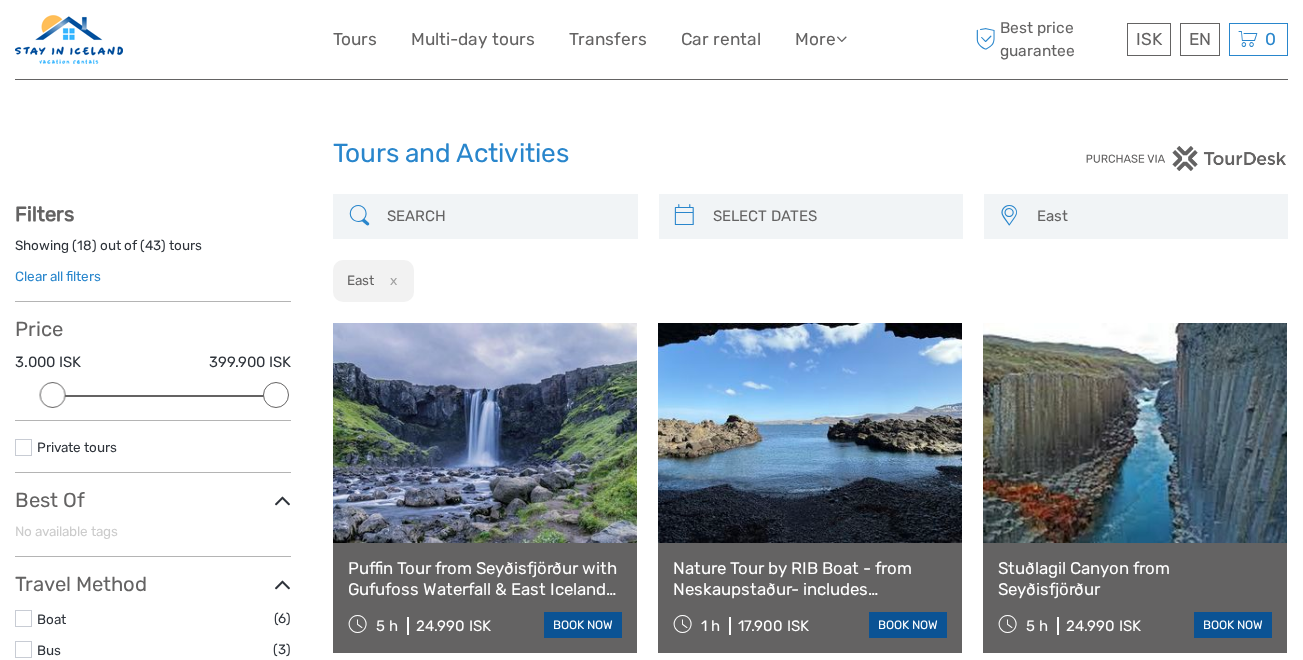 click at bounding box center [1008, 216] 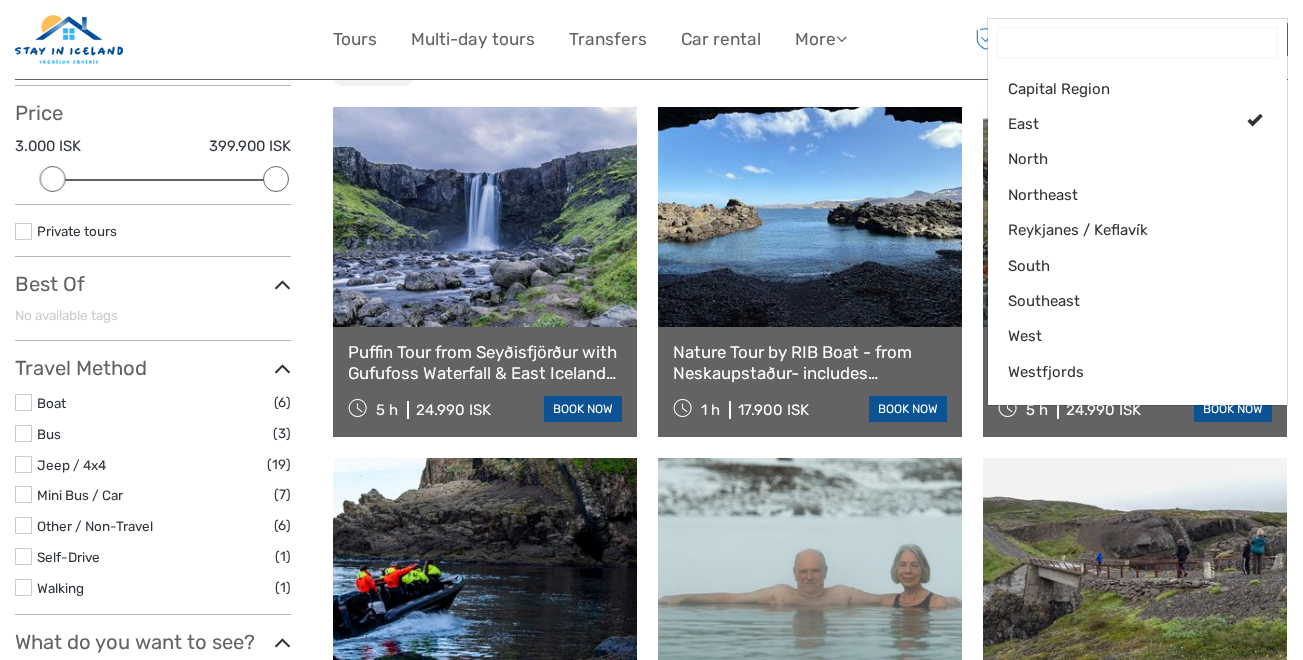 scroll, scrollTop: 0, scrollLeft: 0, axis: both 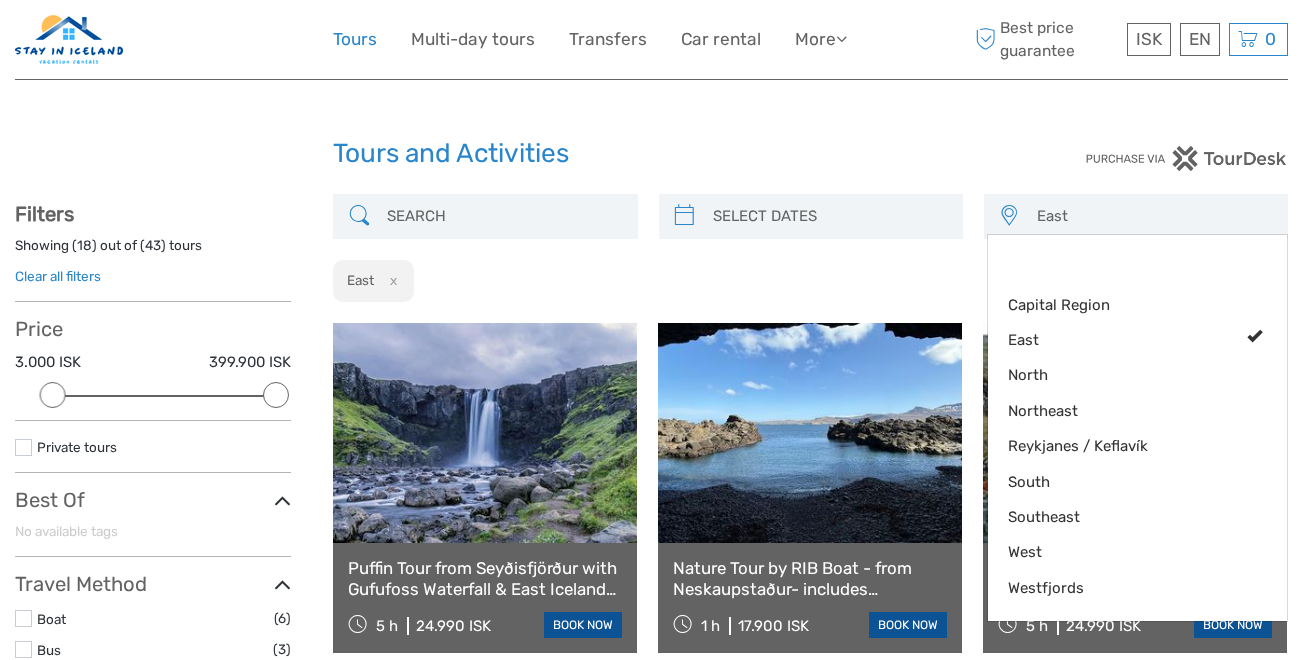 click on "Tours" at bounding box center [355, 39] 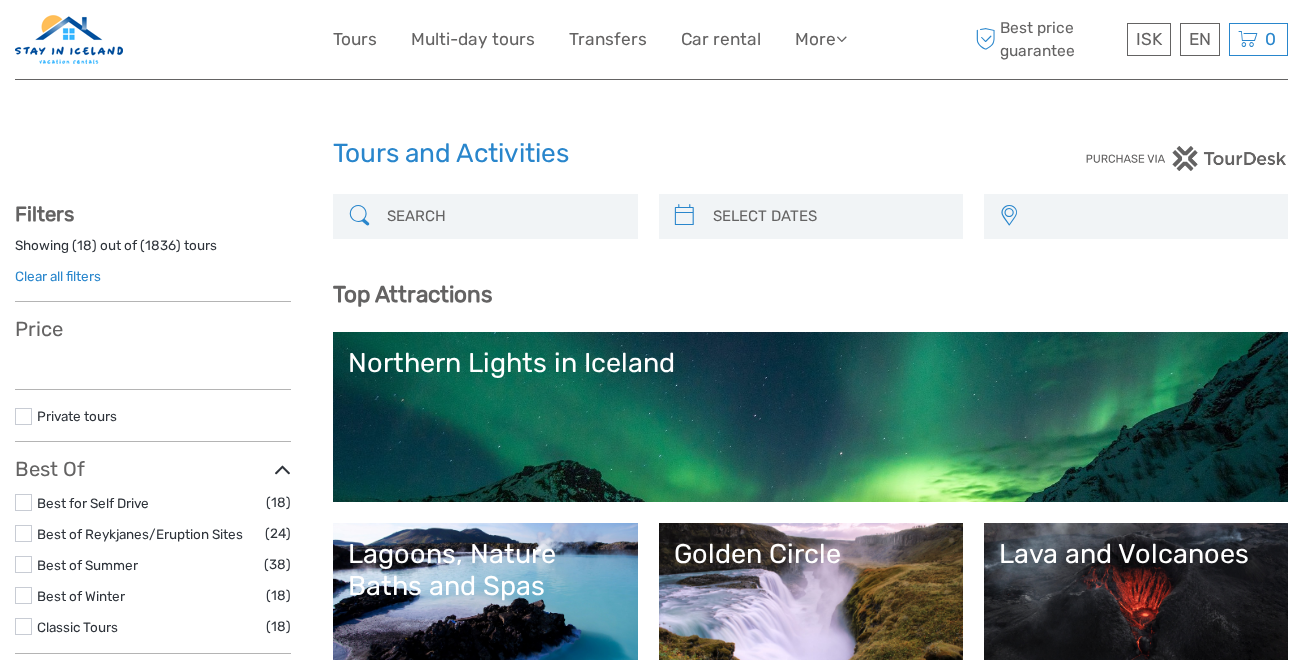 select 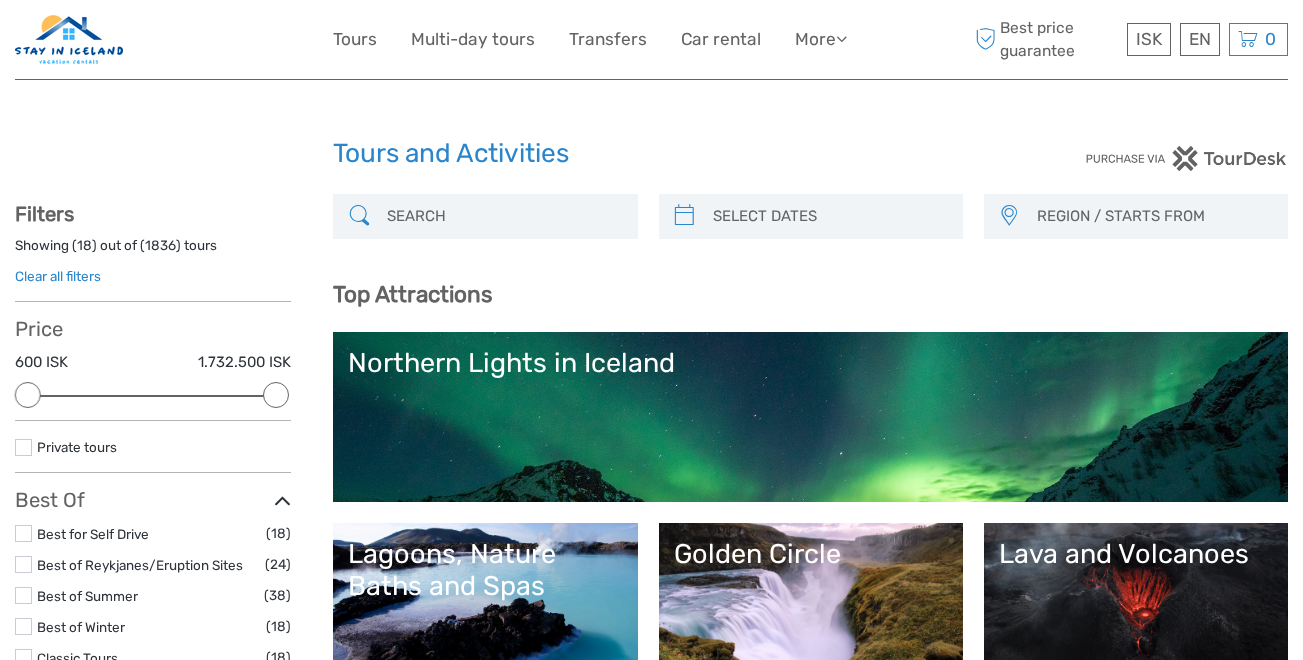 scroll, scrollTop: 0, scrollLeft: 0, axis: both 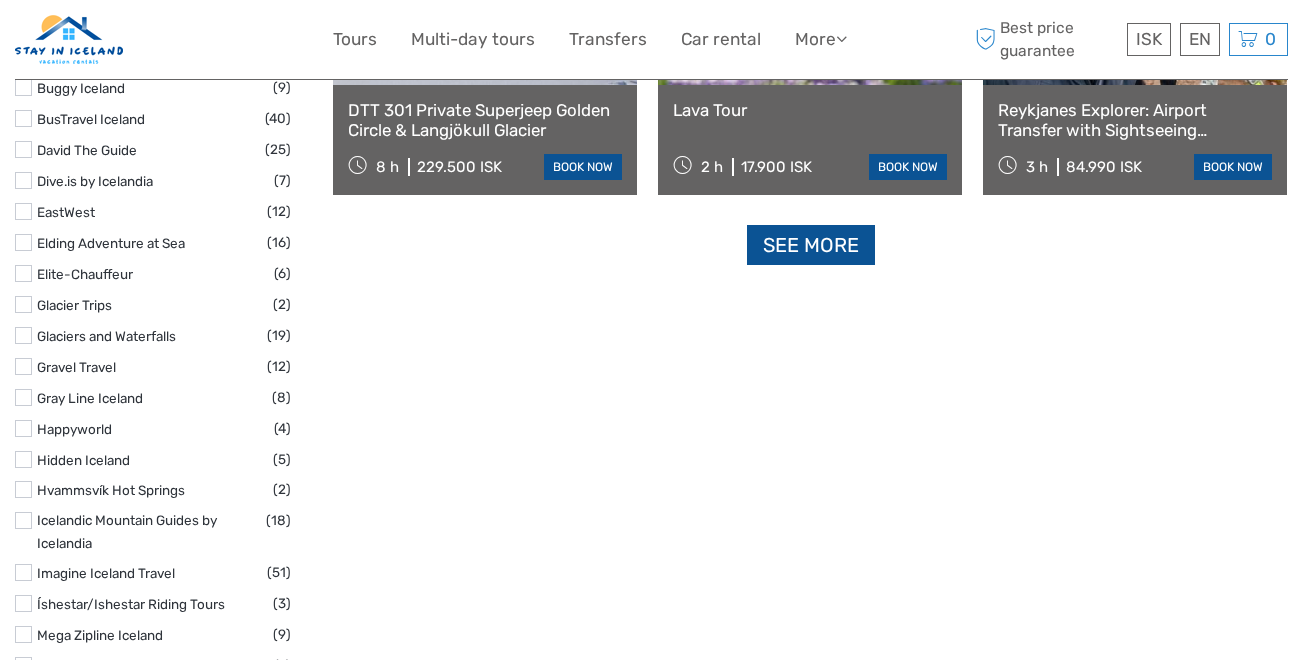 click on "See more" at bounding box center (811, 245) 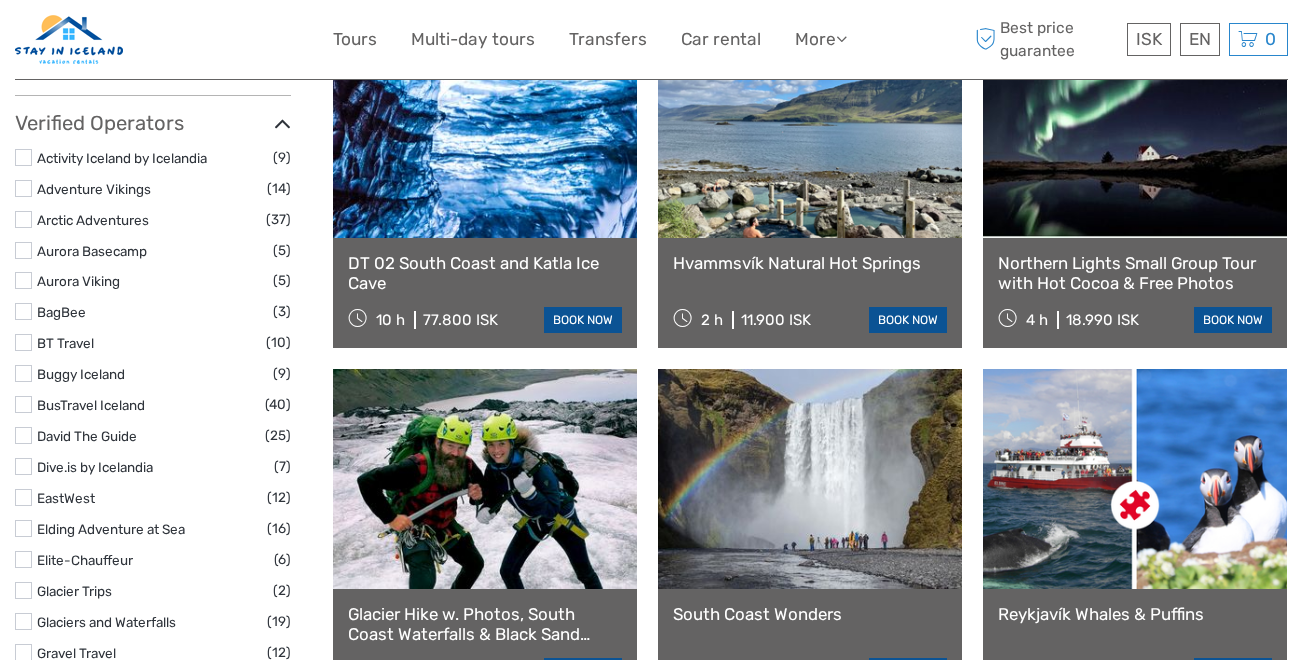 scroll, scrollTop: 2227, scrollLeft: 0, axis: vertical 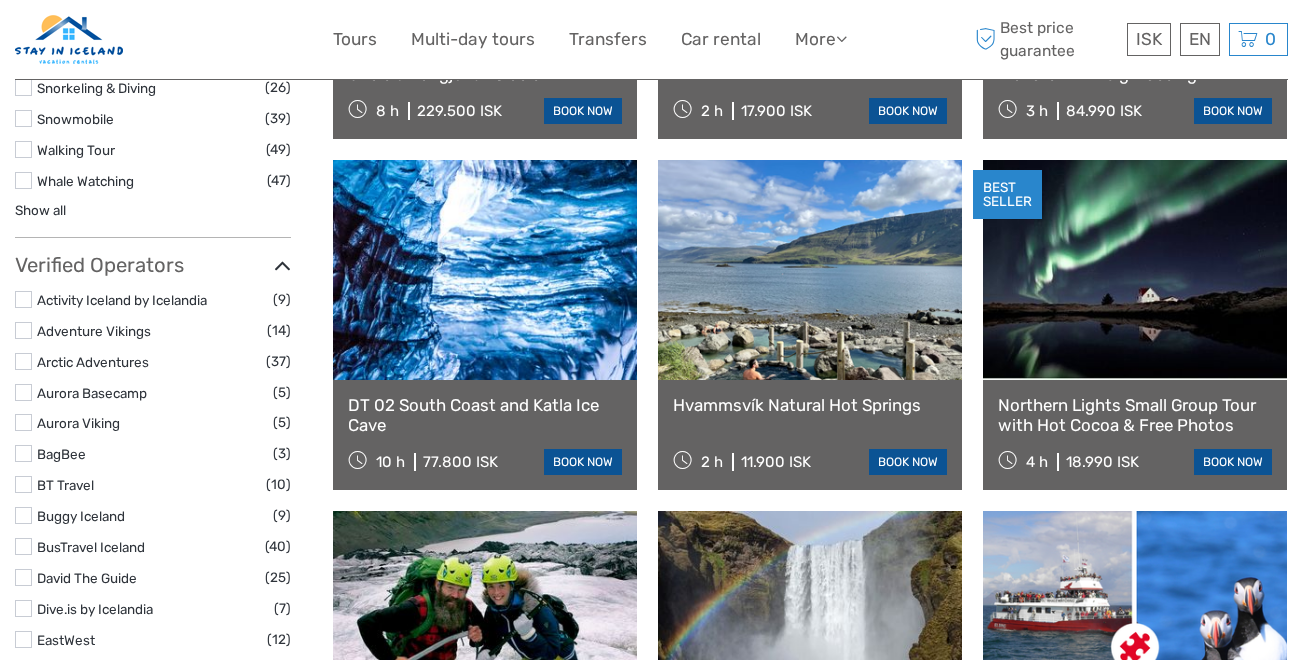 click at bounding box center [23, 361] 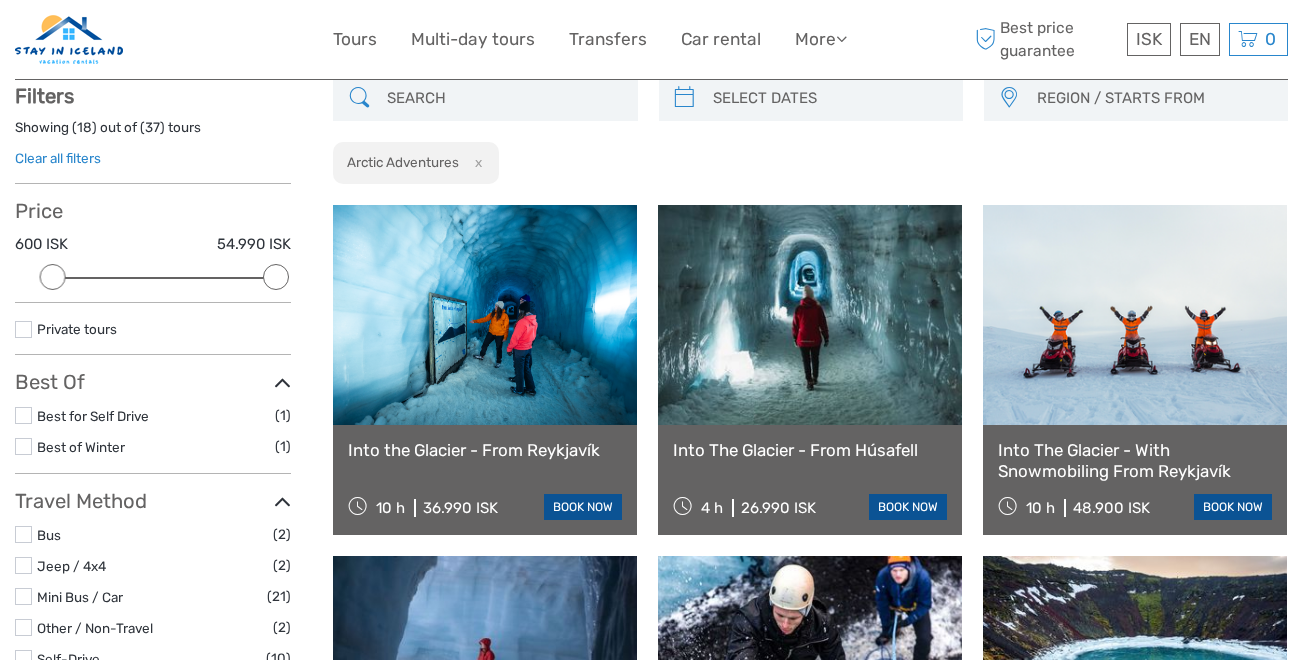 scroll, scrollTop: 114, scrollLeft: 0, axis: vertical 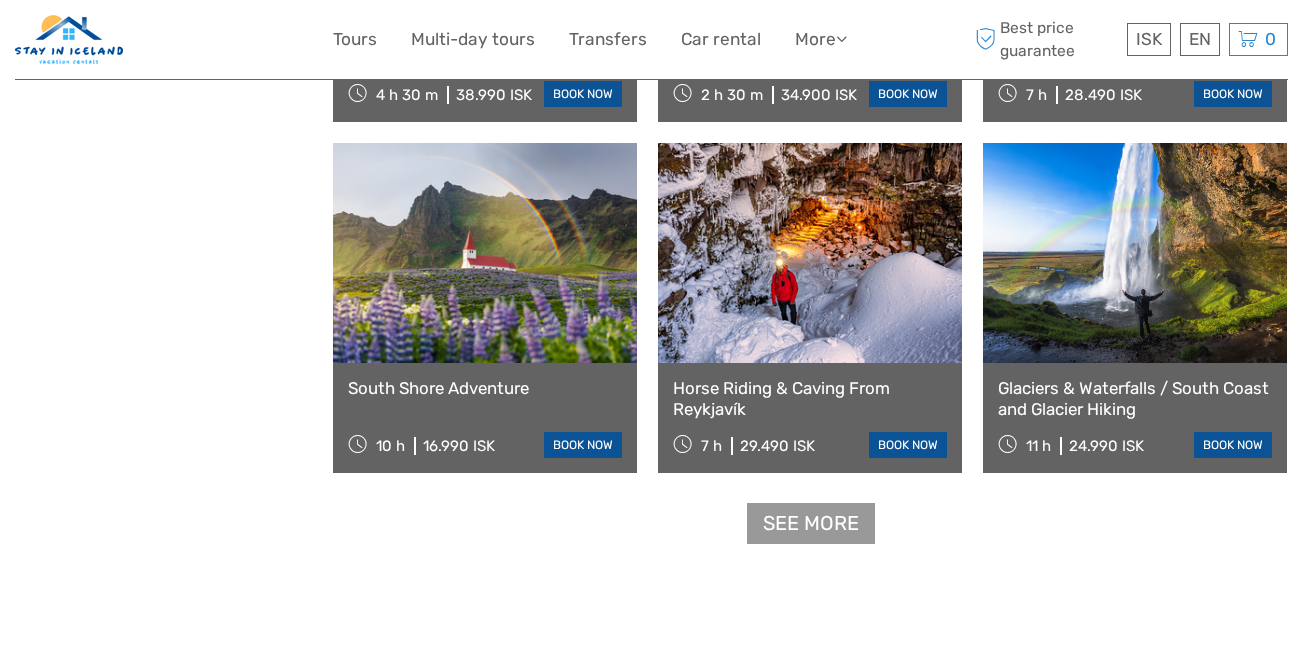click on "See more" at bounding box center [811, 523] 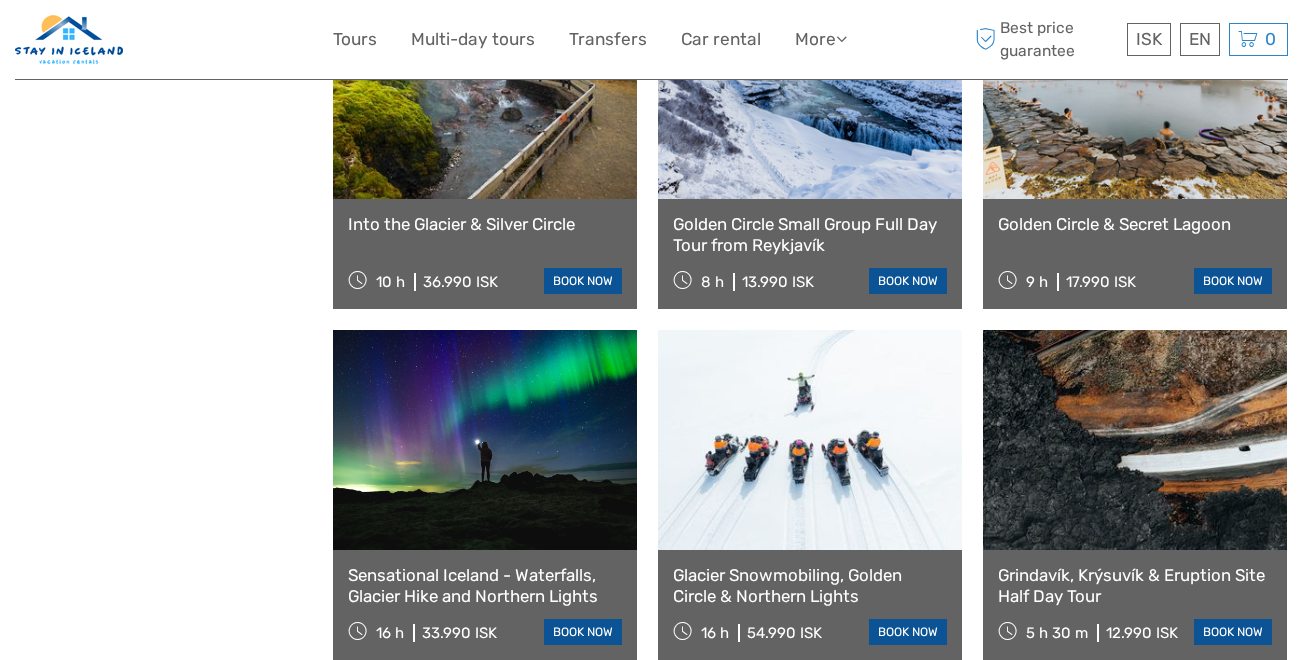 scroll, scrollTop: 0, scrollLeft: 0, axis: both 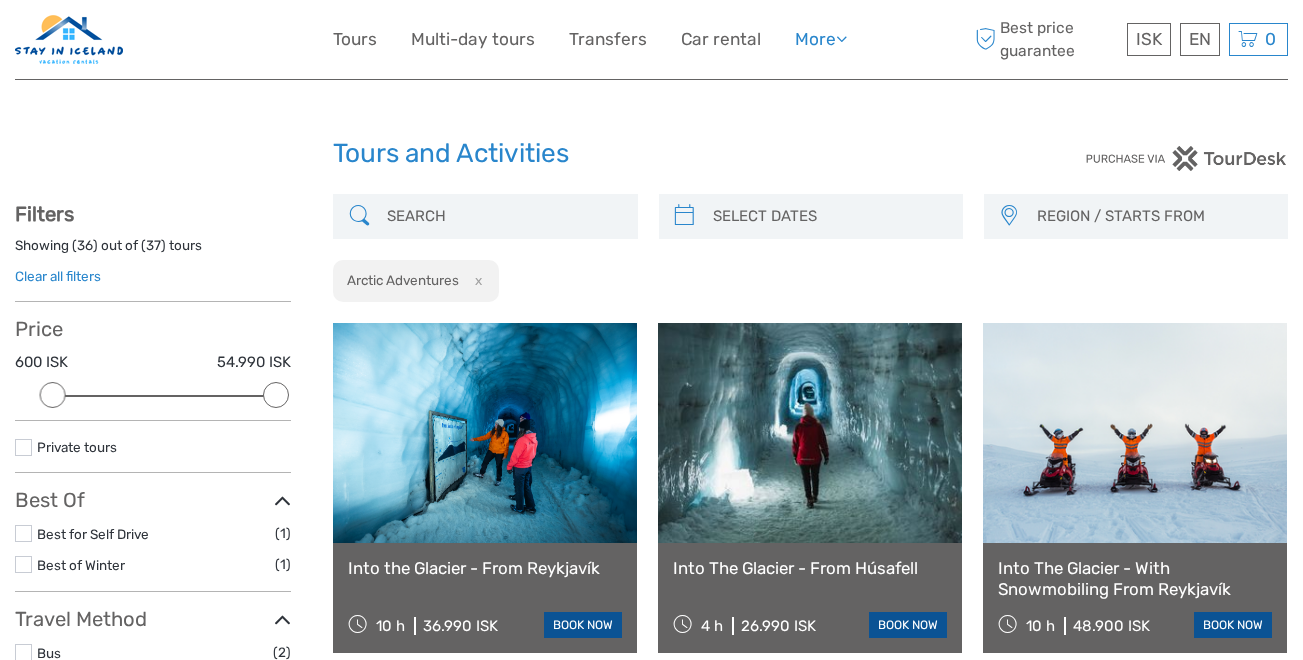 click on "More" at bounding box center [821, 39] 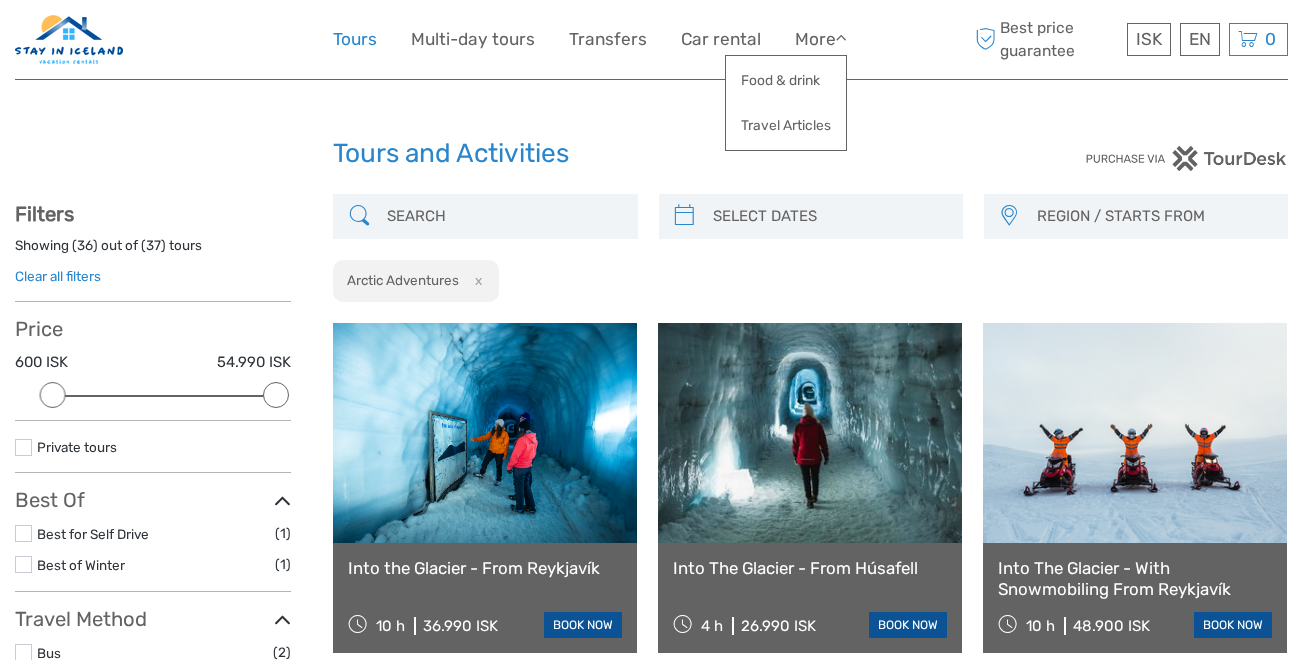 click on "Tours" at bounding box center (355, 39) 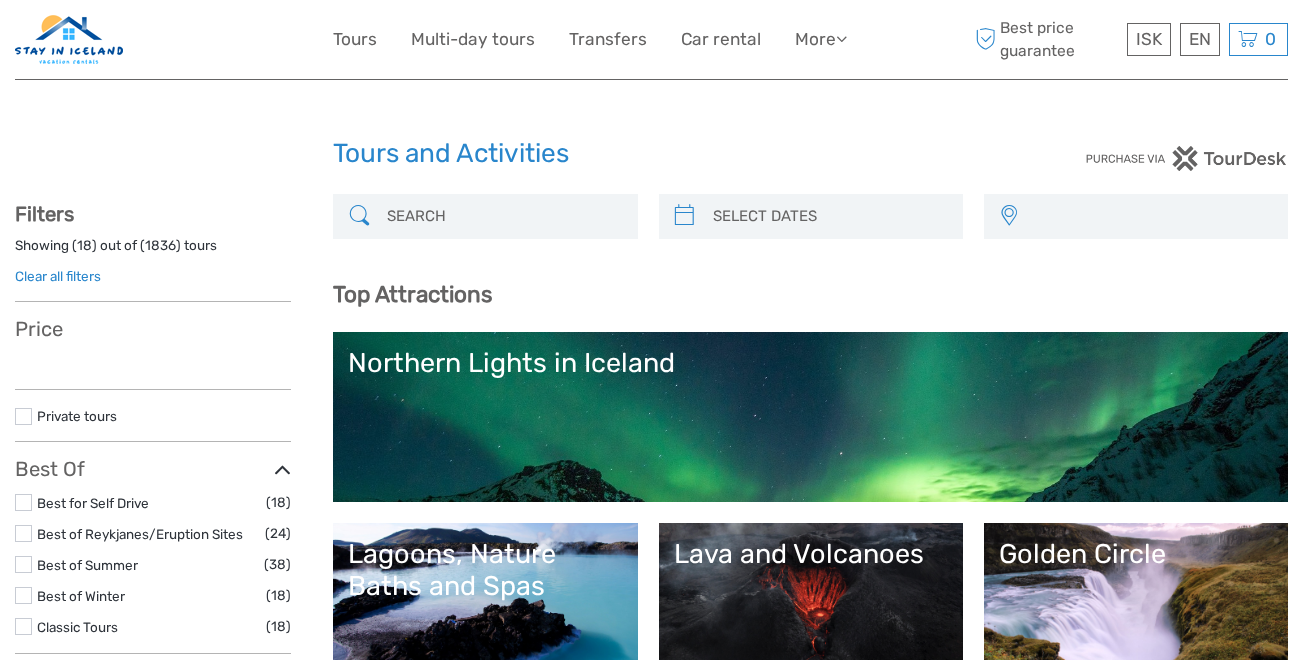 select 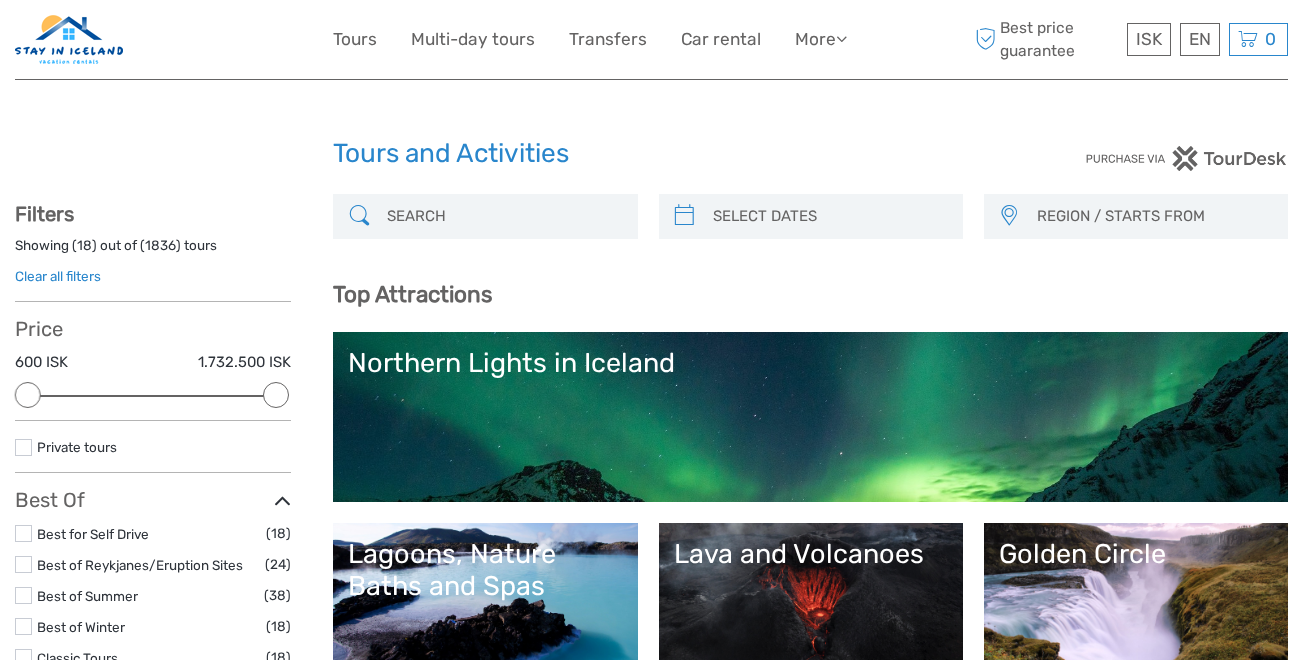 scroll, scrollTop: 0, scrollLeft: 0, axis: both 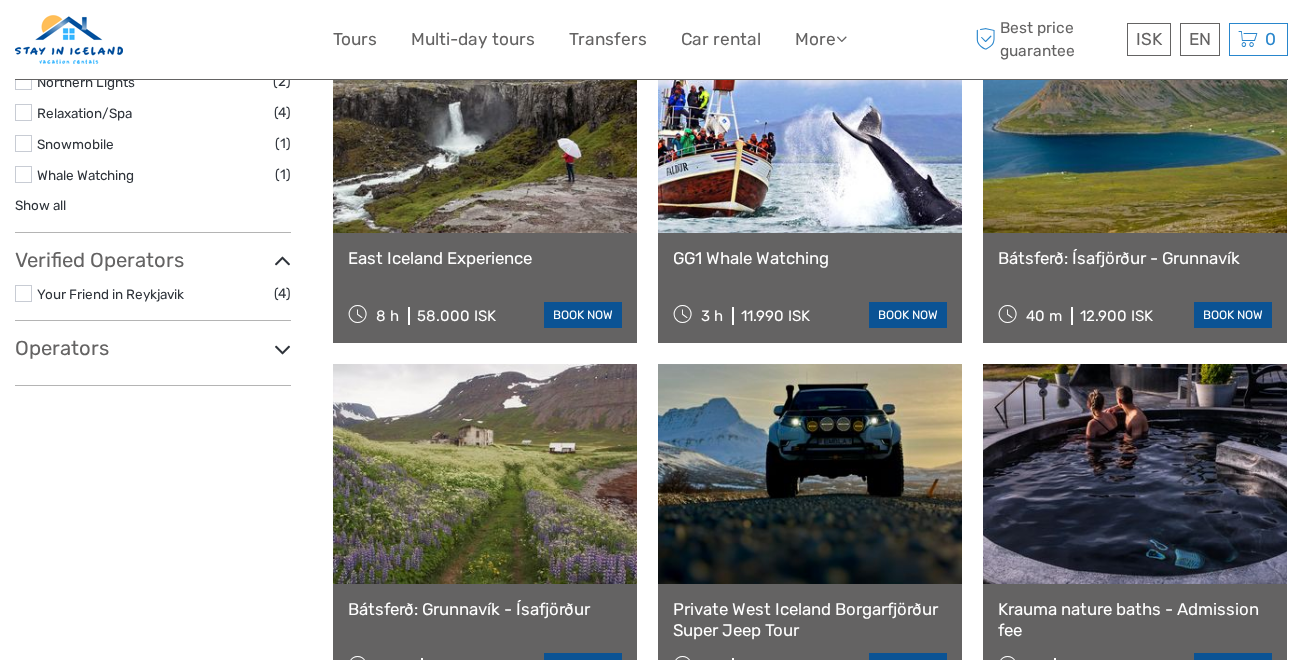 type on "jok" 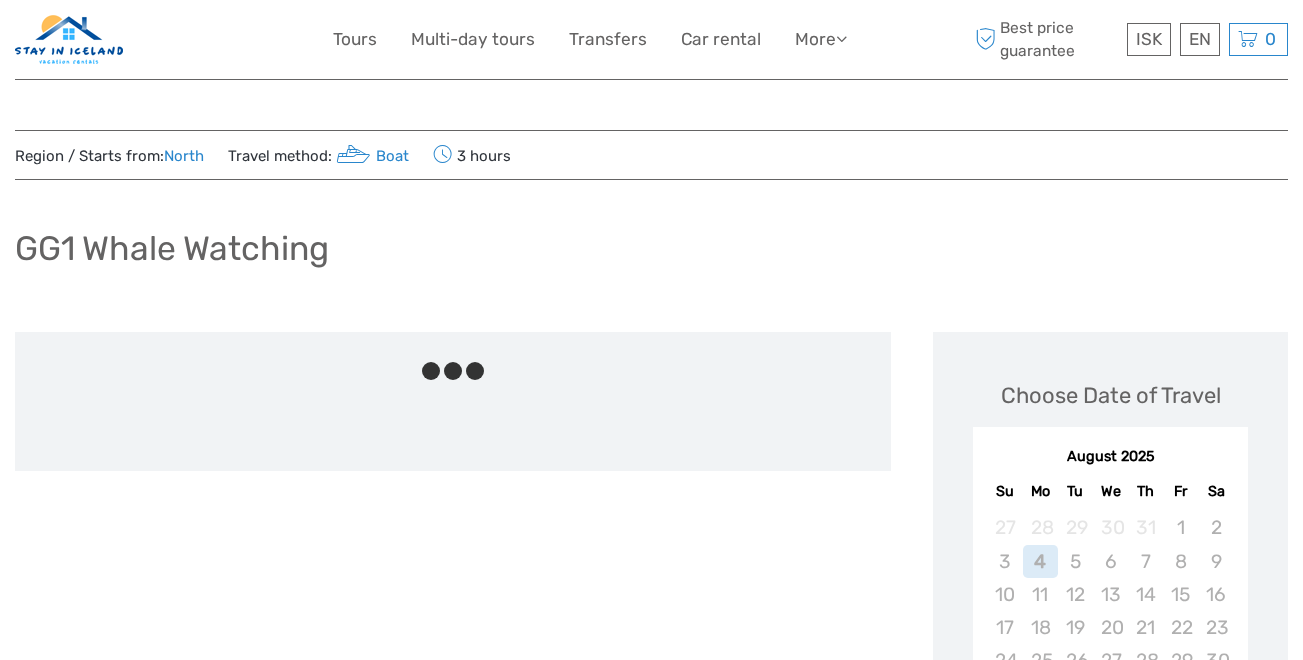 scroll, scrollTop: 0, scrollLeft: 0, axis: both 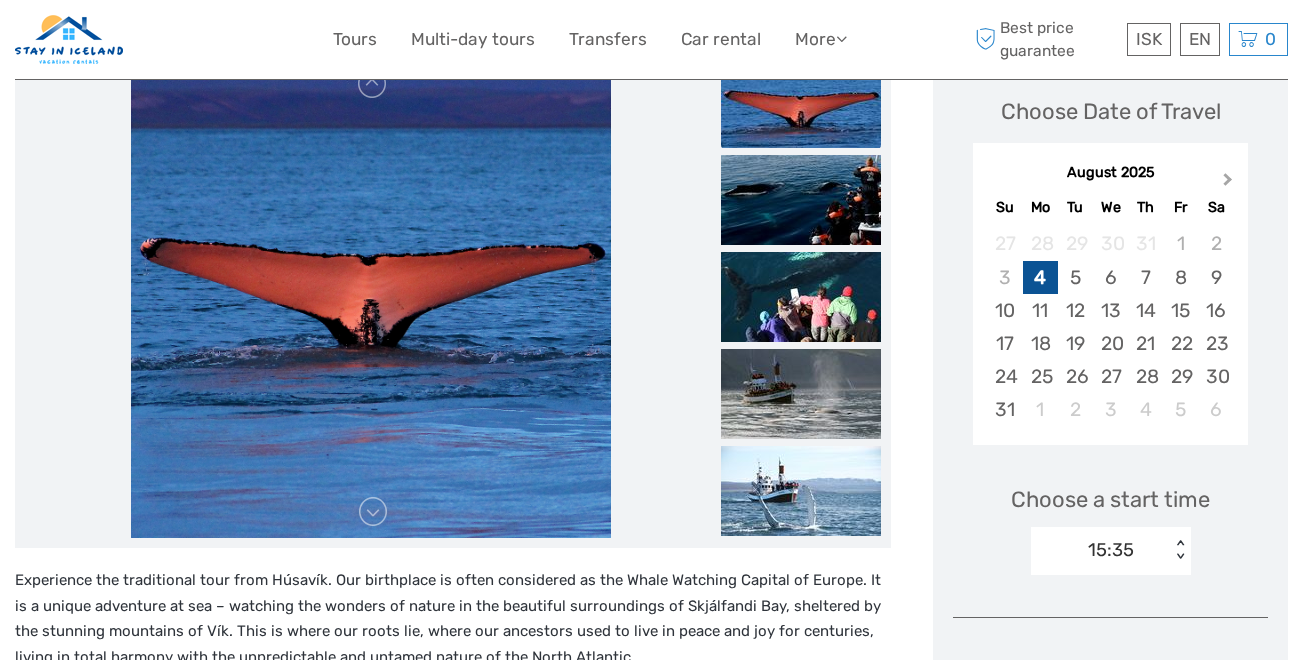 click on "Next Month" at bounding box center (1228, 183) 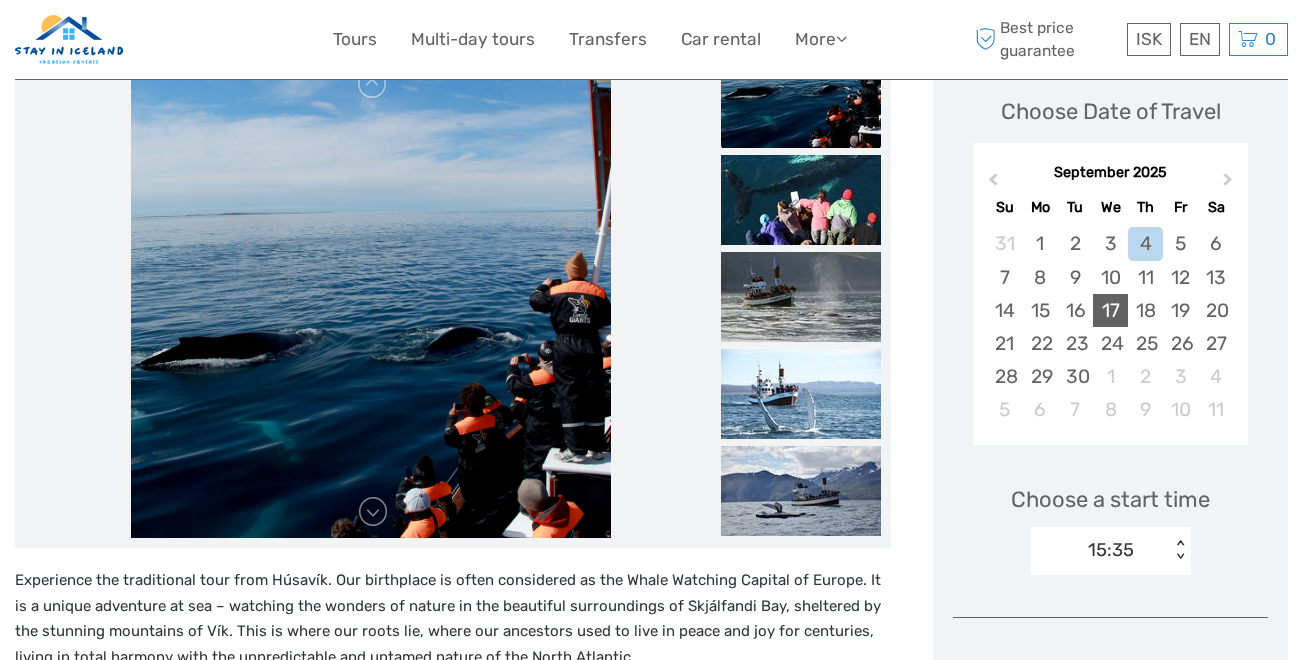 click on "17" at bounding box center [1110, 310] 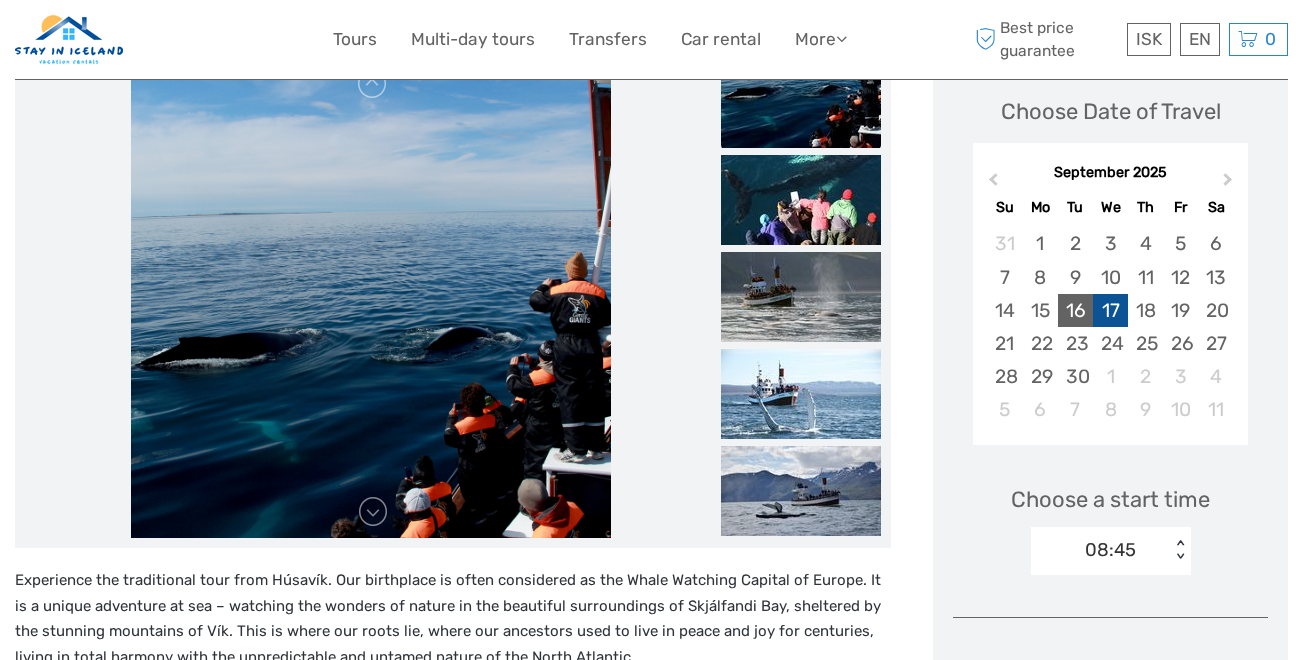 click on "16" at bounding box center [1075, 310] 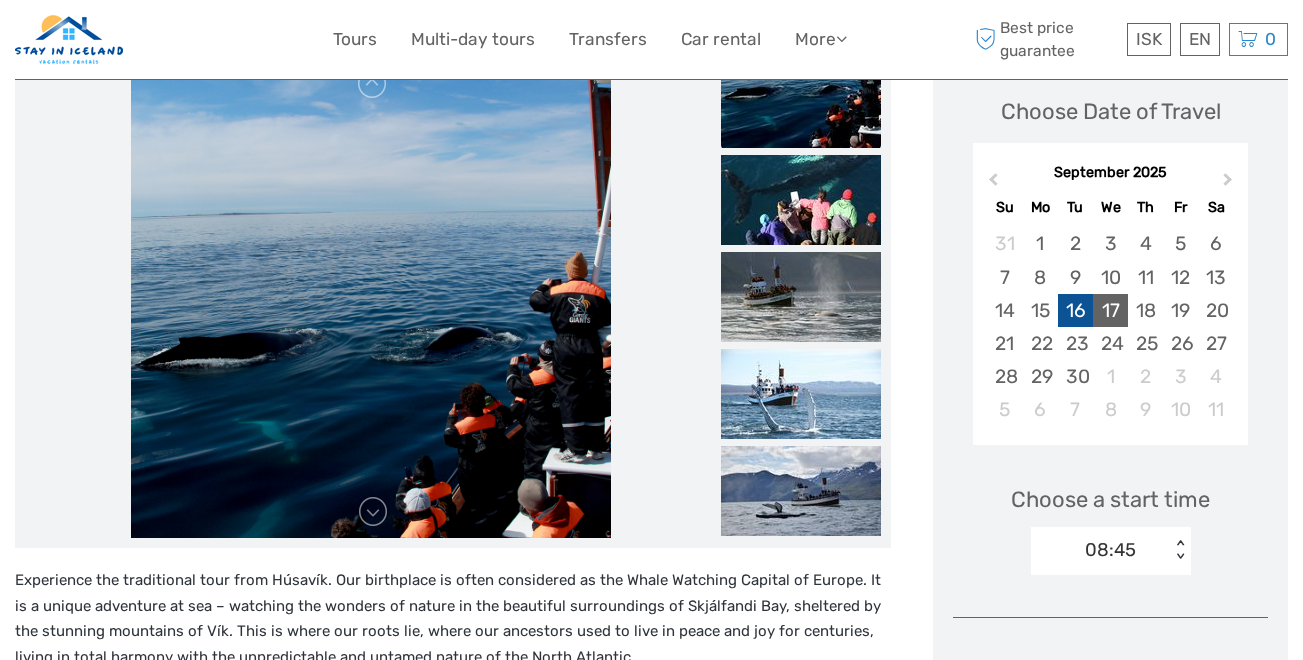 click on "17" at bounding box center [1110, 310] 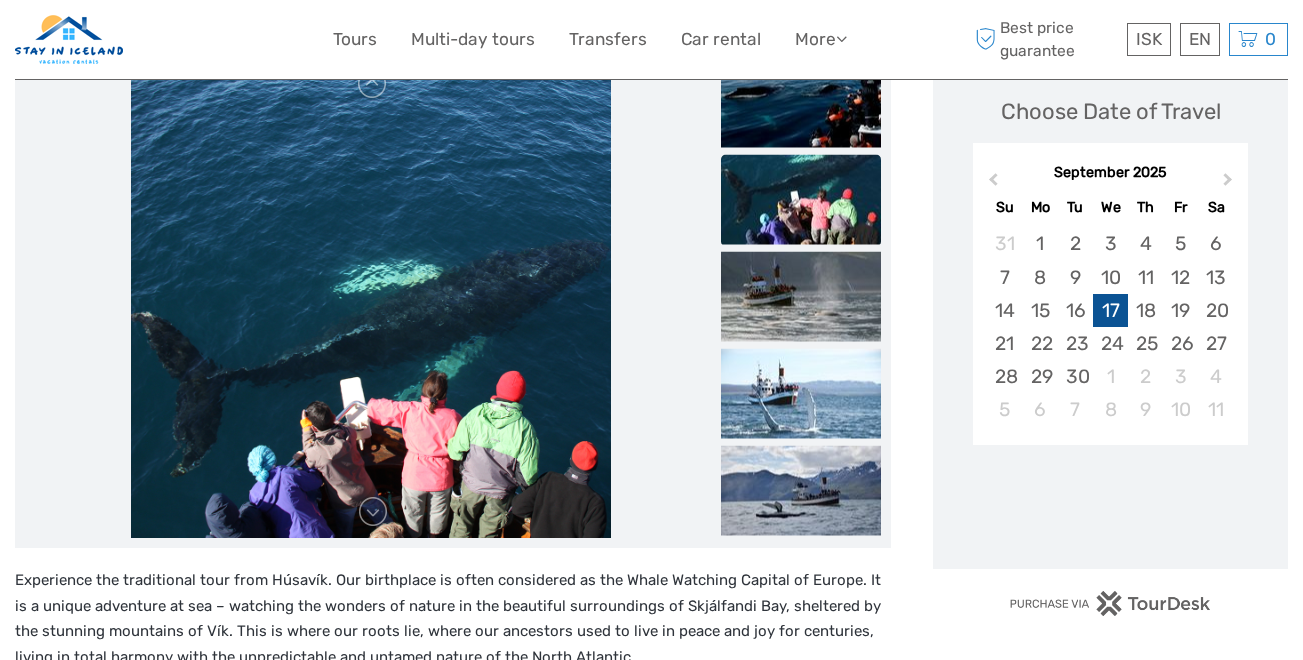 scroll, scrollTop: 381, scrollLeft: 0, axis: vertical 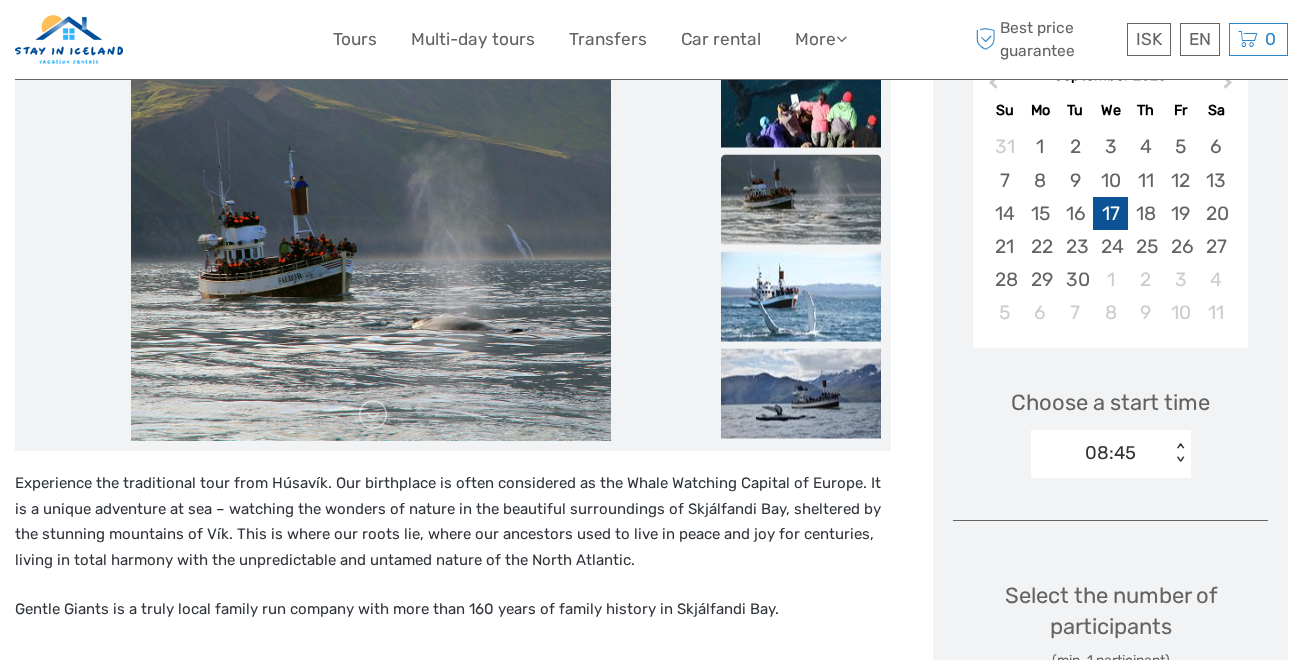 click on "< >" at bounding box center (1179, 453) 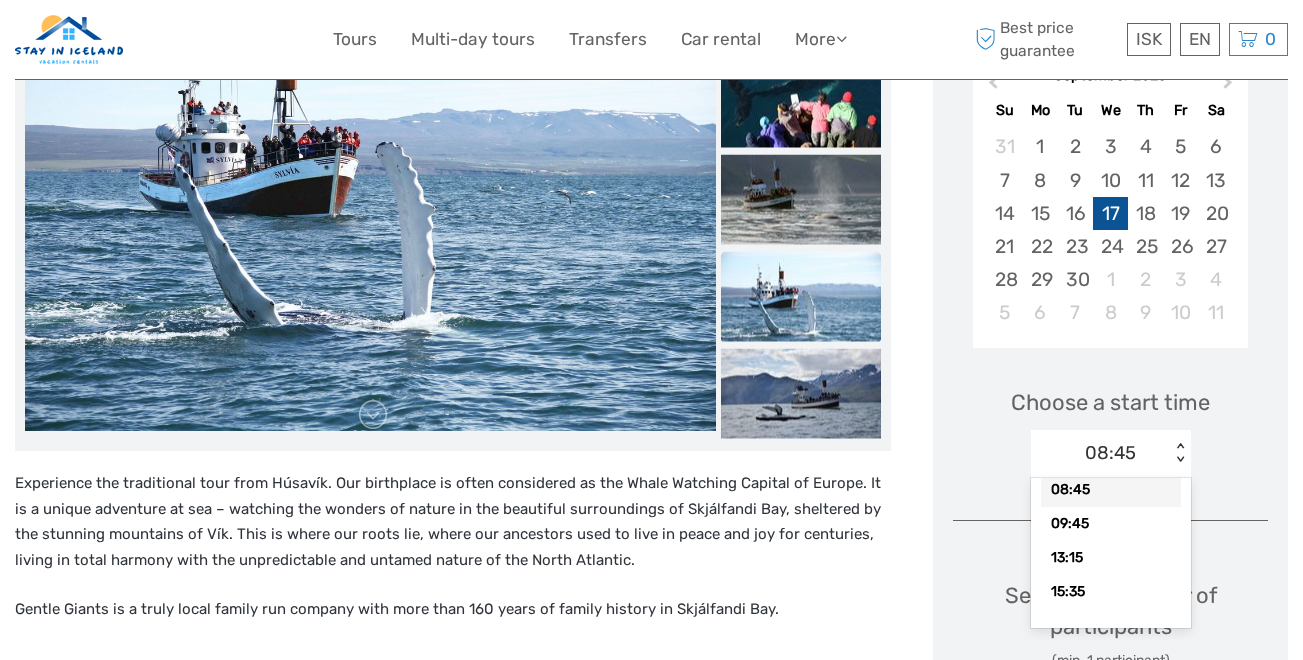 scroll, scrollTop: 0, scrollLeft: 0, axis: both 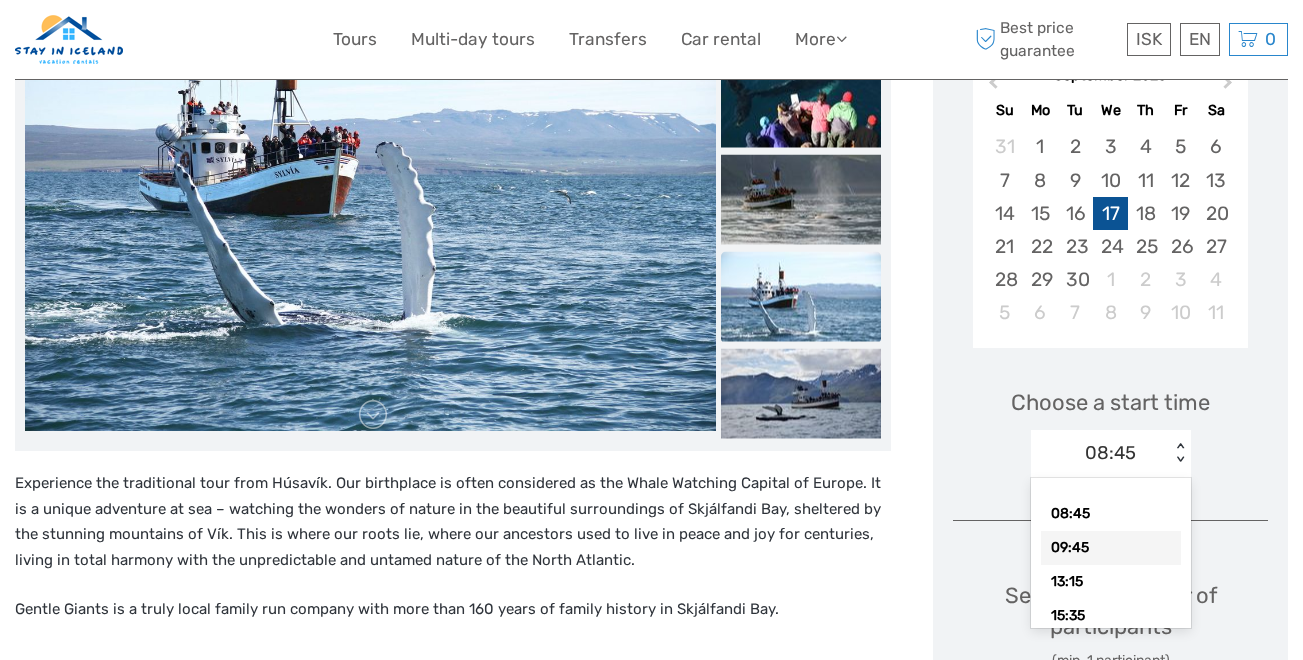 click on "09:45" at bounding box center [1111, 548] 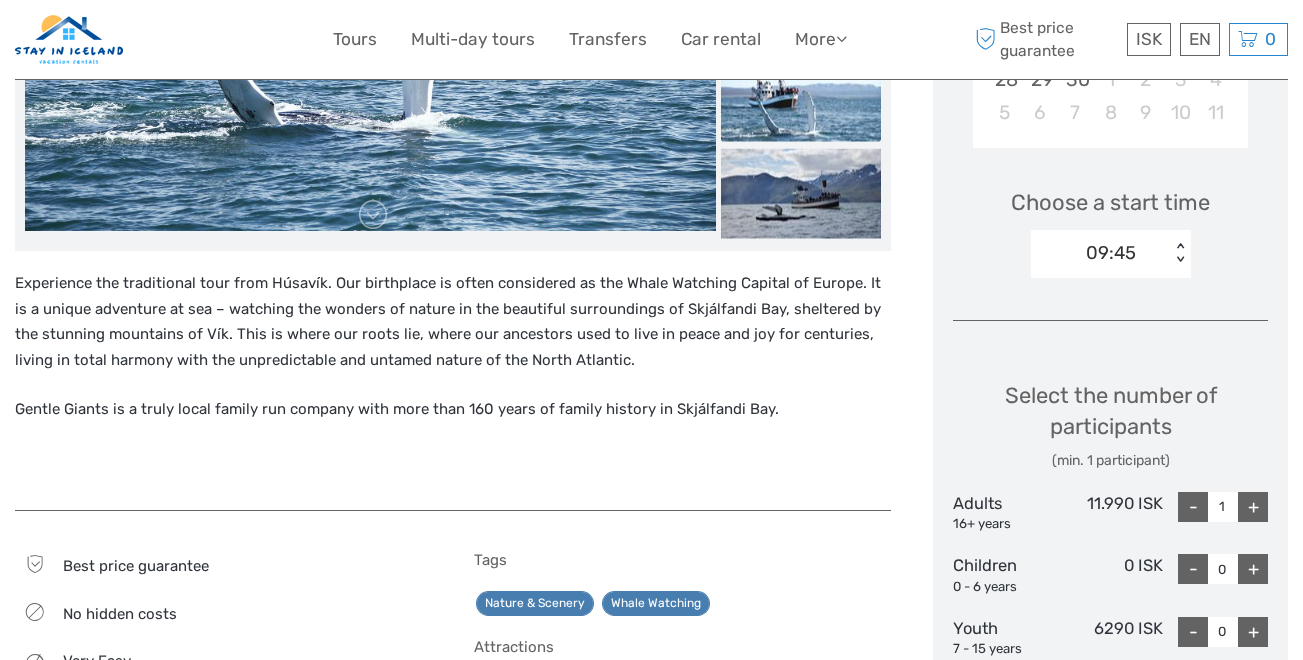 scroll, scrollTop: 652, scrollLeft: 0, axis: vertical 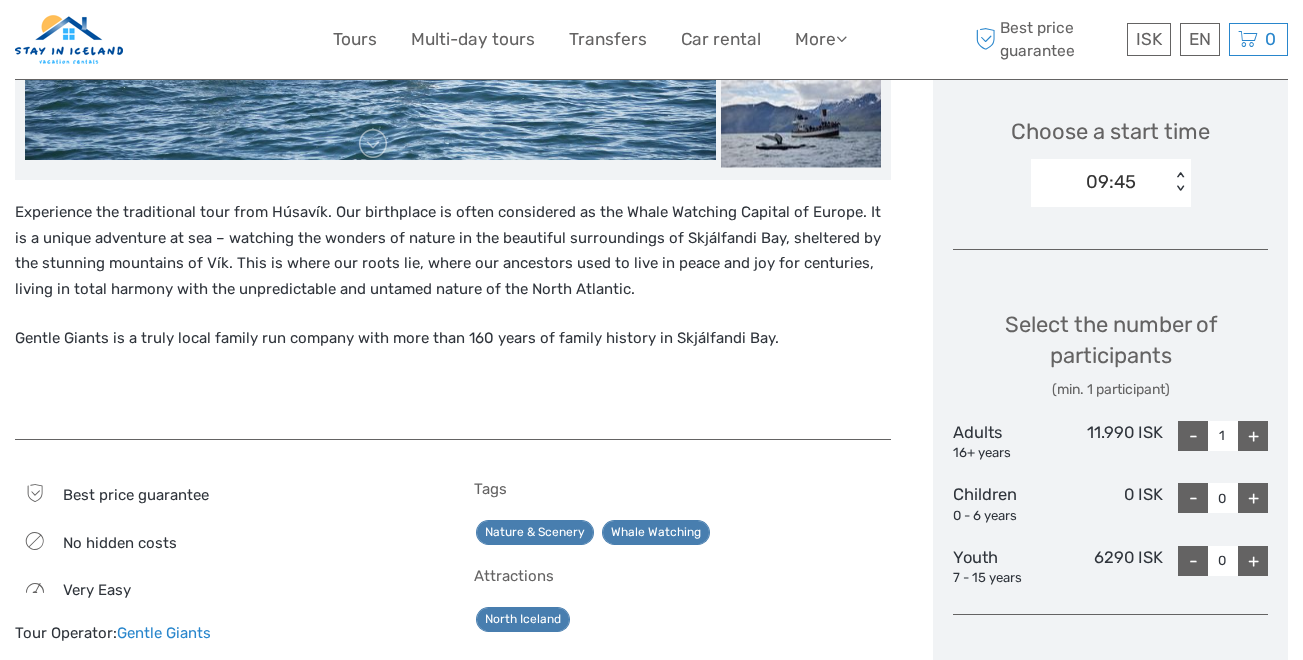 click on "+" at bounding box center [1253, 436] 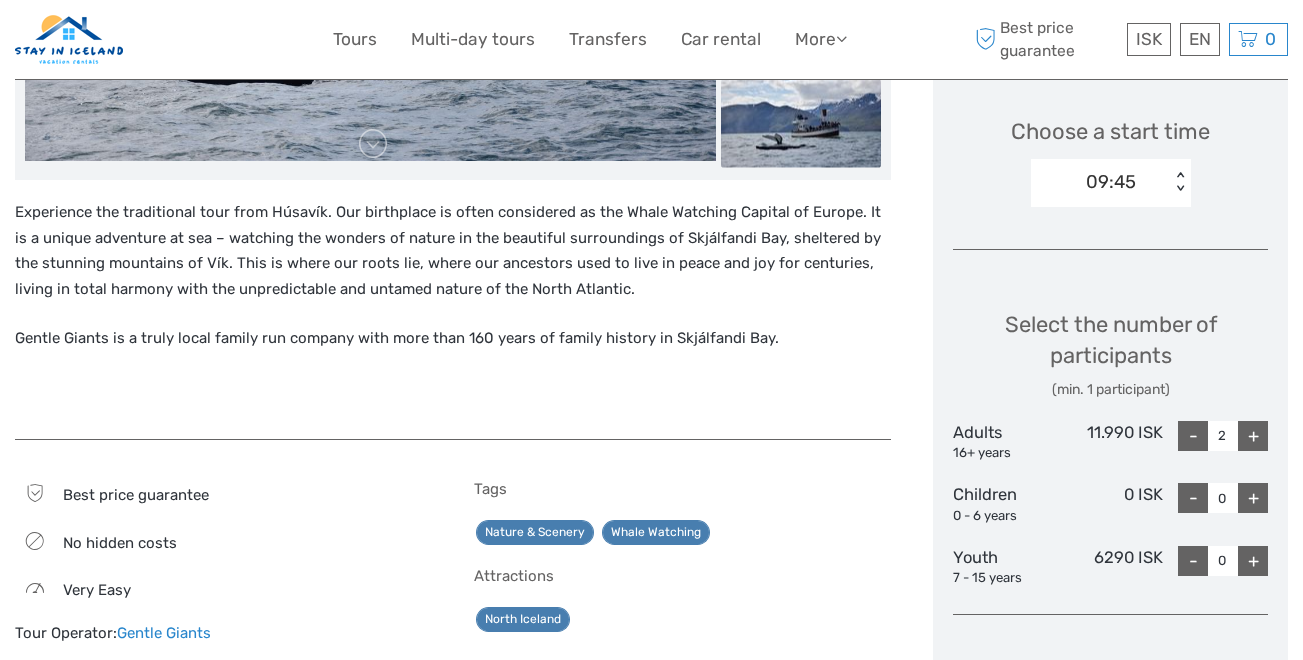 click on "+" at bounding box center [1253, 436] 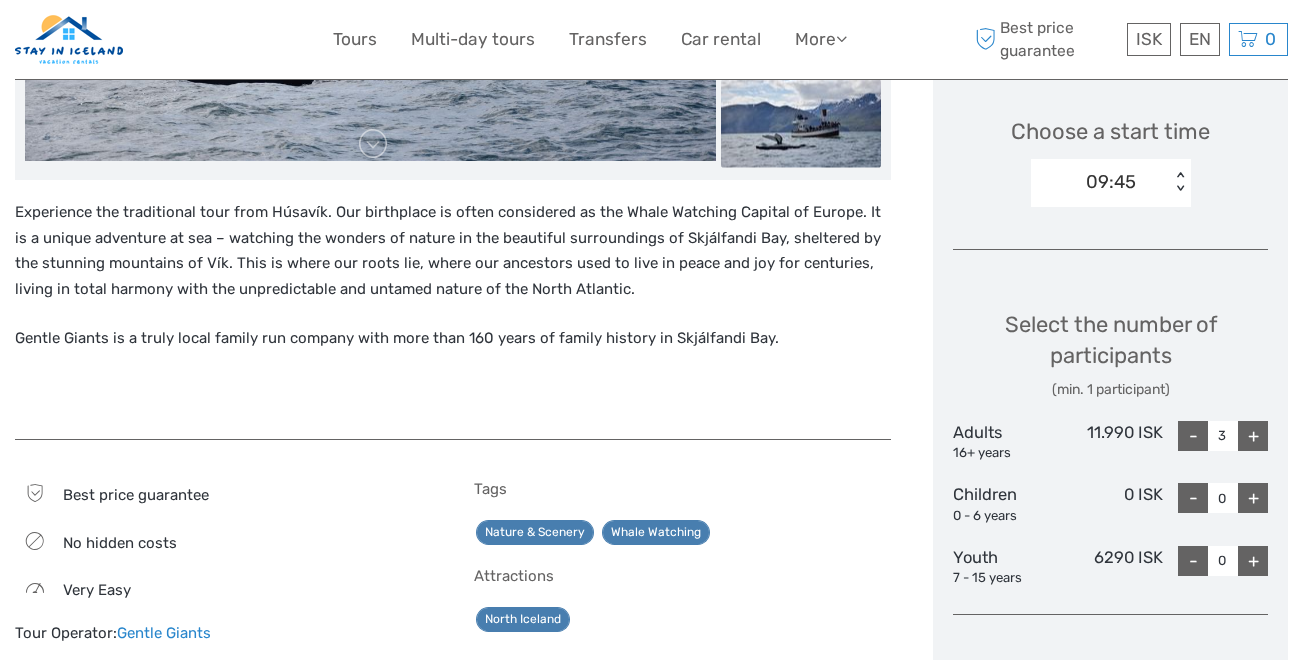 click on "+" at bounding box center [1253, 436] 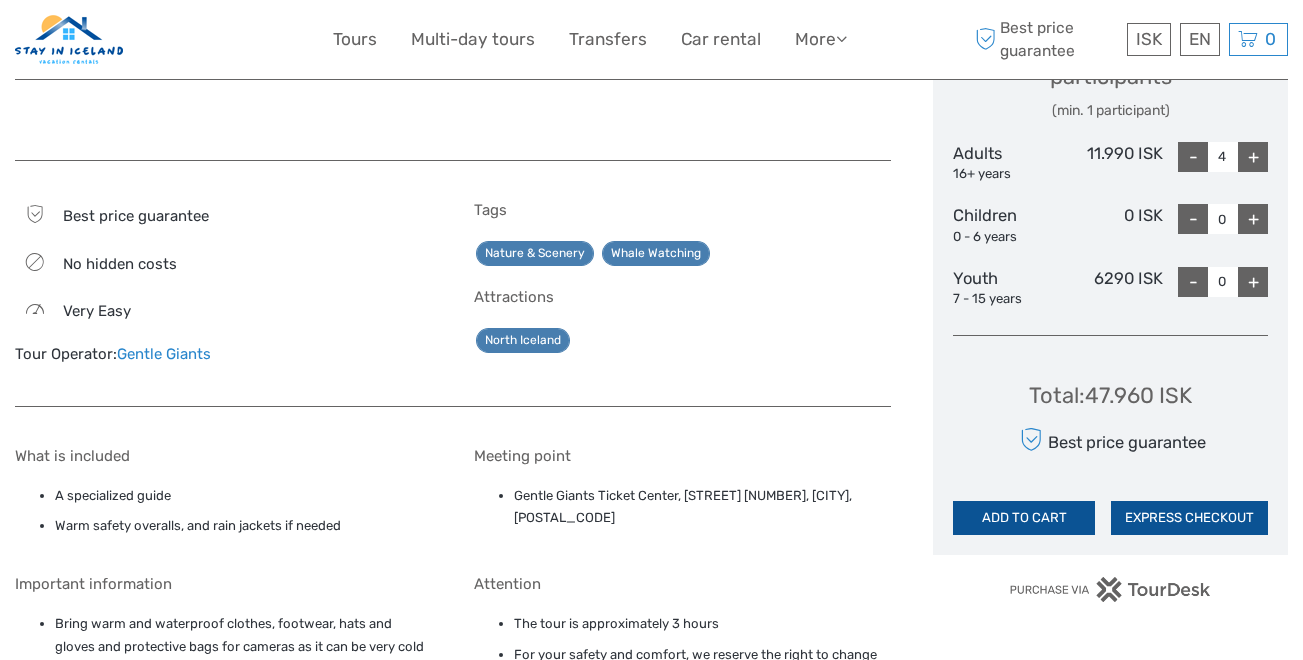 scroll, scrollTop: 958, scrollLeft: 0, axis: vertical 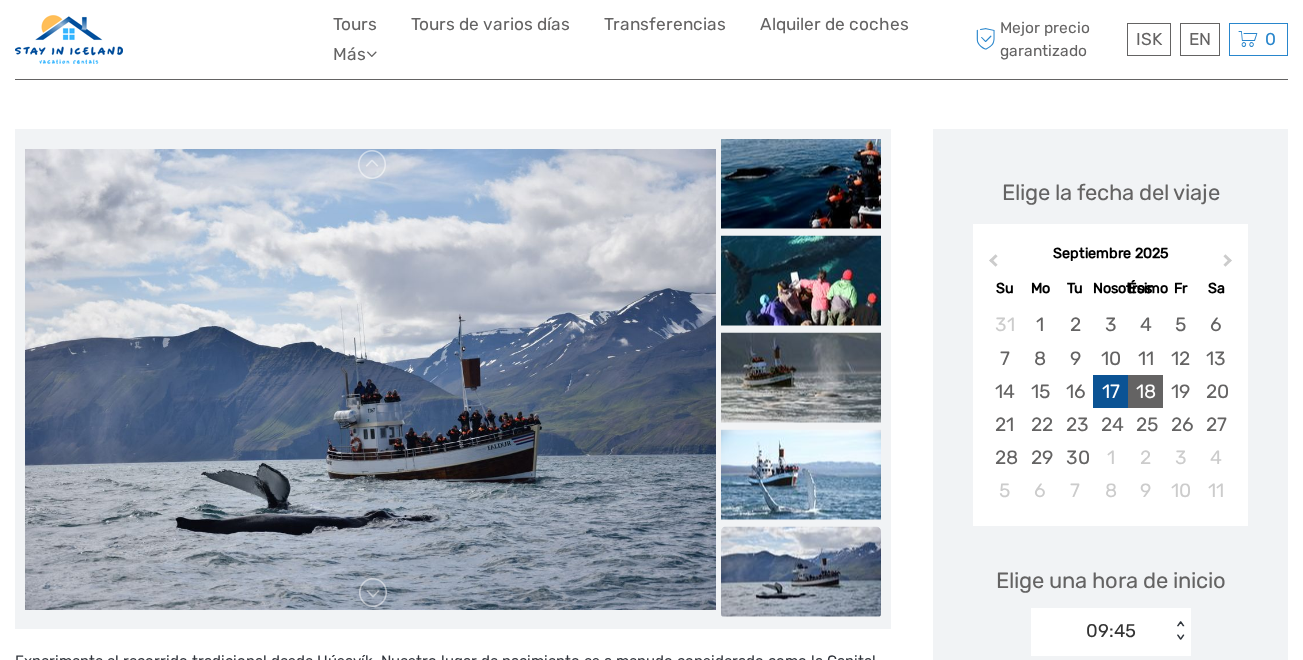click on "18" at bounding box center [1145, 391] 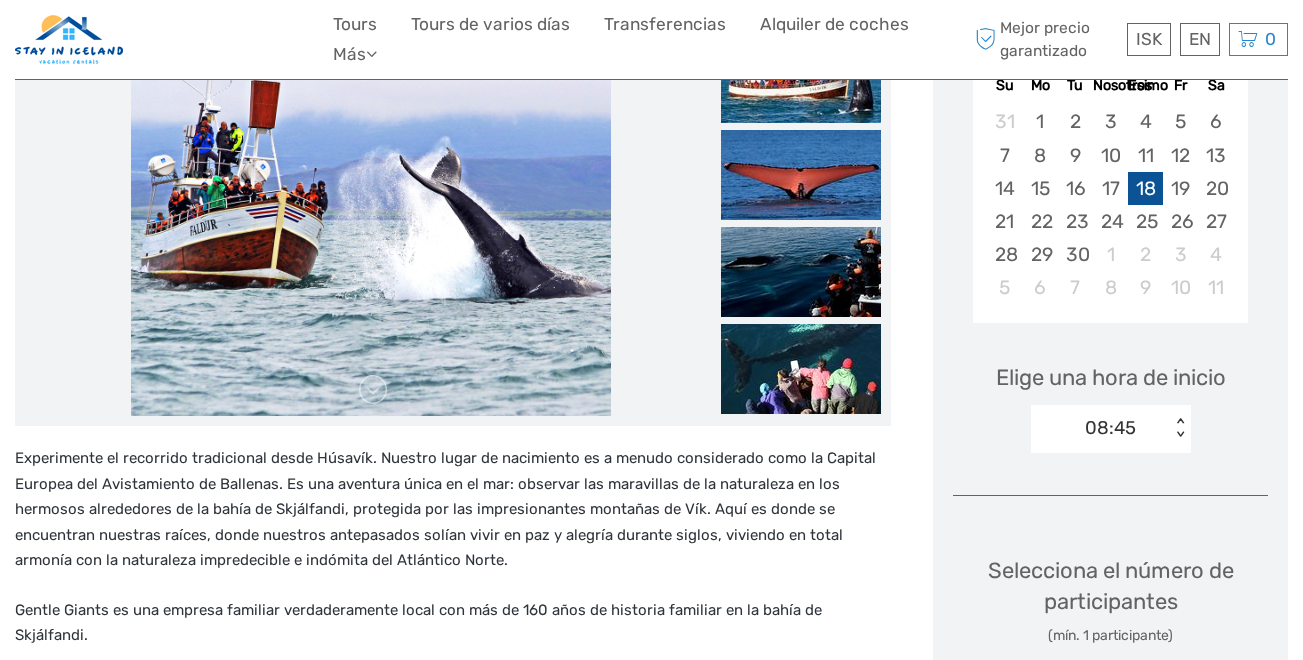 scroll, scrollTop: 434, scrollLeft: 0, axis: vertical 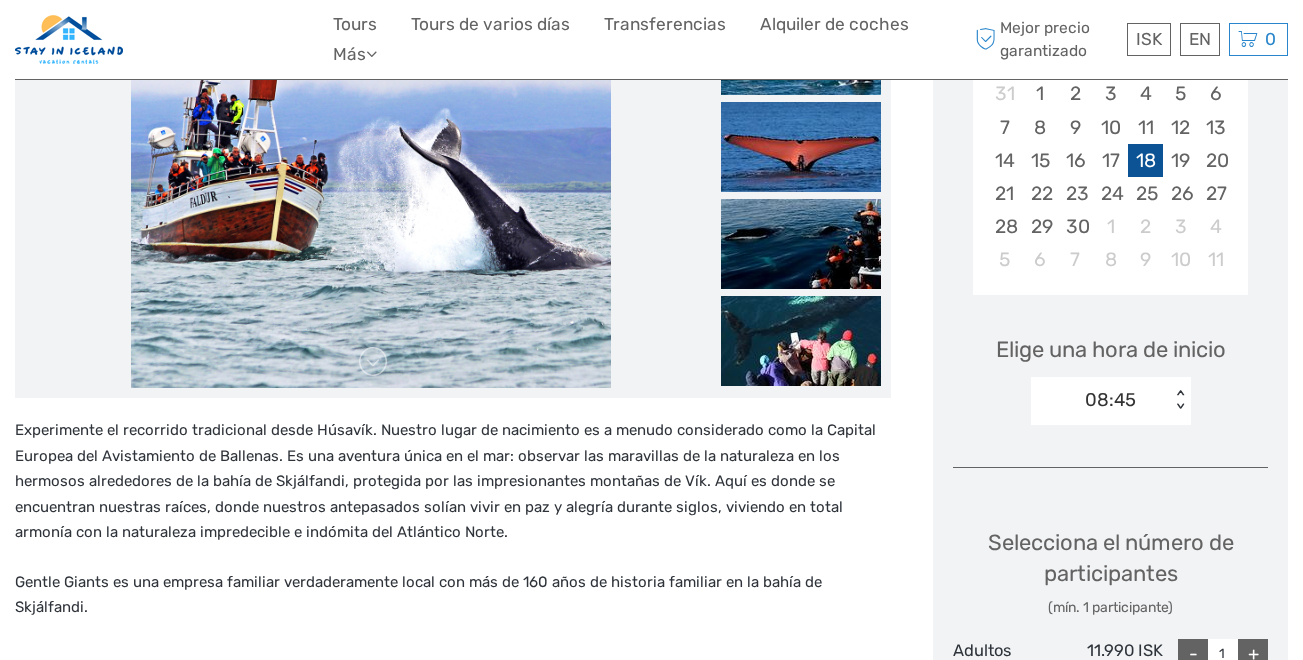 click on "< >" at bounding box center [1179, 400] 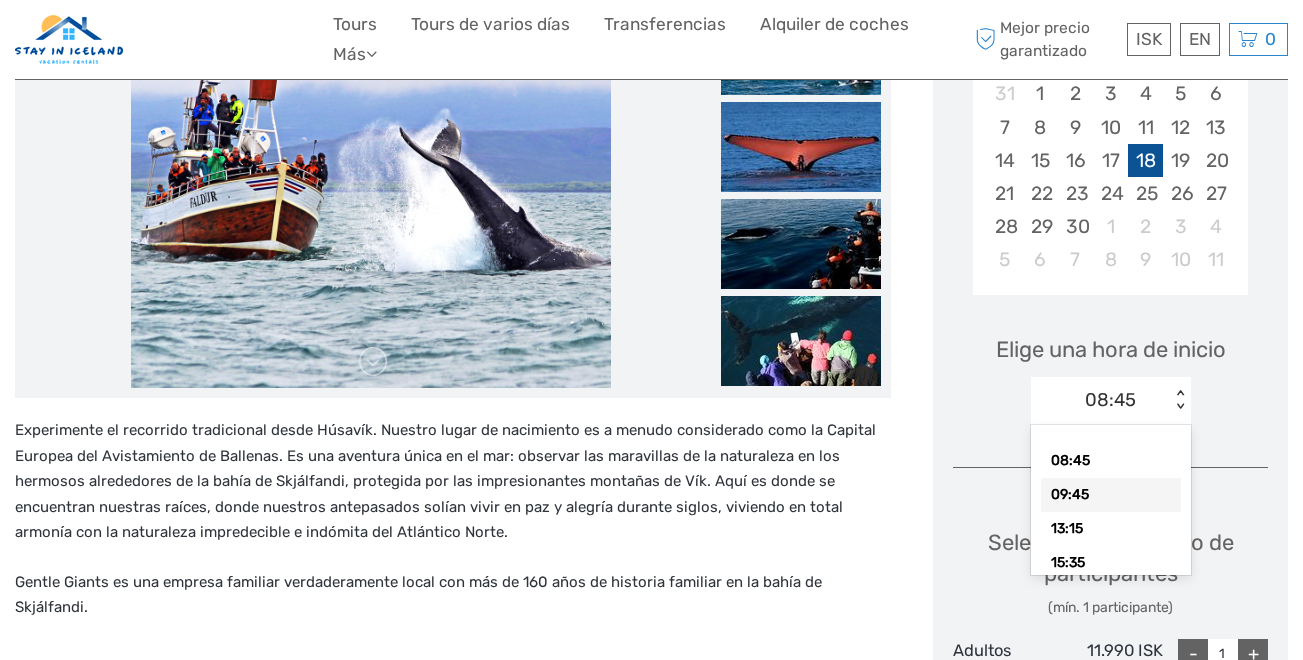 click on "09:45" at bounding box center (1111, 495) 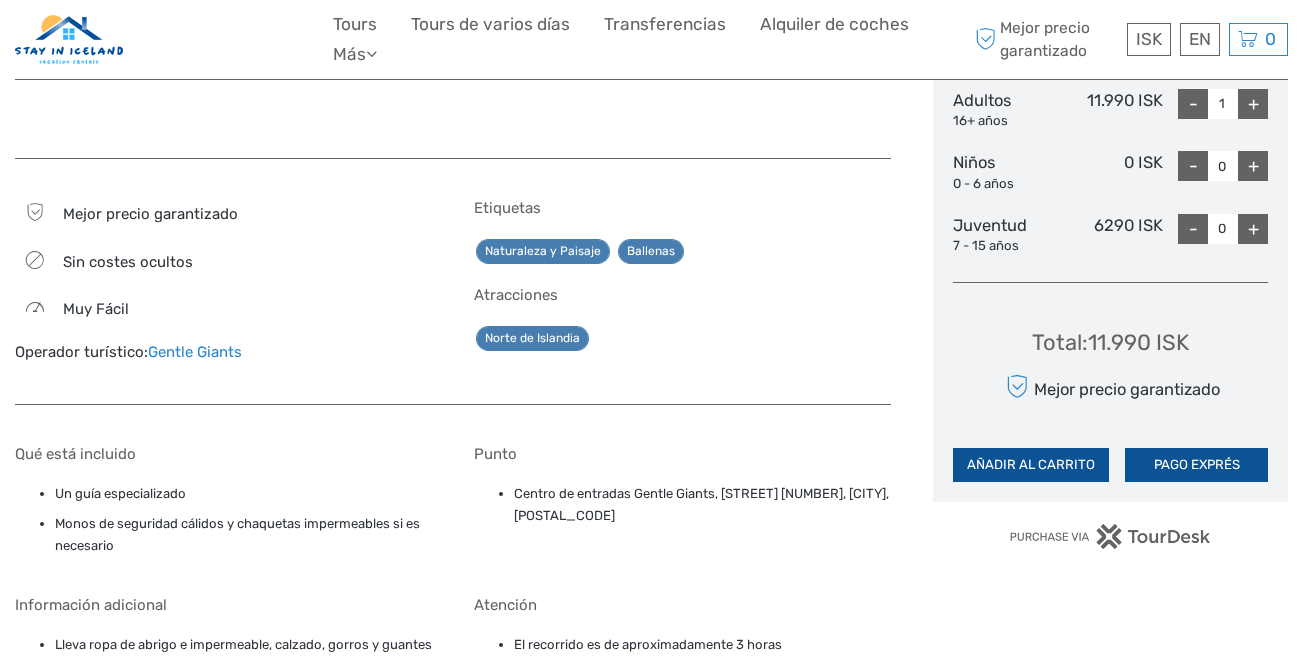 scroll, scrollTop: 988, scrollLeft: 0, axis: vertical 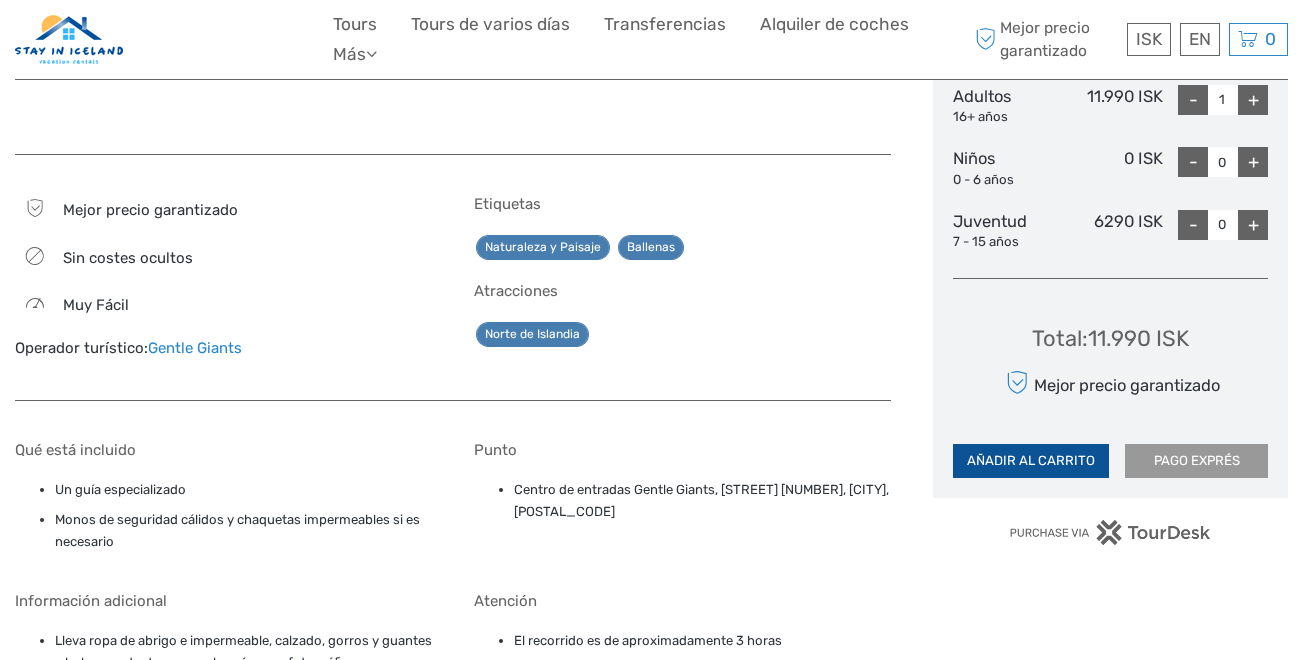 click on "PAGO EXPRÉS" at bounding box center (1196, 461) 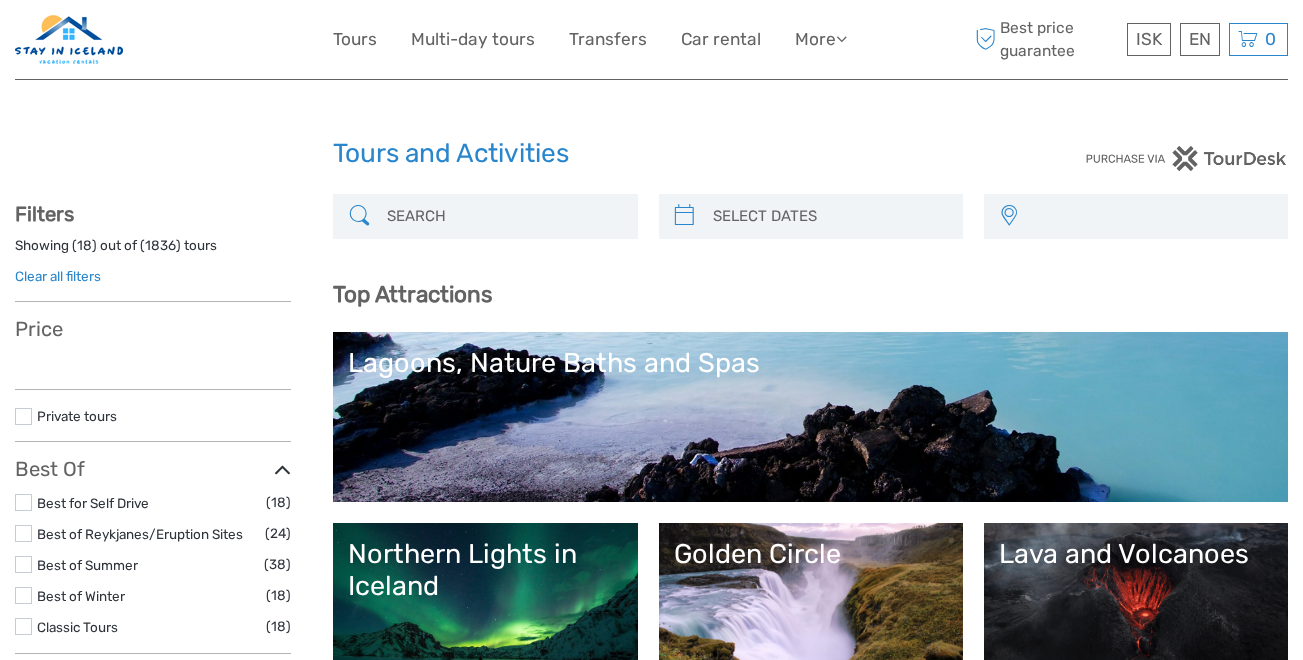 select 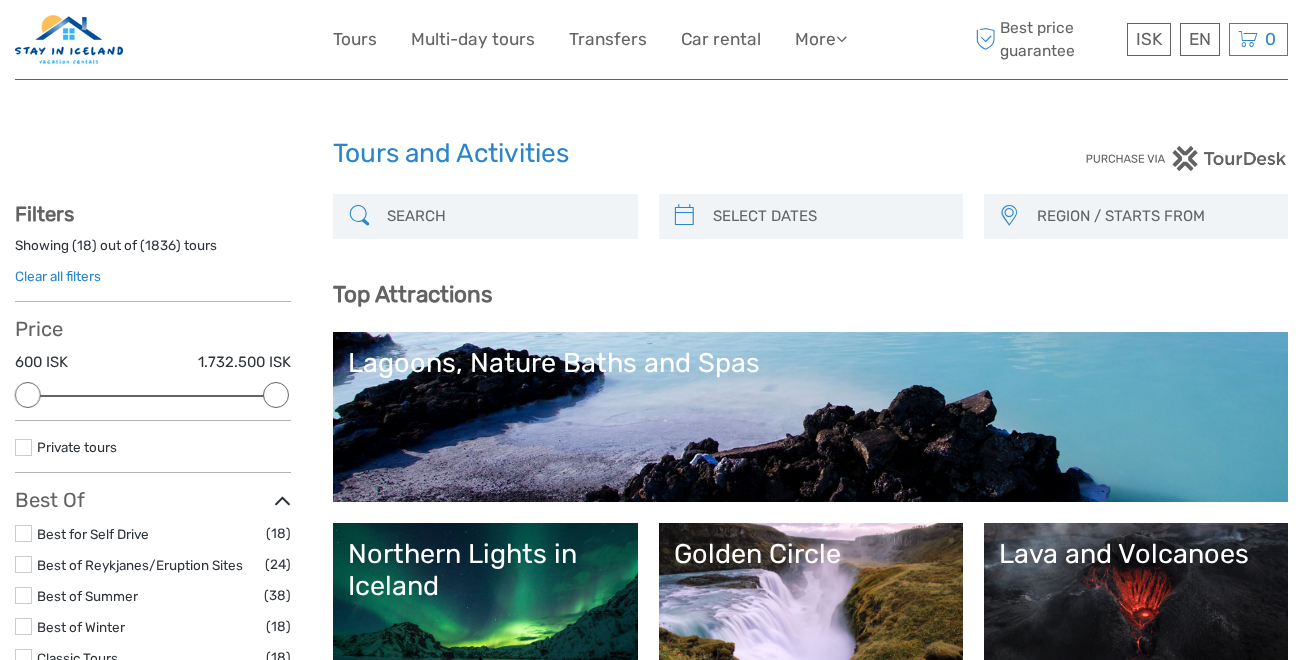 scroll, scrollTop: 0, scrollLeft: 0, axis: both 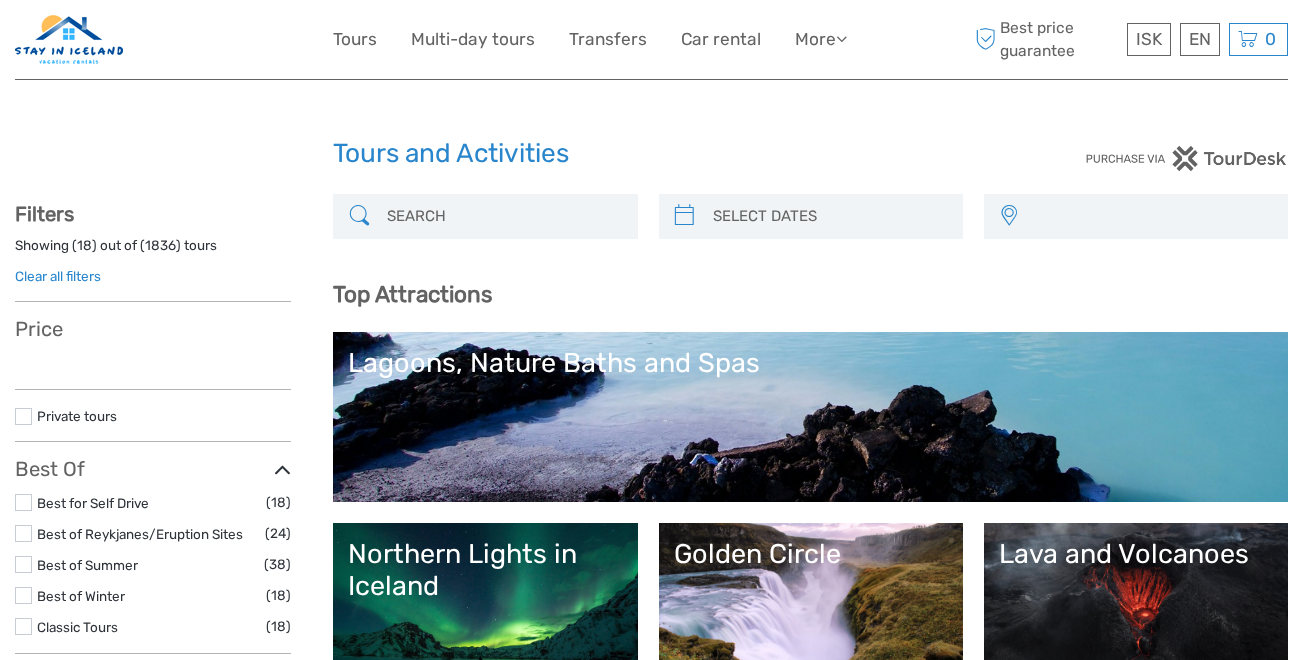 select 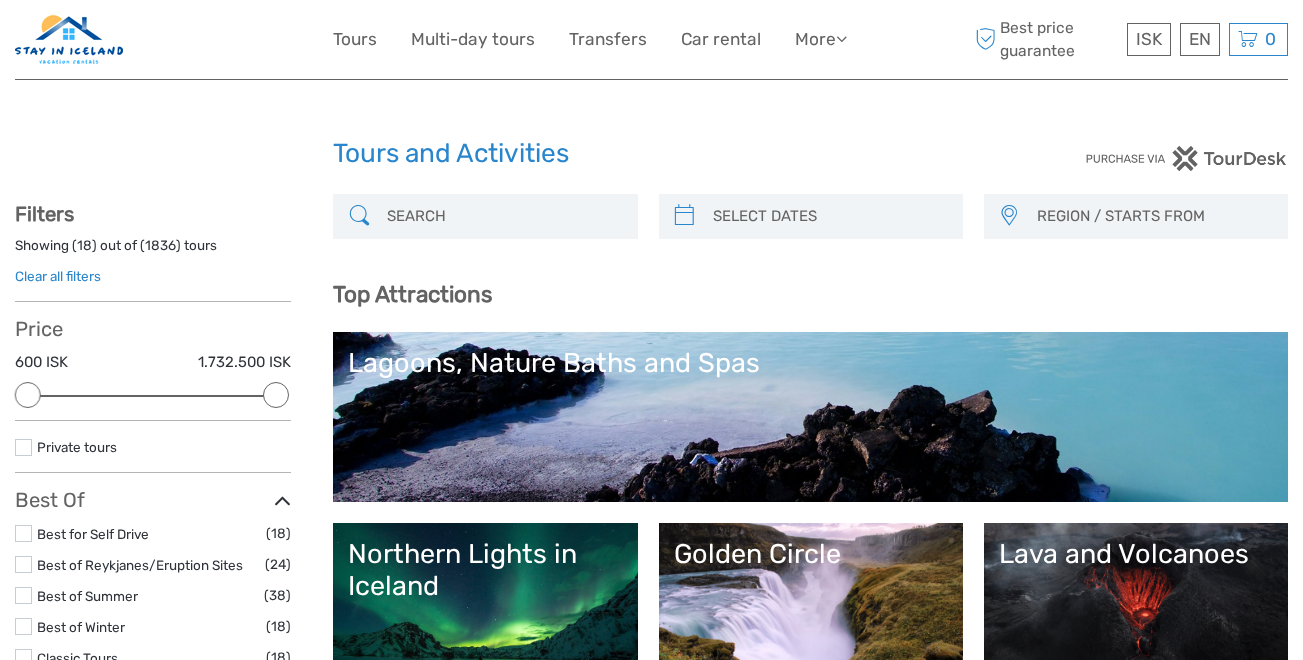 scroll, scrollTop: 0, scrollLeft: 0, axis: both 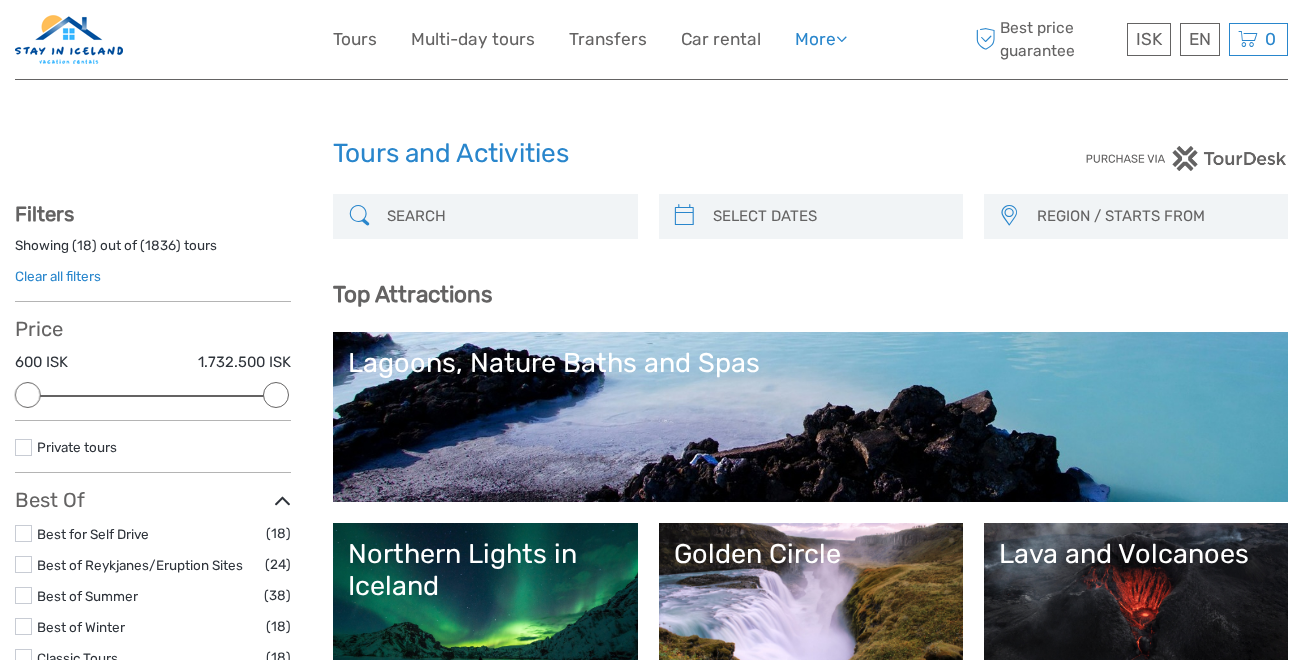 click on "More" at bounding box center [821, 39] 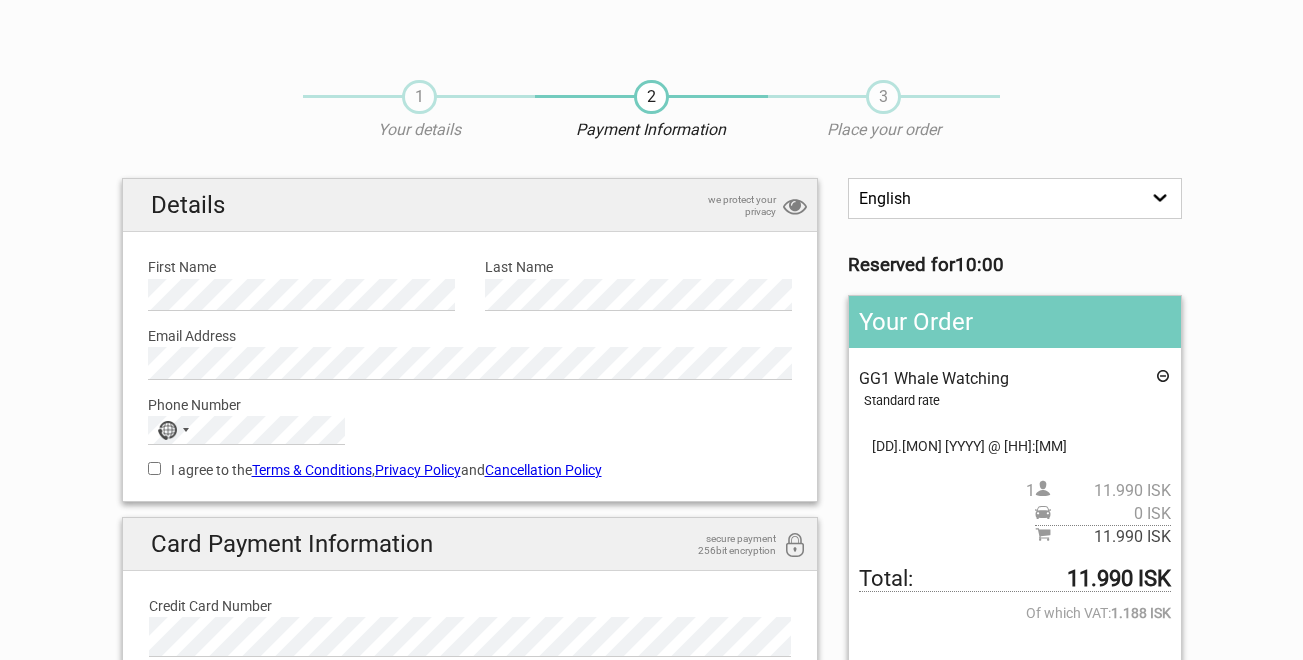 scroll, scrollTop: 0, scrollLeft: 0, axis: both 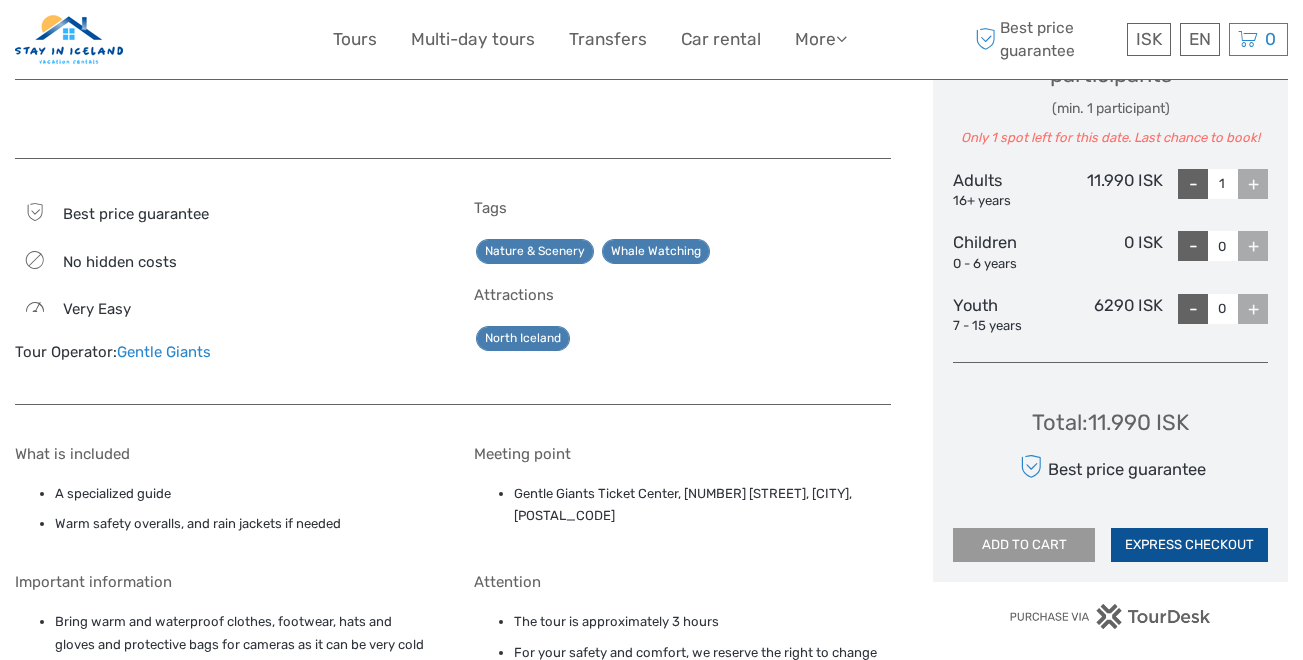 click on "ADD TO CART" at bounding box center [1024, 545] 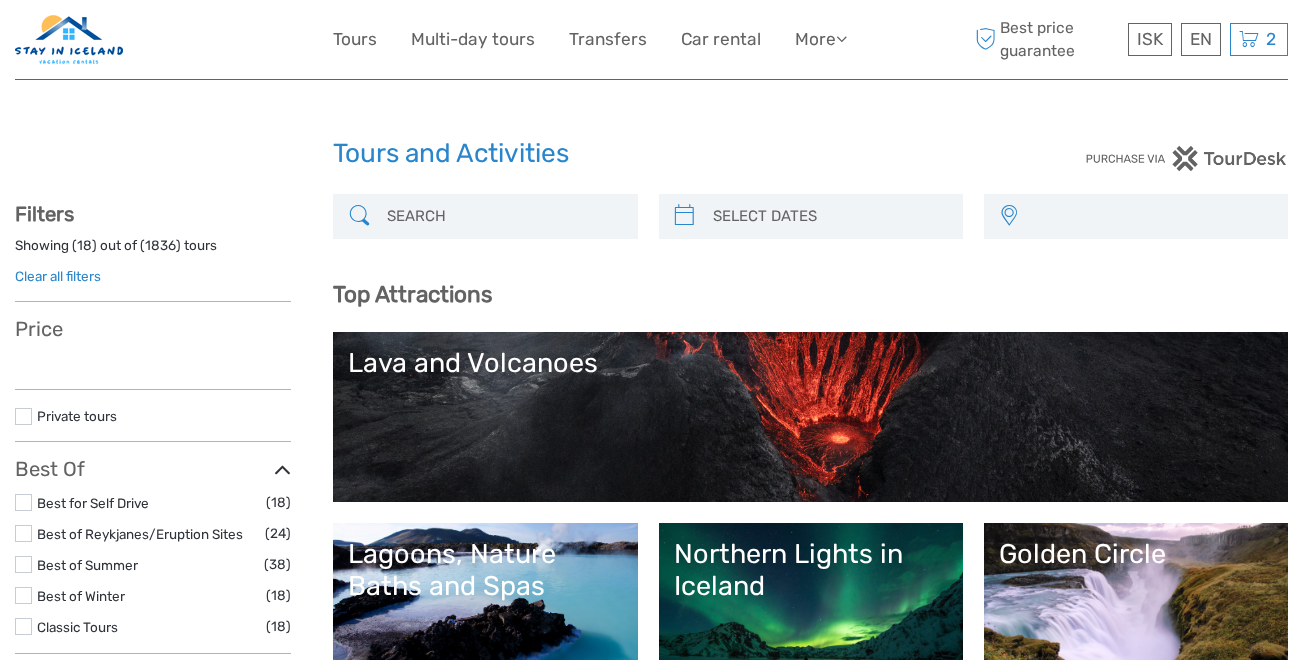 select 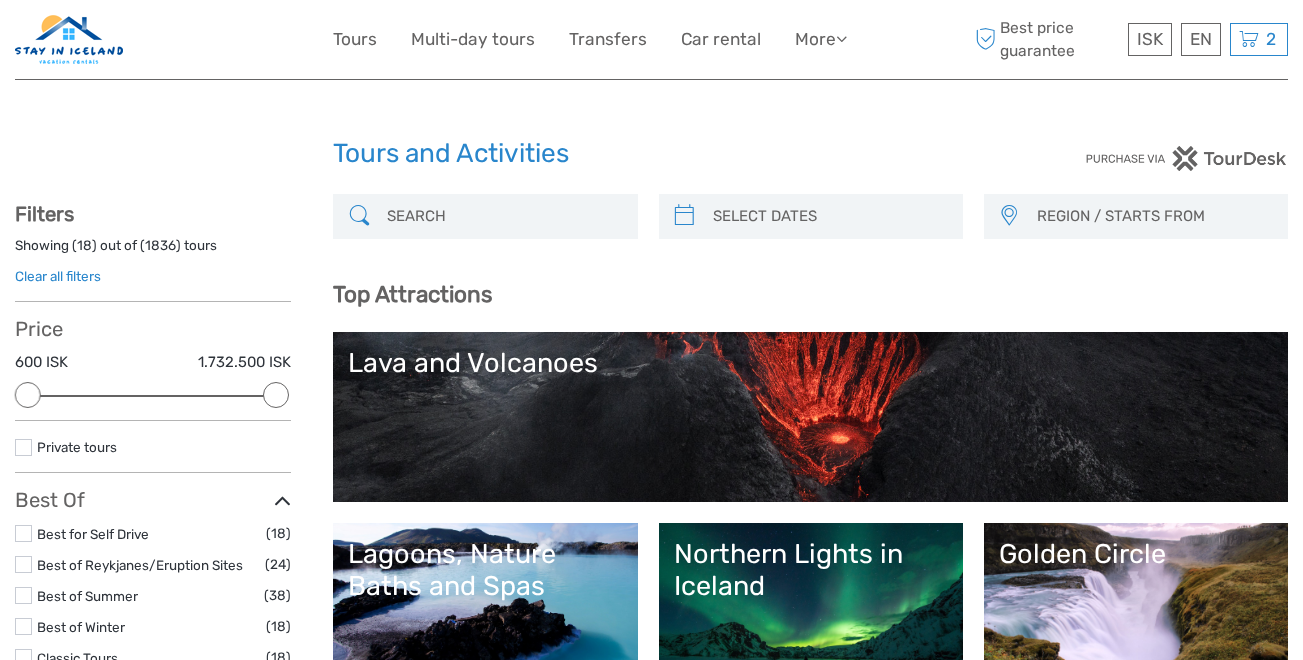 scroll, scrollTop: 0, scrollLeft: 0, axis: both 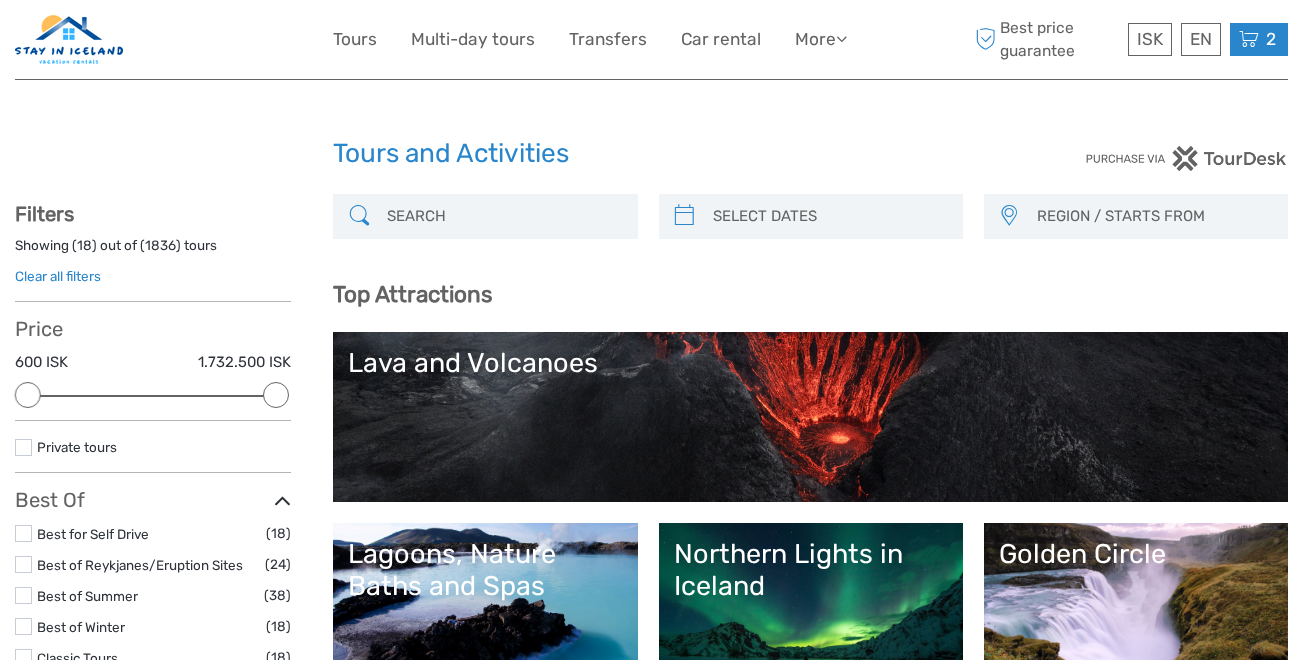 click at bounding box center (1249, 39) 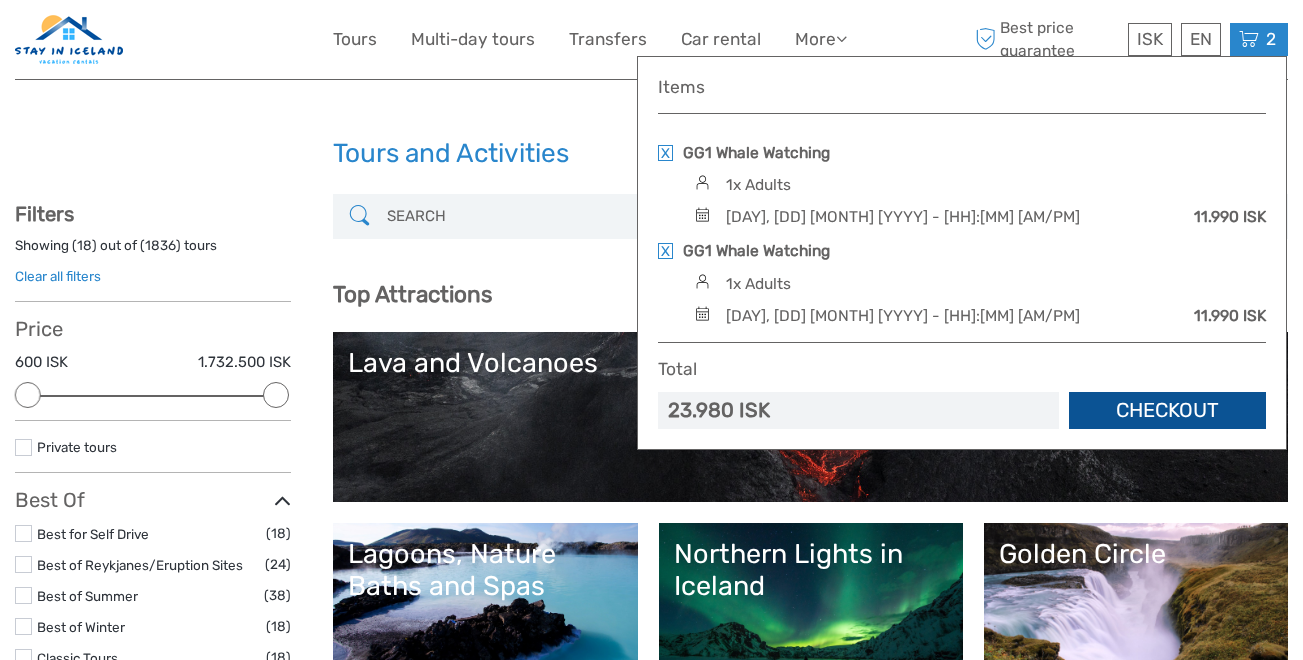 click at bounding box center (665, 251) 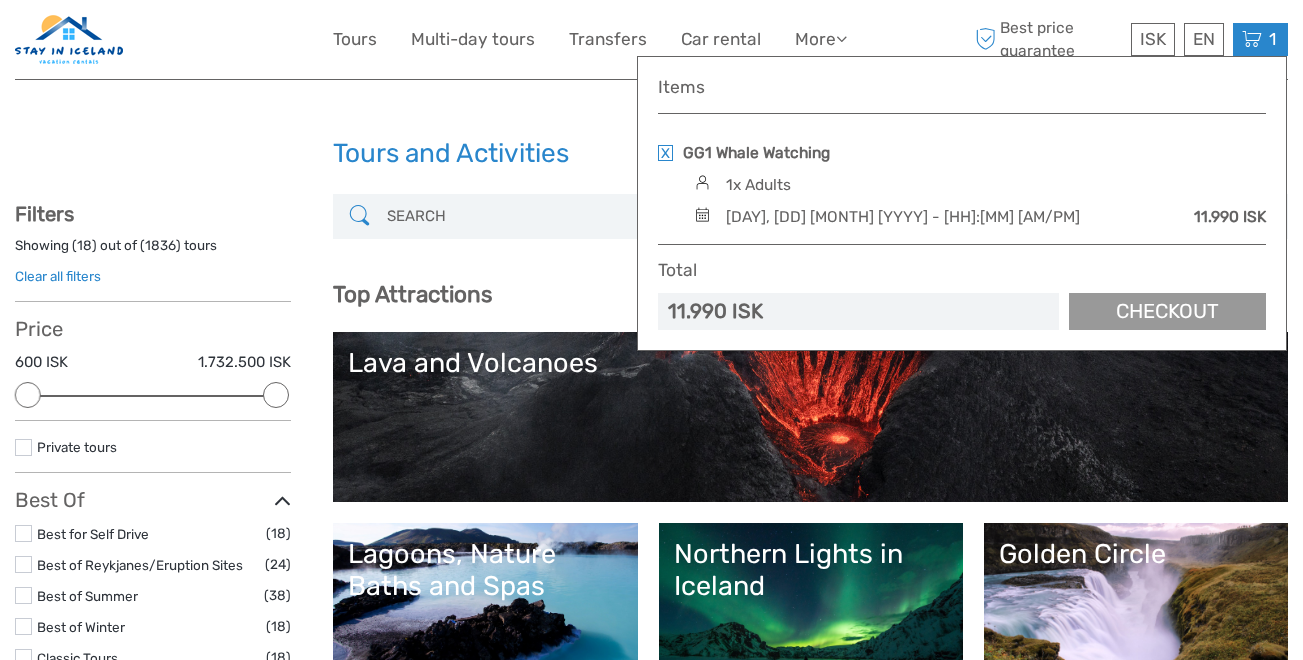 click on "Checkout" at bounding box center (1167, 311) 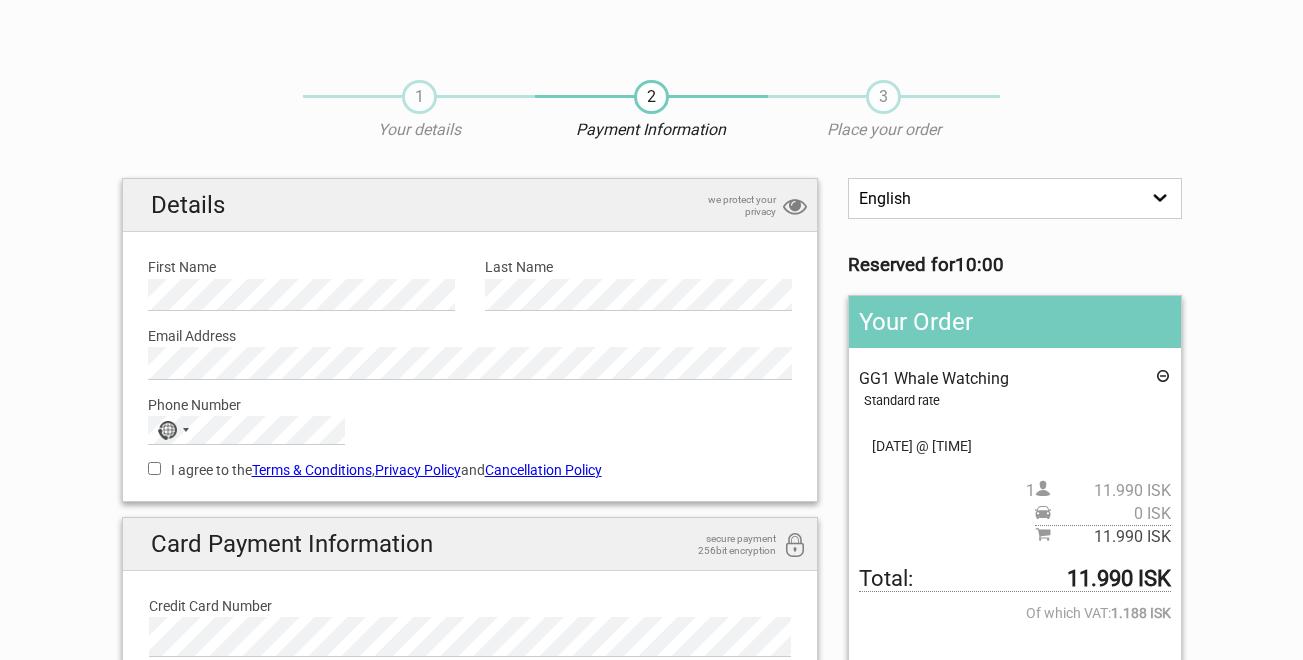 scroll, scrollTop: 0, scrollLeft: 0, axis: both 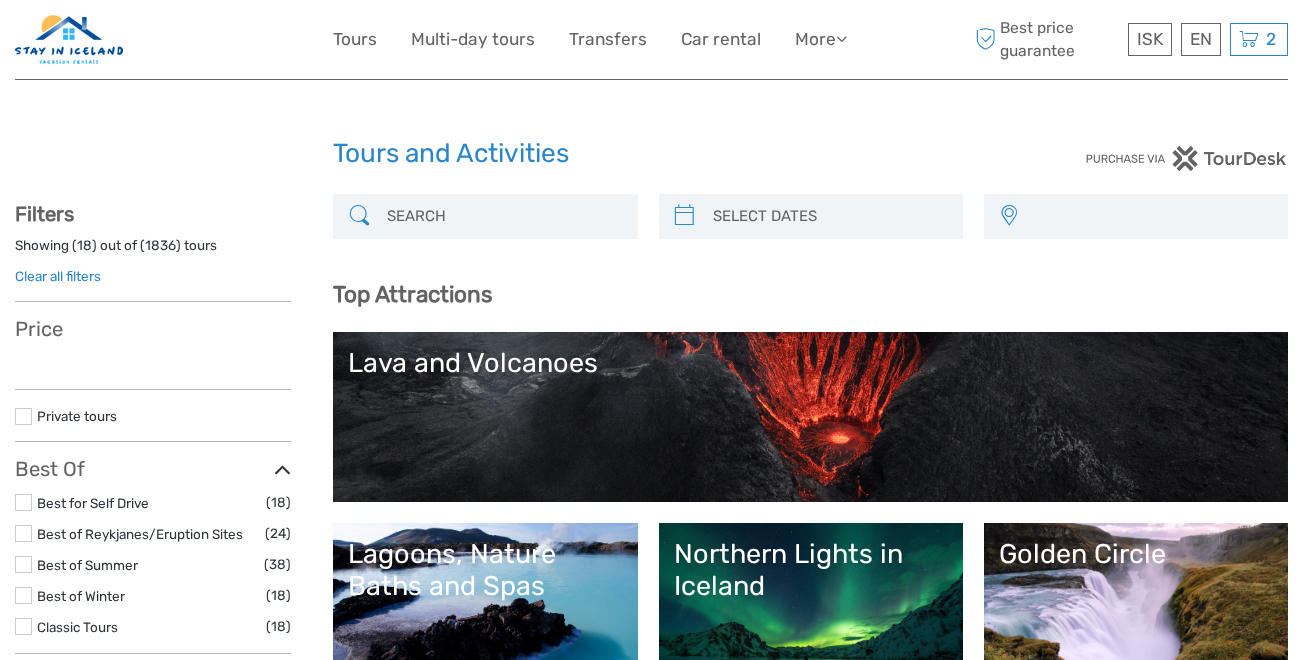 select 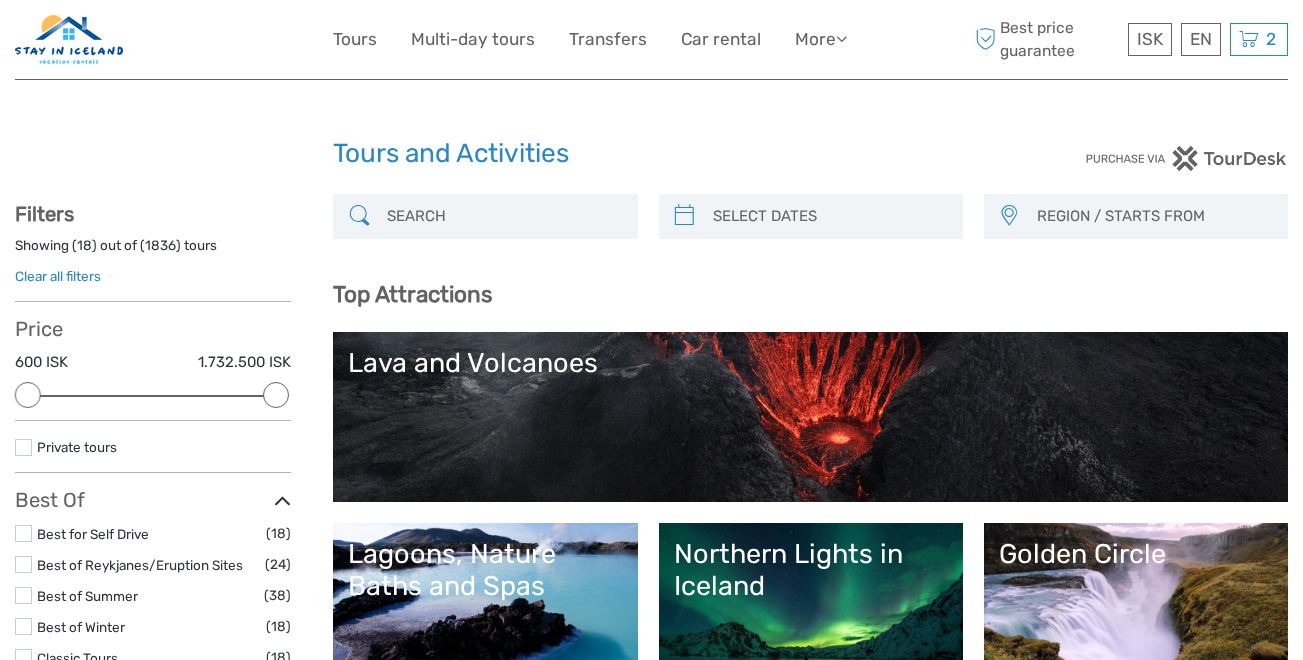 scroll, scrollTop: 0, scrollLeft: 0, axis: both 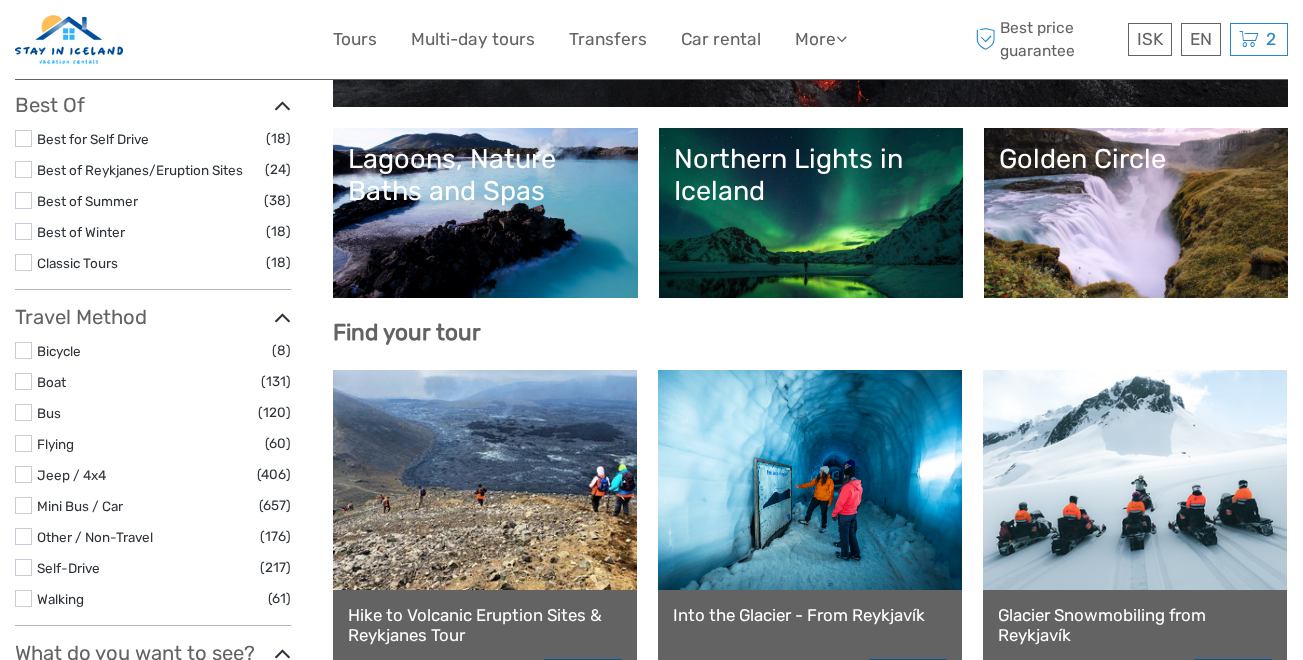 click on "Boat
(131)" at bounding box center (153, 381) 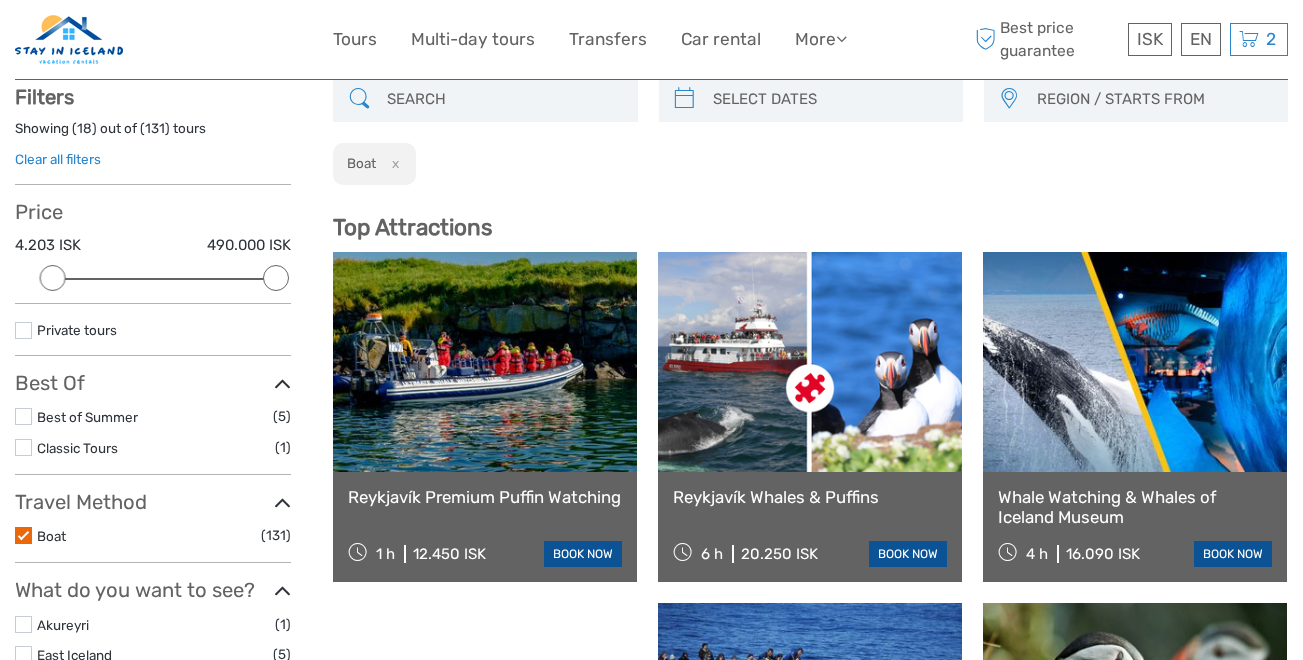 scroll, scrollTop: 114, scrollLeft: 0, axis: vertical 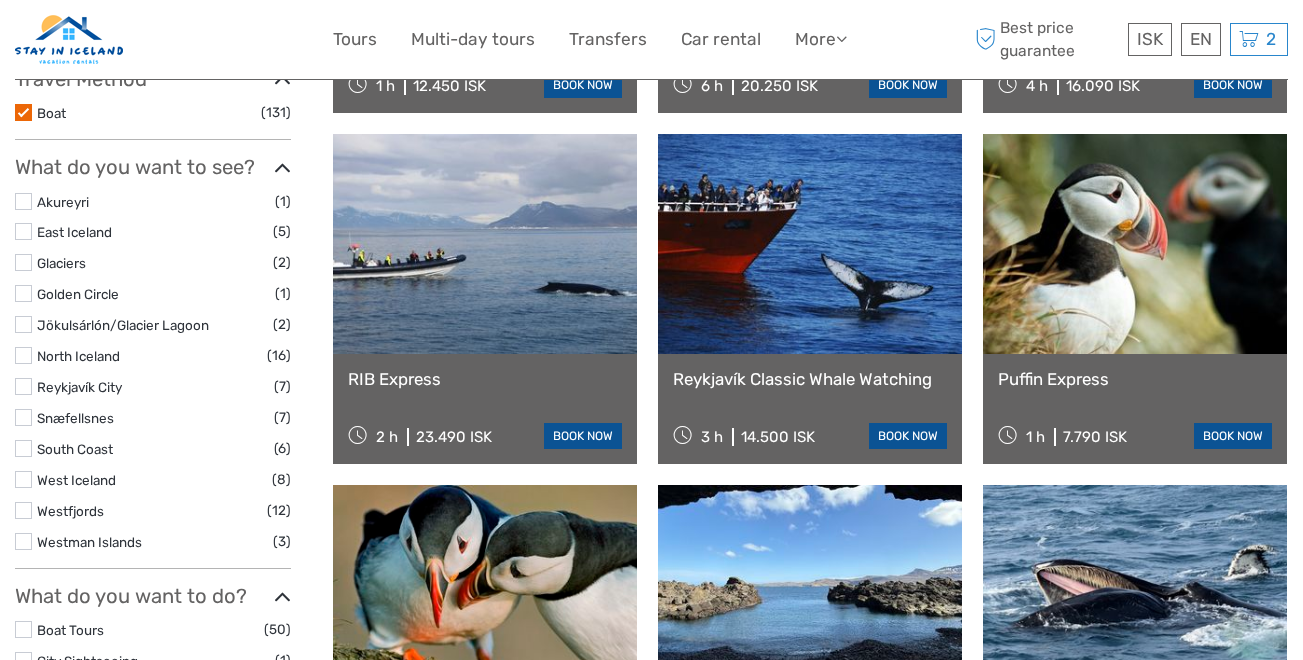 click at bounding box center [23, 324] 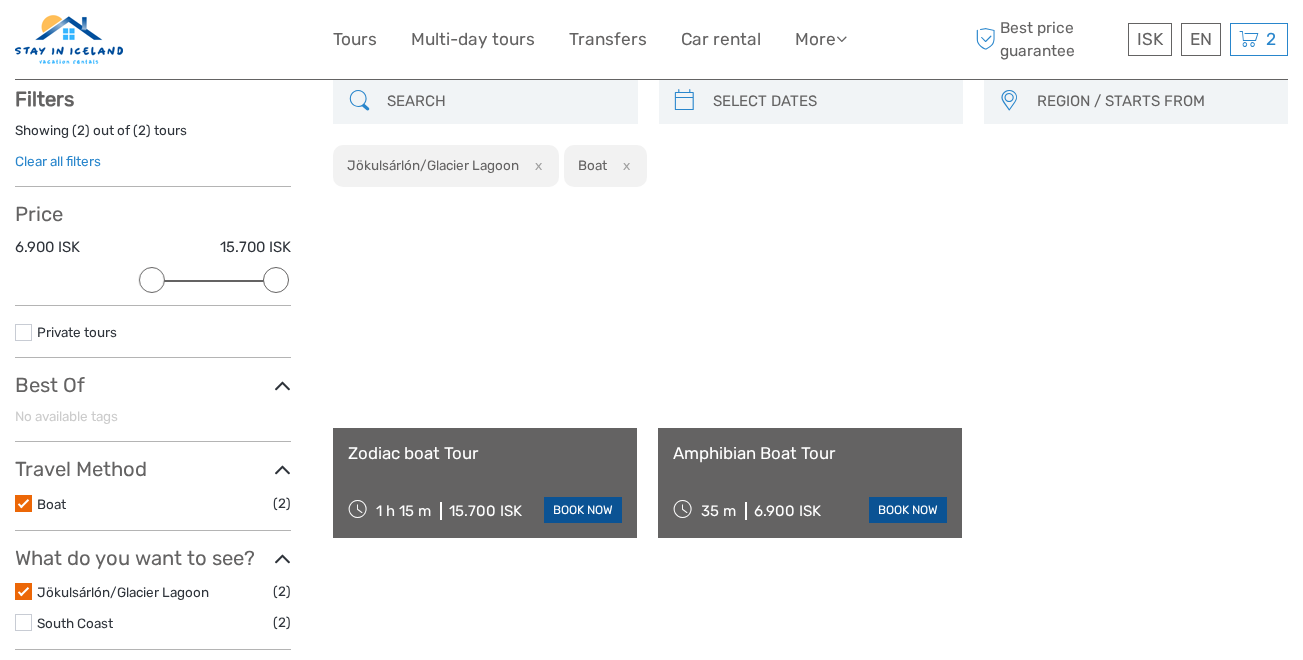 scroll, scrollTop: 114, scrollLeft: 0, axis: vertical 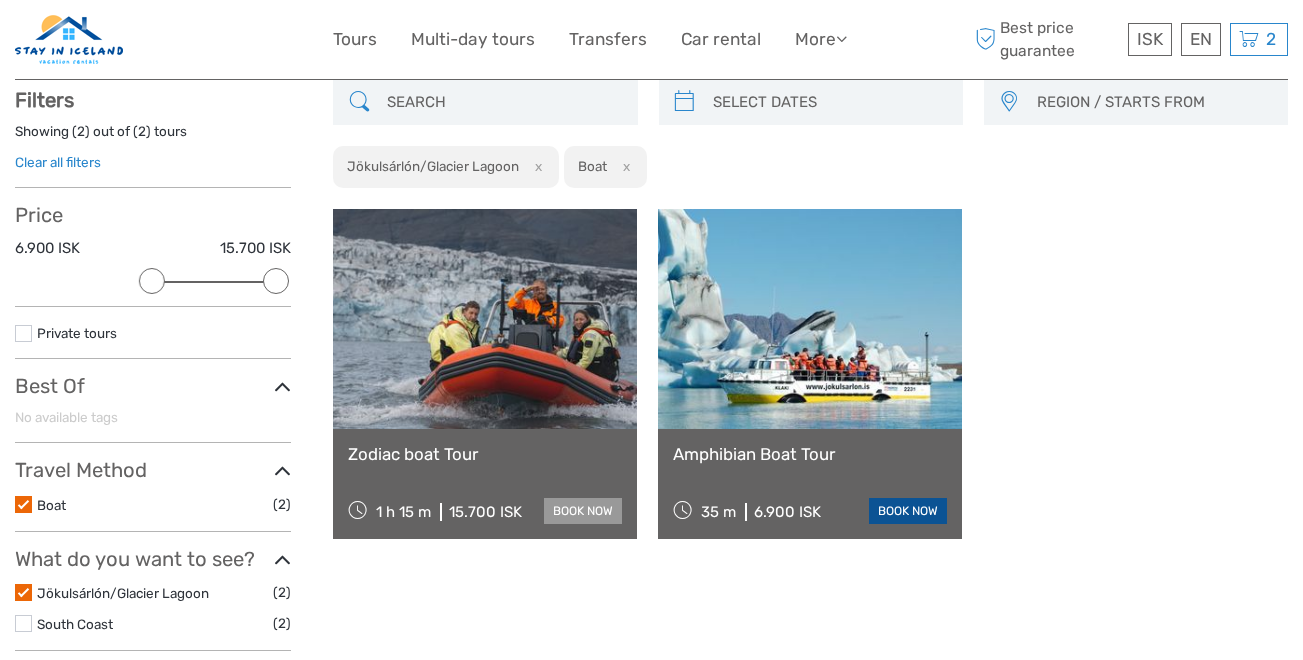 click on "book now" at bounding box center [583, 511] 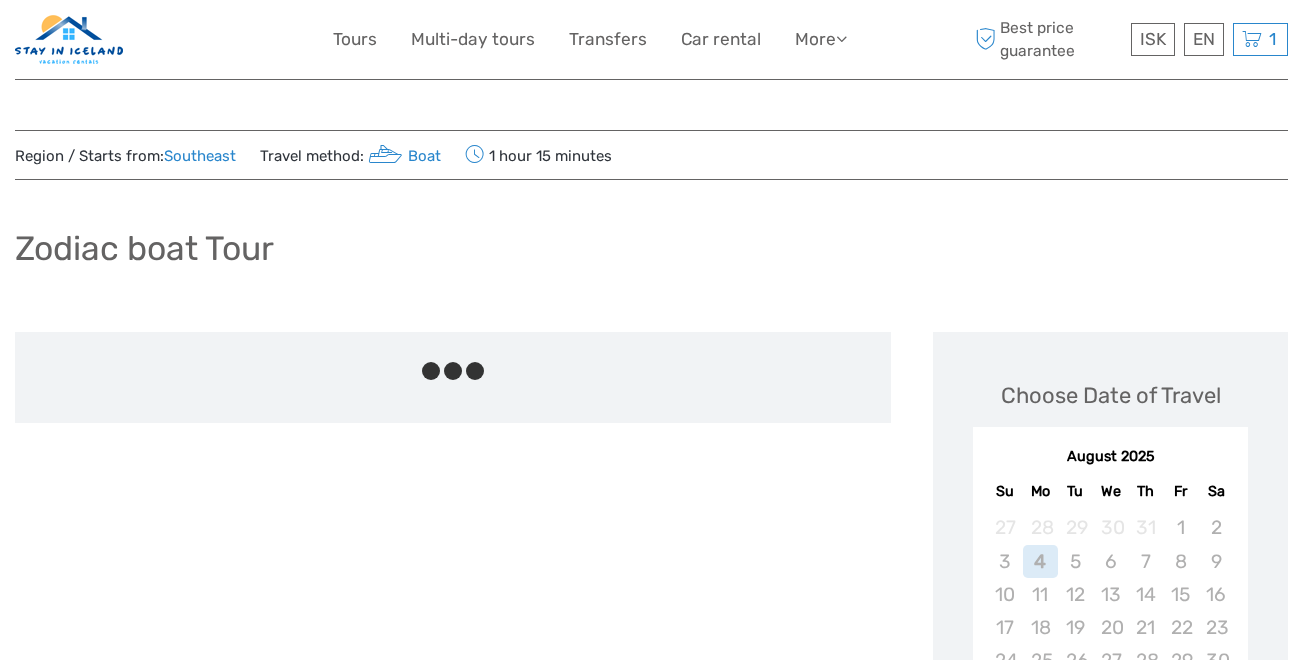 scroll, scrollTop: 0, scrollLeft: 0, axis: both 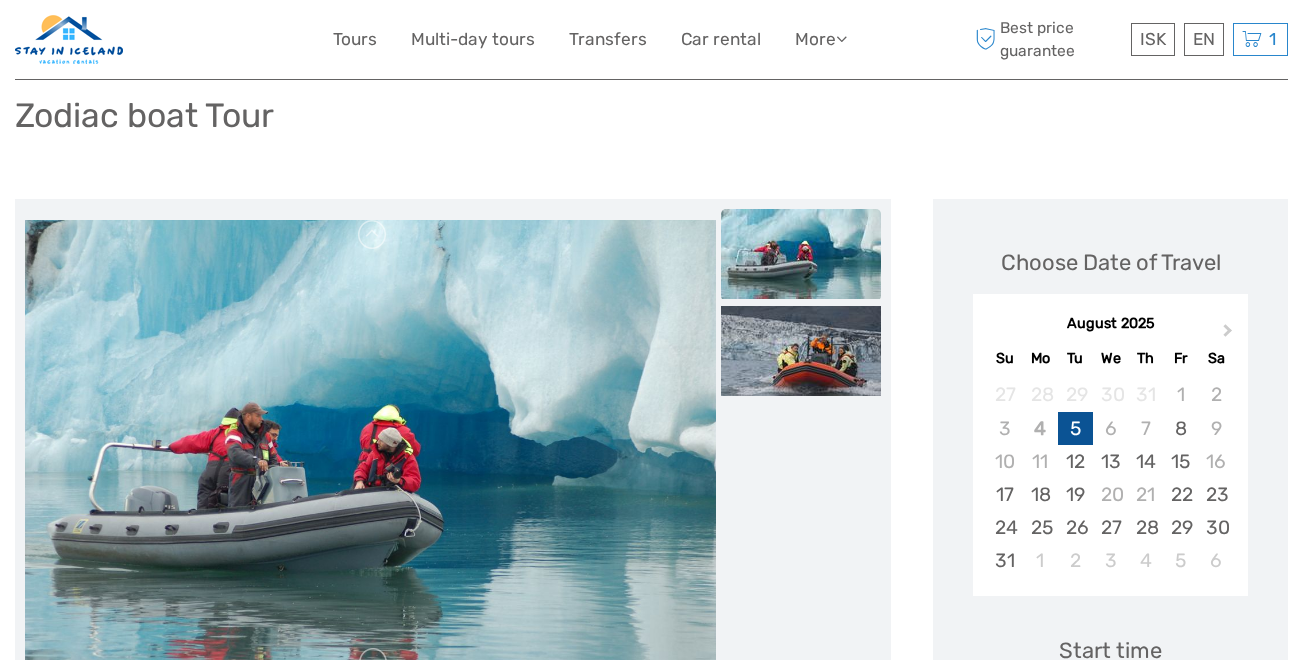 drag, startPoint x: 486, startPoint y: 406, endPoint x: 837, endPoint y: 555, distance: 381.31613 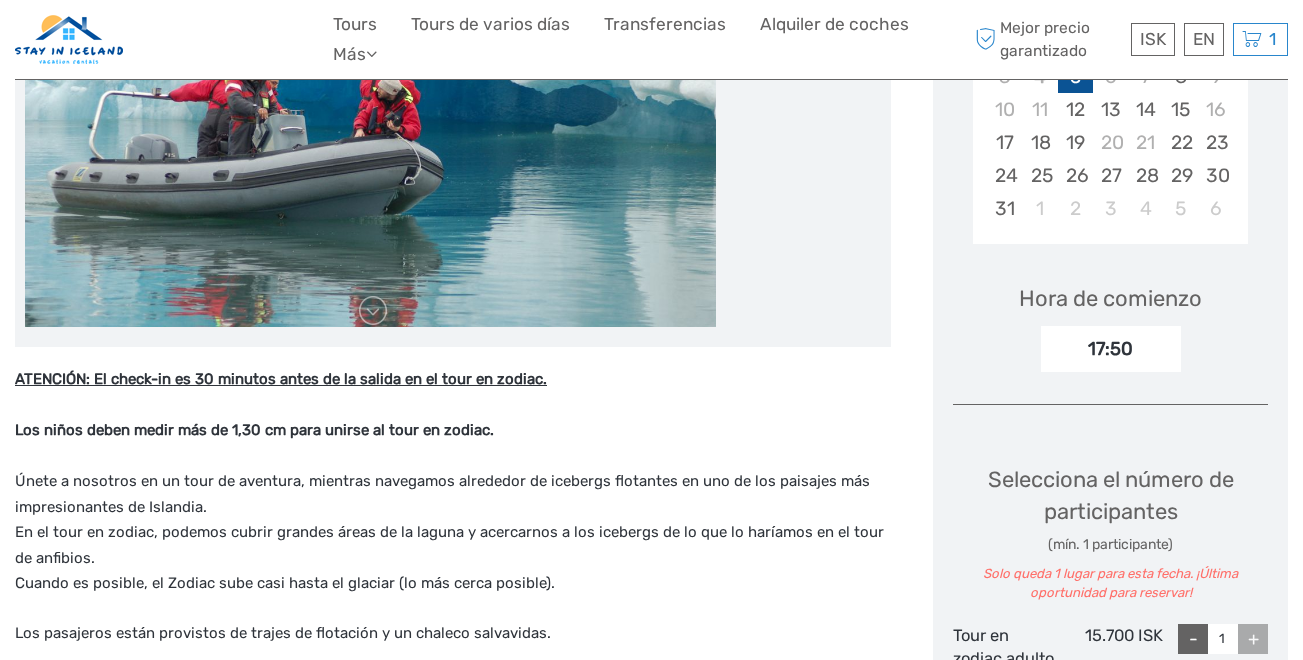 scroll, scrollTop: 531, scrollLeft: 0, axis: vertical 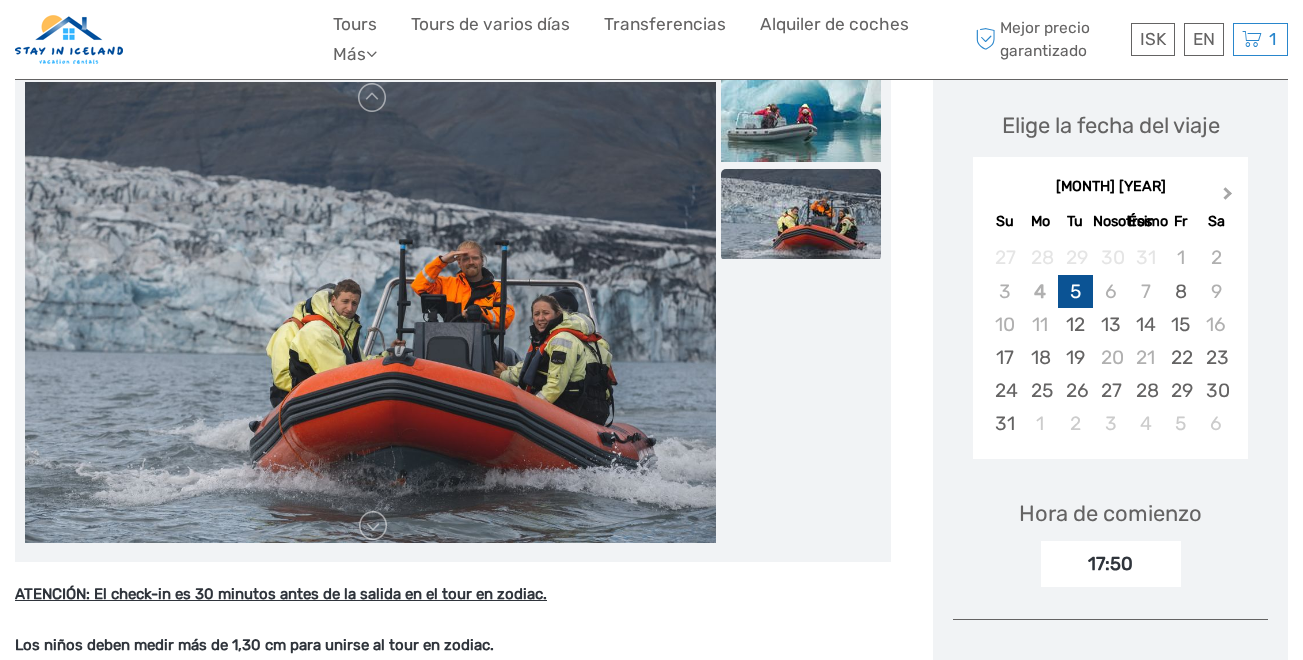 click on "Next Month" at bounding box center (1228, 197) 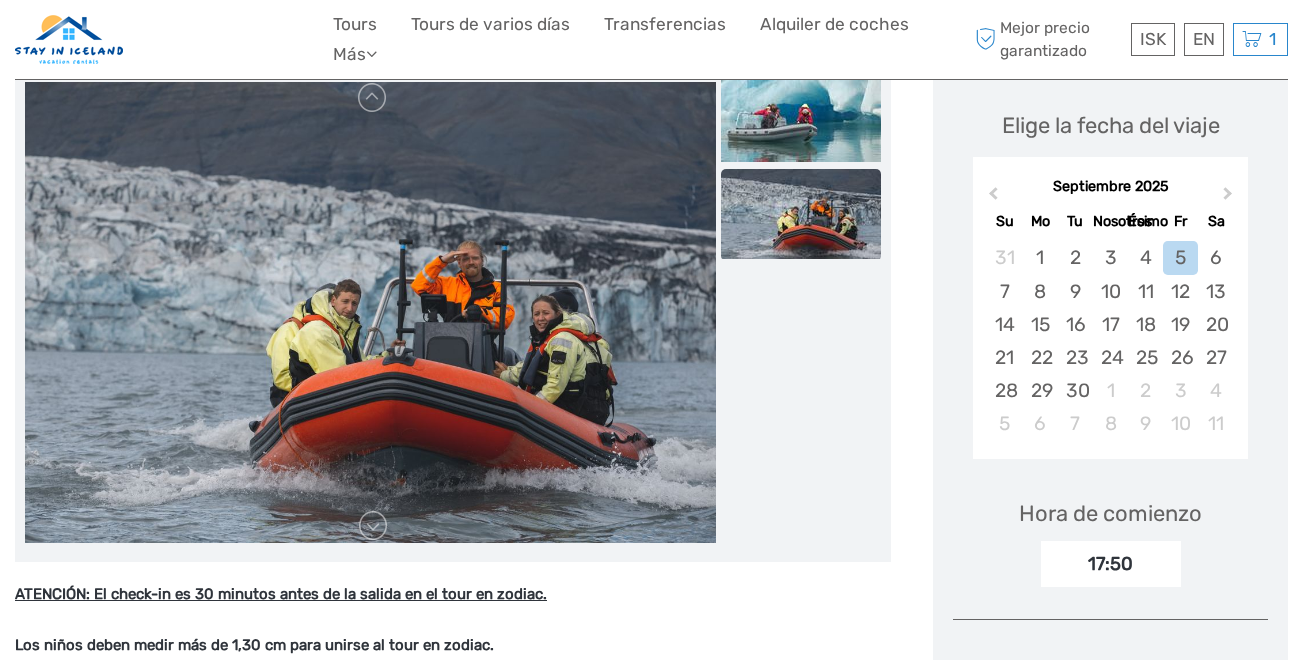 click on "17:50" at bounding box center [1111, 564] 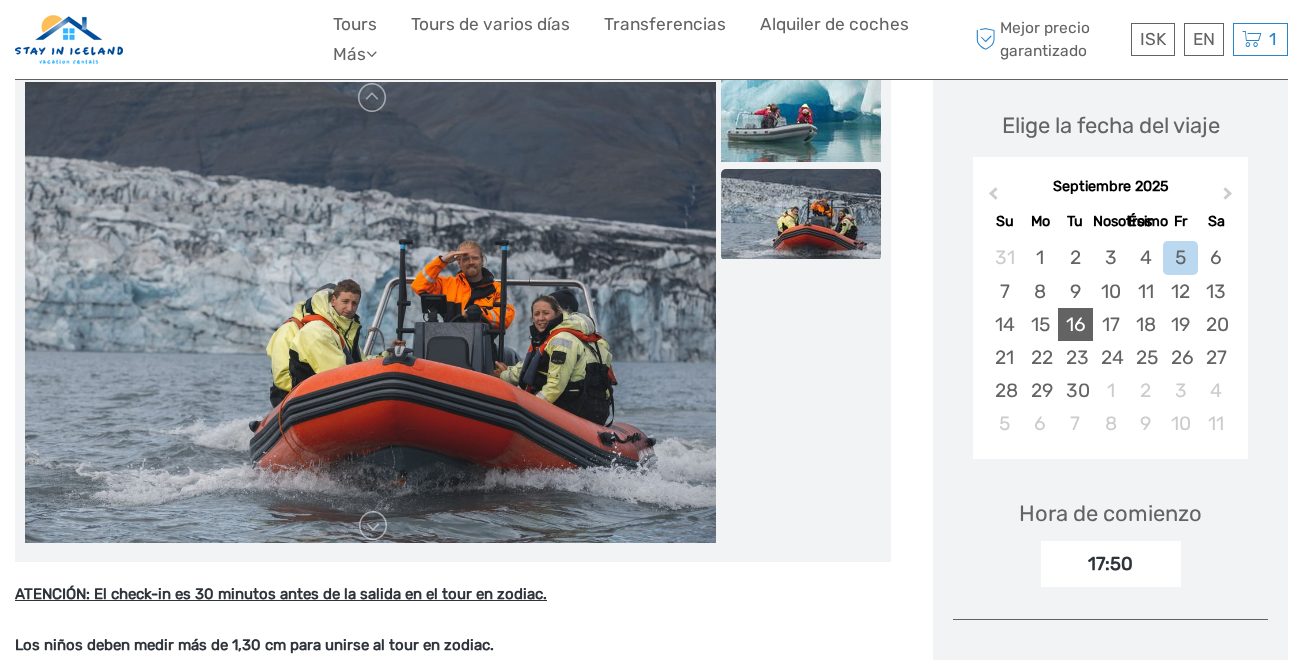 click on "16" at bounding box center [1075, 324] 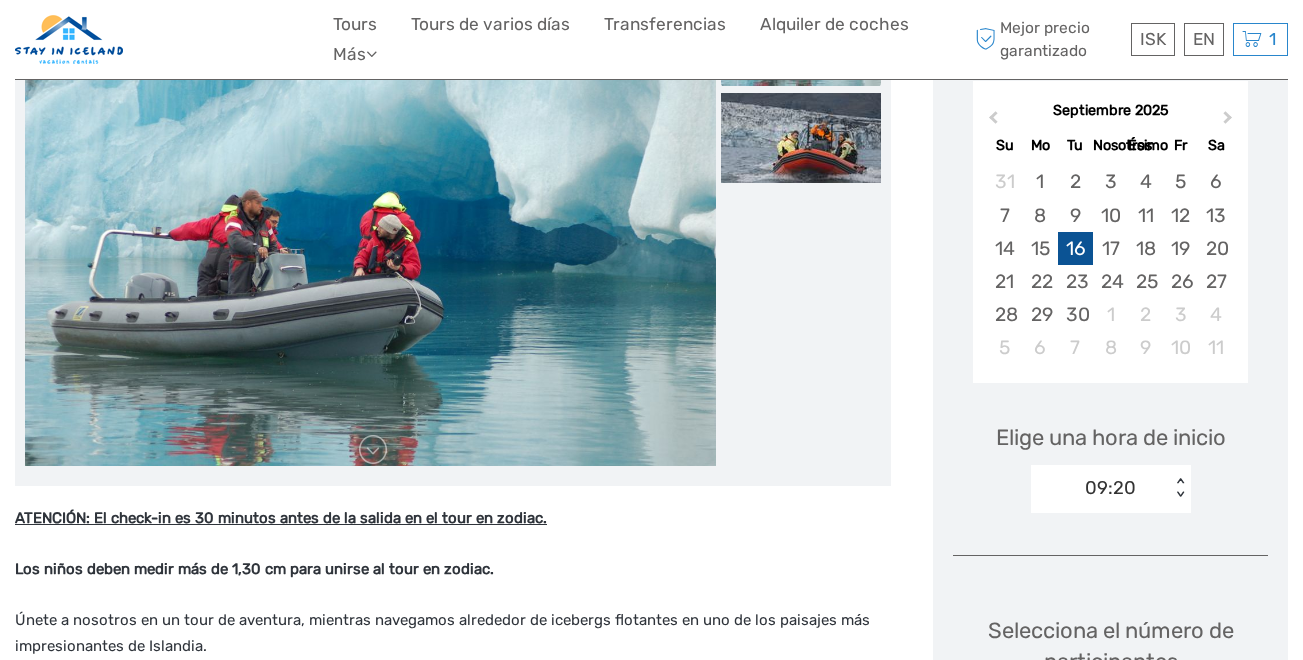 click on "09:20 < >" at bounding box center [1111, 489] 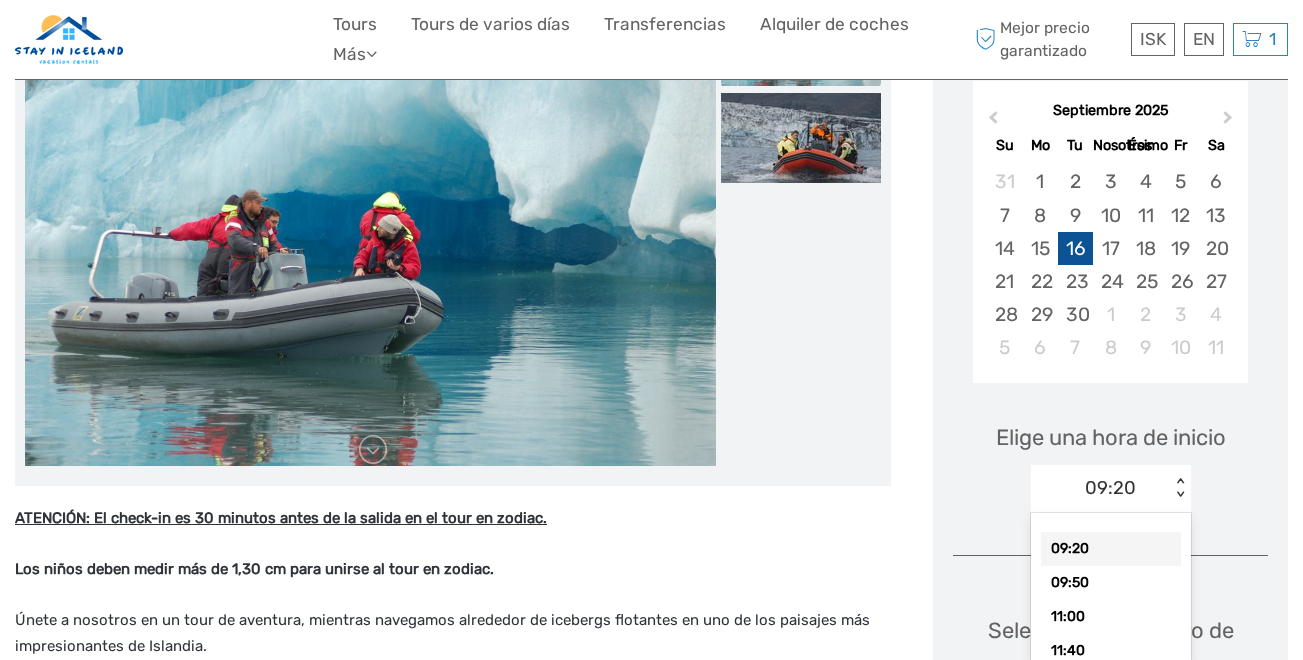 scroll, scrollTop: 357, scrollLeft: 0, axis: vertical 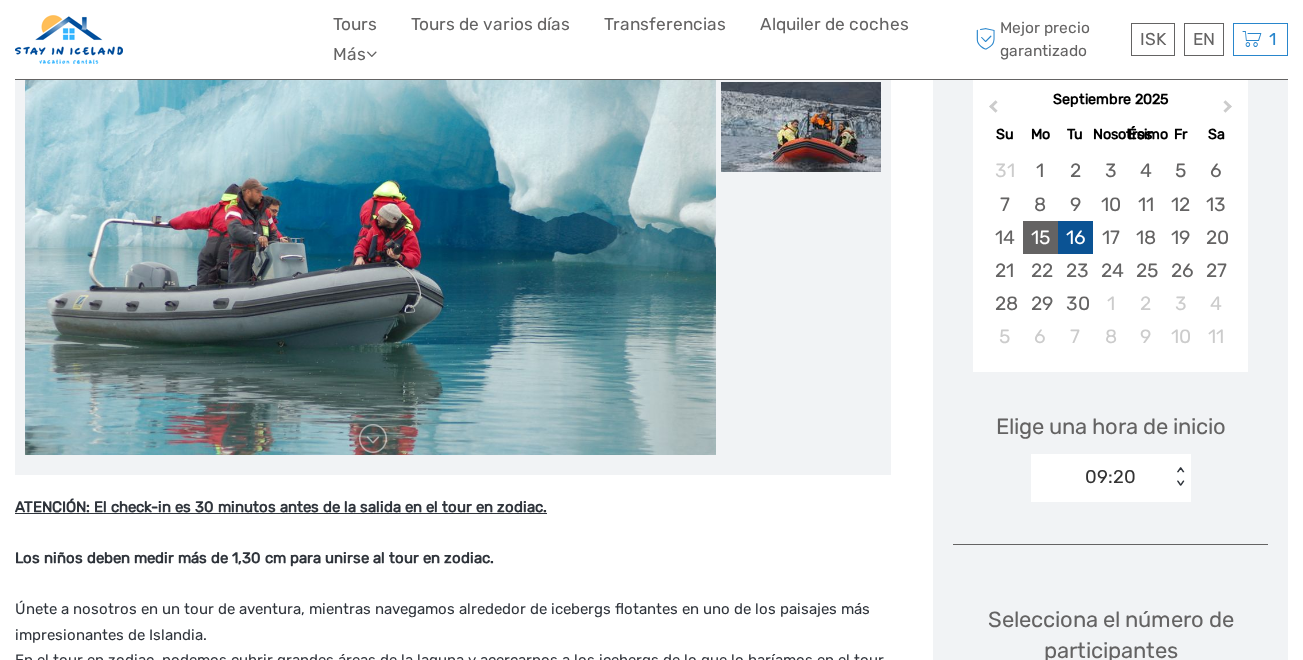 click on "15" at bounding box center (1040, 237) 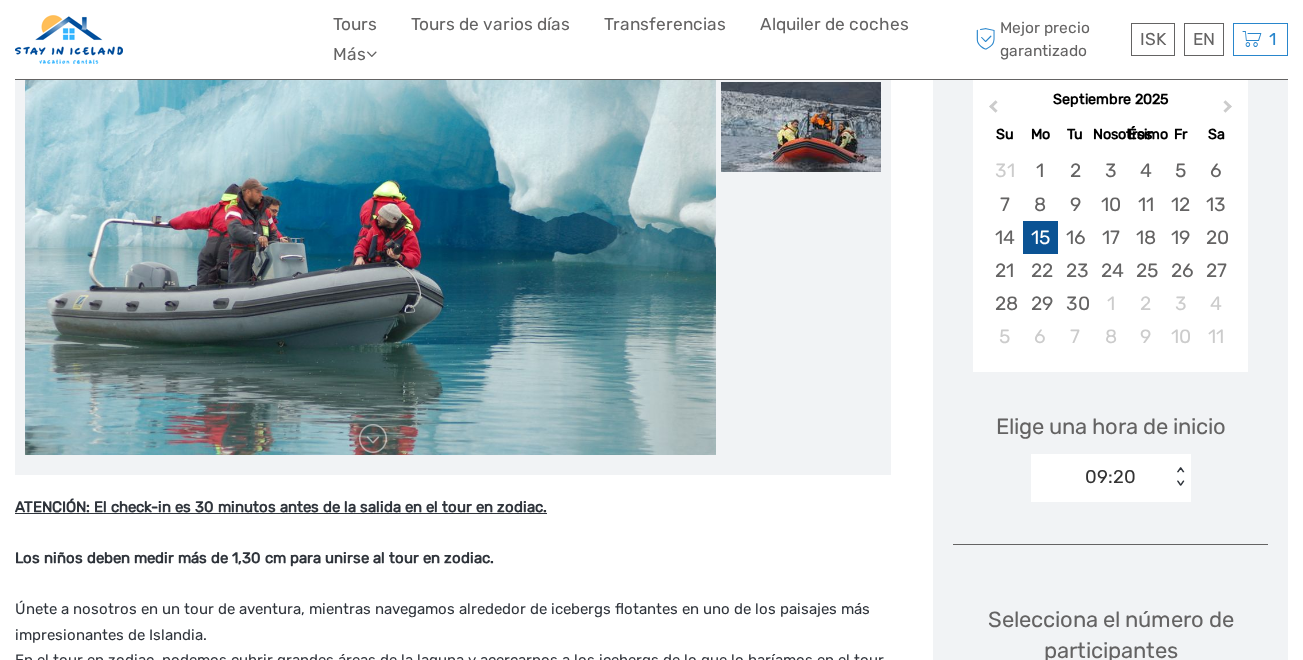 click on "< >" at bounding box center [1179, 477] 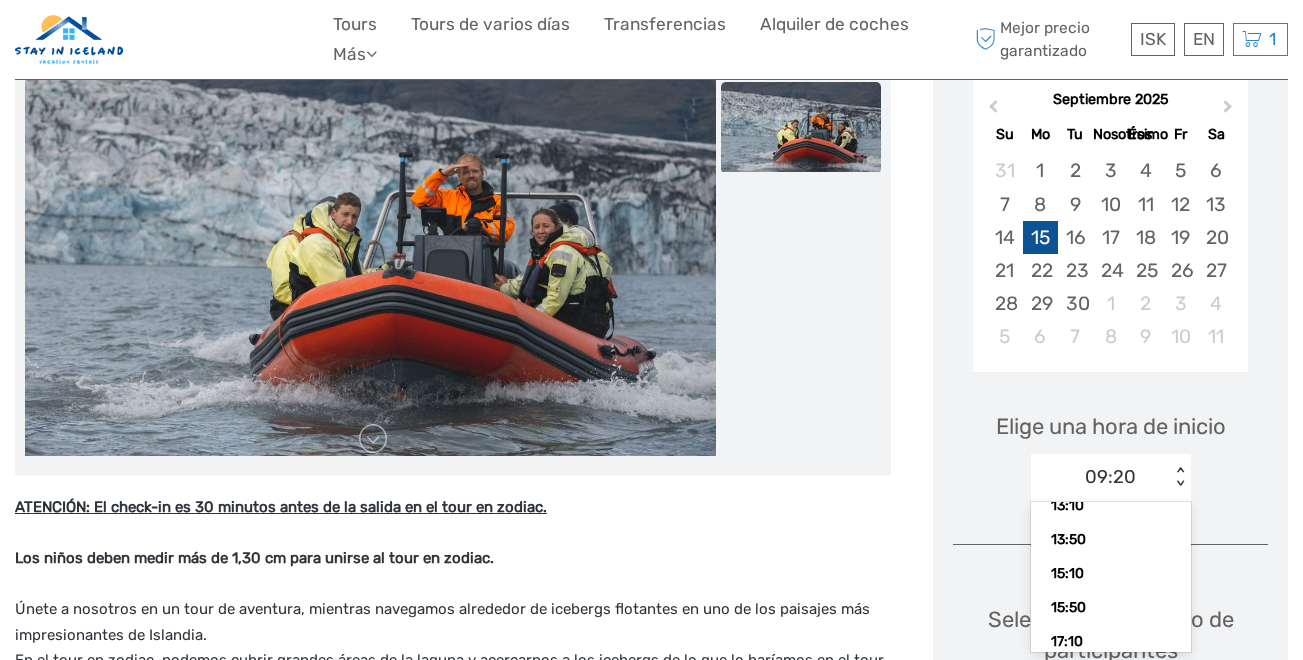 scroll, scrollTop: 209, scrollLeft: 0, axis: vertical 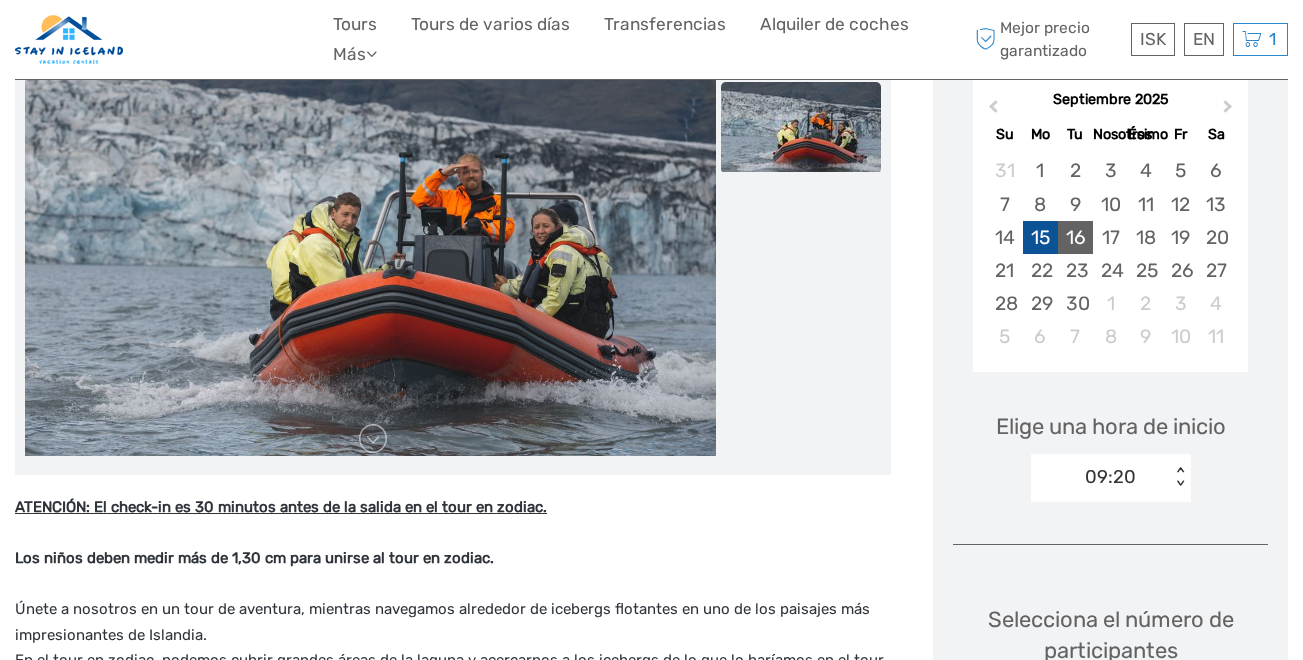 click on "16" at bounding box center (1075, 237) 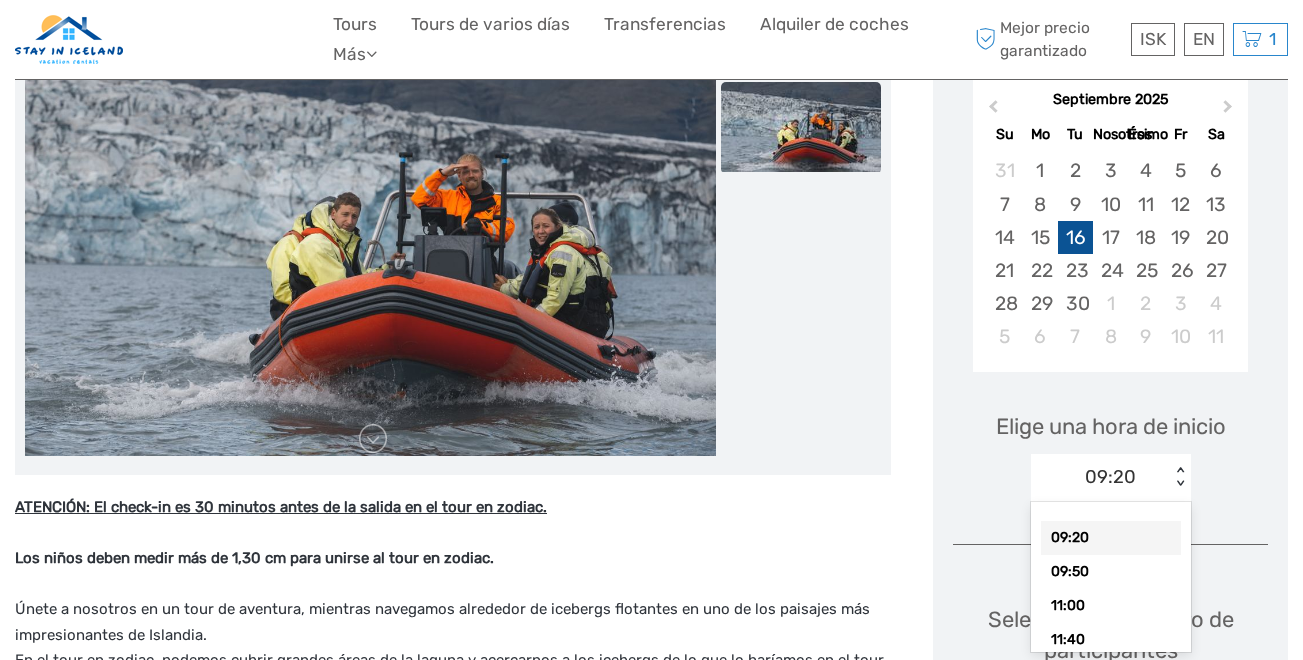 click on "< >" at bounding box center [1179, 477] 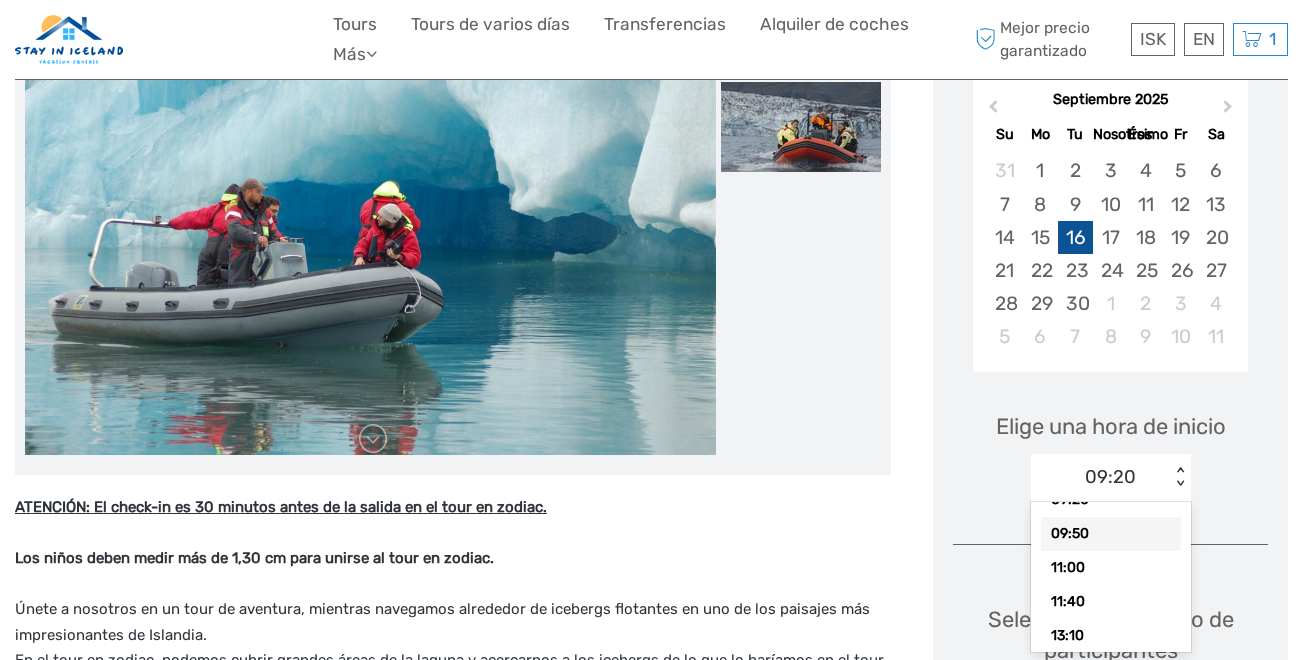 click on "09:50" at bounding box center (1111, 534) 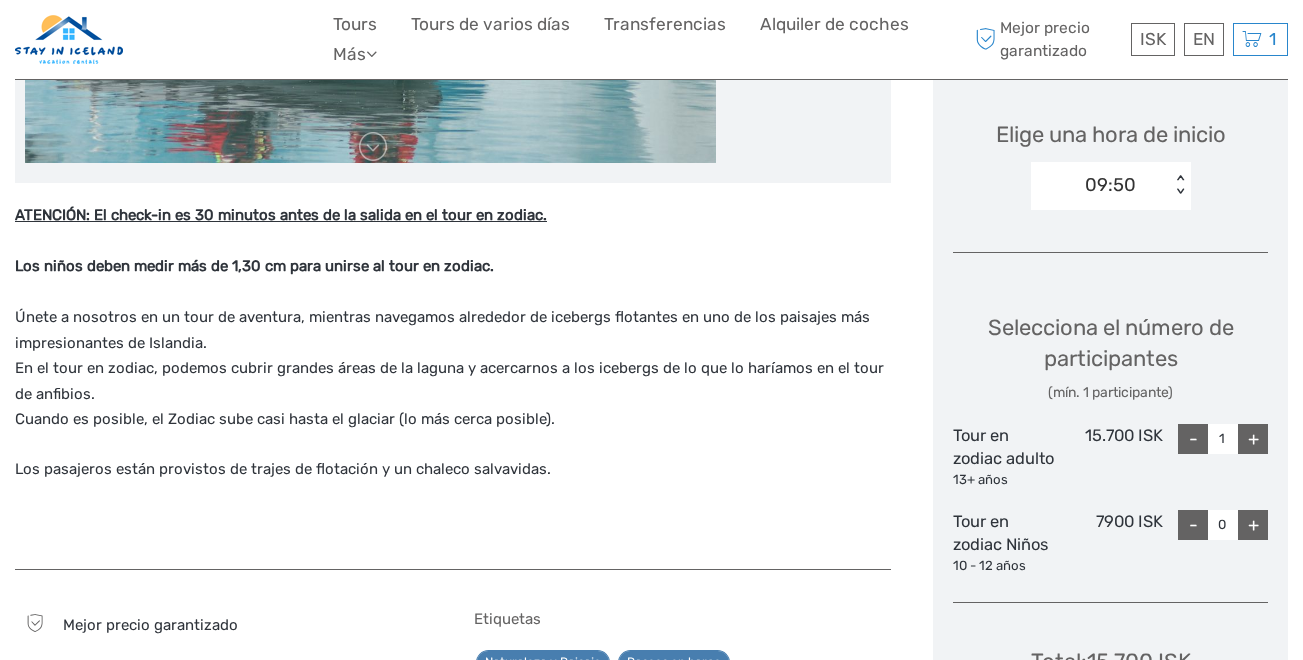 scroll, scrollTop: 677, scrollLeft: 0, axis: vertical 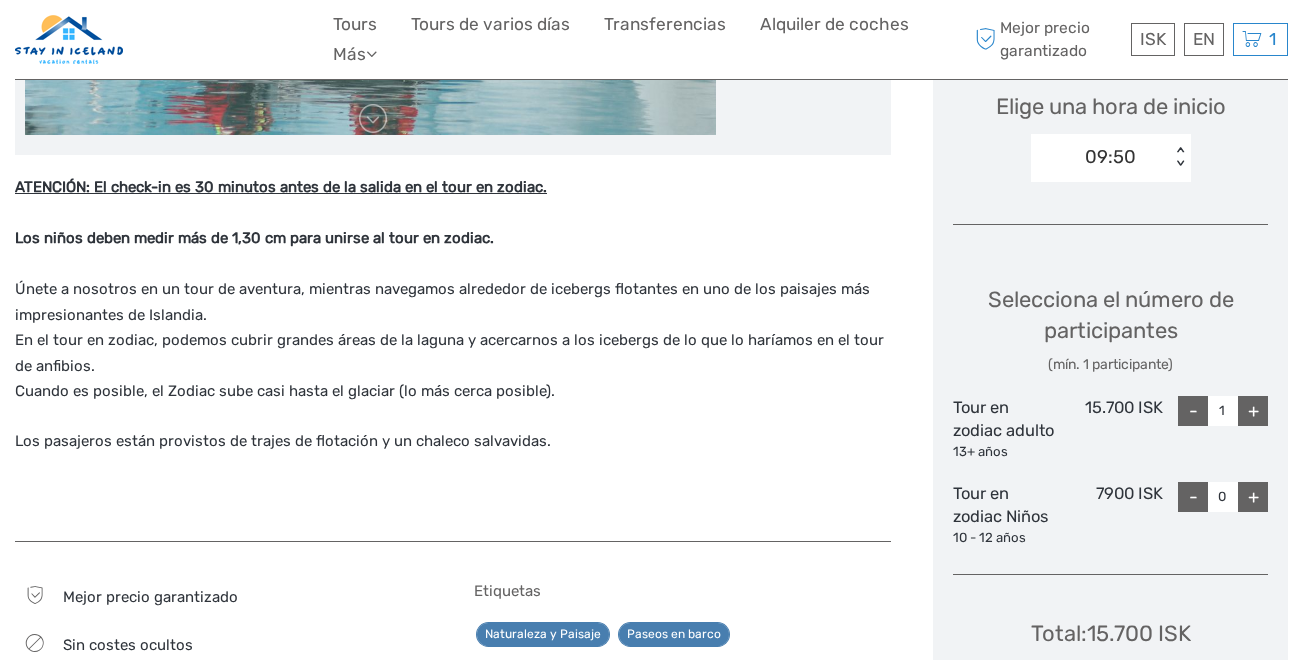 click on "+" at bounding box center (1253, 411) 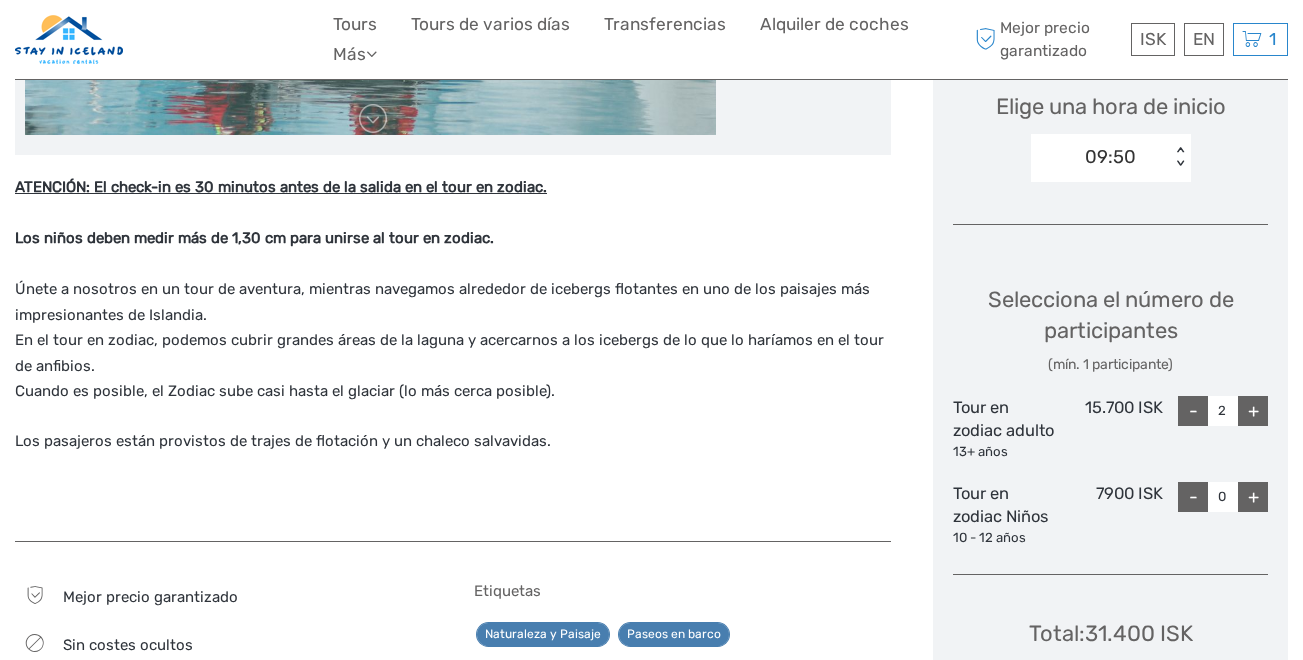 click on "+" at bounding box center (1253, 411) 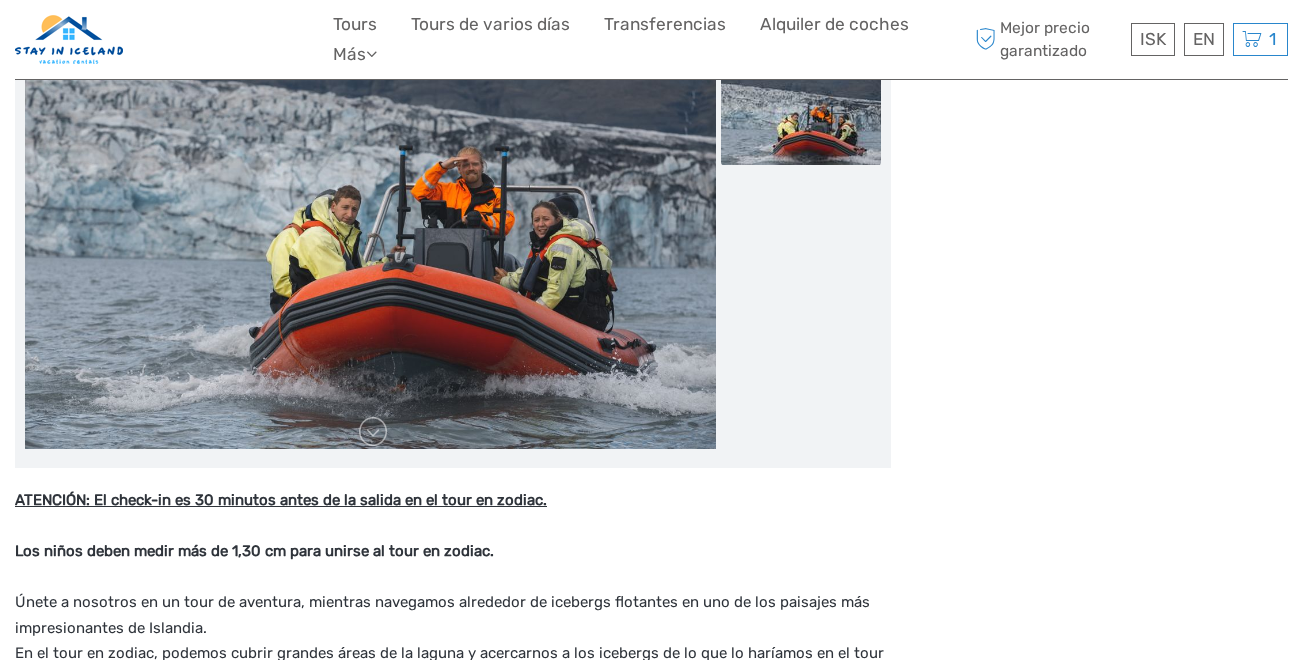 scroll, scrollTop: 173, scrollLeft: 0, axis: vertical 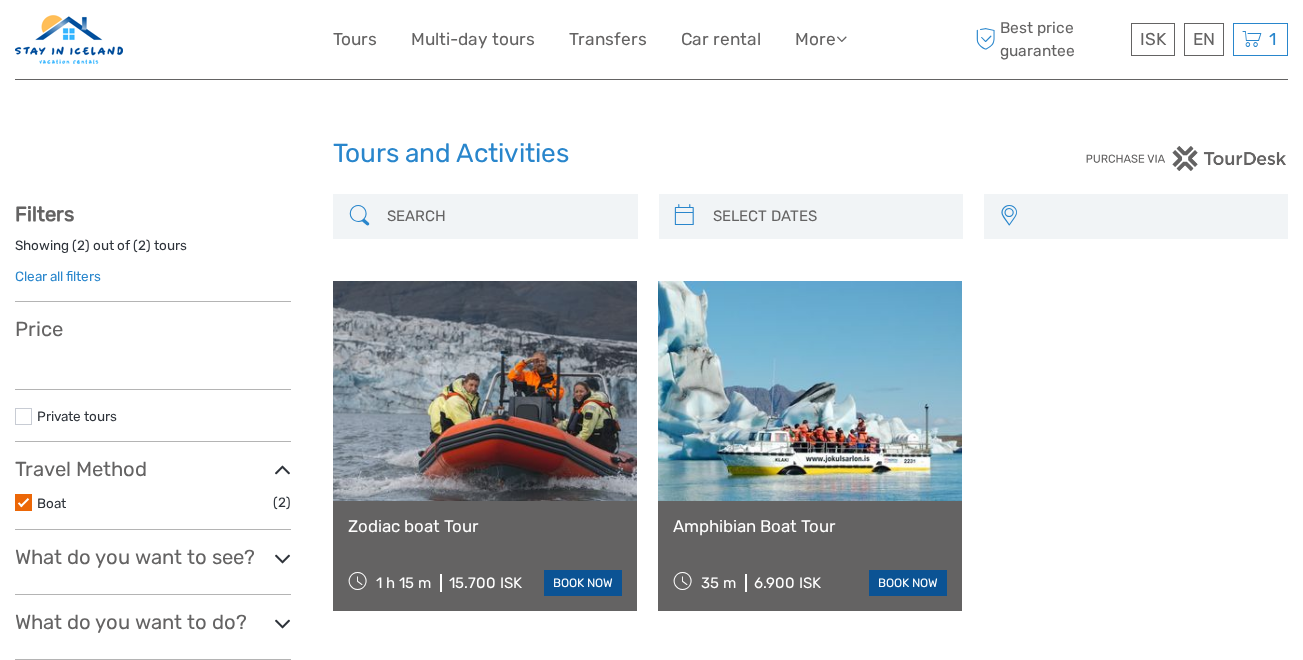 select 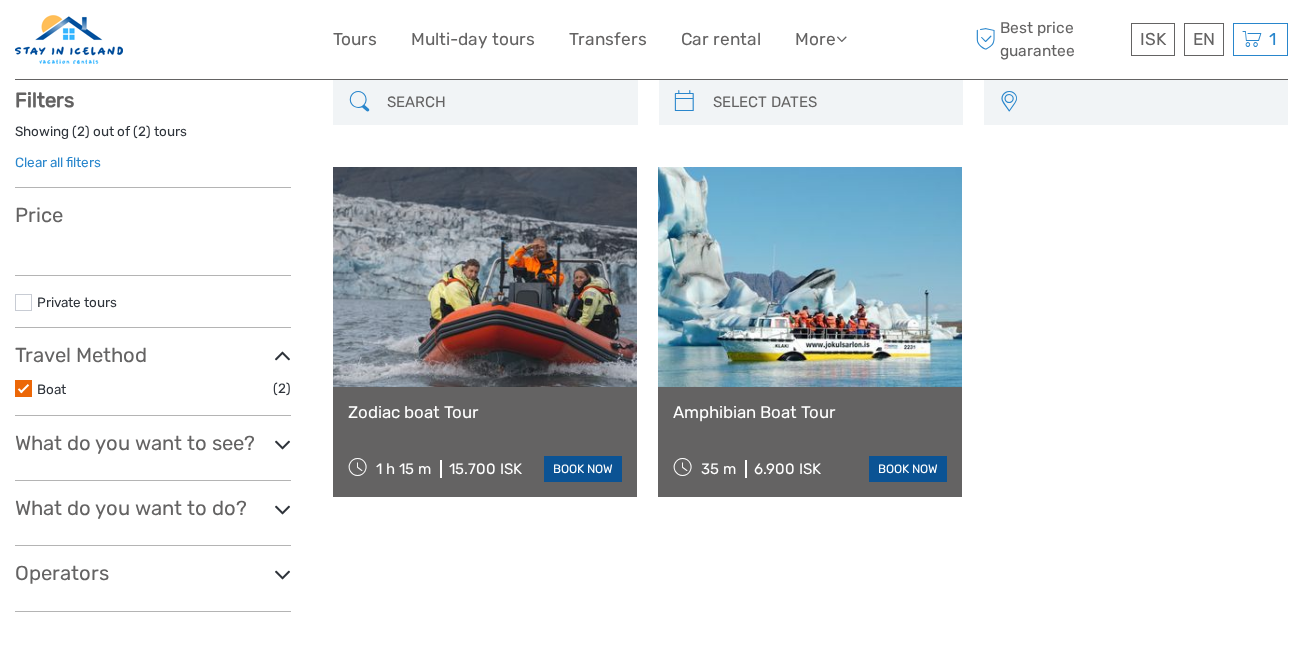 select 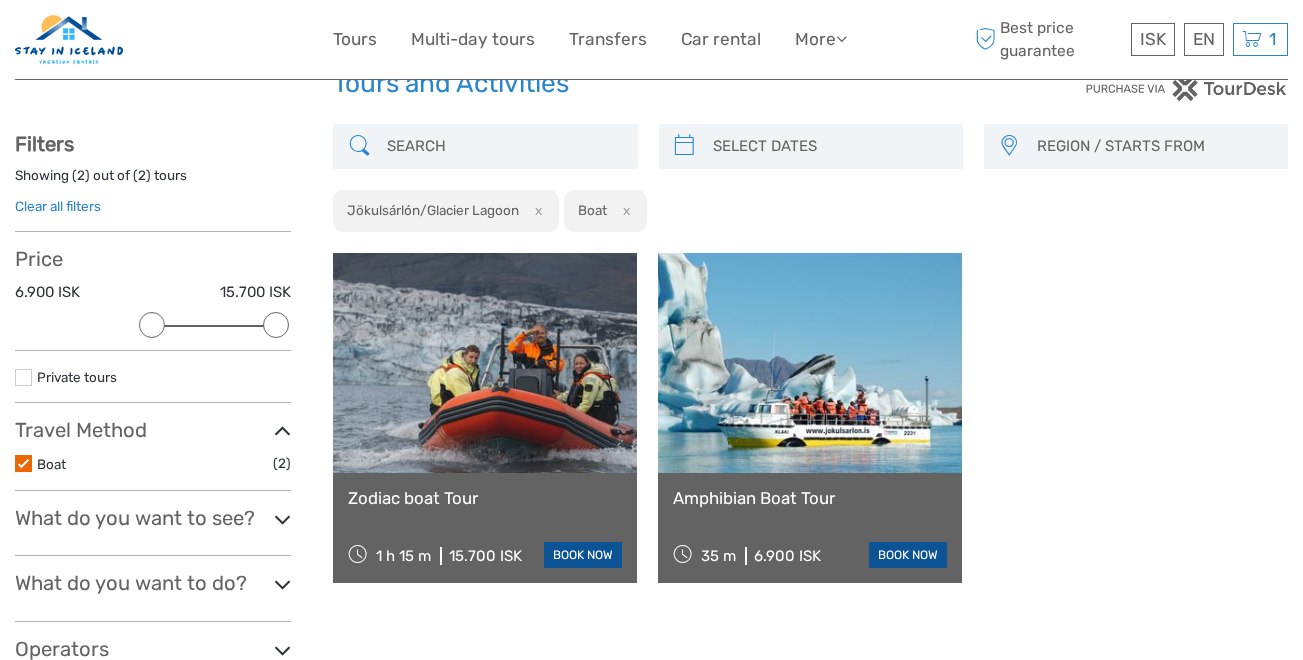 scroll, scrollTop: 50, scrollLeft: 0, axis: vertical 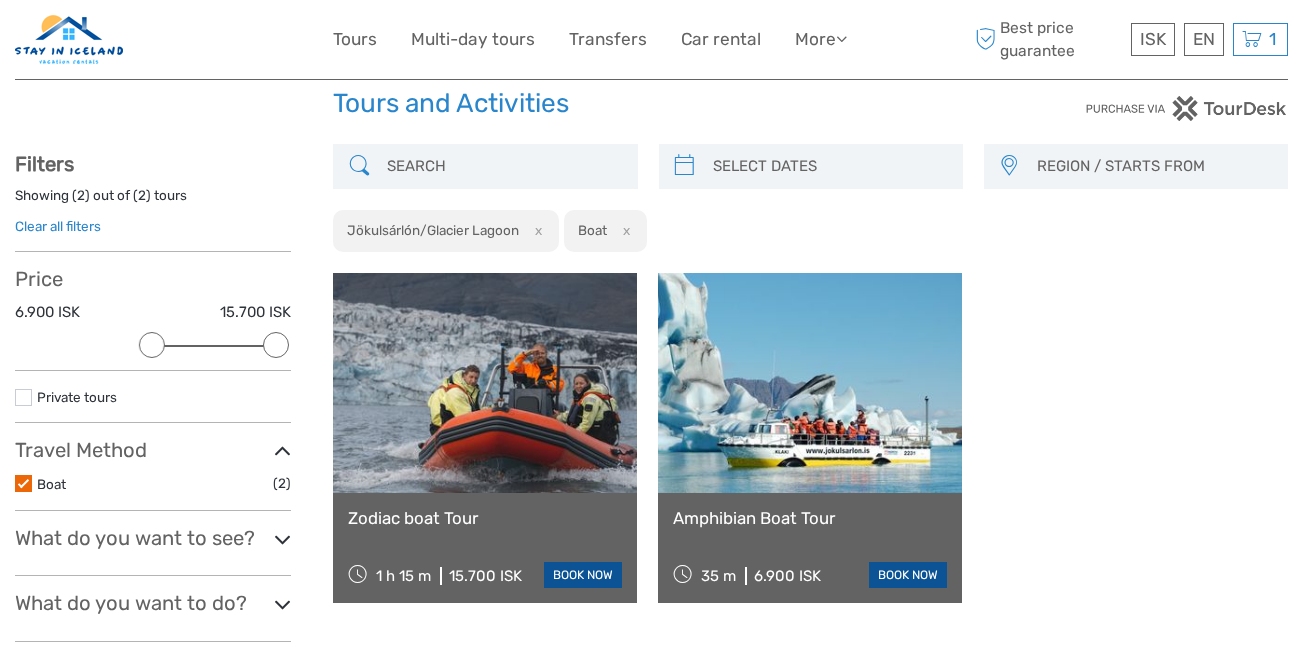 click at bounding box center (485, 383) 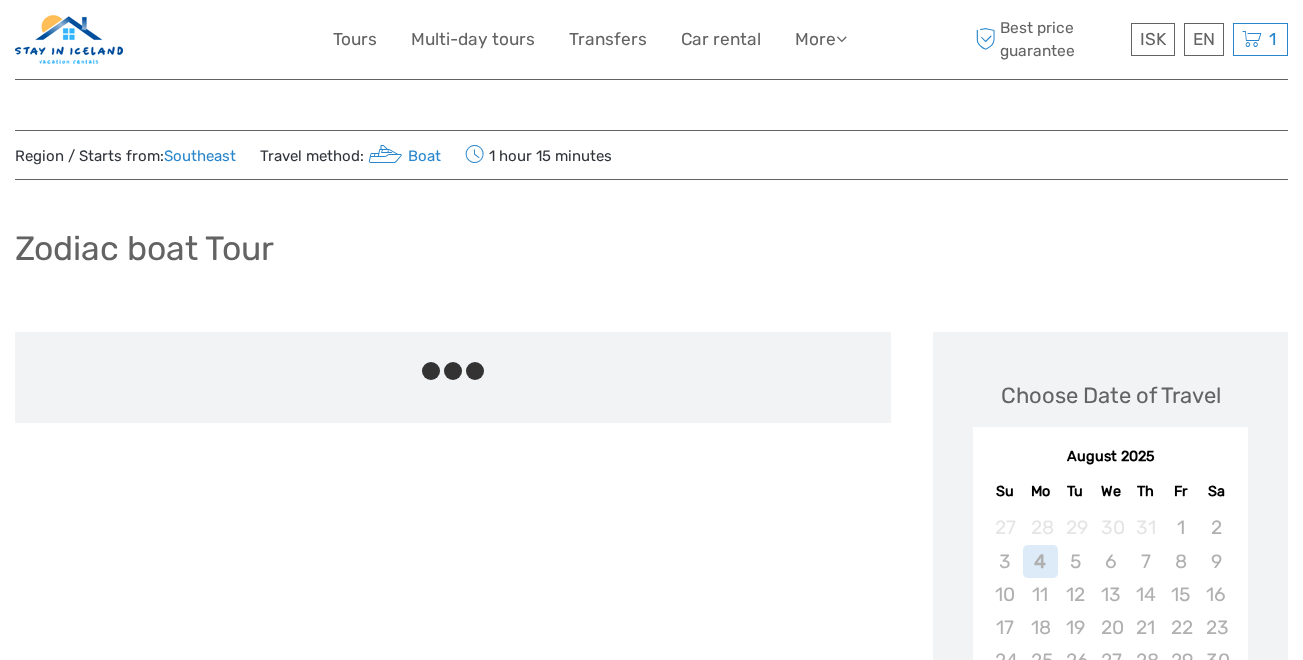 scroll, scrollTop: 0, scrollLeft: 0, axis: both 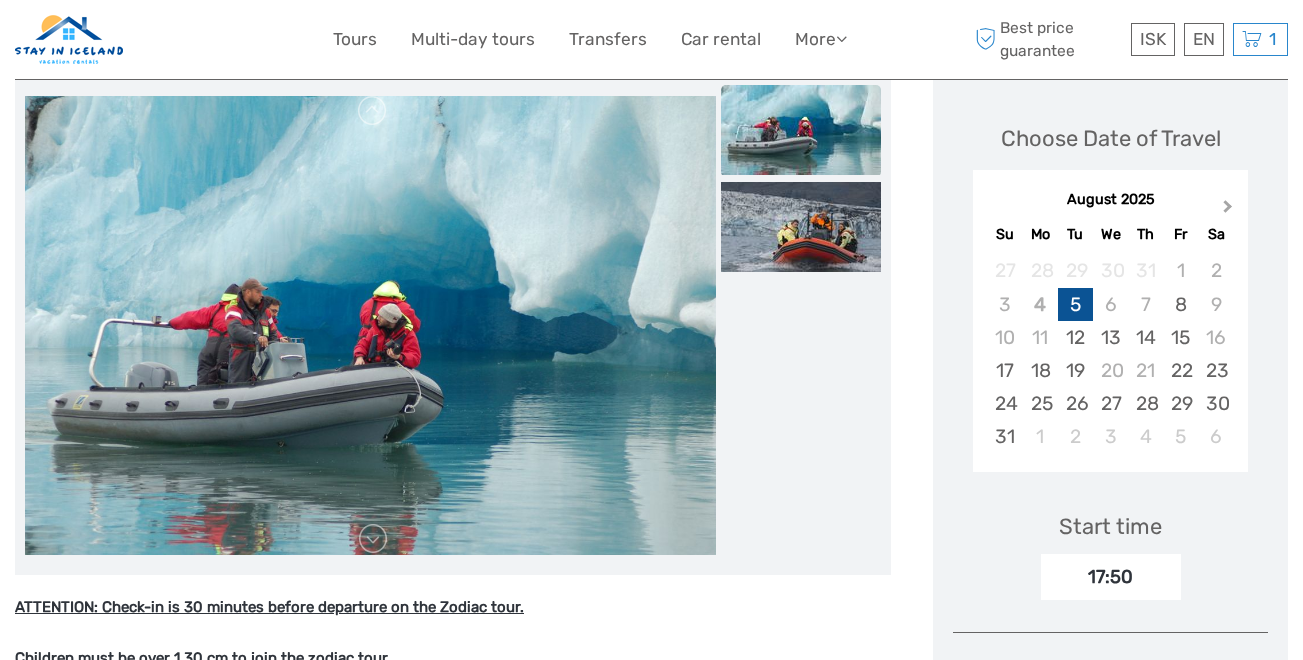 click on "Next Month" at bounding box center (1228, 210) 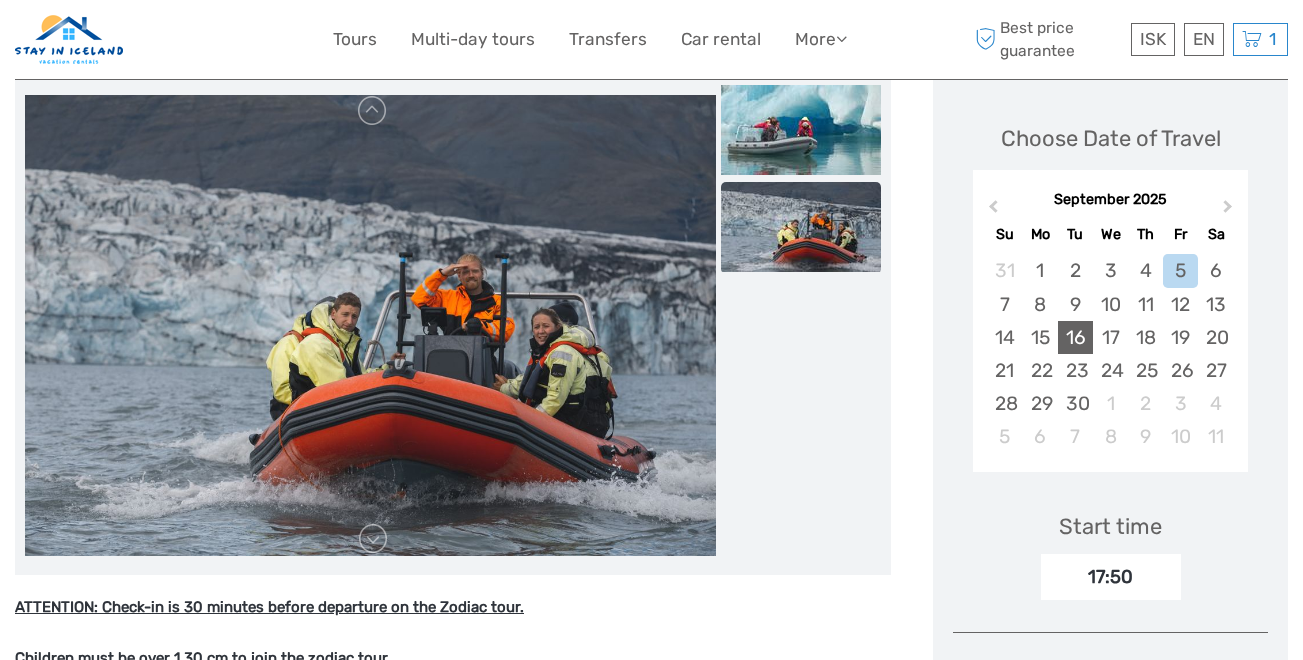 click on "16" at bounding box center (1075, 337) 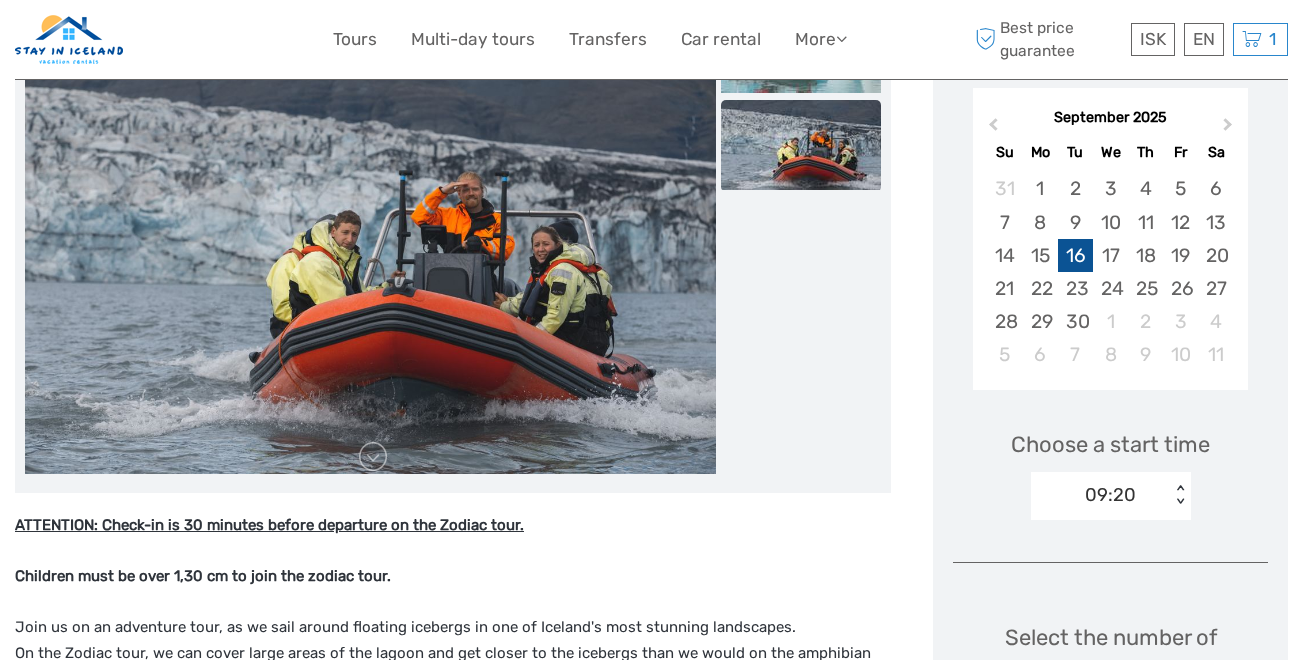 click on "09:20 < >" at bounding box center [1111, 496] 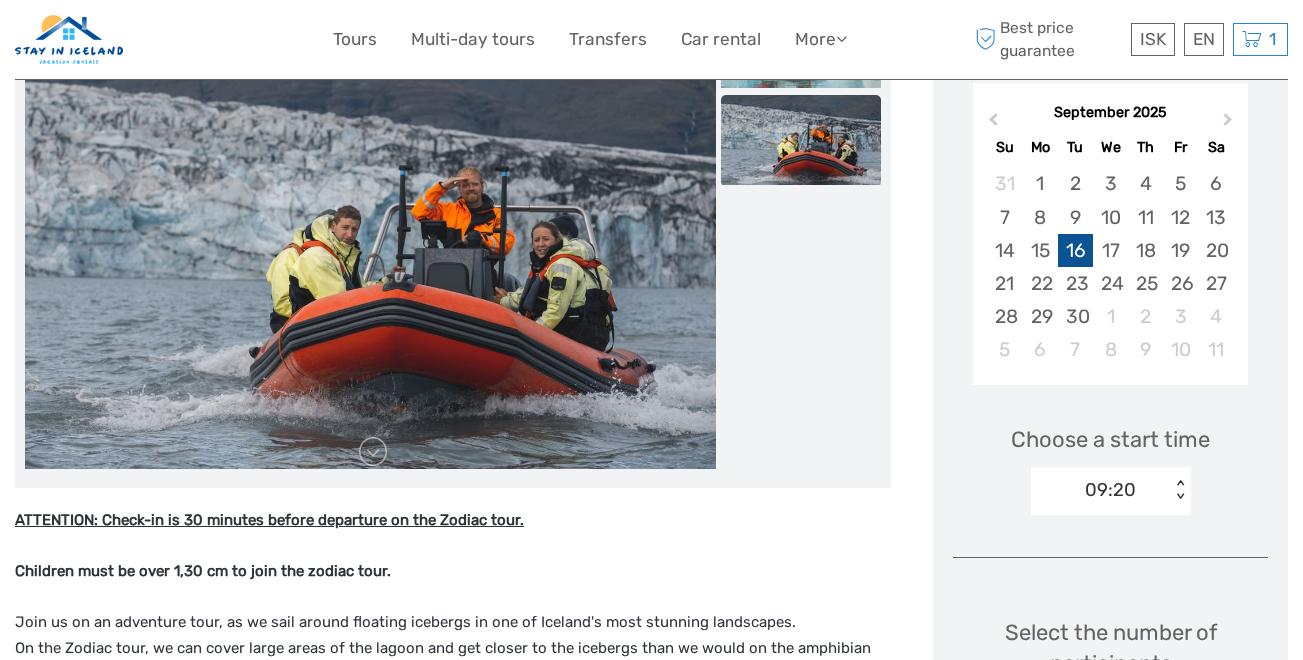 scroll, scrollTop: 357, scrollLeft: 0, axis: vertical 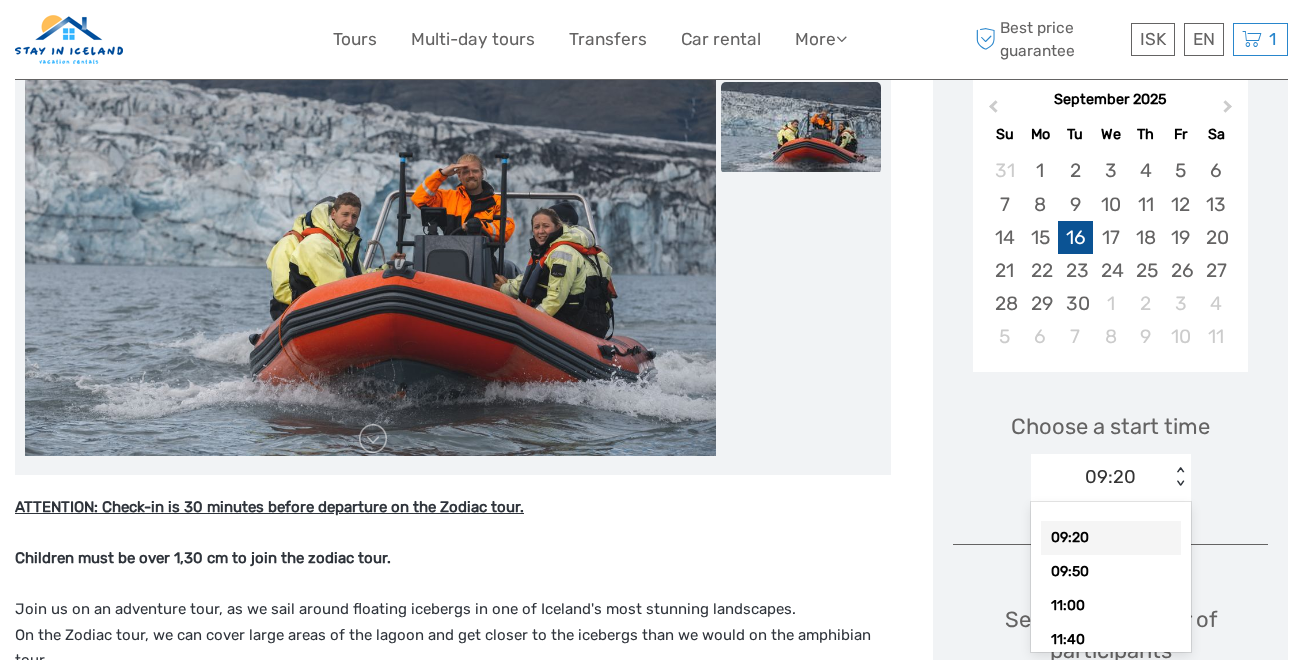 click on "09:20" at bounding box center [1111, 538] 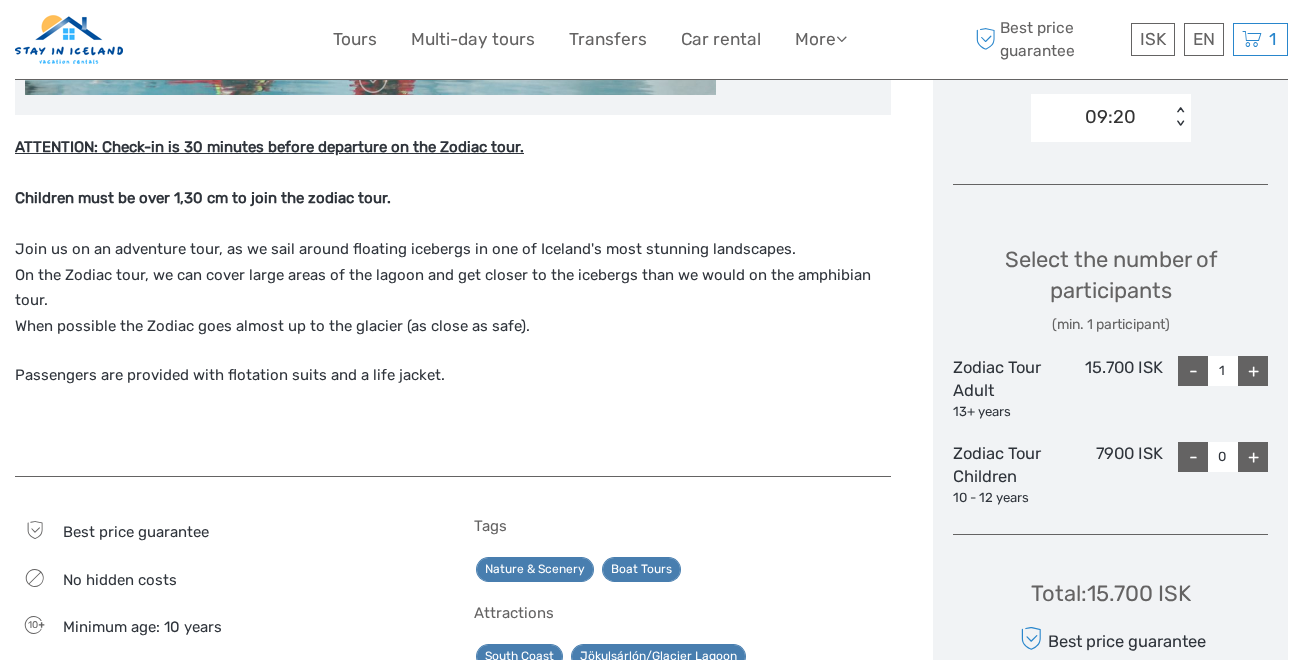 scroll, scrollTop: 739, scrollLeft: 0, axis: vertical 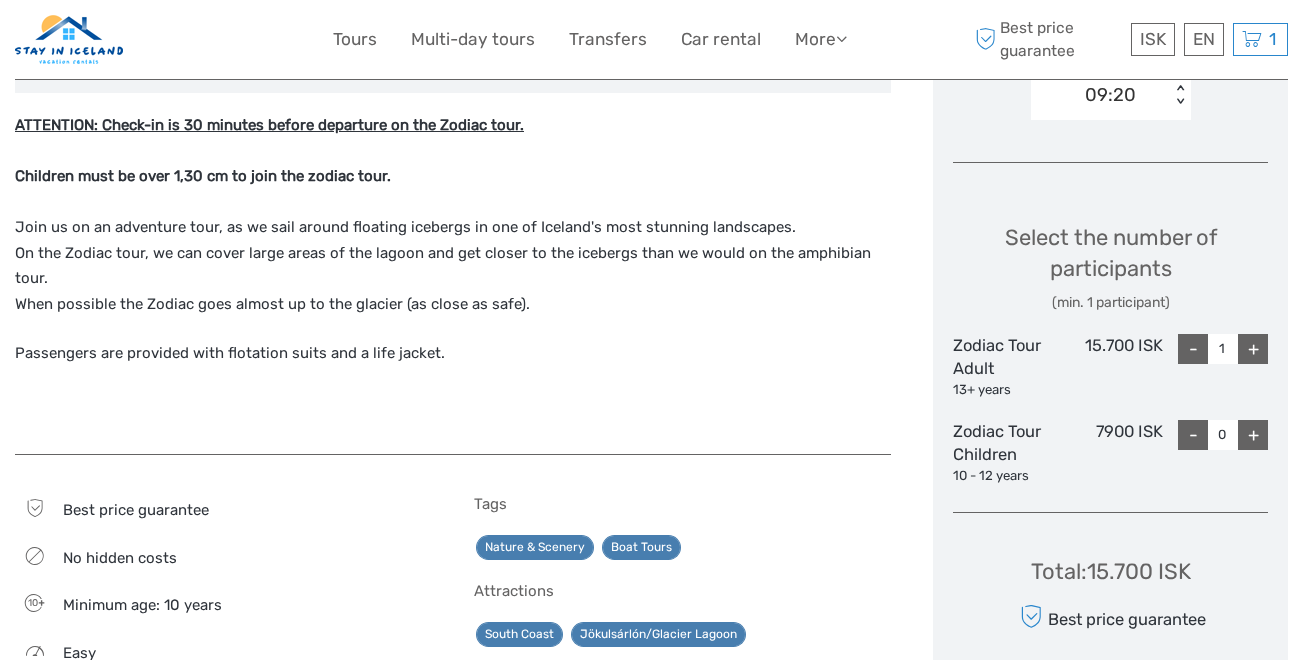 click on "+" at bounding box center (1253, 349) 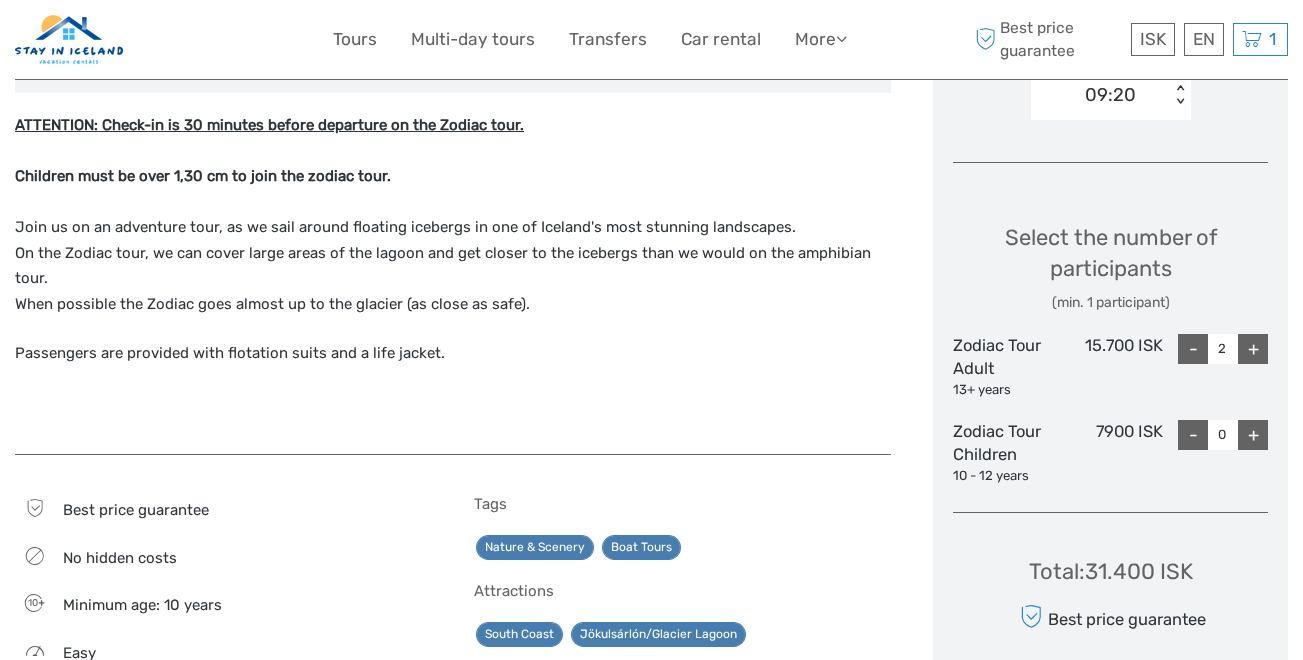 click on "+" at bounding box center [1253, 349] 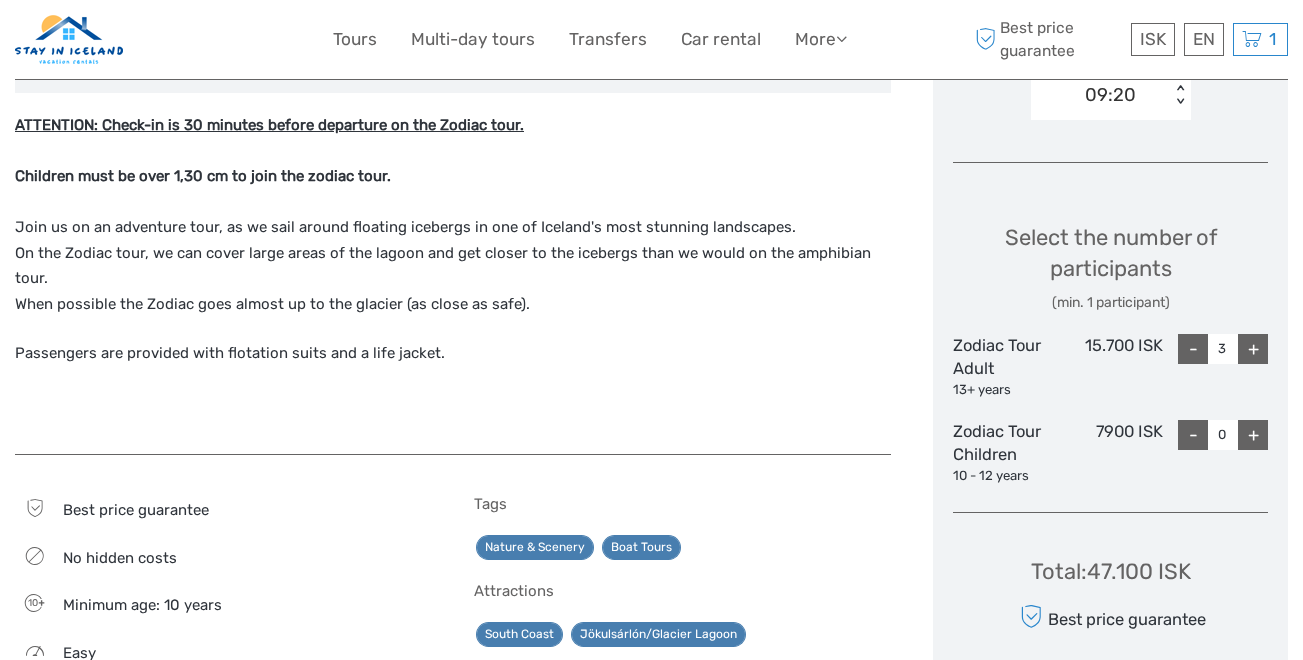 click on "+" at bounding box center (1253, 349) 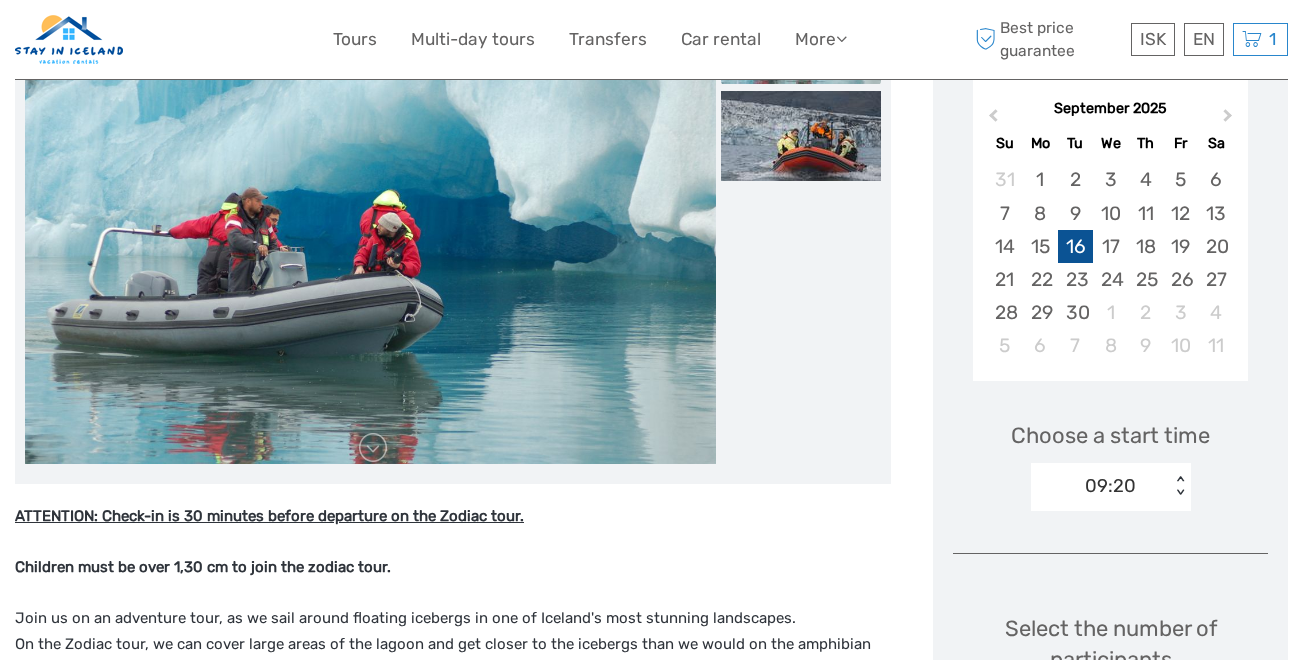 scroll, scrollTop: 361, scrollLeft: 0, axis: vertical 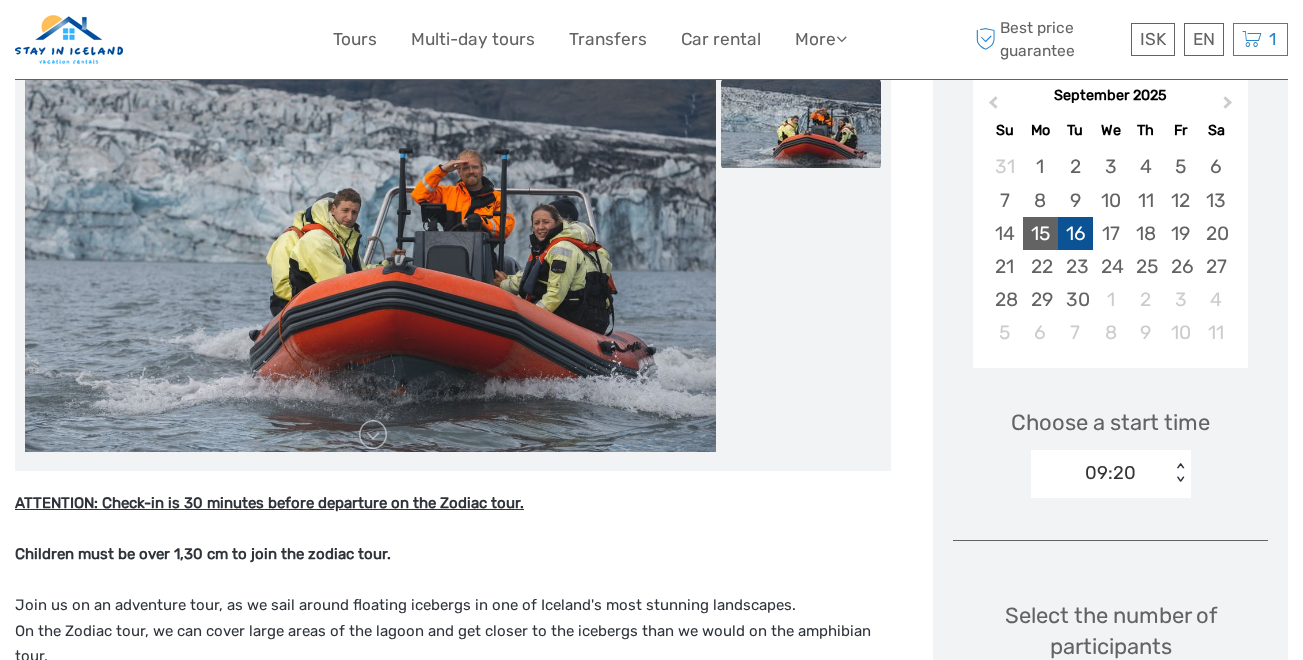 click on "15" at bounding box center [1040, 233] 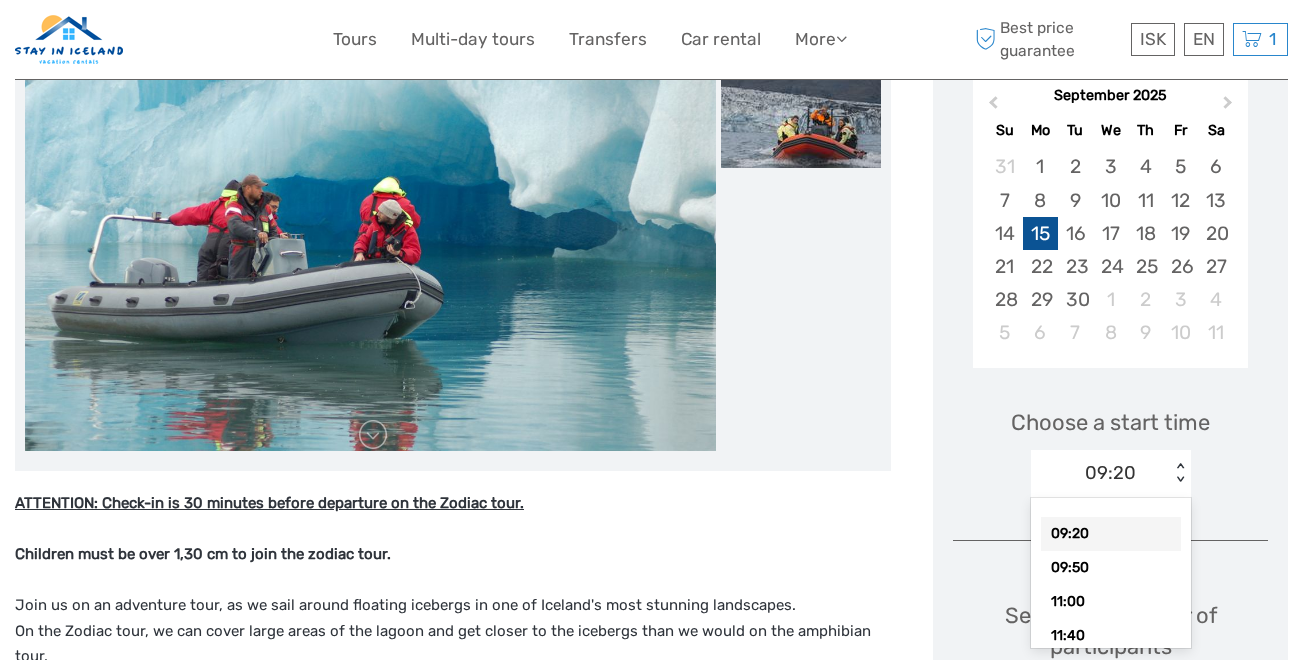 click on "< >" at bounding box center [1179, 473] 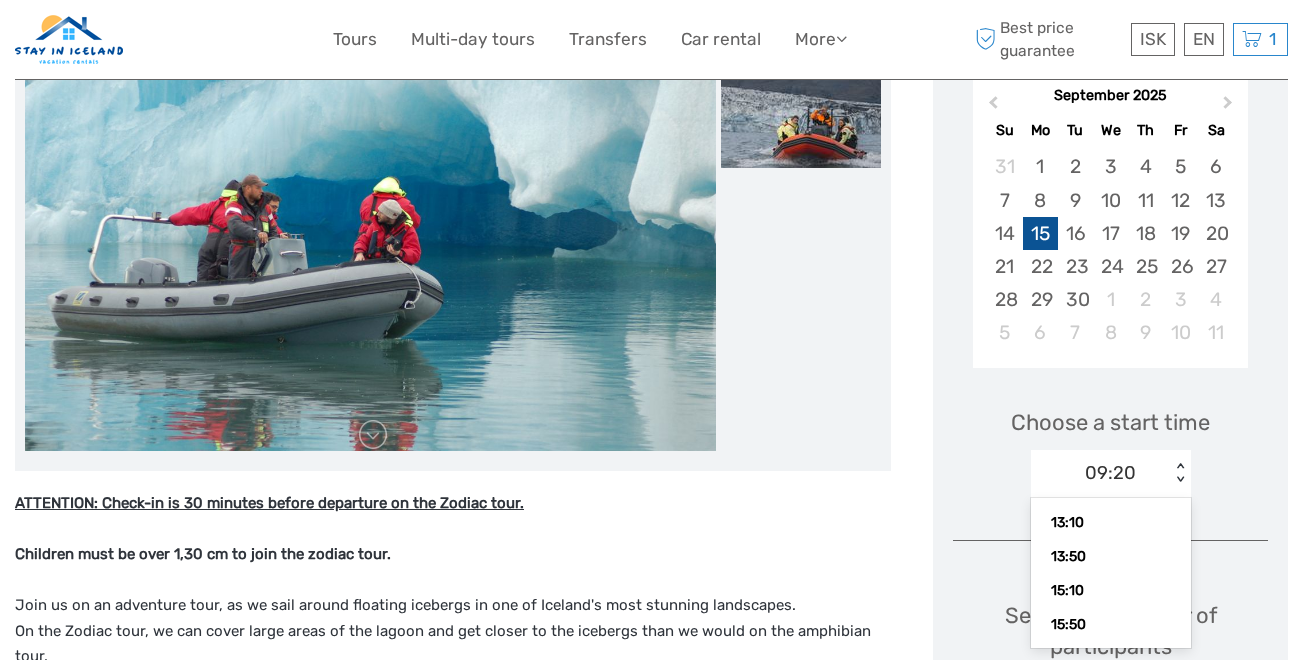 scroll, scrollTop: 209, scrollLeft: 0, axis: vertical 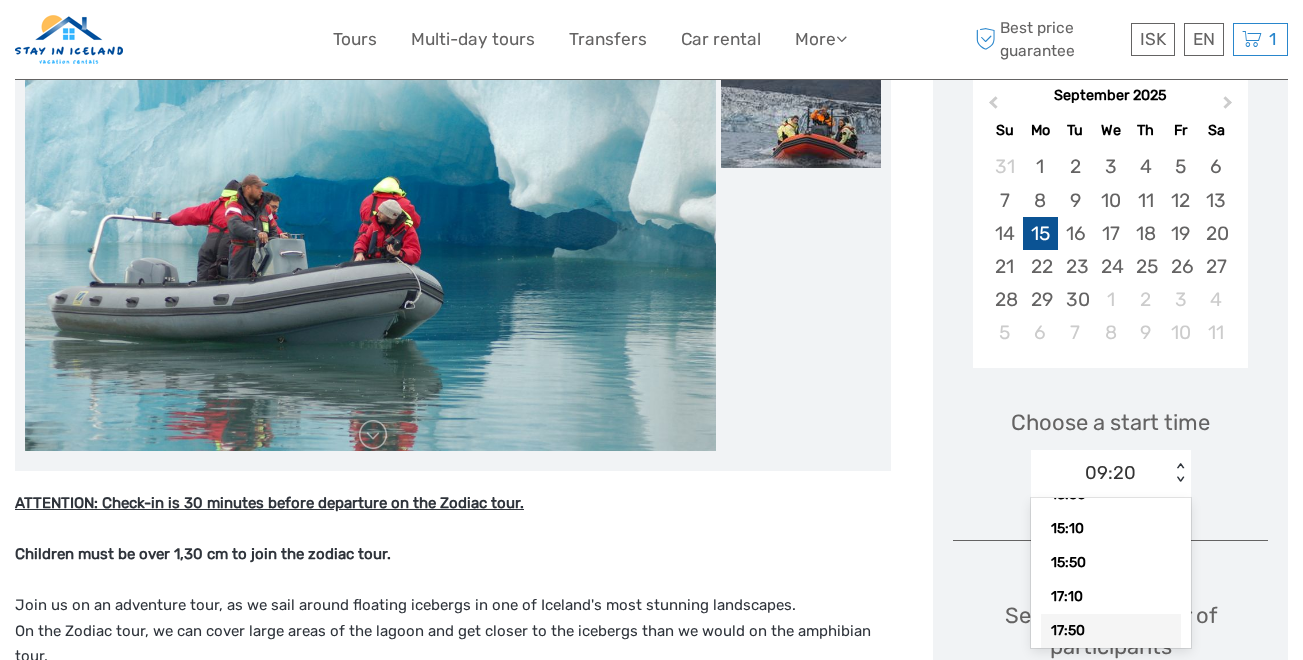 click on "17:50" at bounding box center (1111, 631) 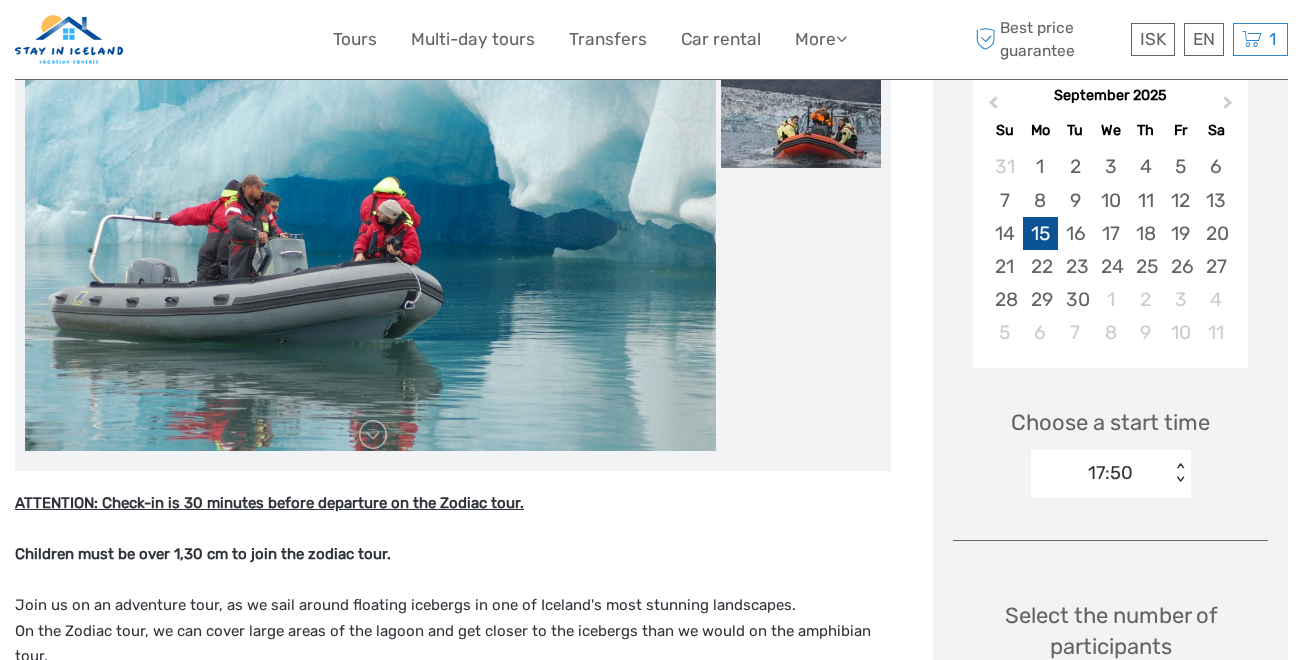 click on "< >" at bounding box center (1179, 473) 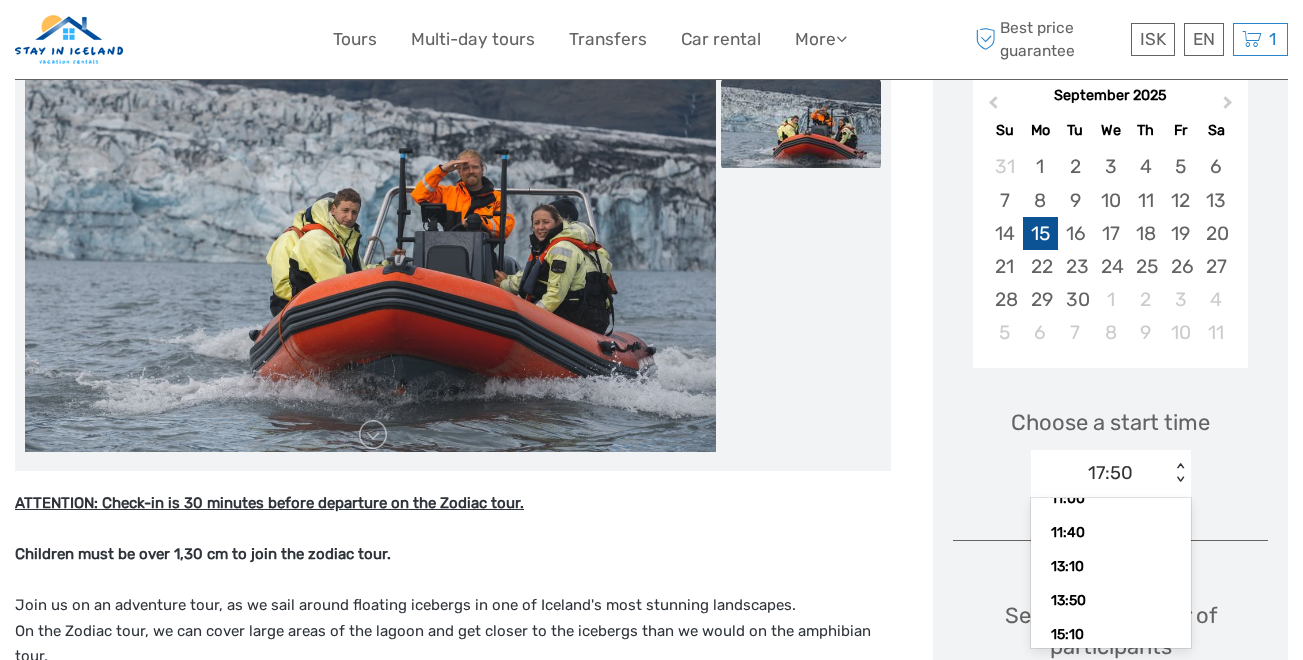 scroll, scrollTop: 209, scrollLeft: 0, axis: vertical 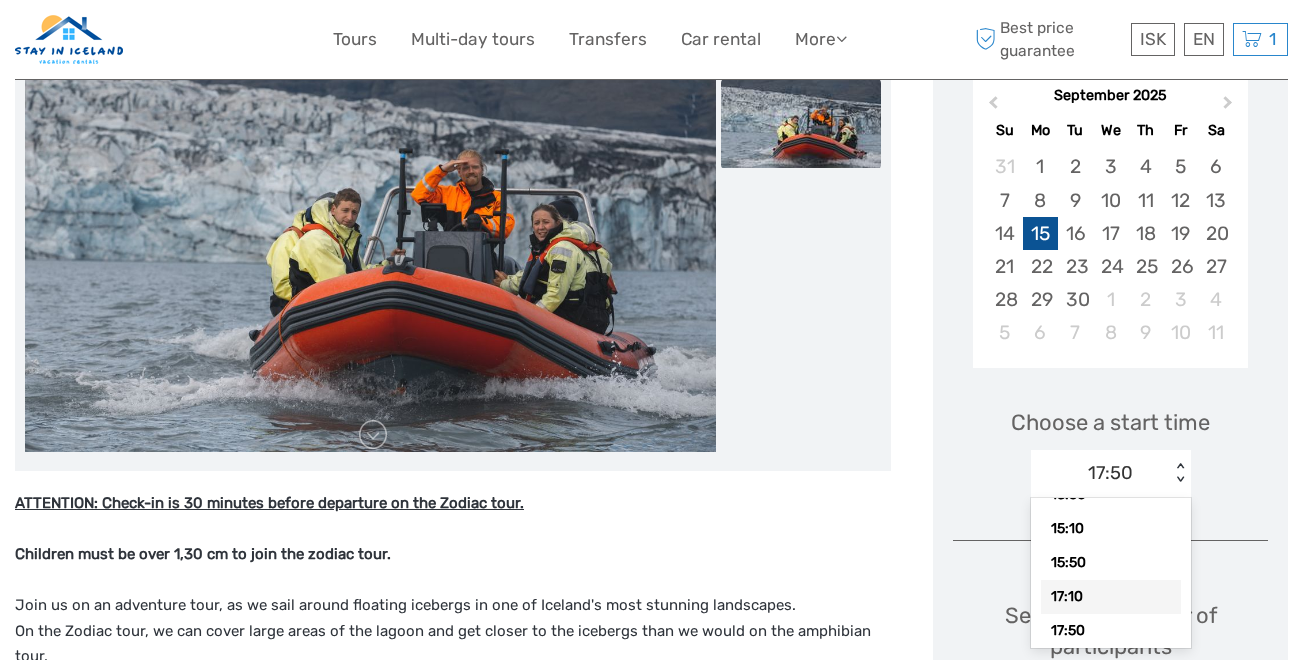 click on "17:10" at bounding box center [1111, 597] 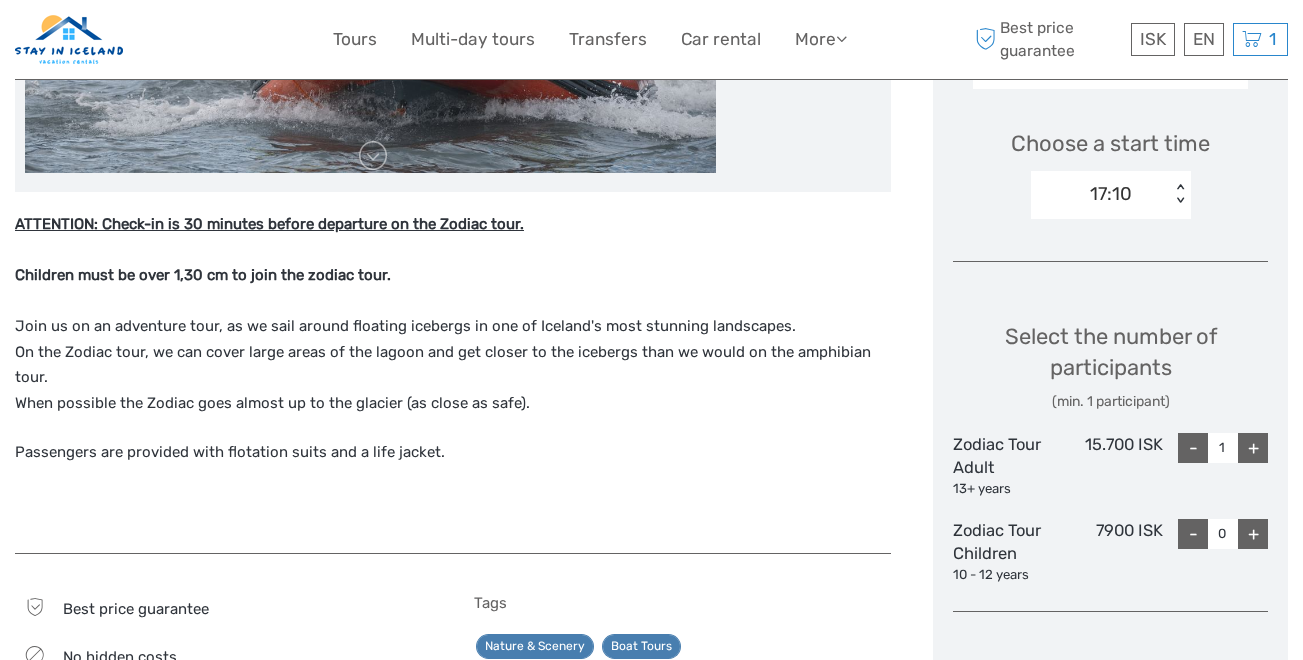 scroll, scrollTop: 717, scrollLeft: 0, axis: vertical 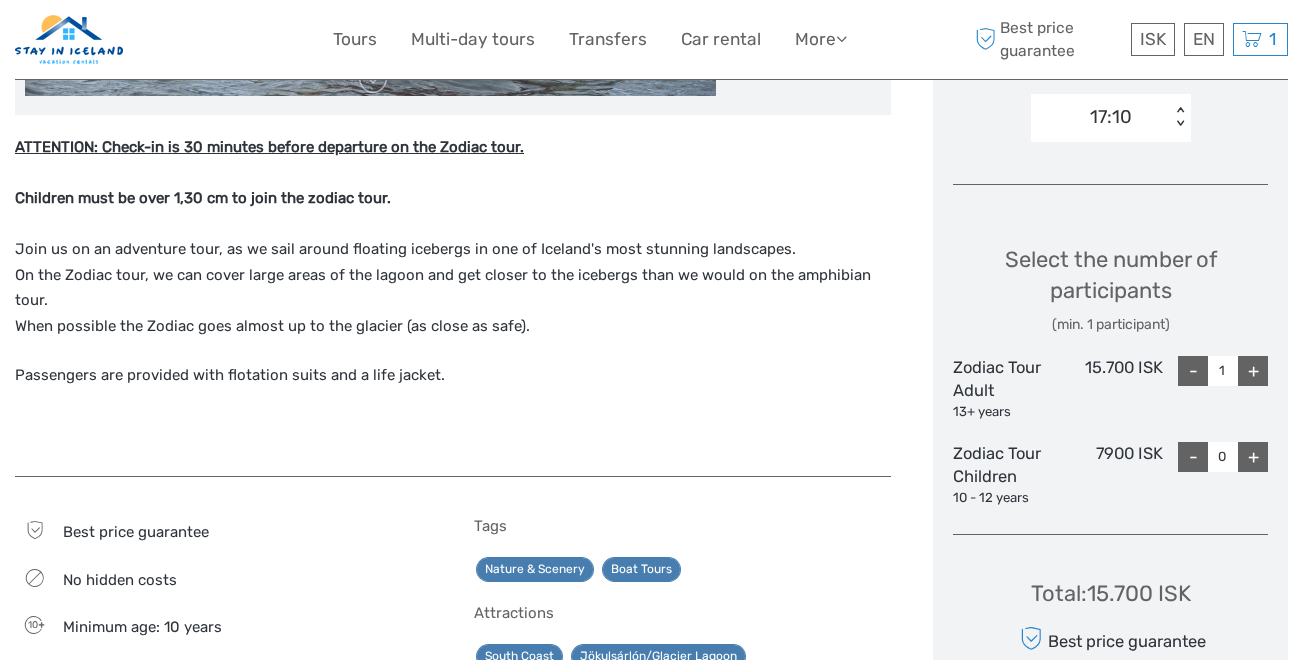 click on "+" at bounding box center [1253, 371] 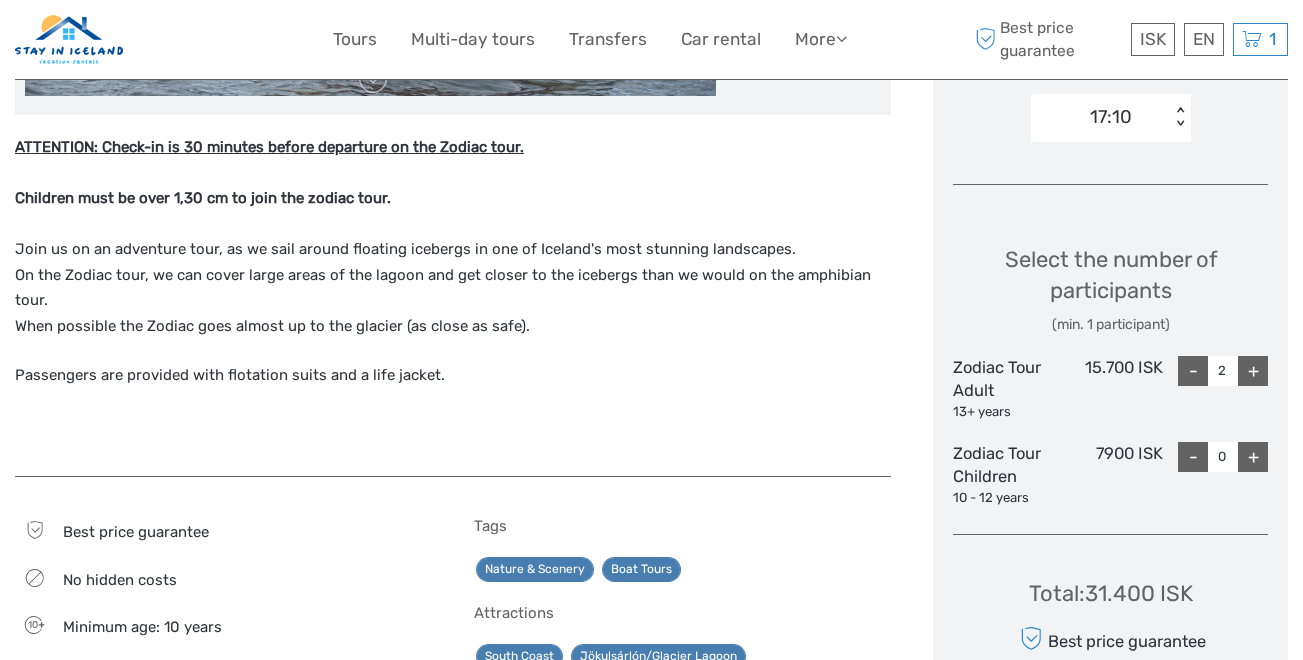click on "+" at bounding box center [1253, 371] 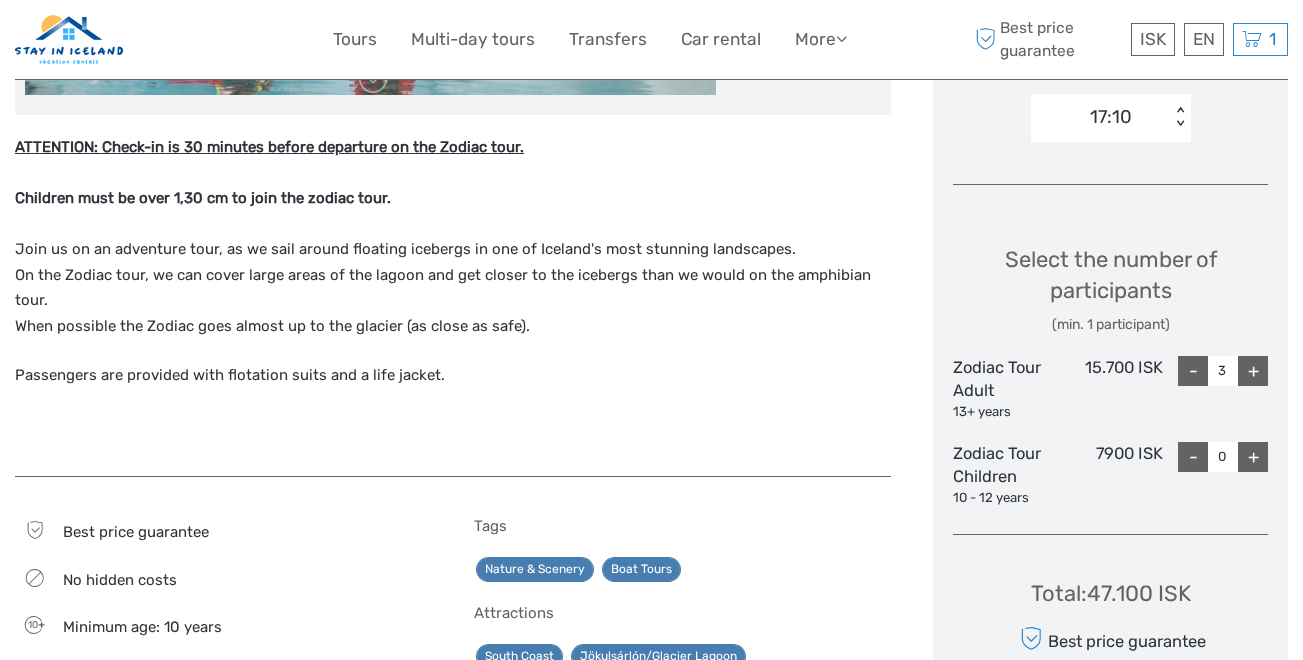 click on "+" at bounding box center [1253, 371] 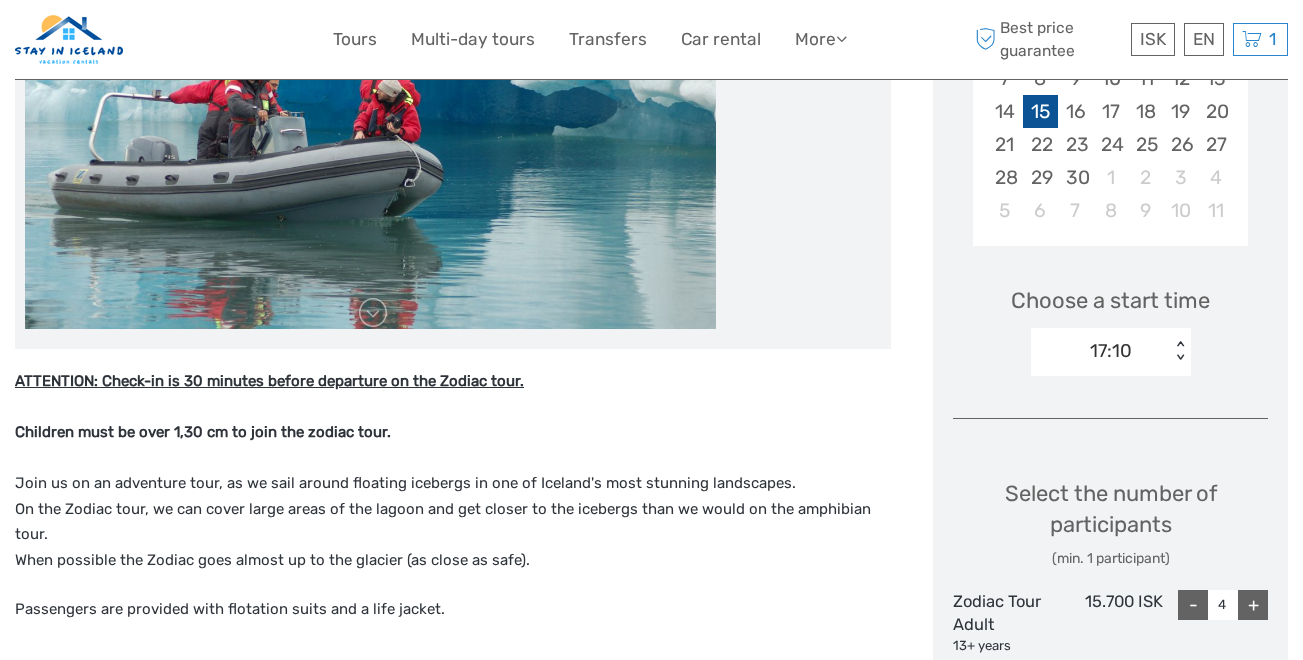 scroll, scrollTop: 447, scrollLeft: 0, axis: vertical 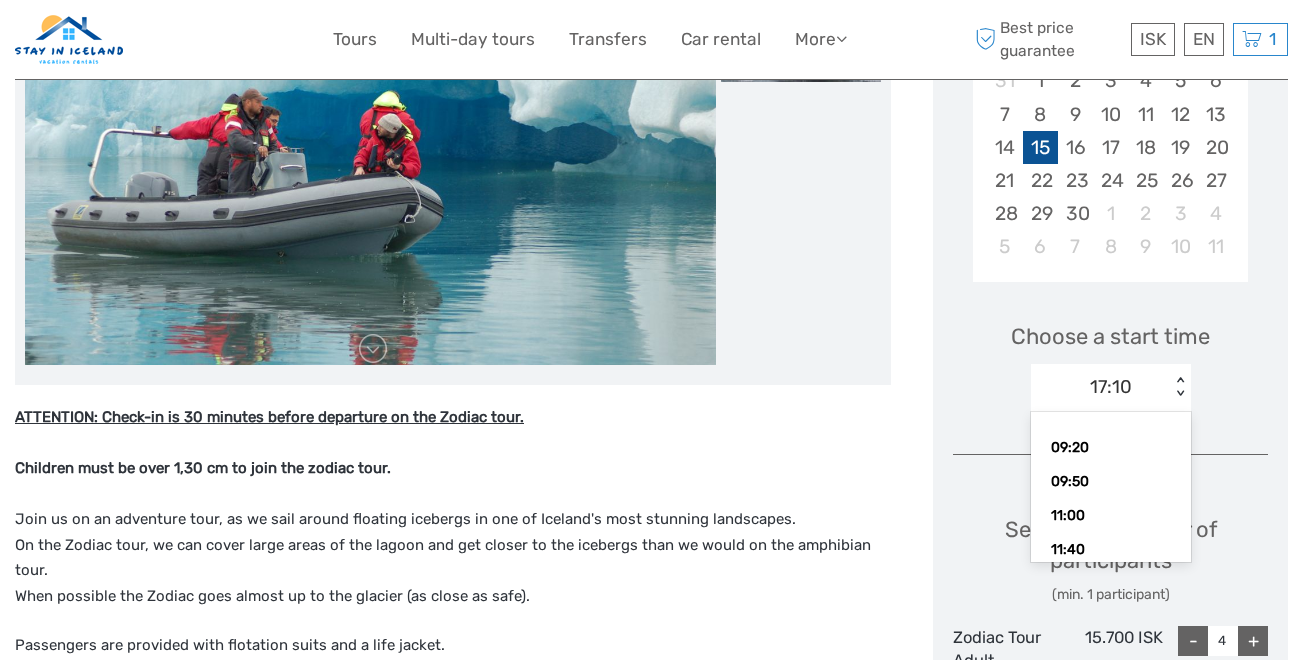 click on "< >" at bounding box center (1179, 387) 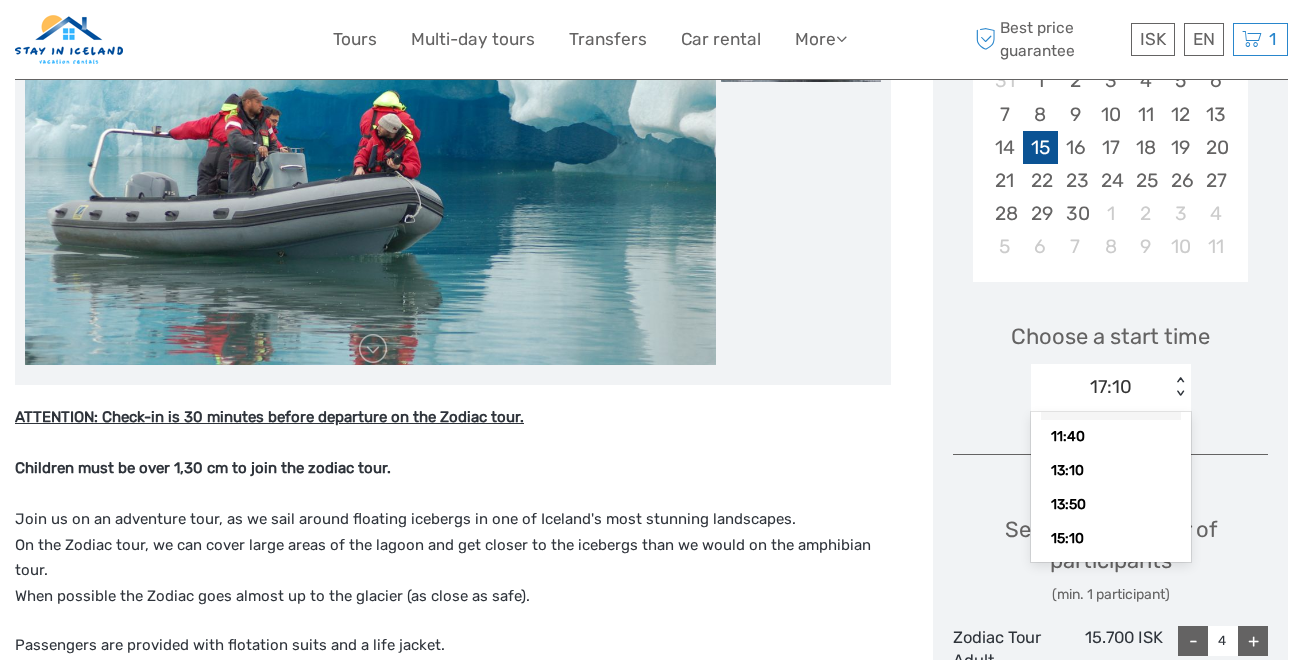 scroll, scrollTop: 209, scrollLeft: 0, axis: vertical 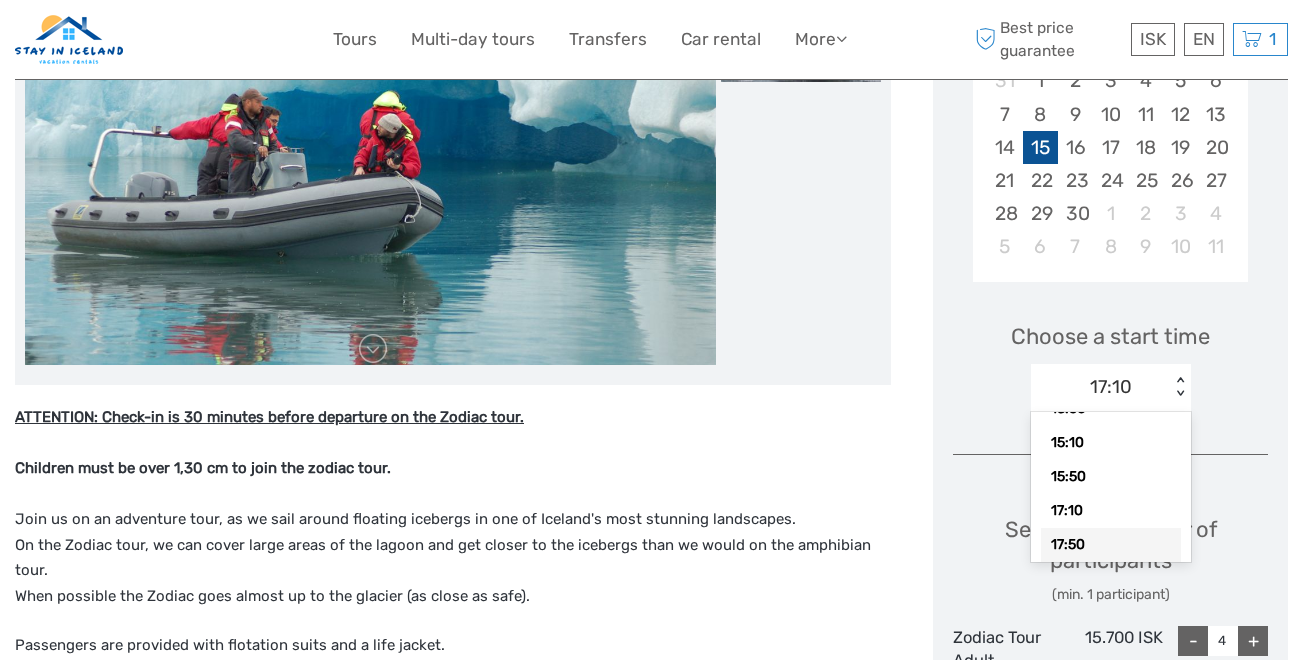click on "17:50" at bounding box center [1111, 545] 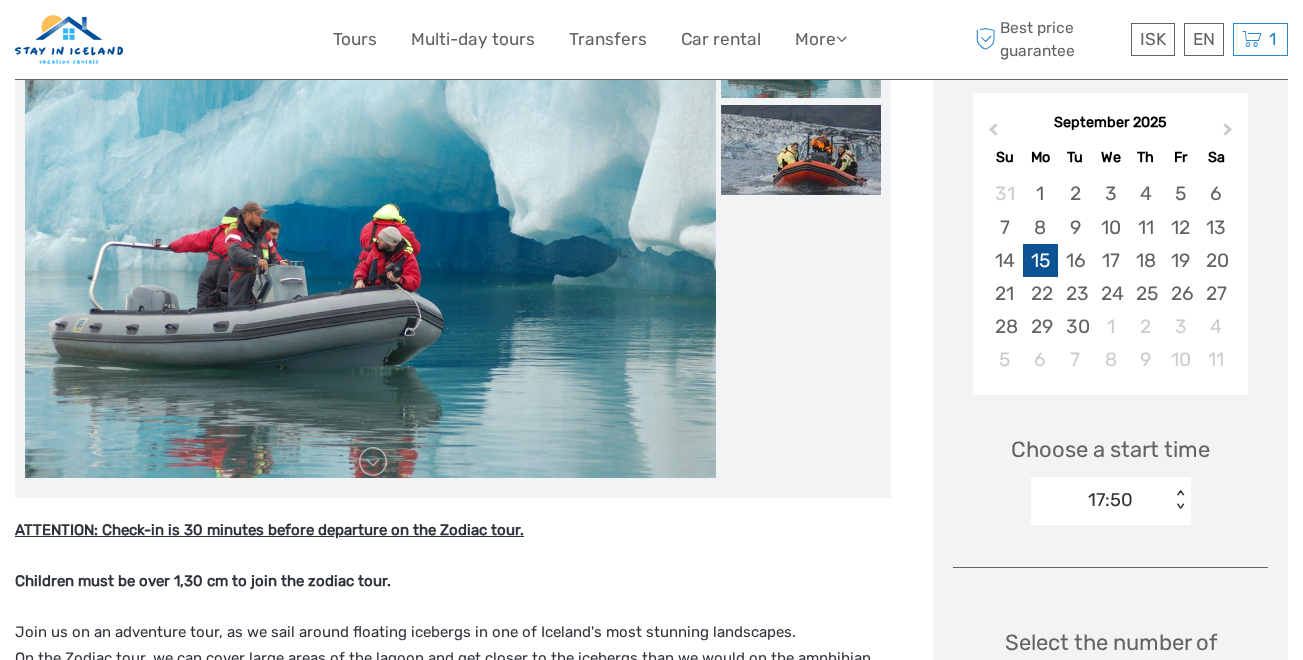 scroll, scrollTop: 316, scrollLeft: 0, axis: vertical 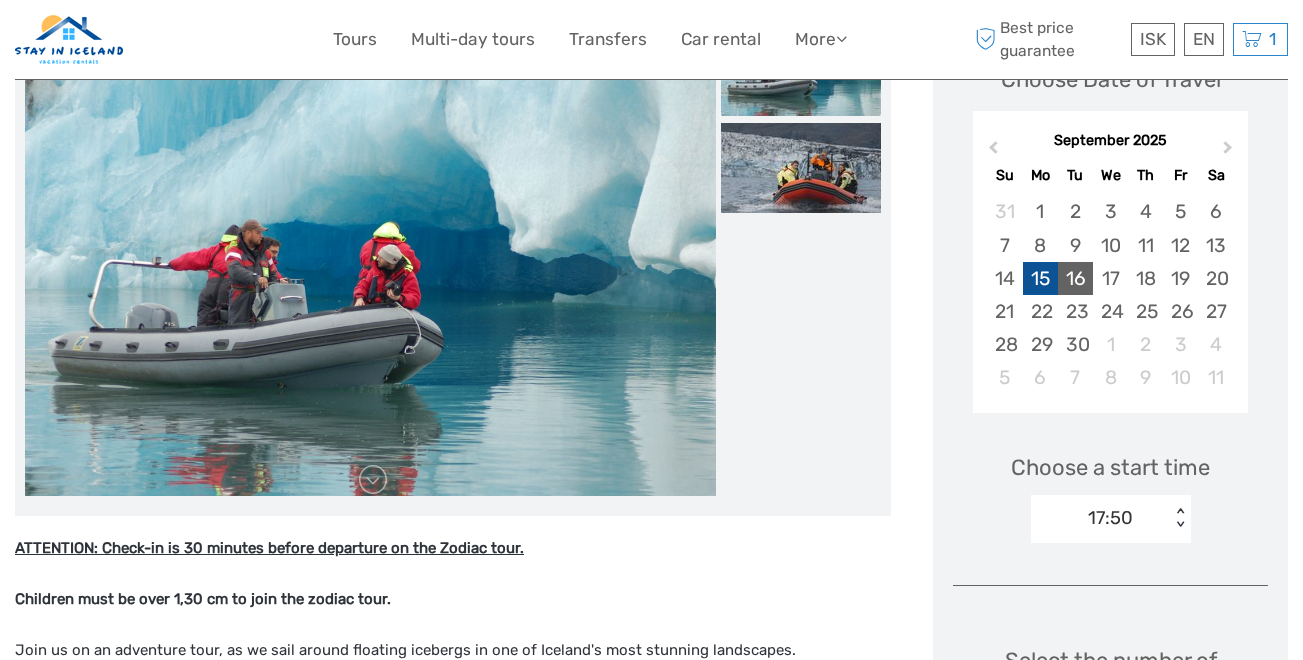 click on "16" at bounding box center (1075, 278) 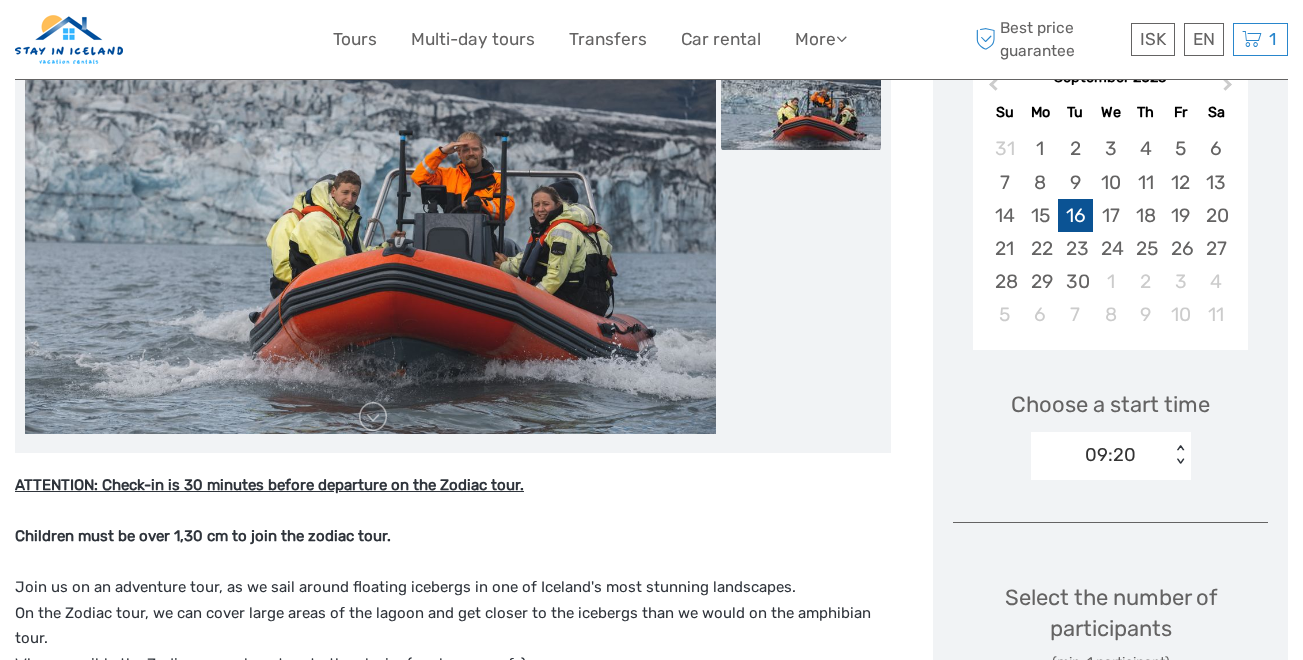 scroll, scrollTop: 244, scrollLeft: 0, axis: vertical 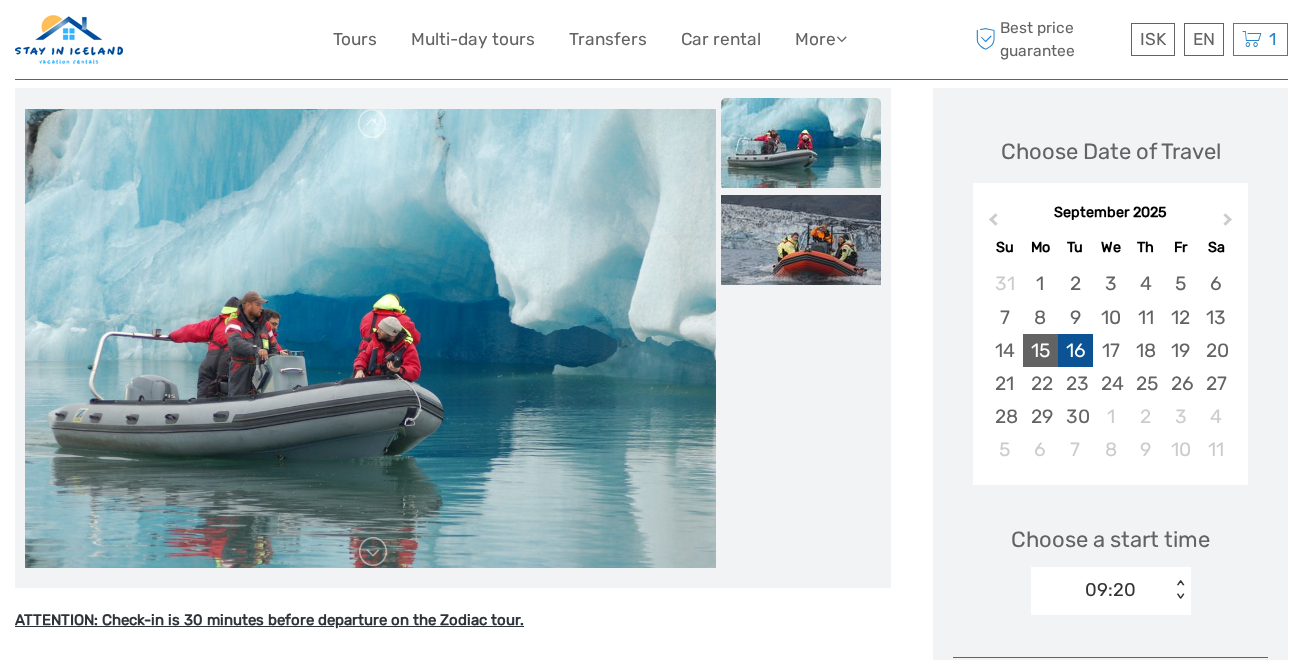 click on "15" at bounding box center [1040, 350] 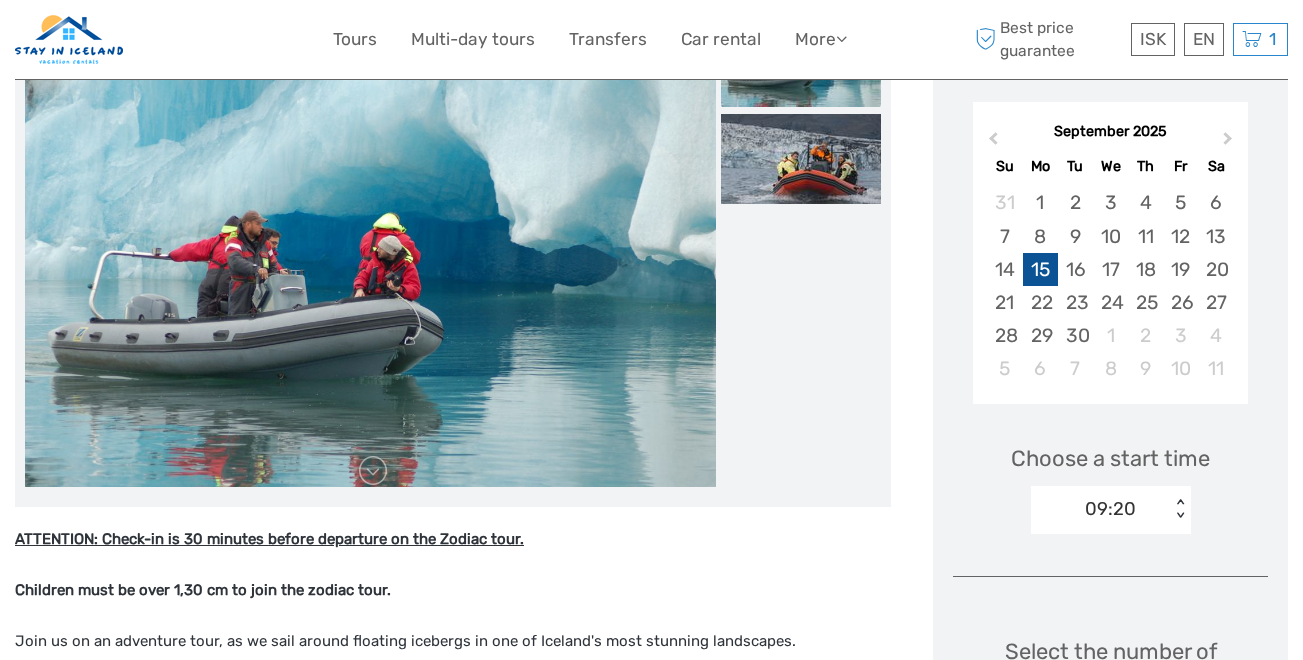 scroll, scrollTop: 352, scrollLeft: 0, axis: vertical 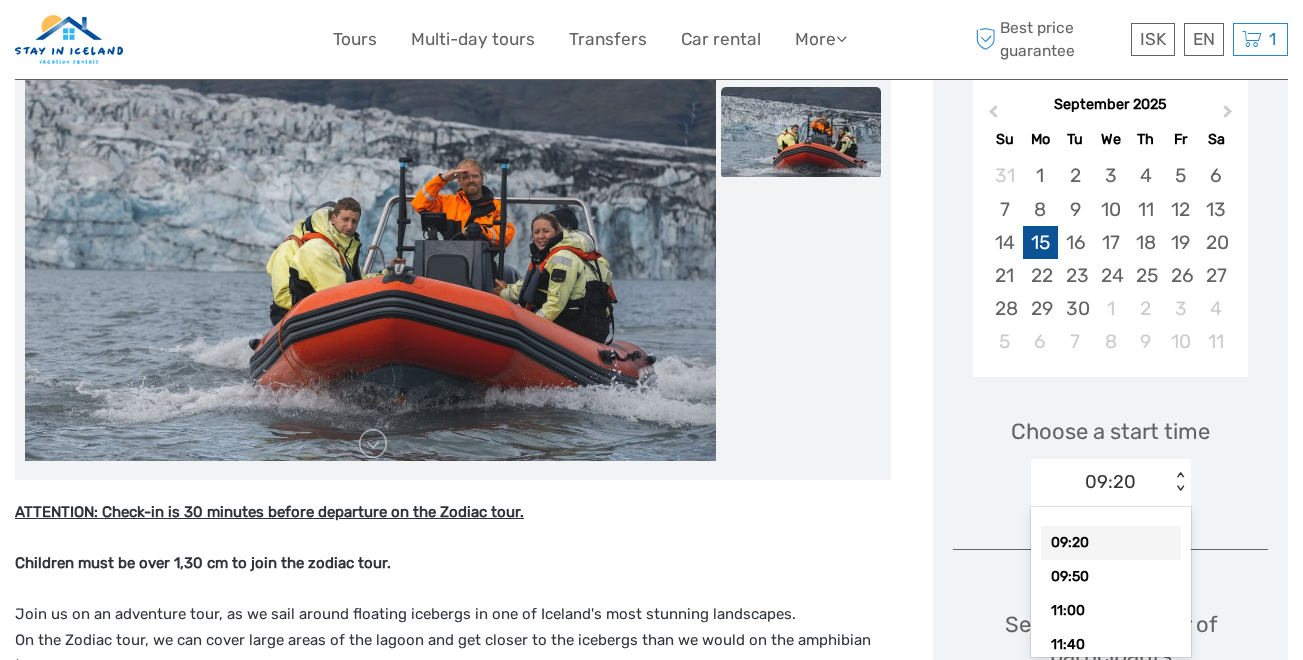 click on "< >" at bounding box center [1179, 482] 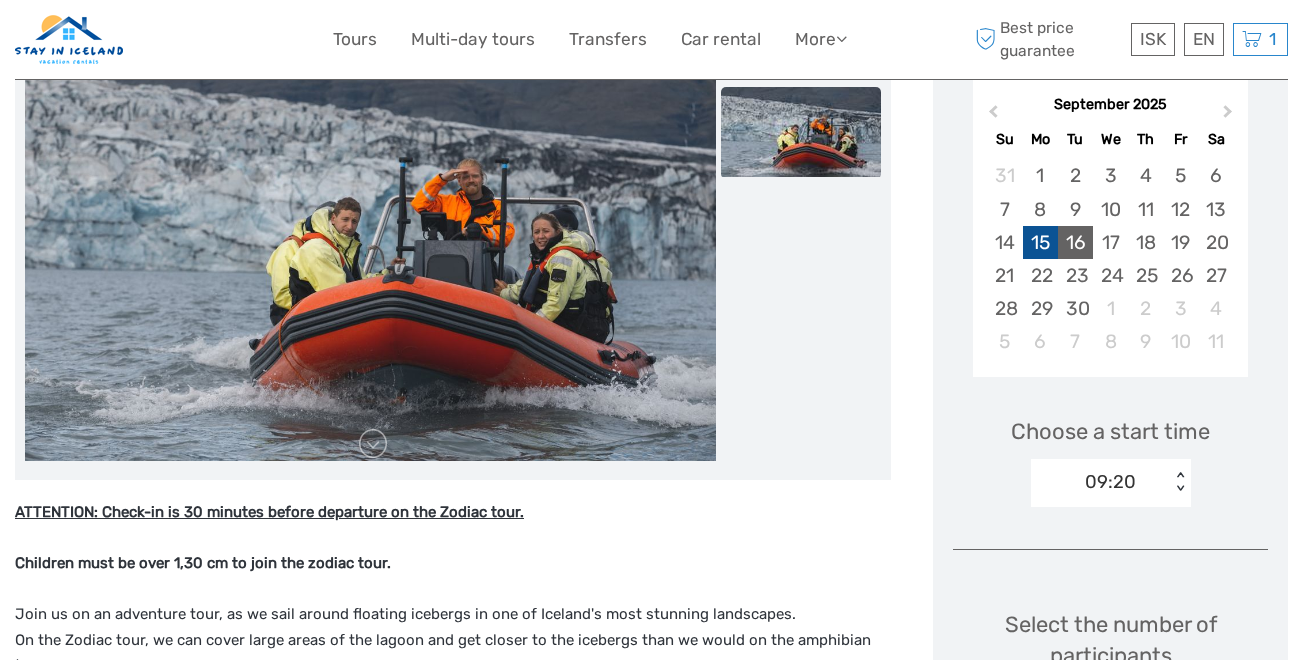 click on "16" at bounding box center (1075, 242) 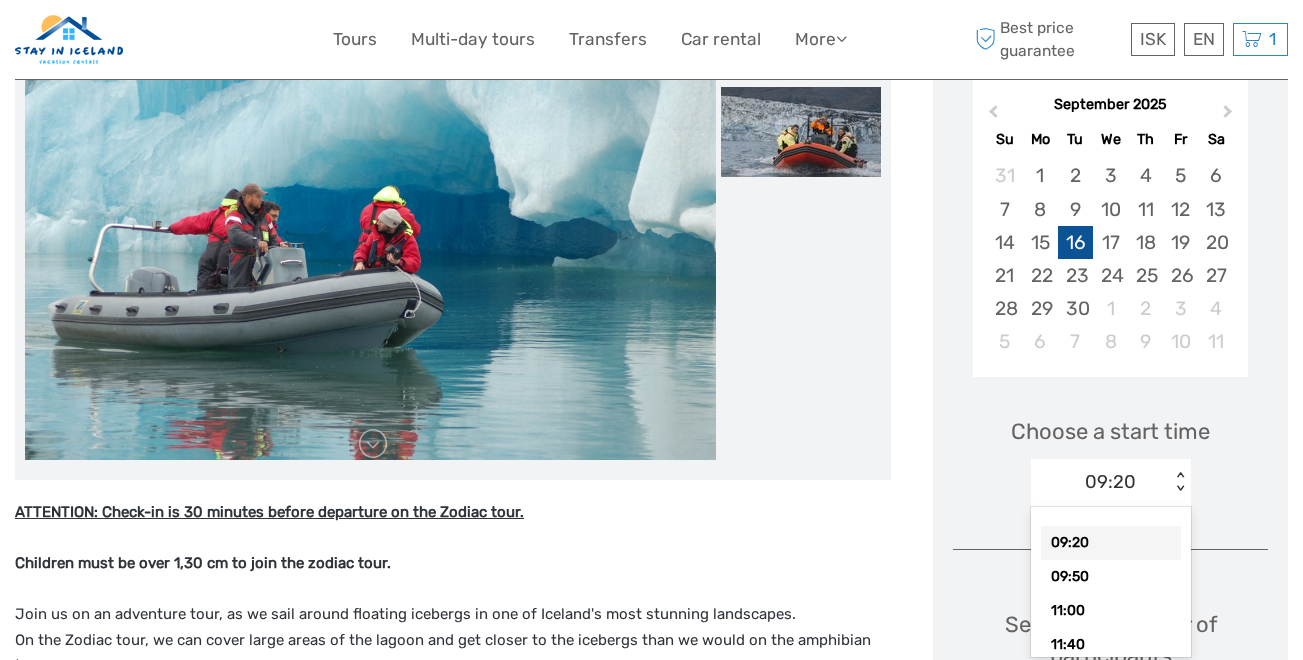 click on "< >" at bounding box center [1179, 482] 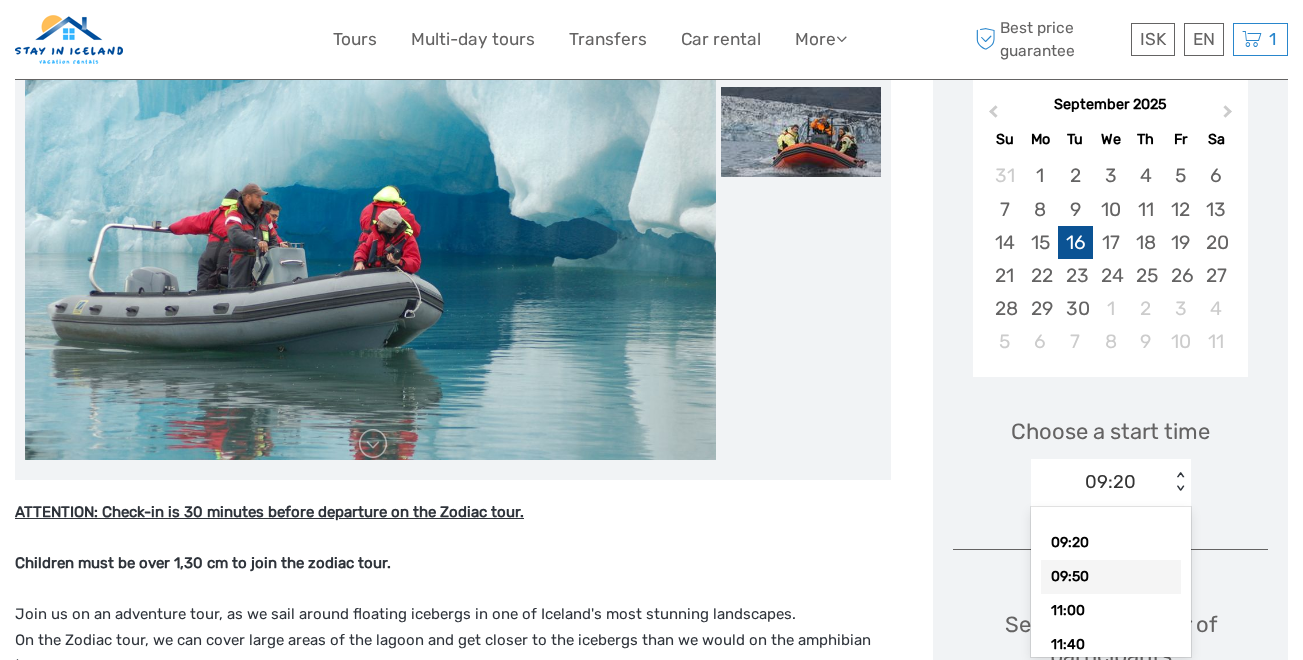click on "09:50" at bounding box center [1111, 577] 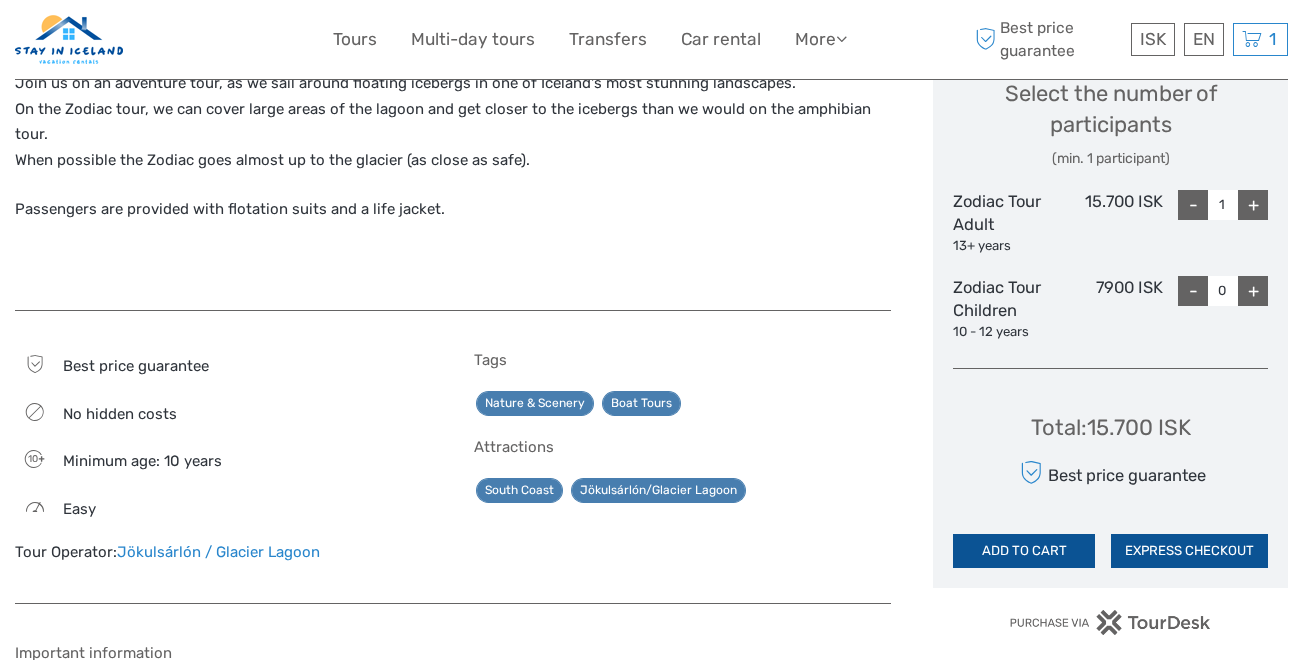scroll, scrollTop: 924, scrollLeft: 0, axis: vertical 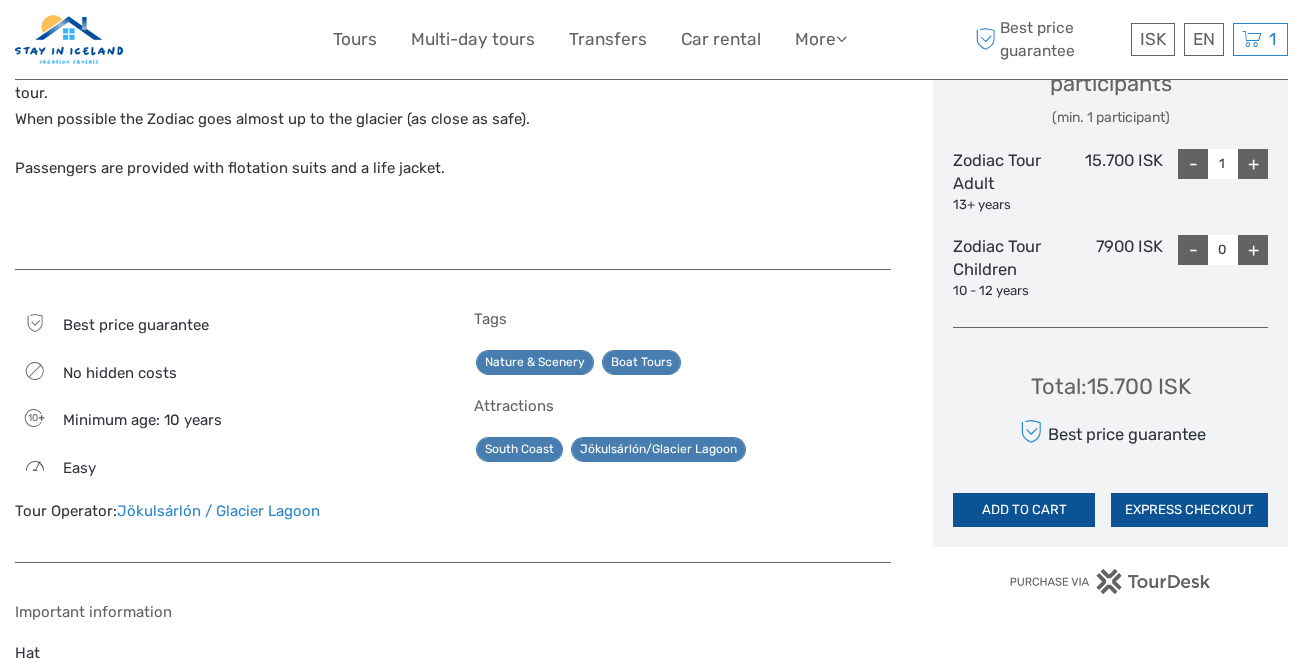 click on "+" at bounding box center (1253, 164) 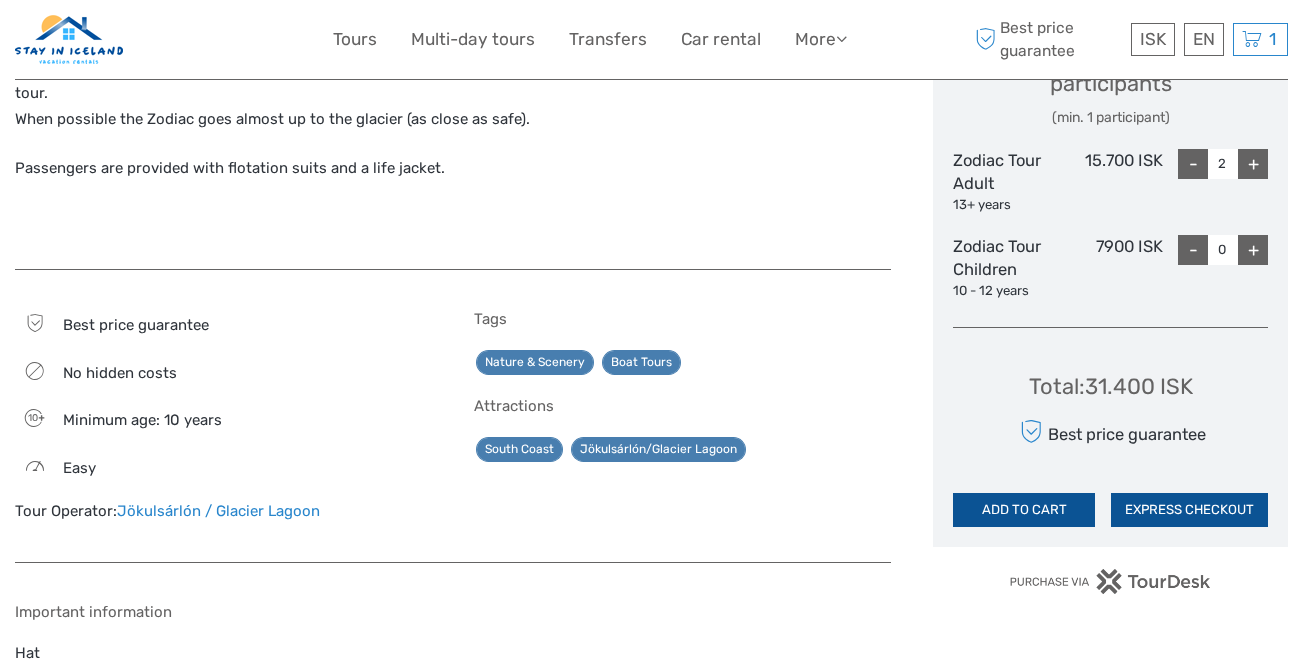 click on "+" at bounding box center (1253, 164) 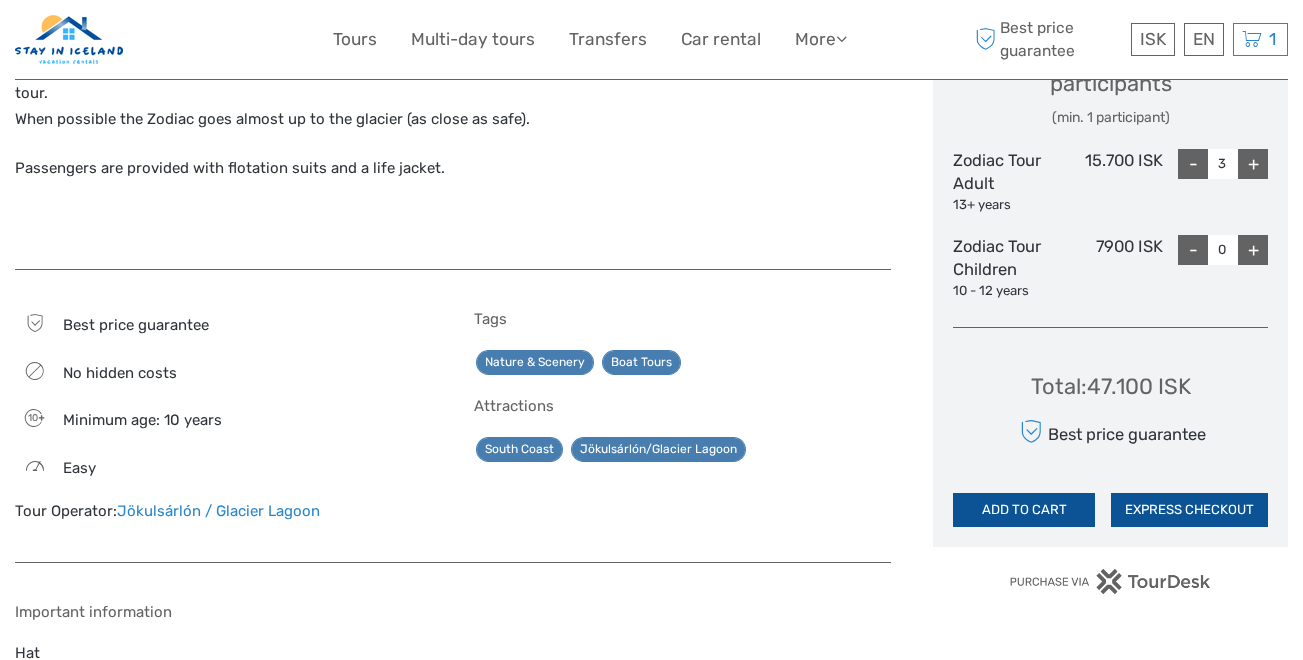 click on "+" at bounding box center [1253, 164] 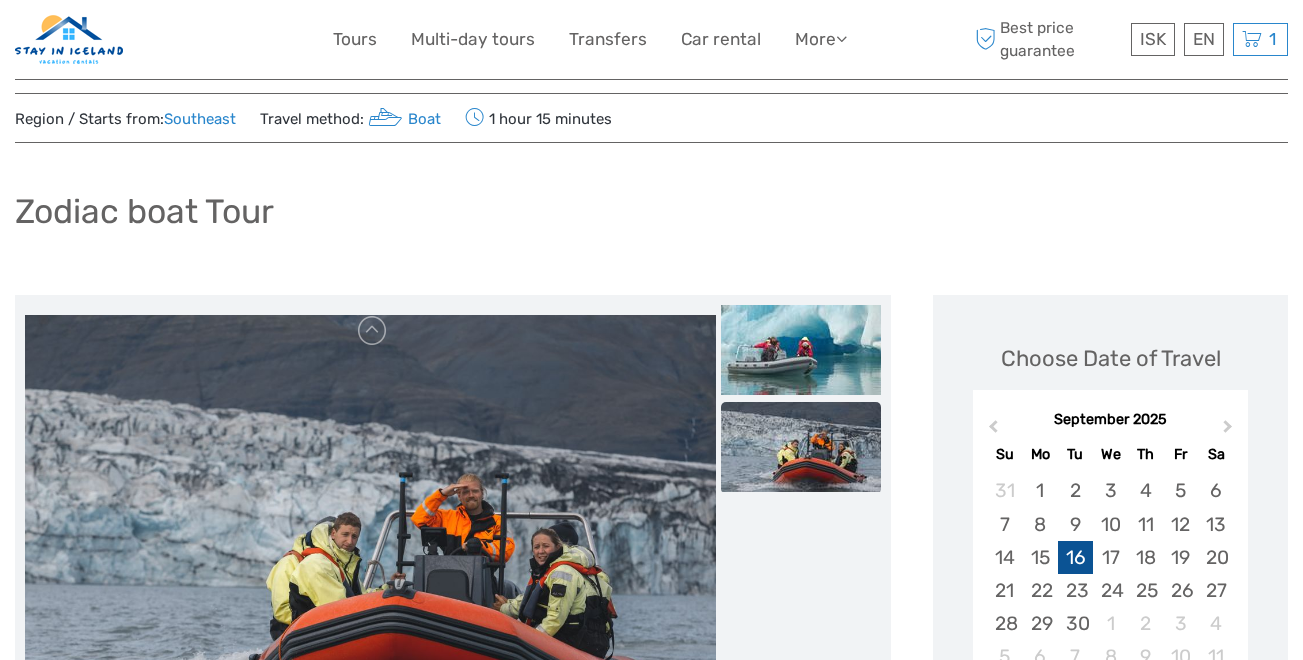 scroll, scrollTop: 0, scrollLeft: 0, axis: both 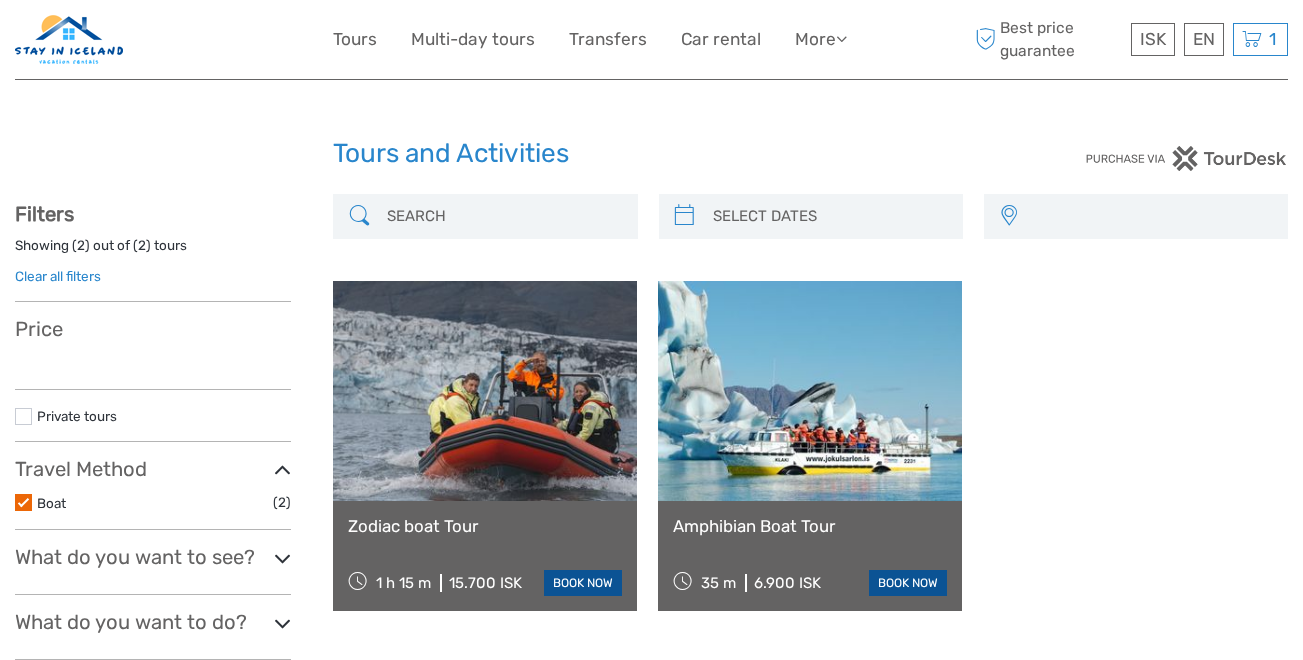 select 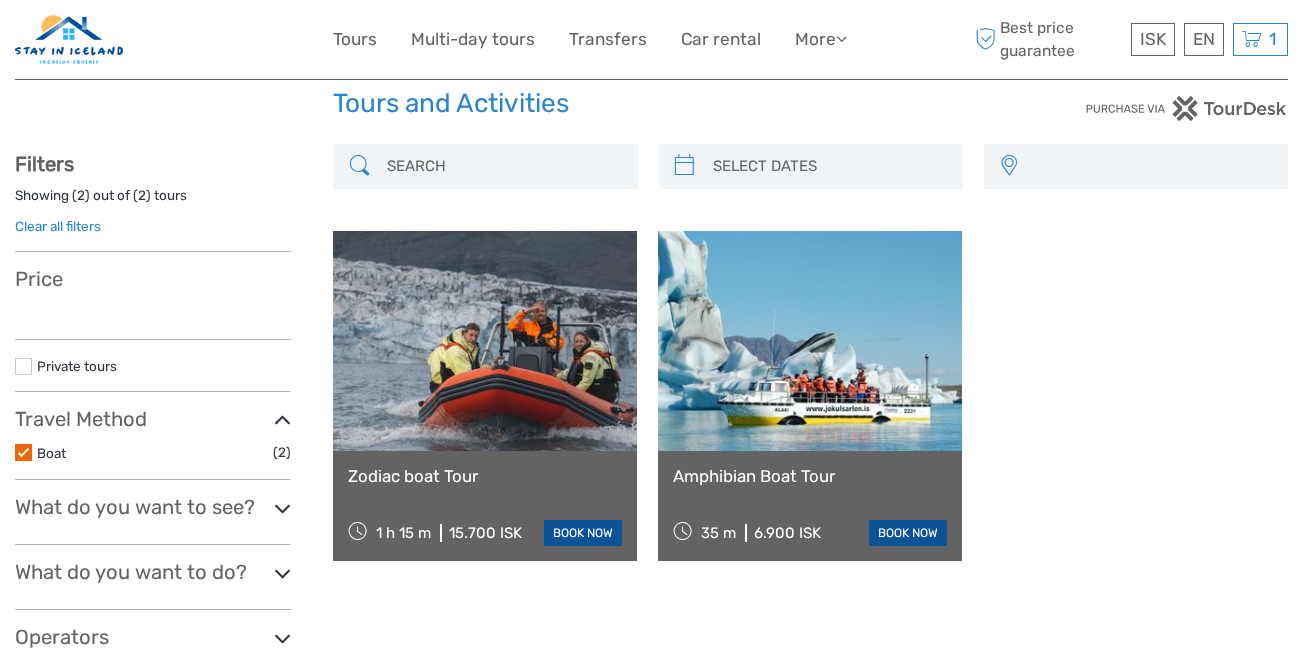 select 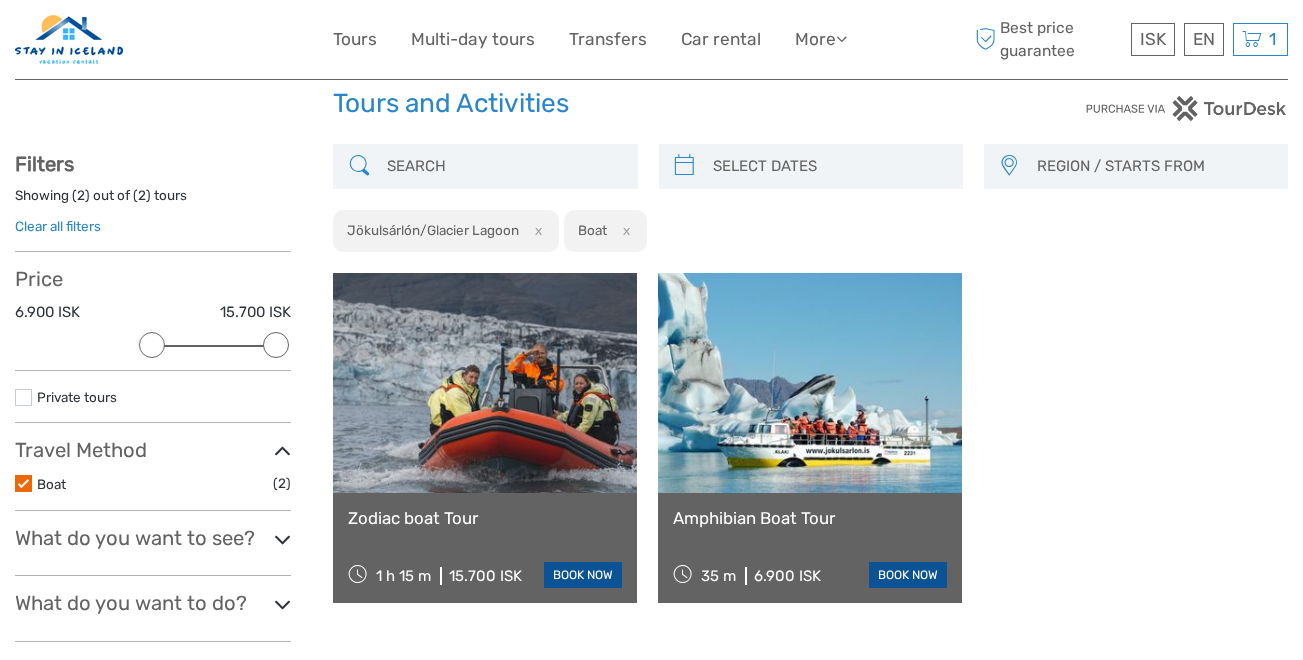 scroll, scrollTop: 0, scrollLeft: 0, axis: both 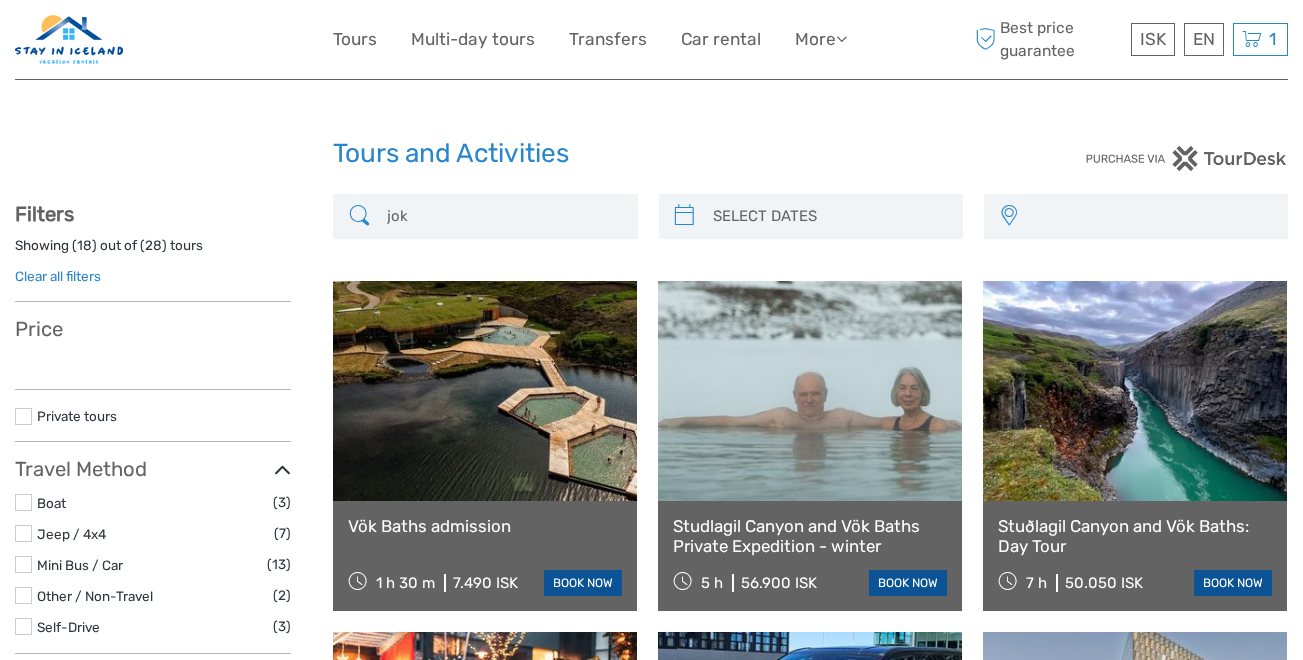 select 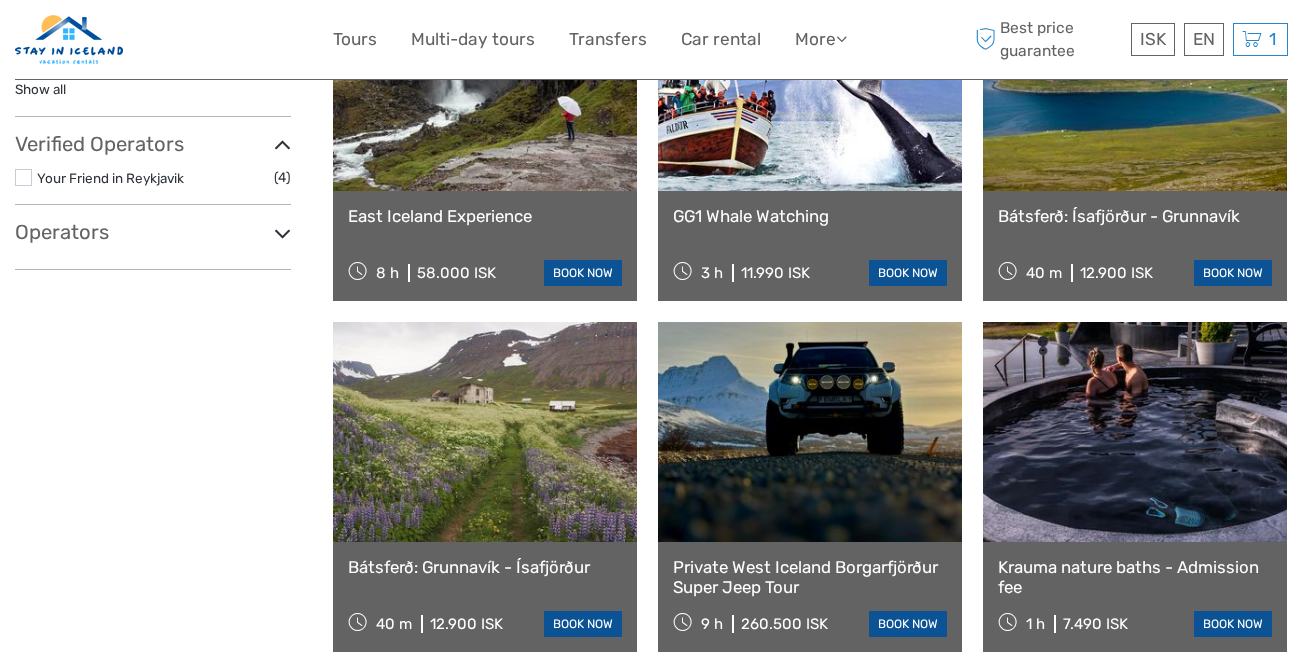 select 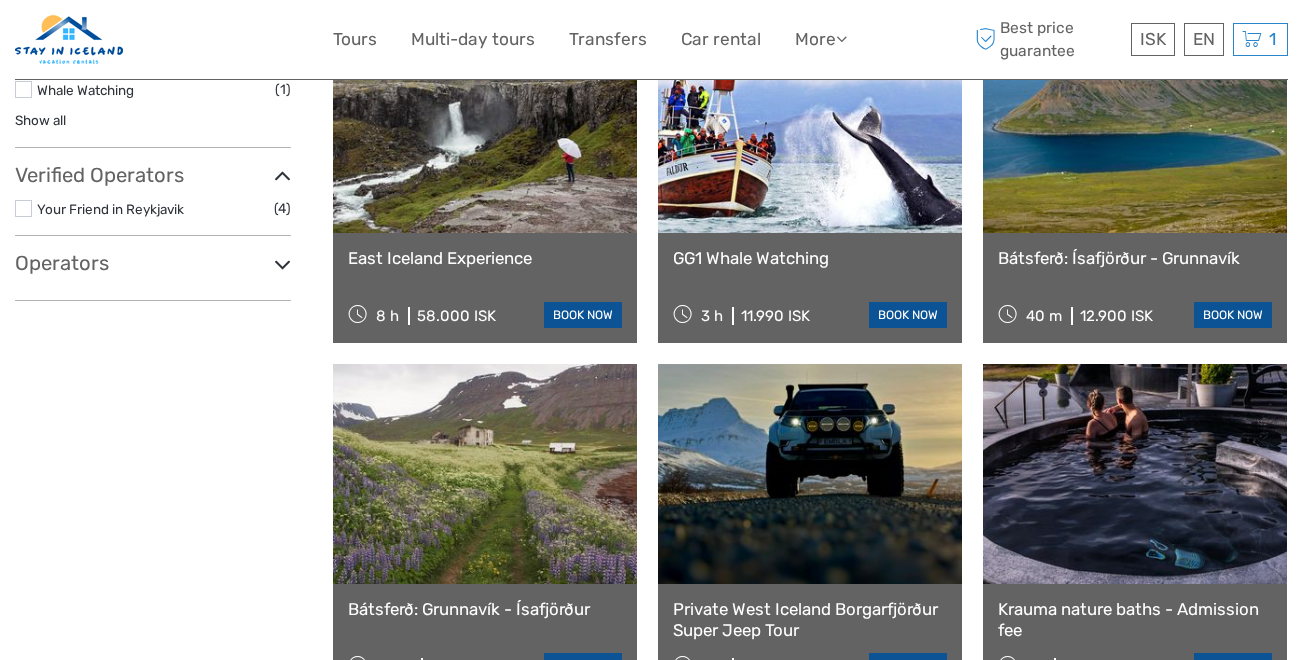 scroll, scrollTop: 0, scrollLeft: 0, axis: both 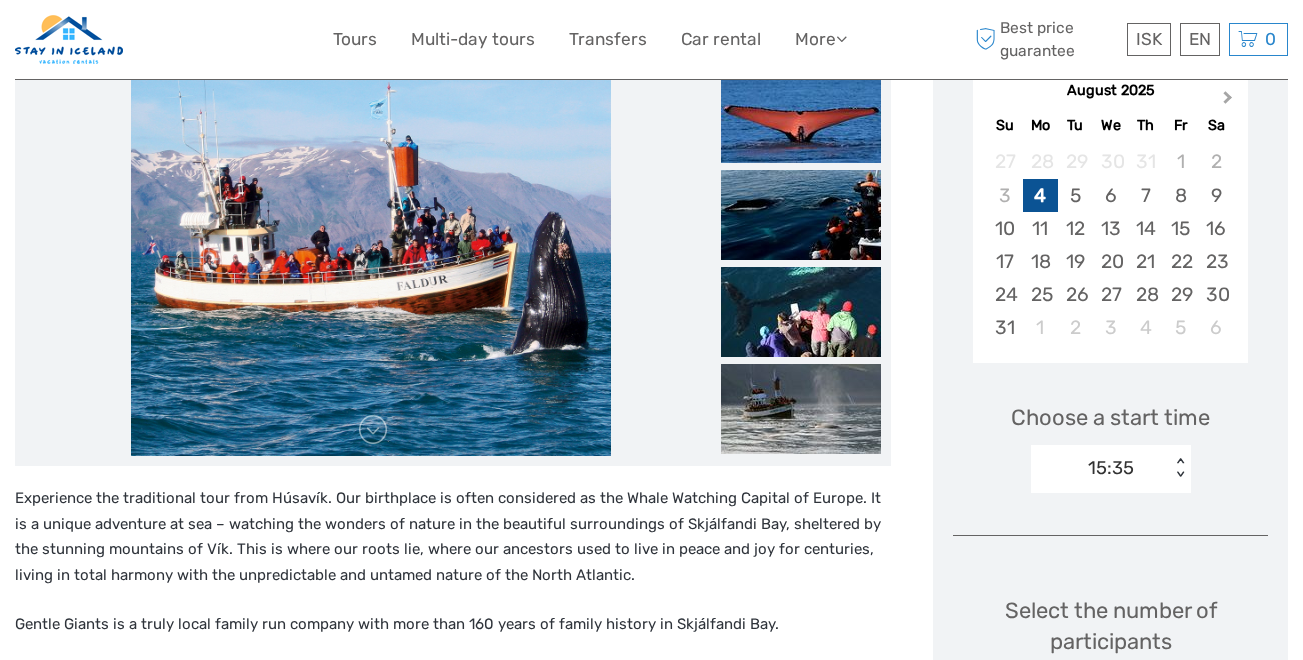 click on "Next Month" at bounding box center [1230, 102] 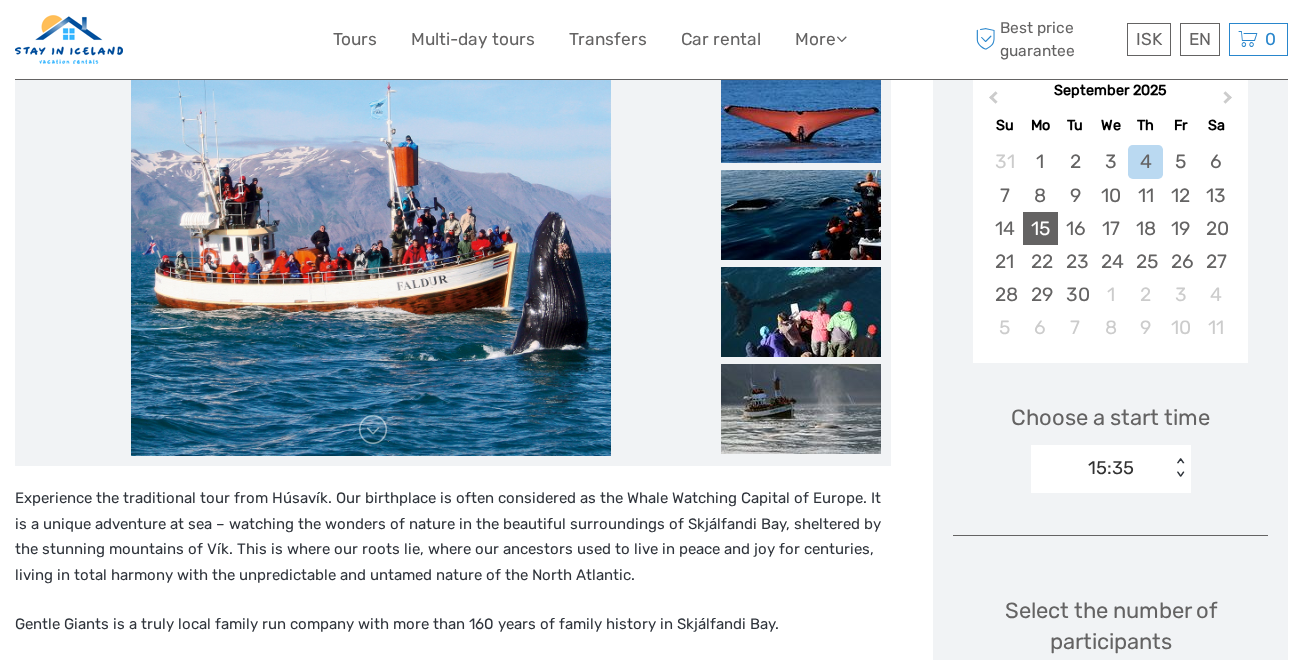 click on "15" at bounding box center (1040, 228) 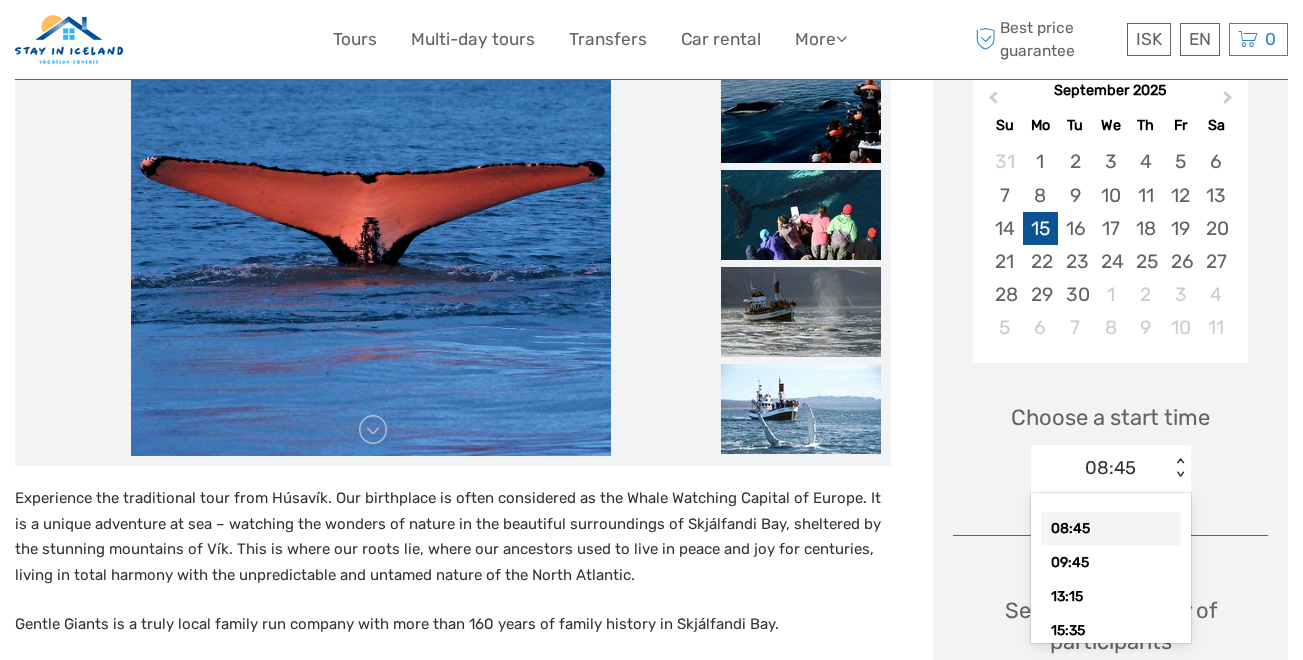click on "< >" at bounding box center [1179, 468] 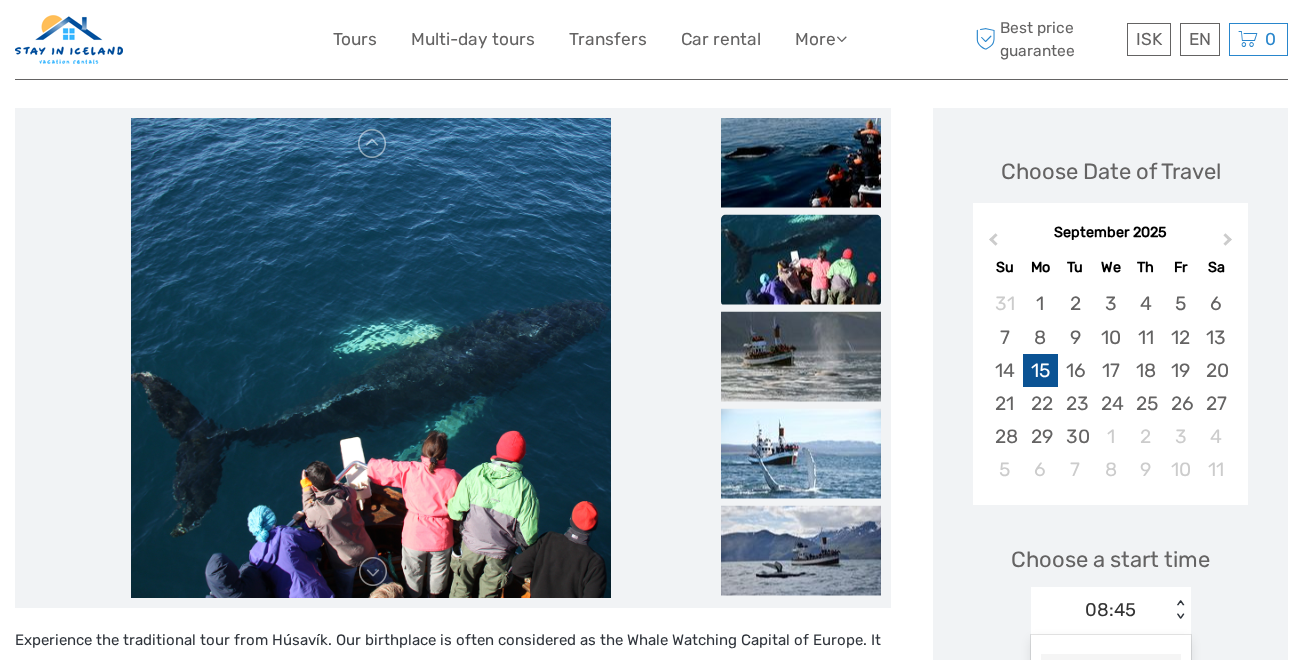 scroll, scrollTop: 0, scrollLeft: 0, axis: both 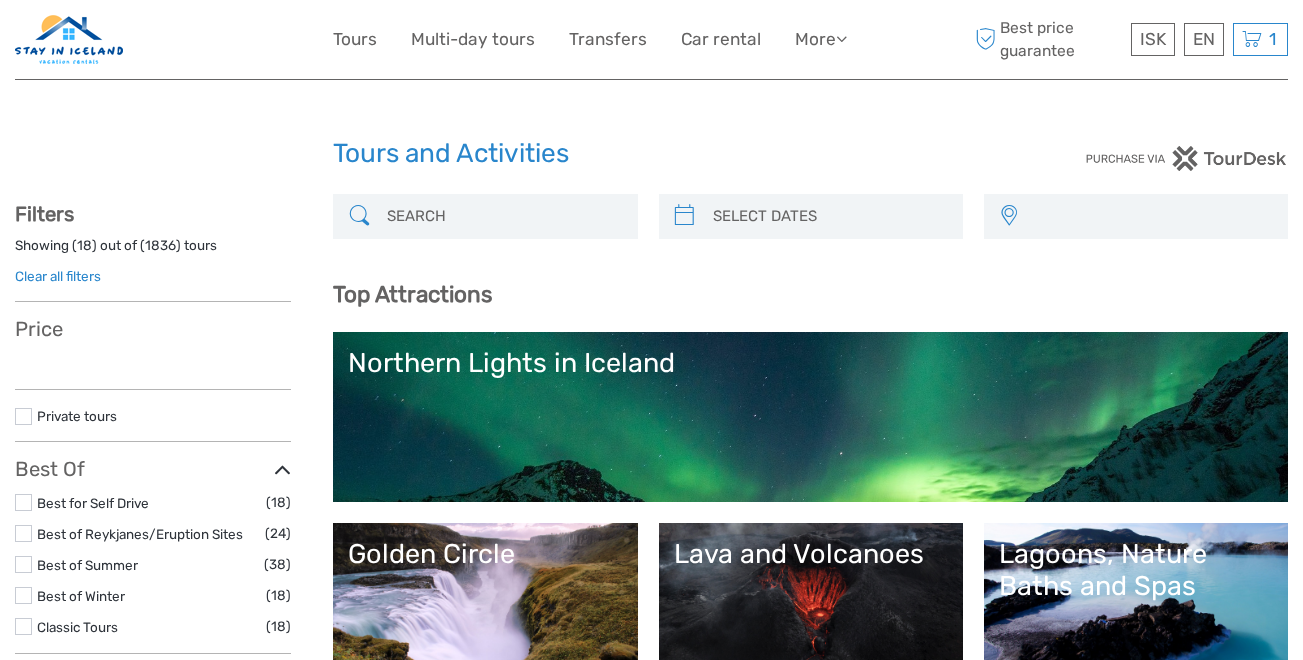 select 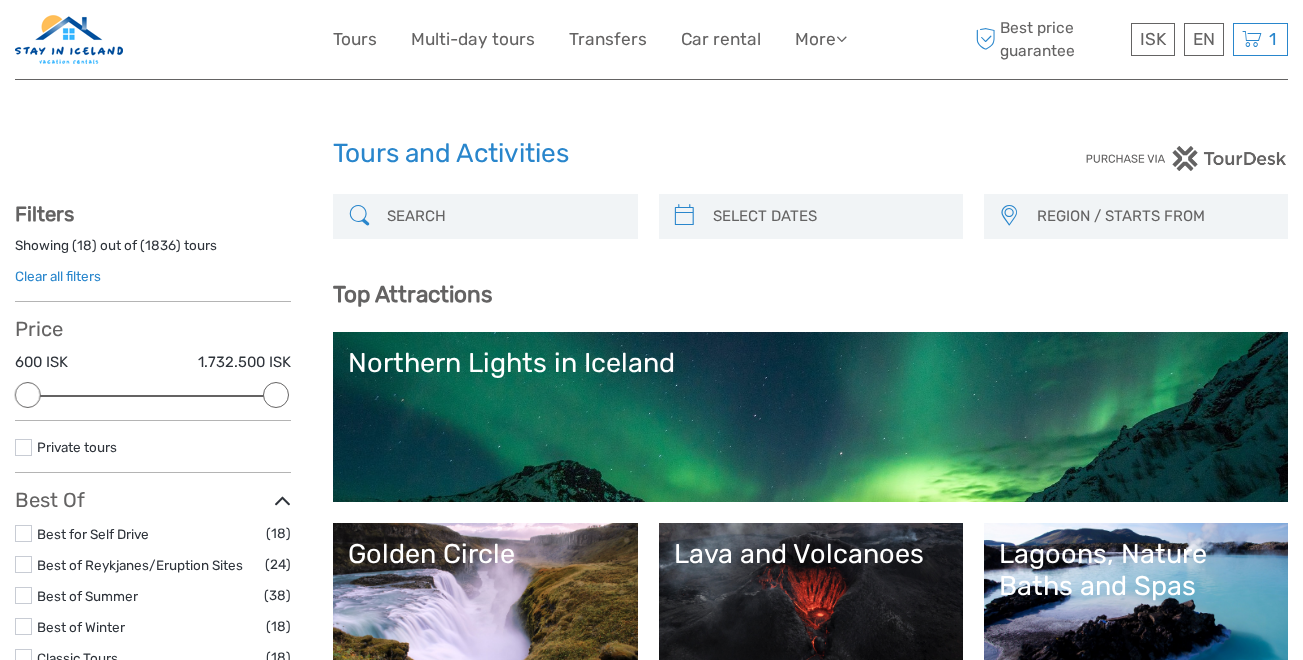 scroll, scrollTop: 0, scrollLeft: 0, axis: both 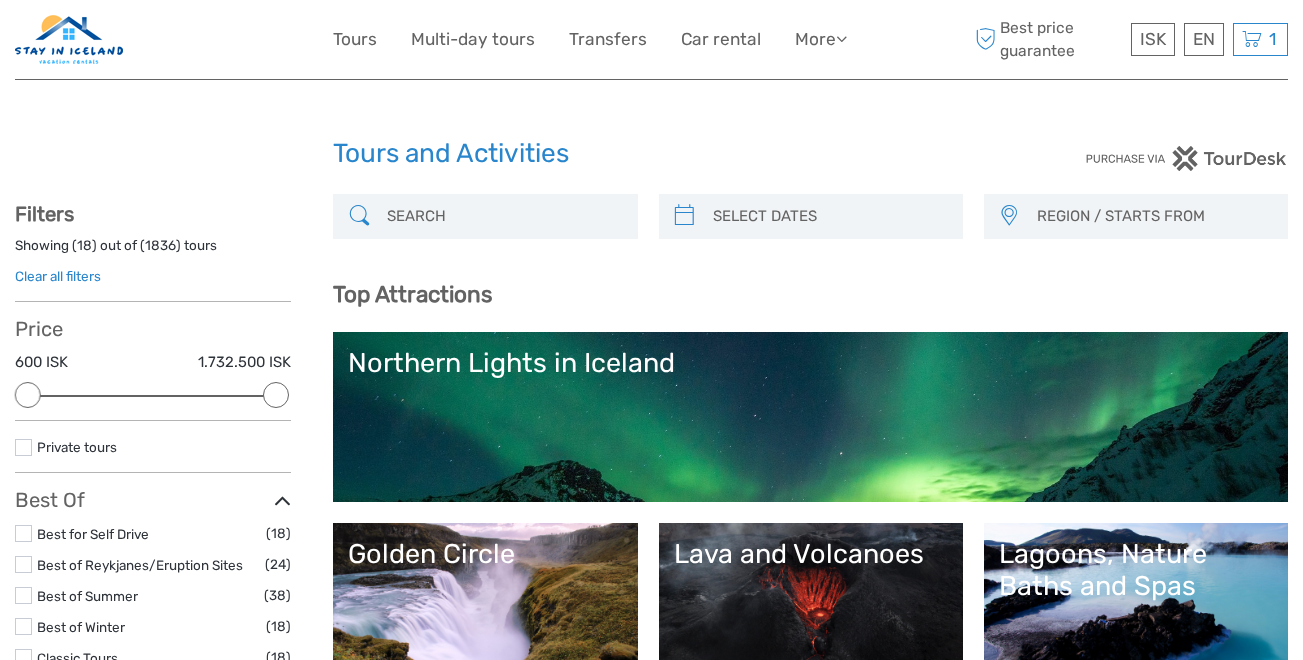 drag, startPoint x: 1311, startPoint y: 58, endPoint x: 34, endPoint y: 489, distance: 1347.7722 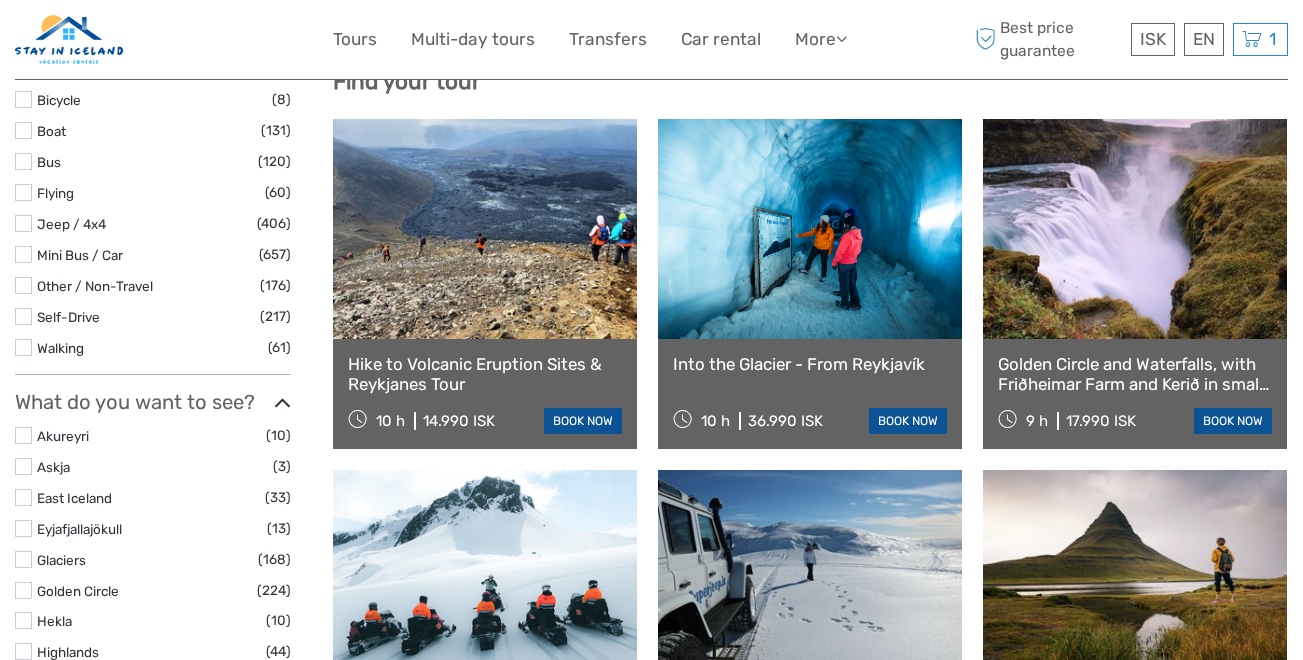 scroll, scrollTop: 574, scrollLeft: 0, axis: vertical 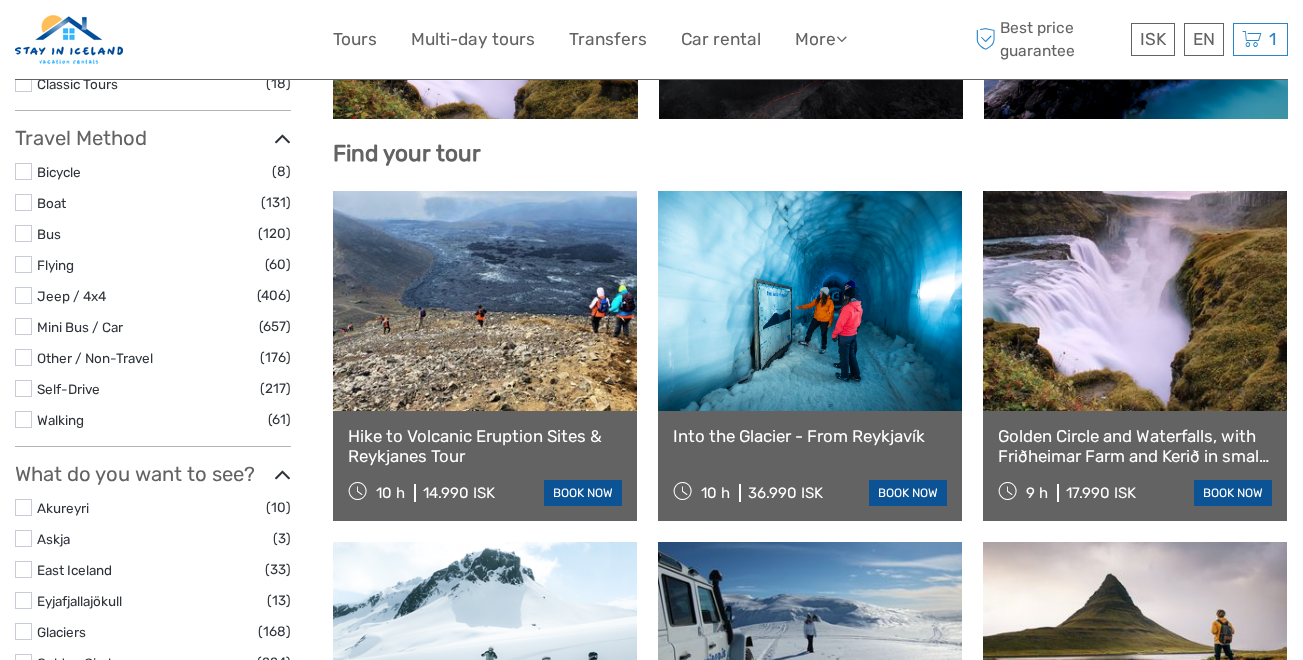 click at bounding box center (23, 202) 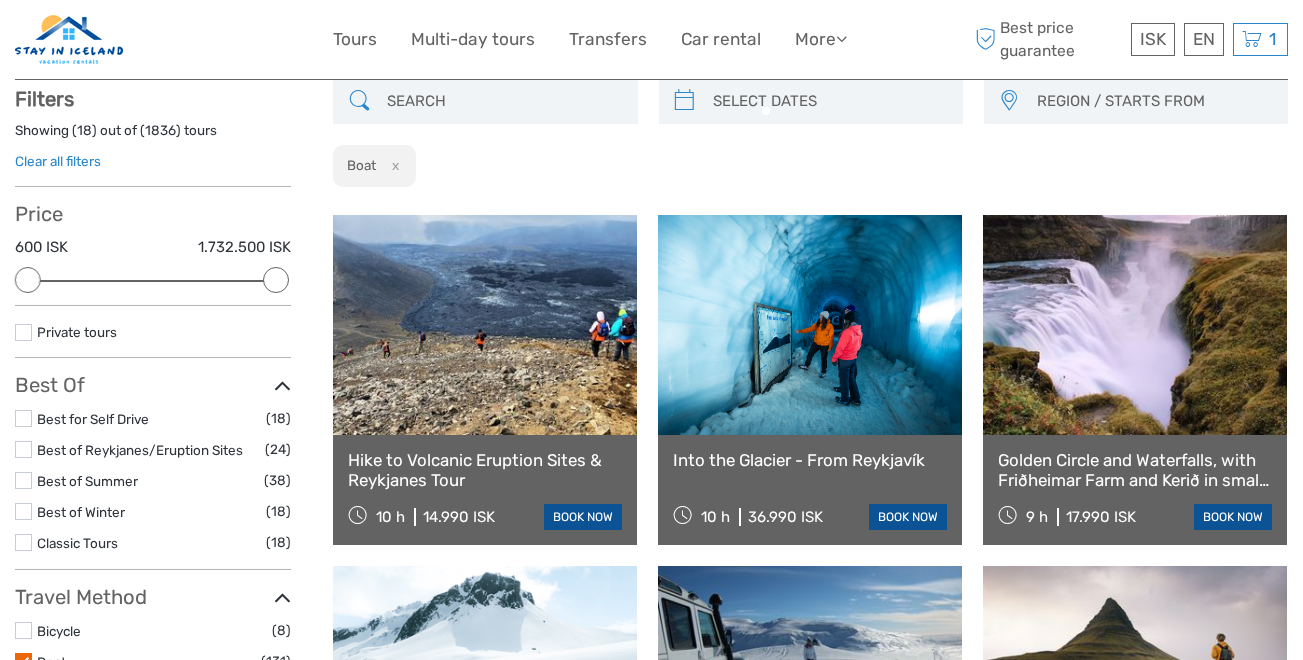 scroll, scrollTop: 114, scrollLeft: 0, axis: vertical 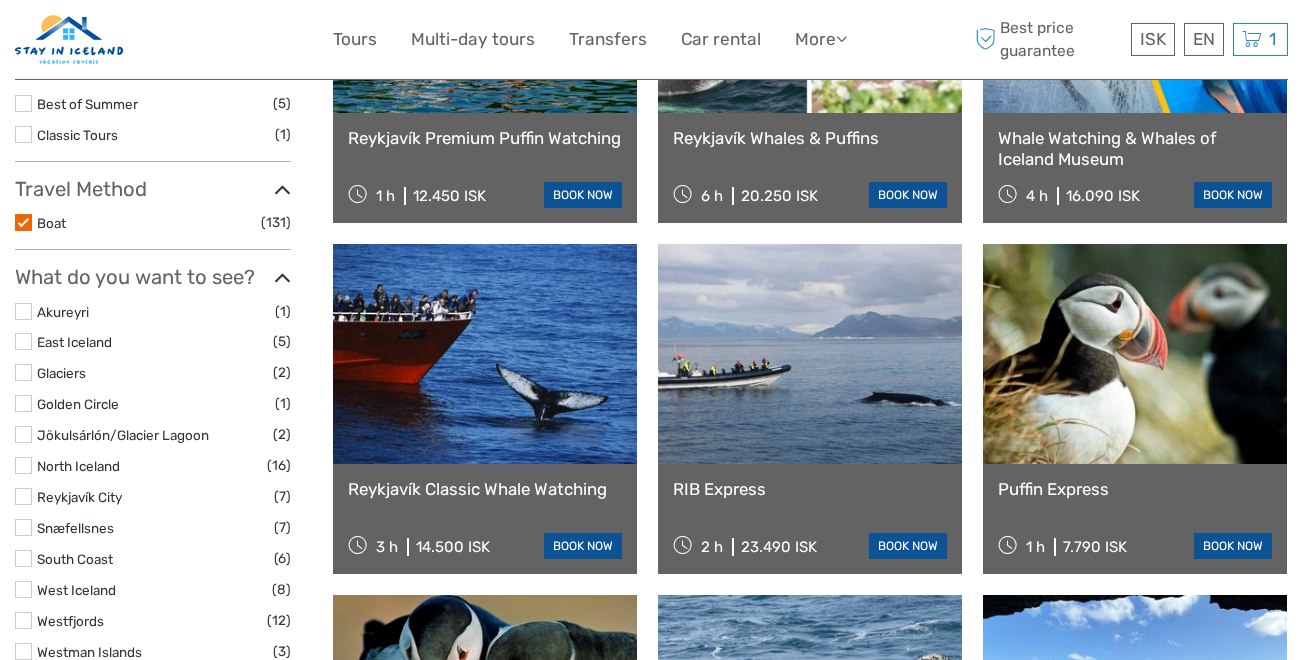 click at bounding box center [23, 434] 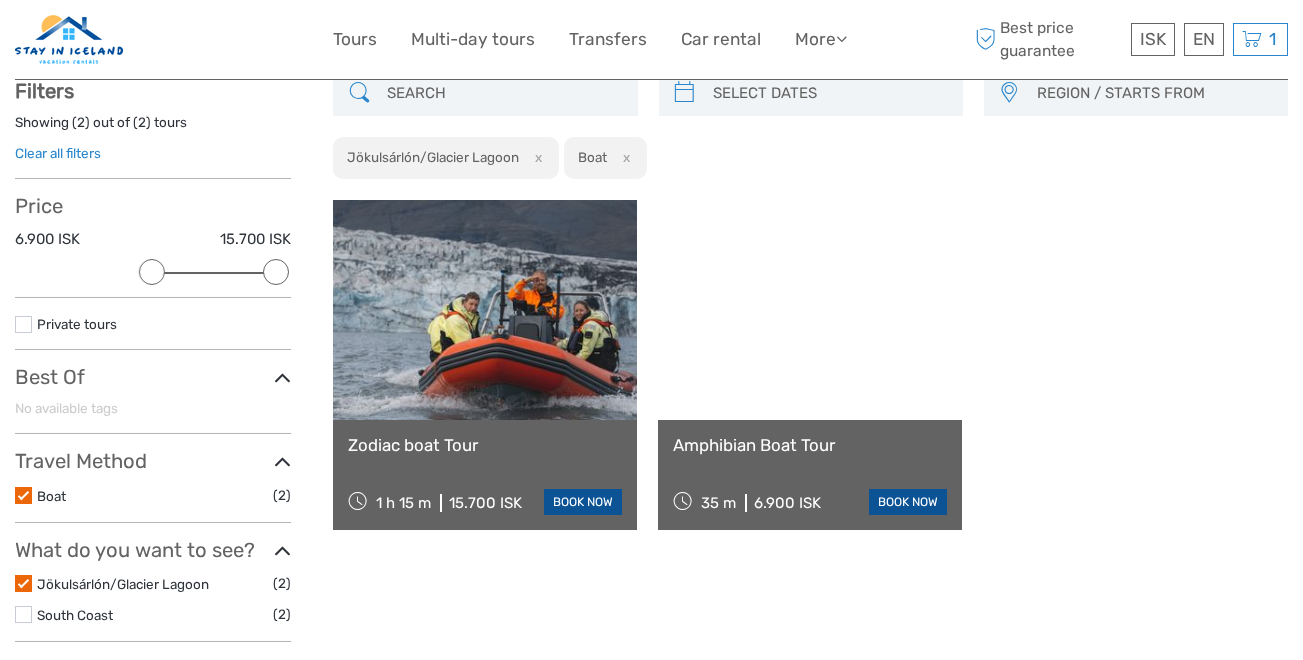 scroll, scrollTop: 114, scrollLeft: 0, axis: vertical 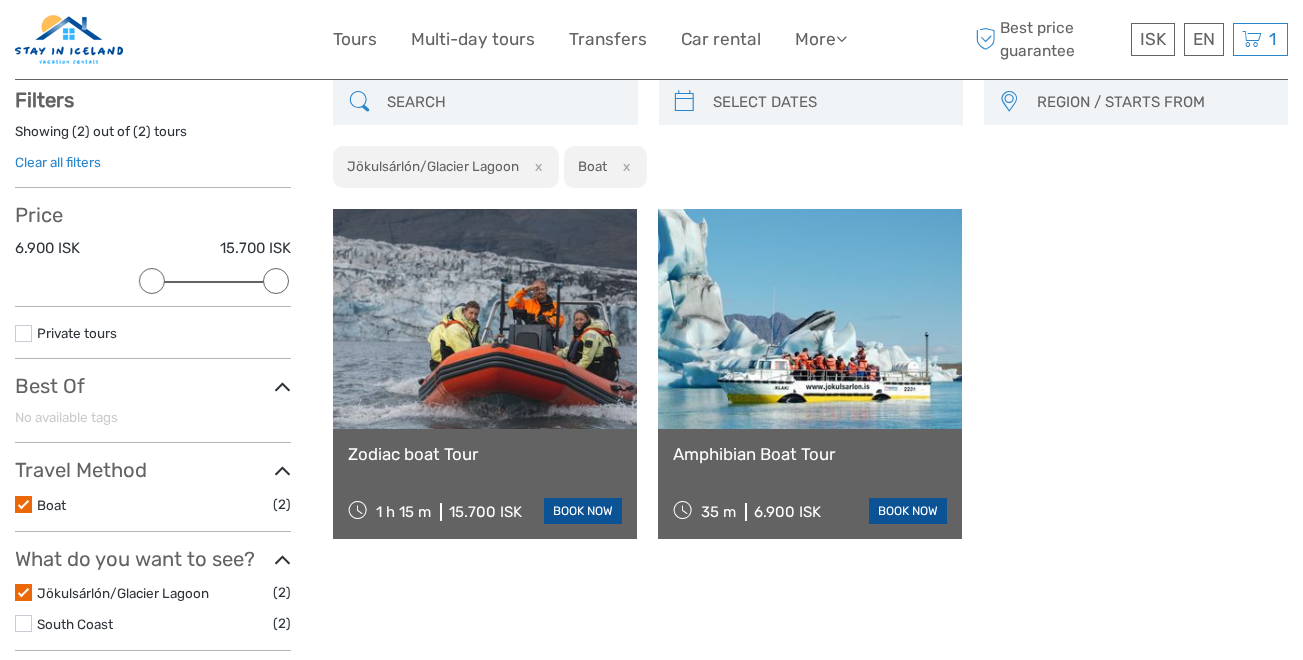 click at bounding box center (23, 592) 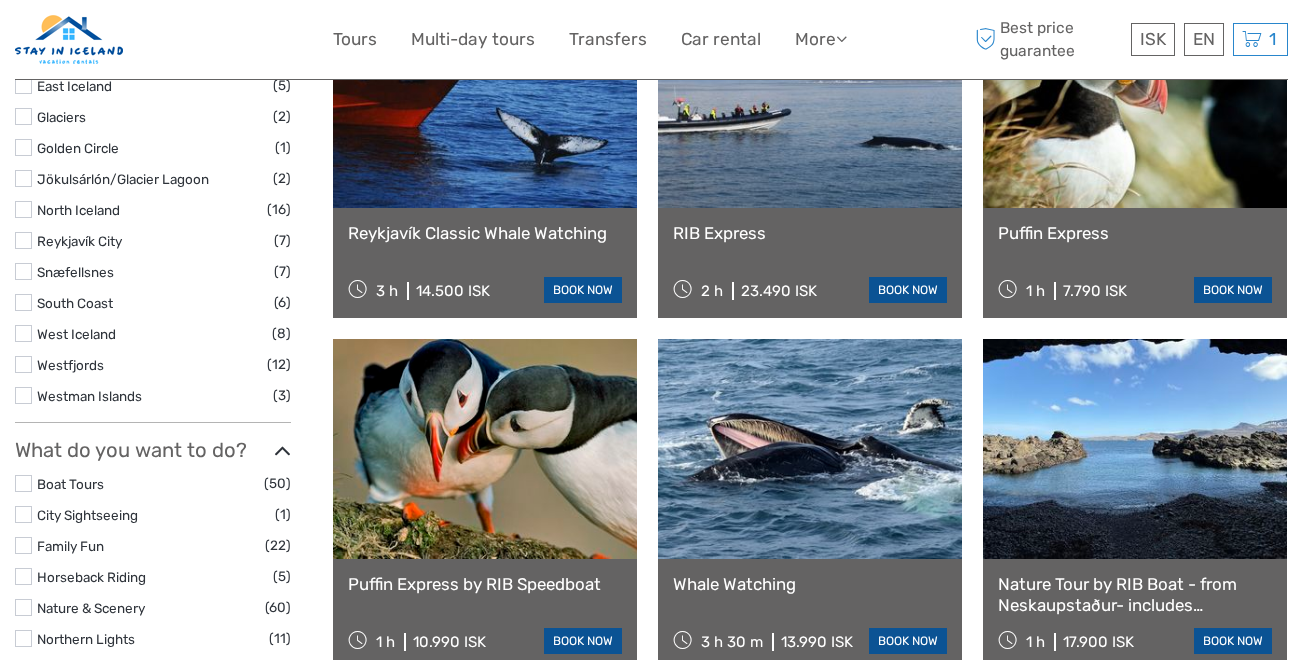 scroll, scrollTop: 731, scrollLeft: 0, axis: vertical 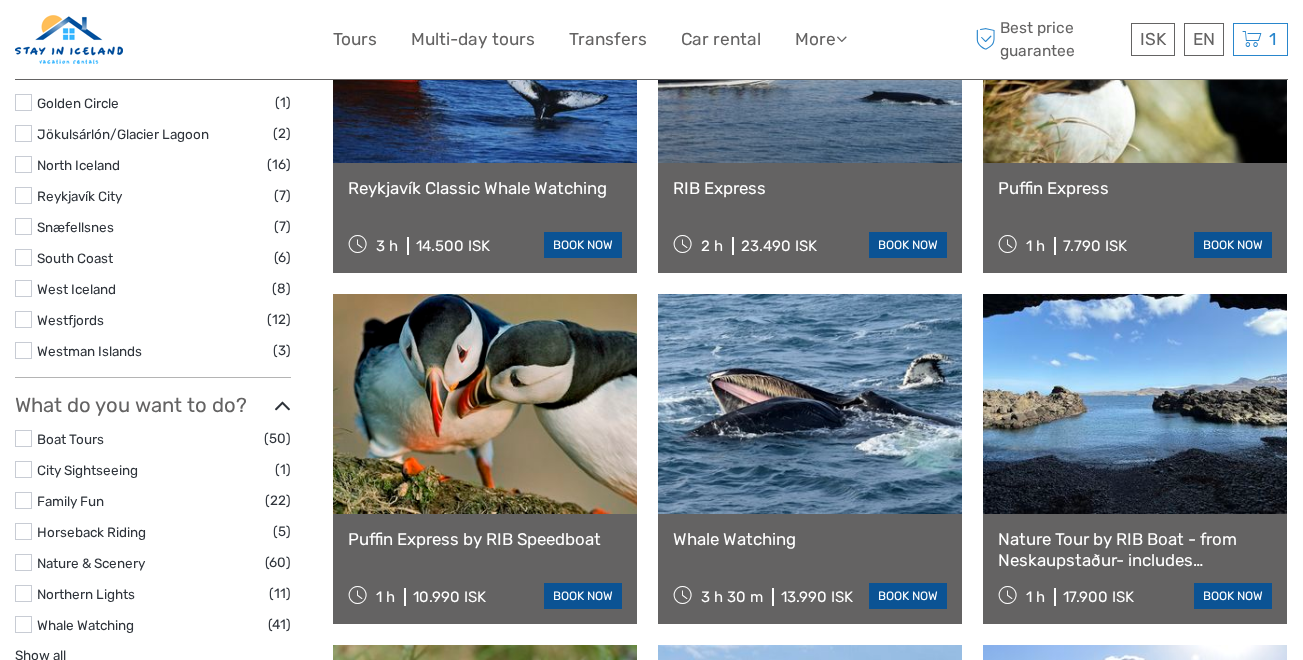 click at bounding box center [23, 624] 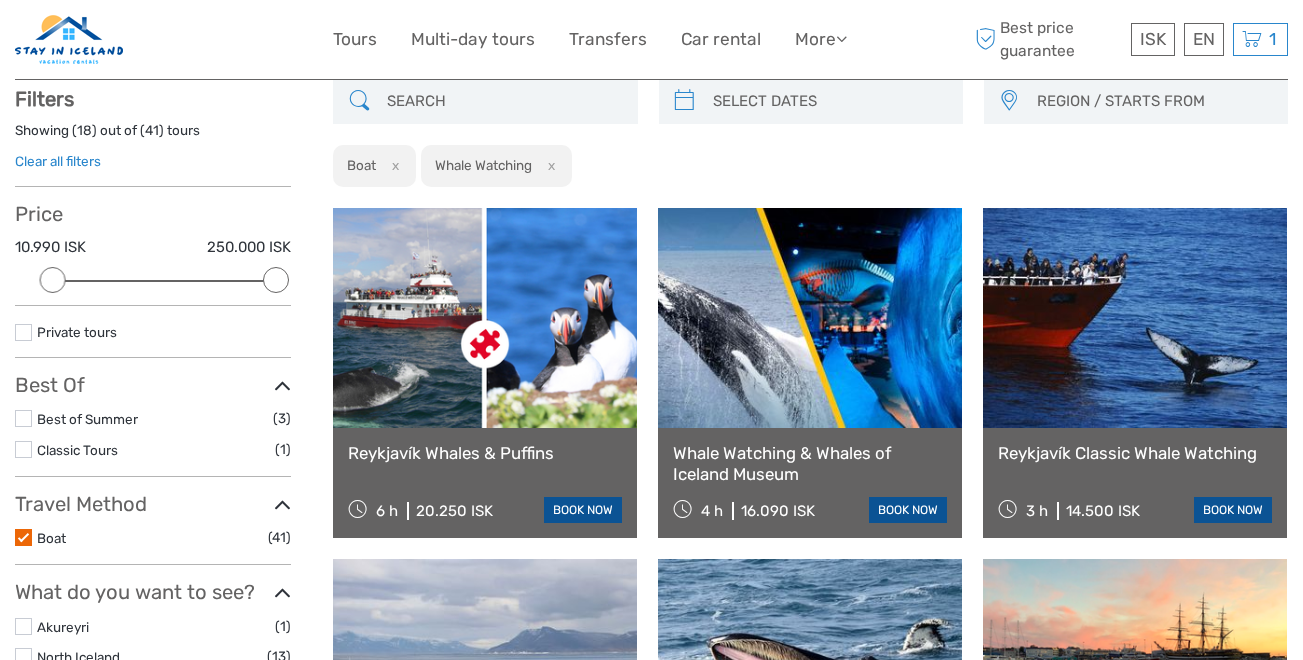 scroll, scrollTop: 114, scrollLeft: 0, axis: vertical 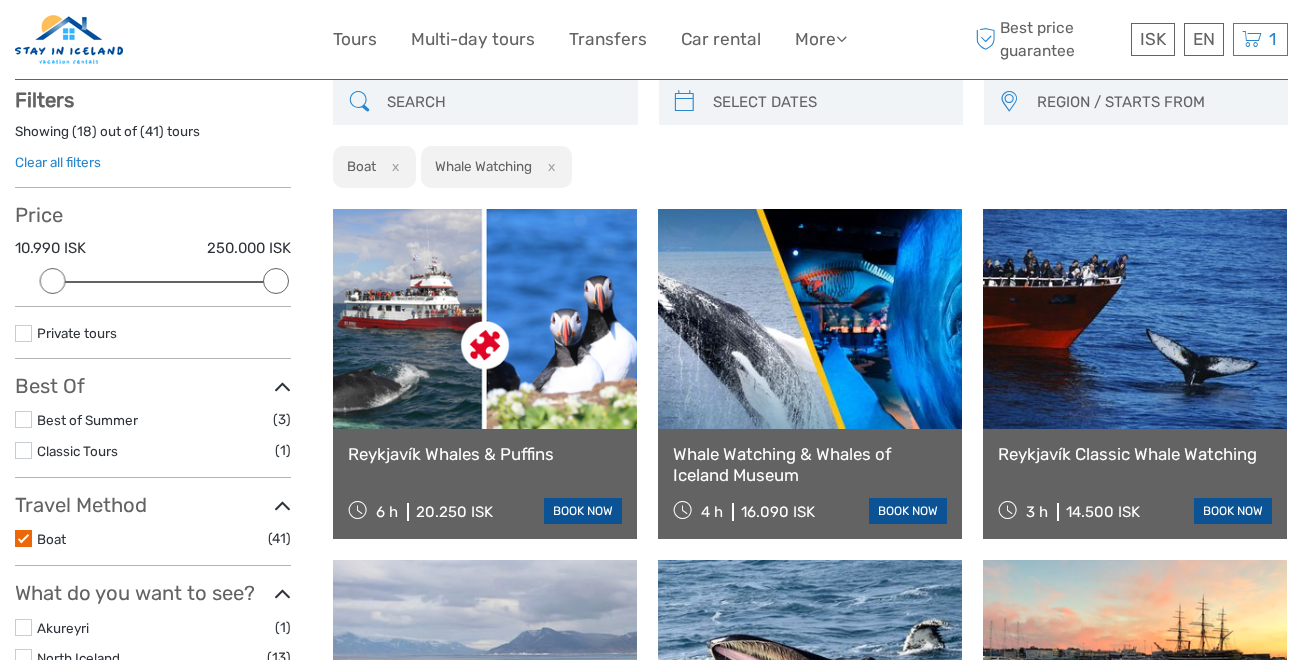drag, startPoint x: 1304, startPoint y: 98, endPoint x: 19, endPoint y: 327, distance: 1305.2456 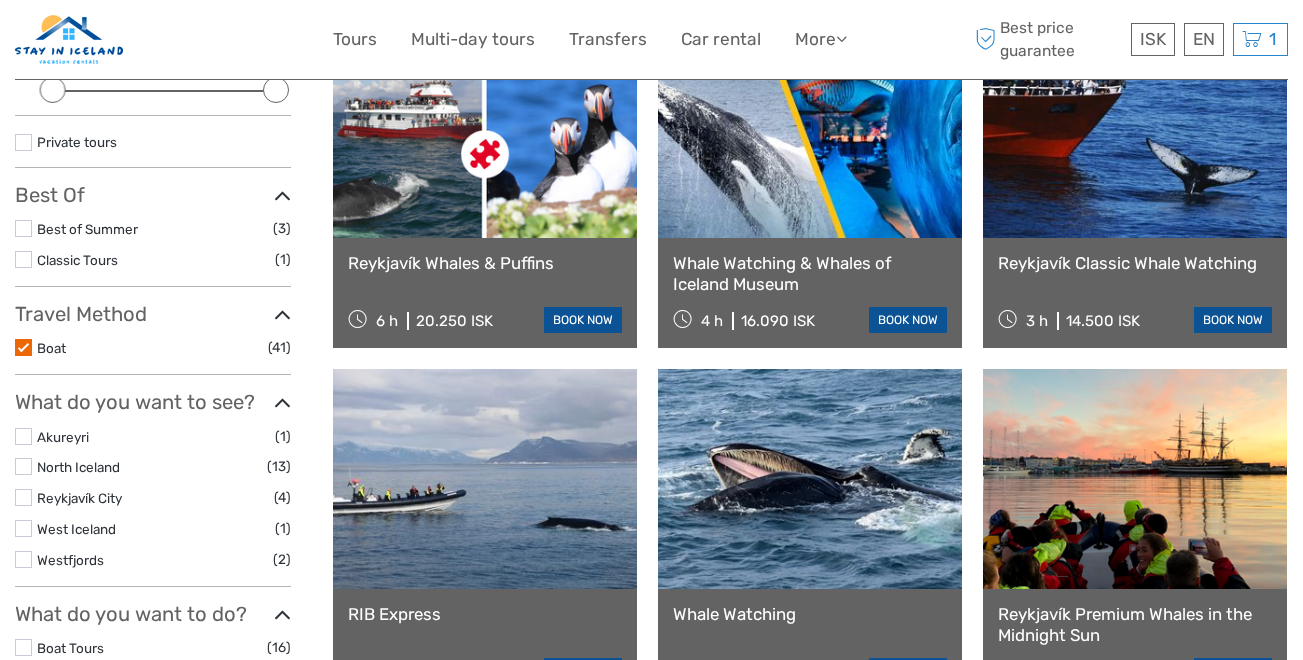 scroll, scrollTop: 310, scrollLeft: 0, axis: vertical 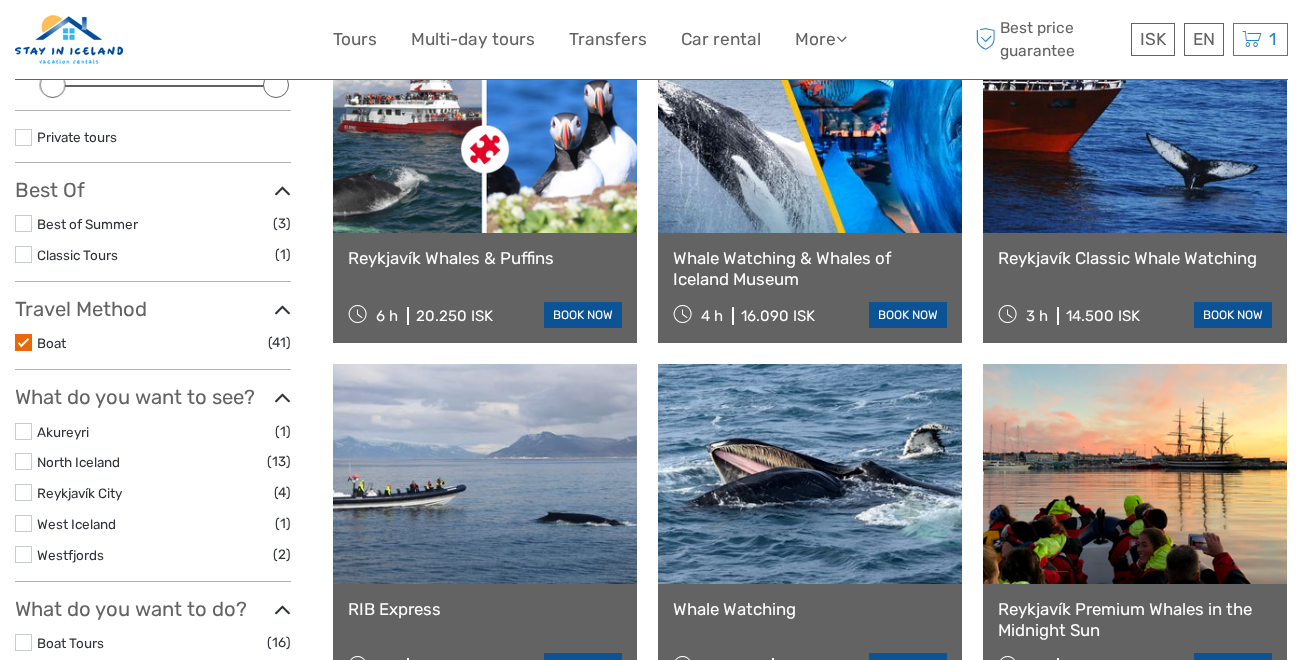 click at bounding box center [23, 461] 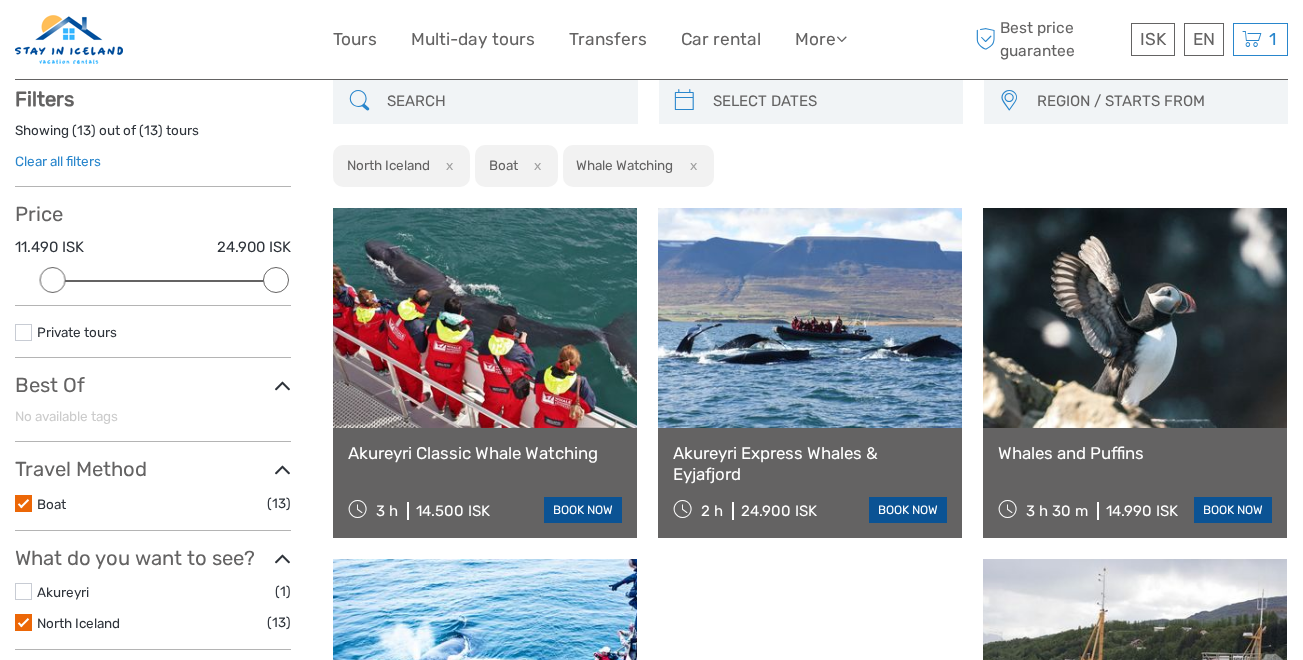 scroll, scrollTop: 114, scrollLeft: 0, axis: vertical 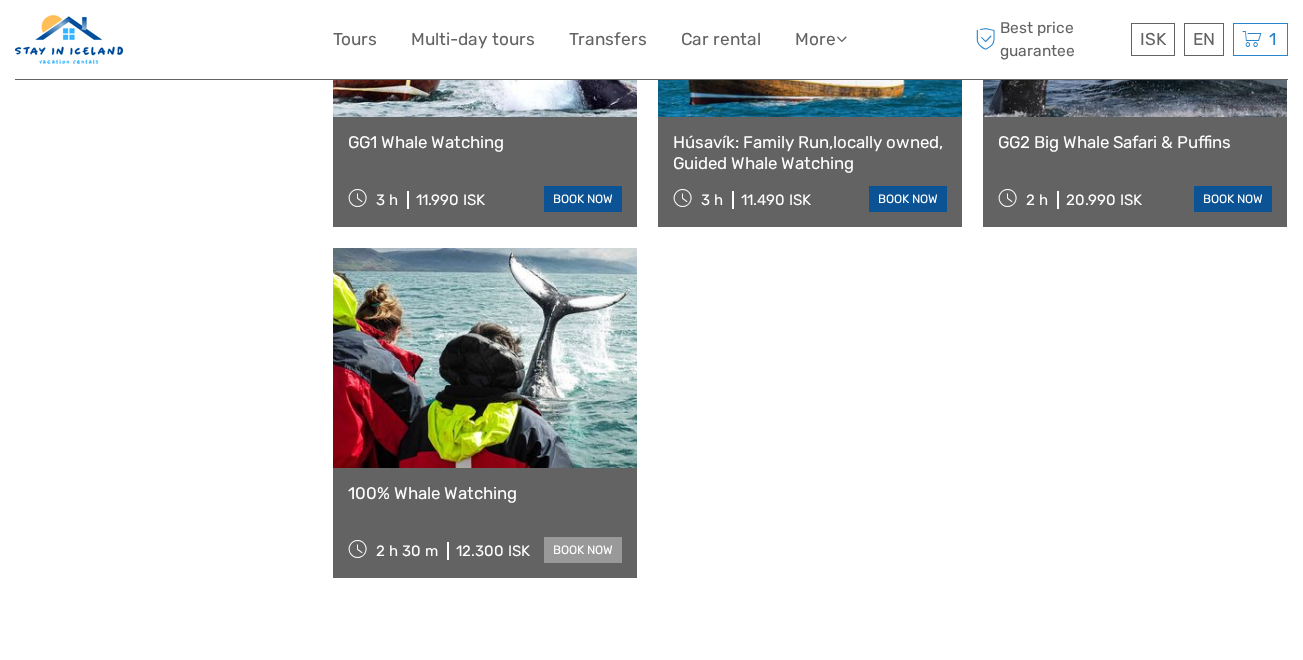 drag, startPoint x: 1314, startPoint y: 186, endPoint x: 600, endPoint y: 544, distance: 798.724 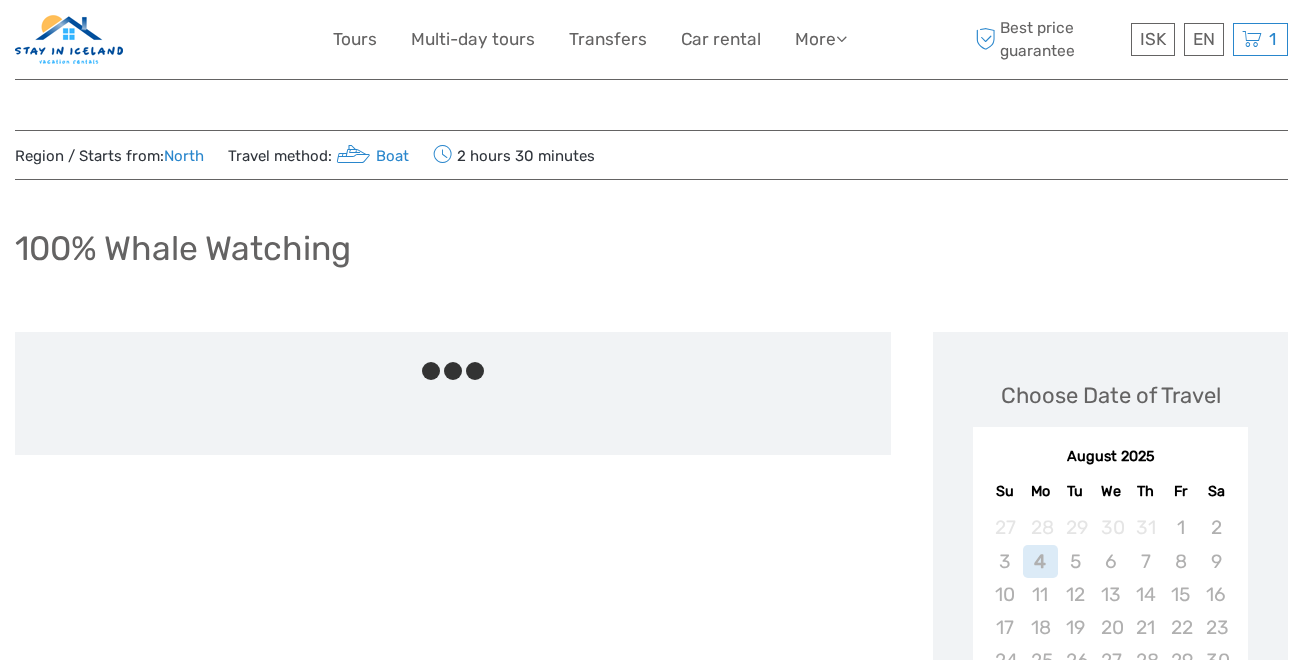 scroll, scrollTop: 0, scrollLeft: 0, axis: both 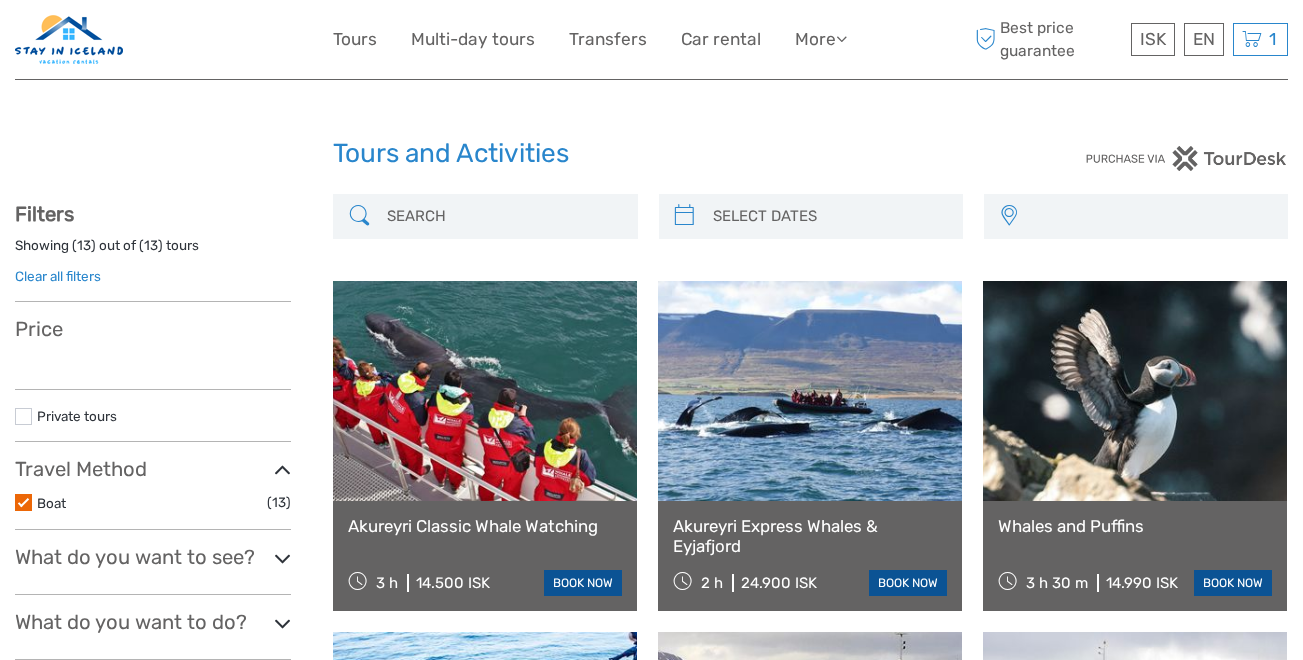 select 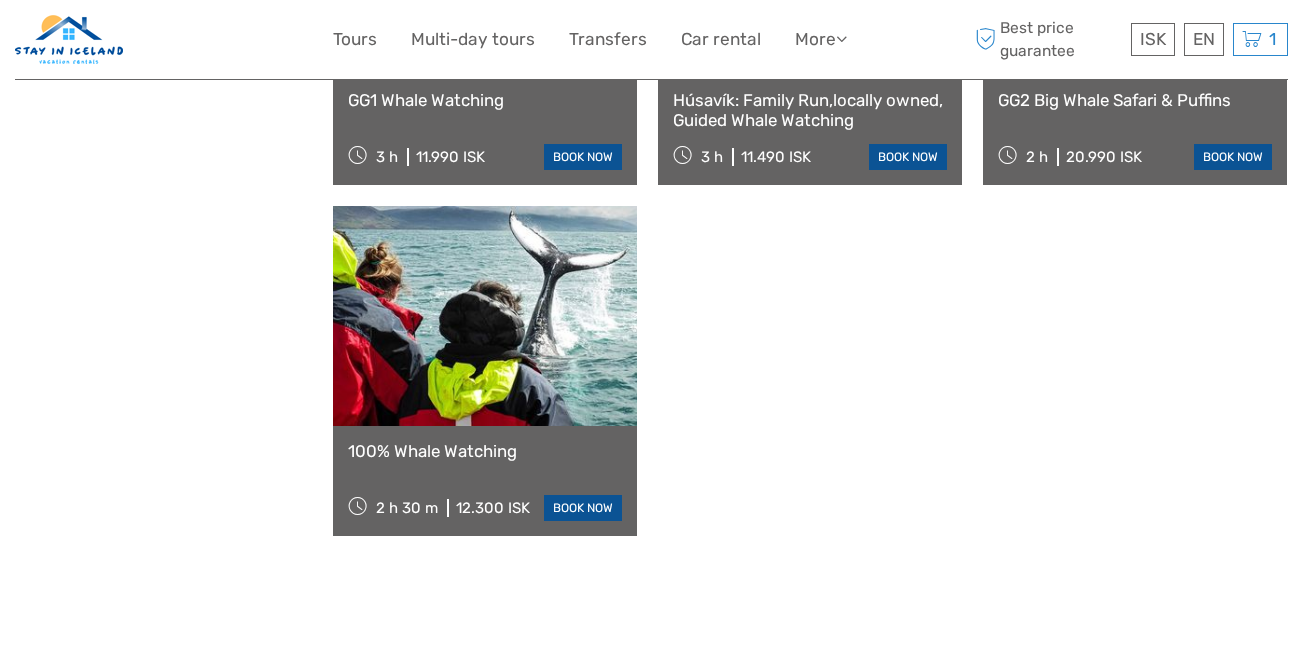 select 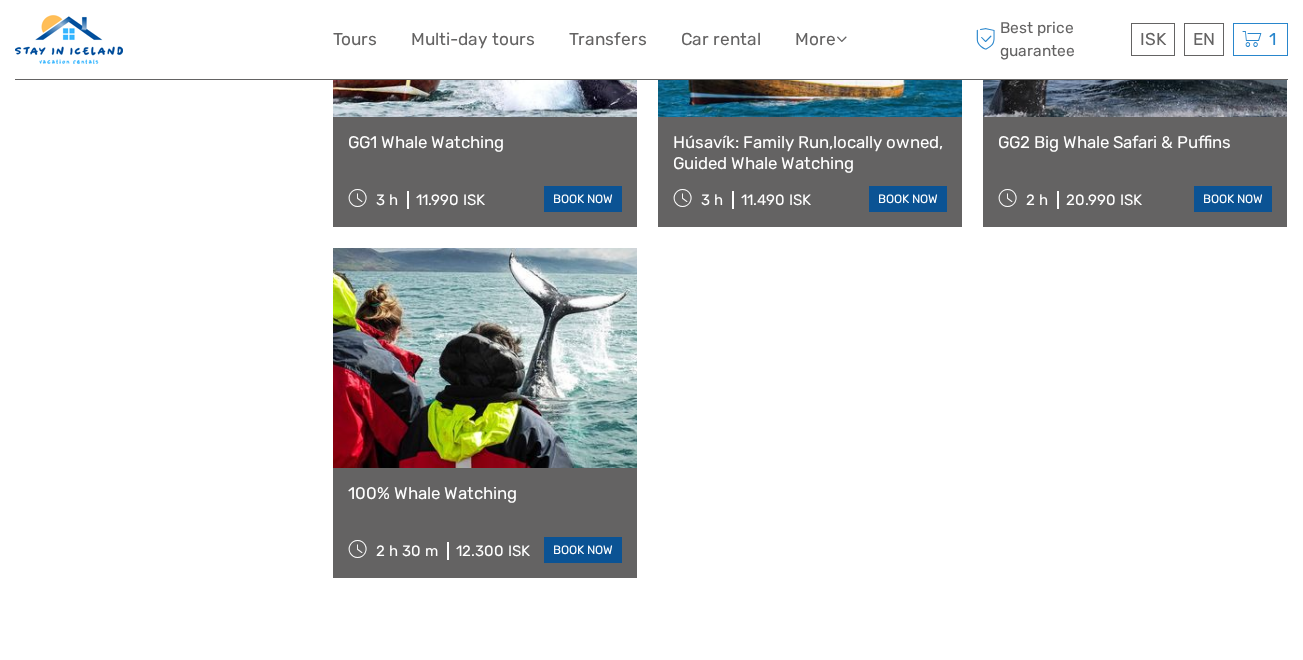 scroll, scrollTop: 0, scrollLeft: 0, axis: both 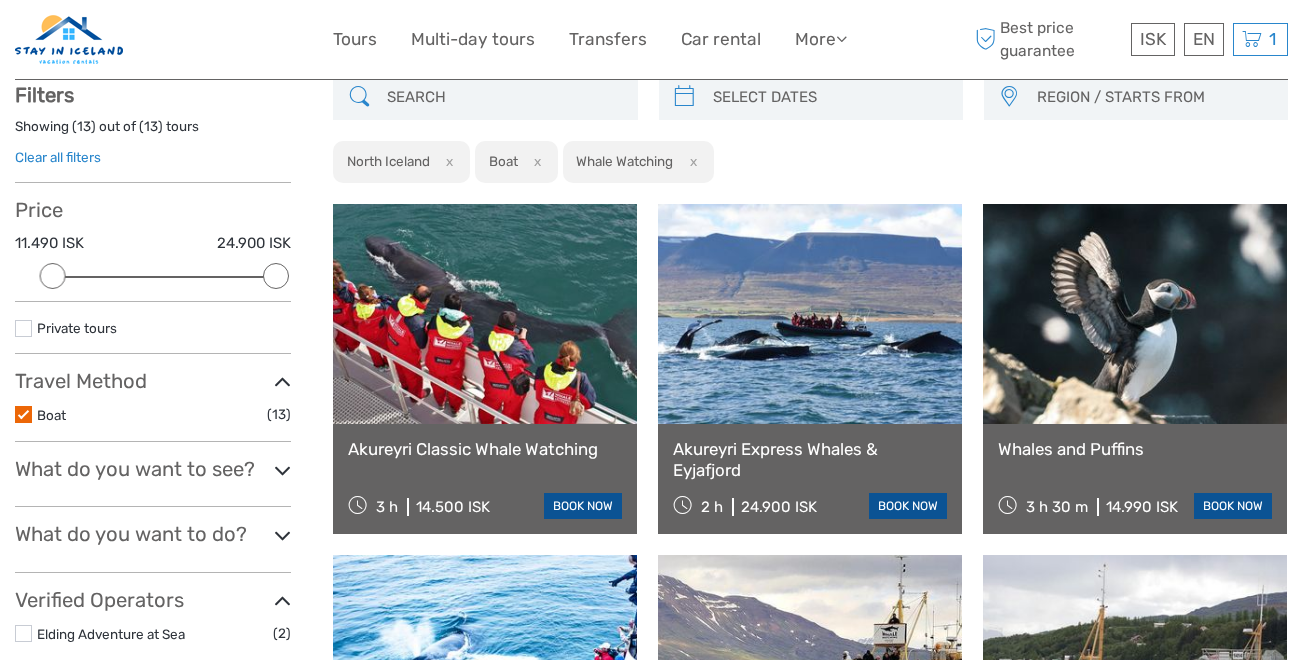 click on "Boat
([NUMBER])" at bounding box center [153, 414] 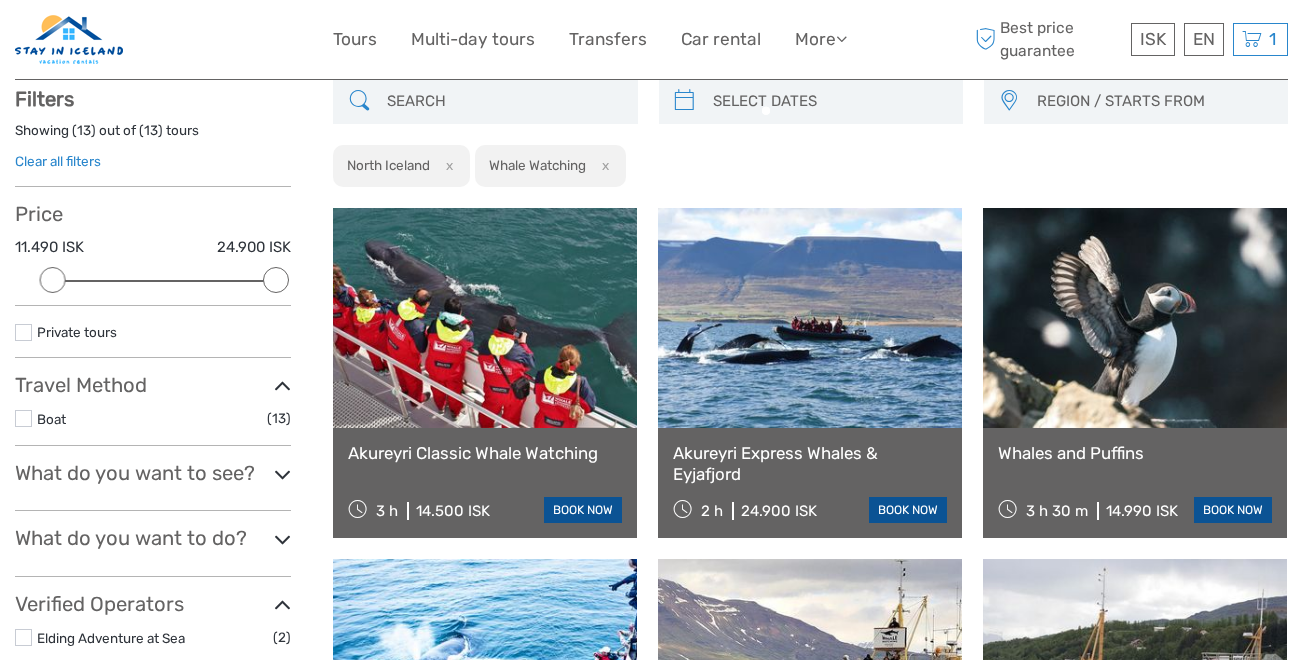 scroll, scrollTop: 114, scrollLeft: 0, axis: vertical 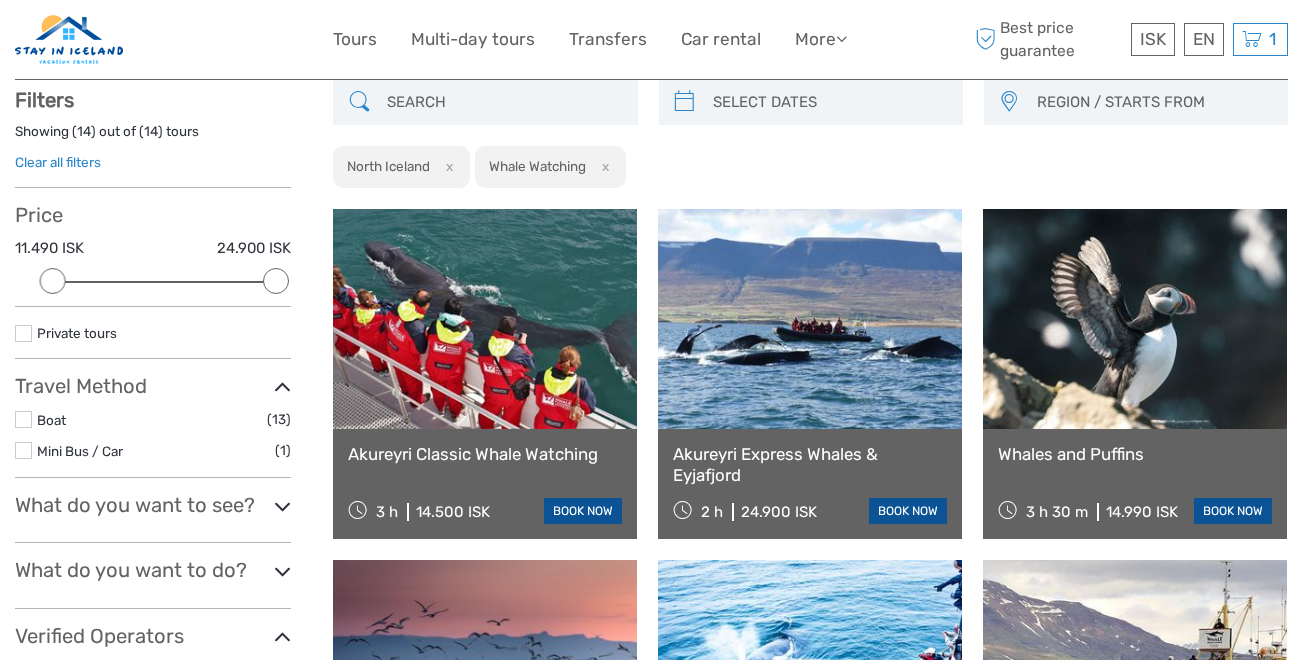 click at bounding box center [282, 506] 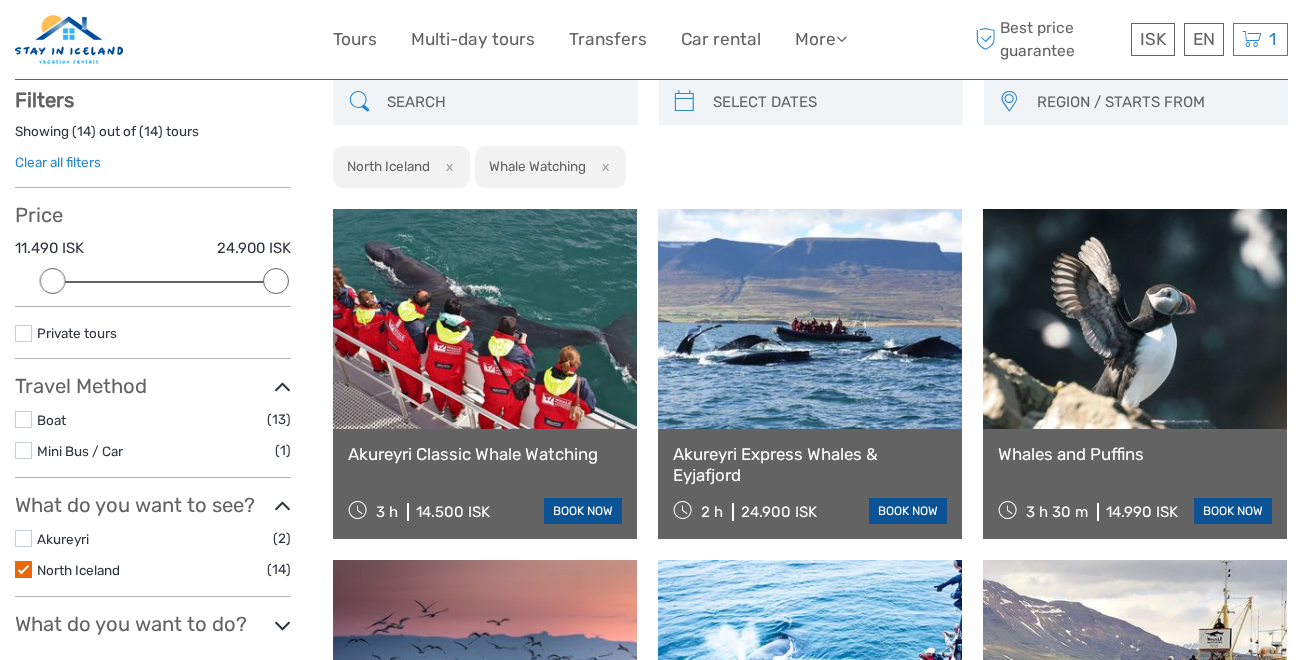 click at bounding box center [23, 569] 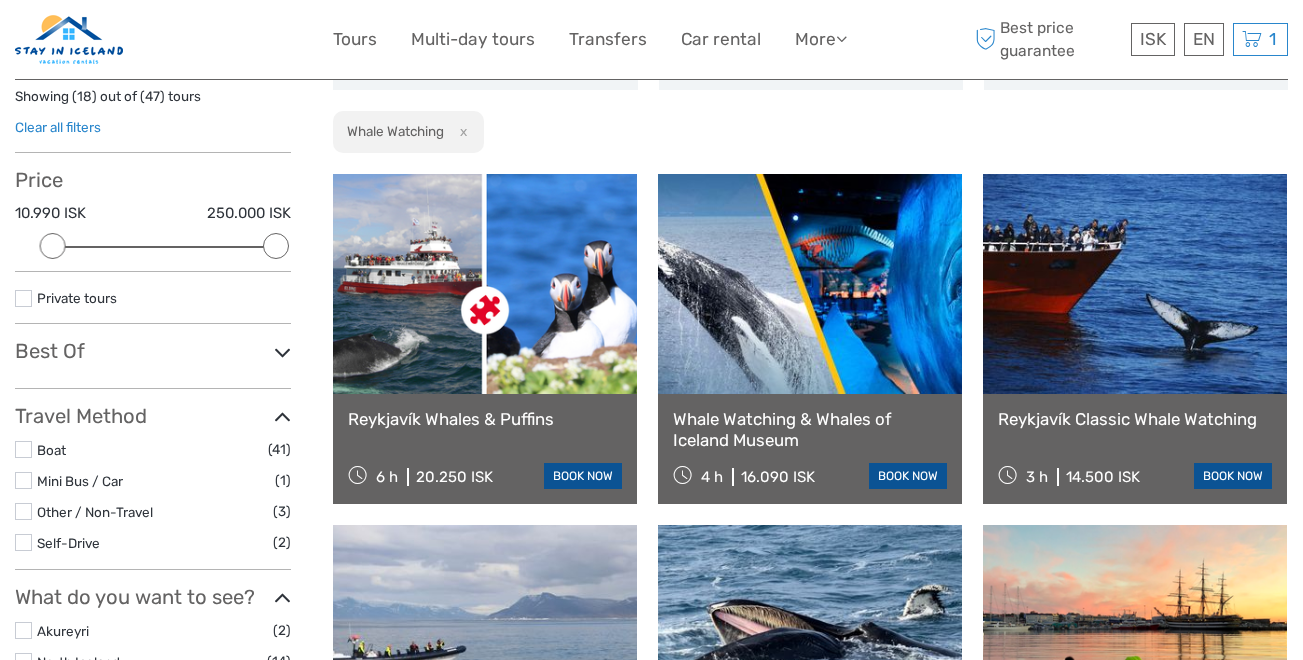 scroll, scrollTop: 139, scrollLeft: 0, axis: vertical 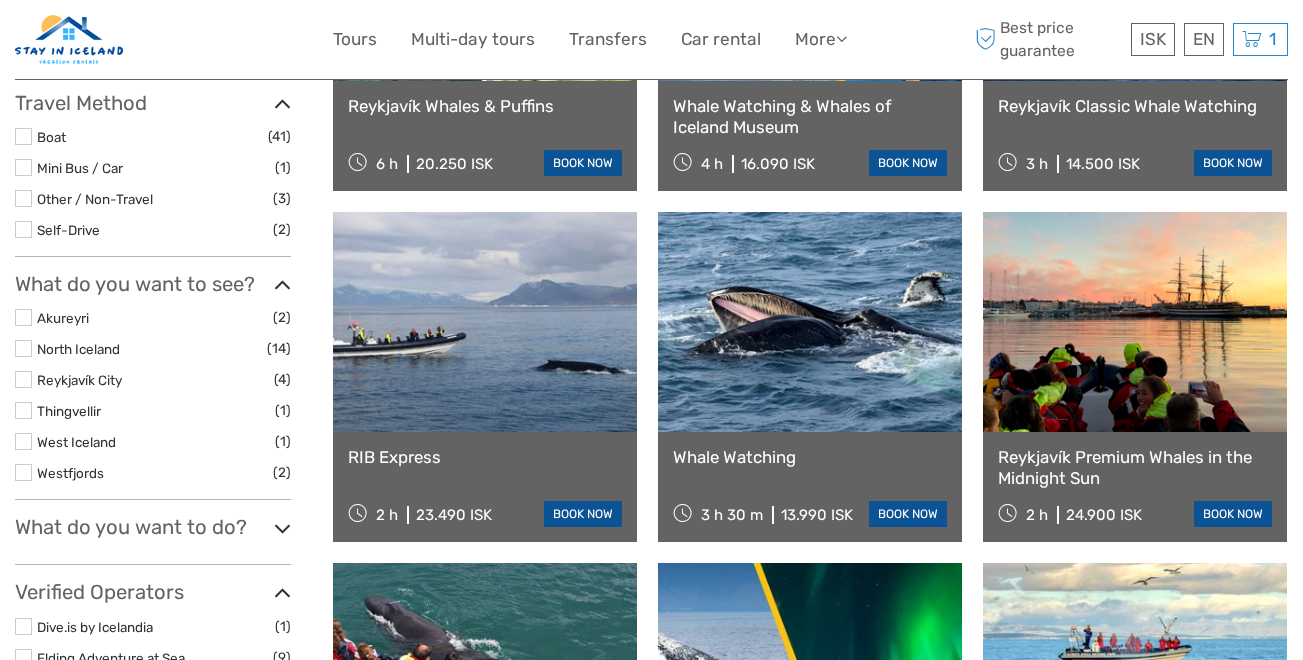 click on "What do you want to do?" at bounding box center [153, 527] 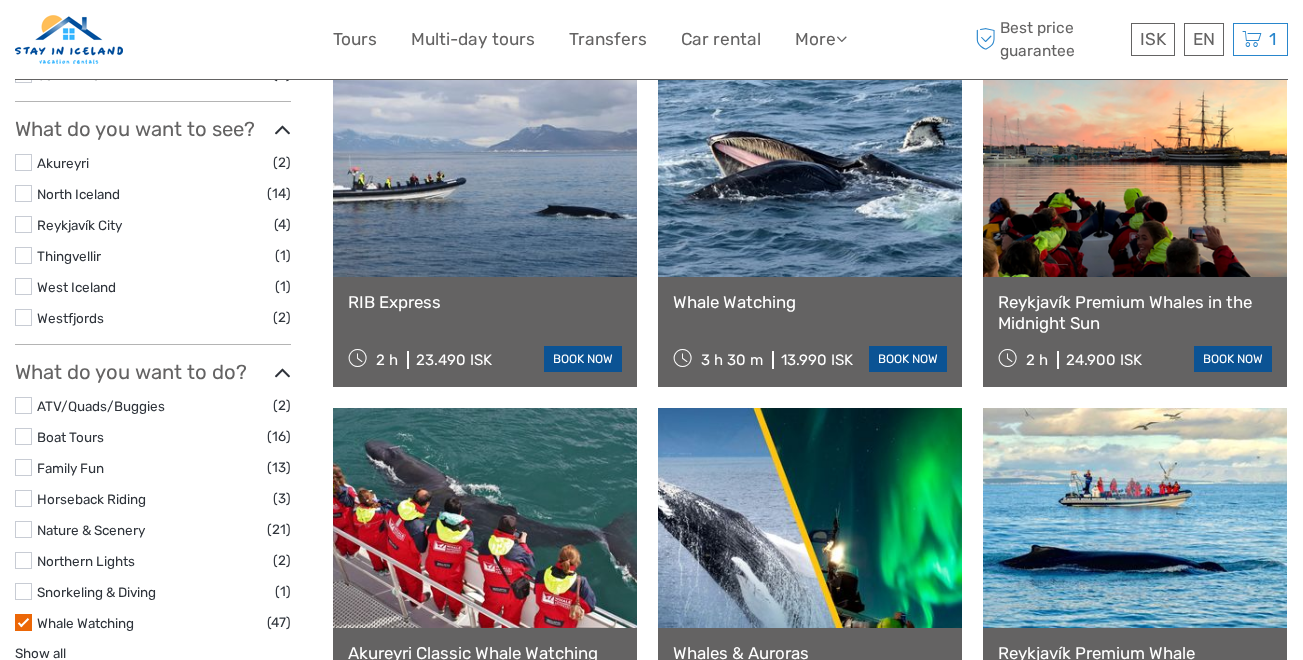 scroll, scrollTop: 668, scrollLeft: 0, axis: vertical 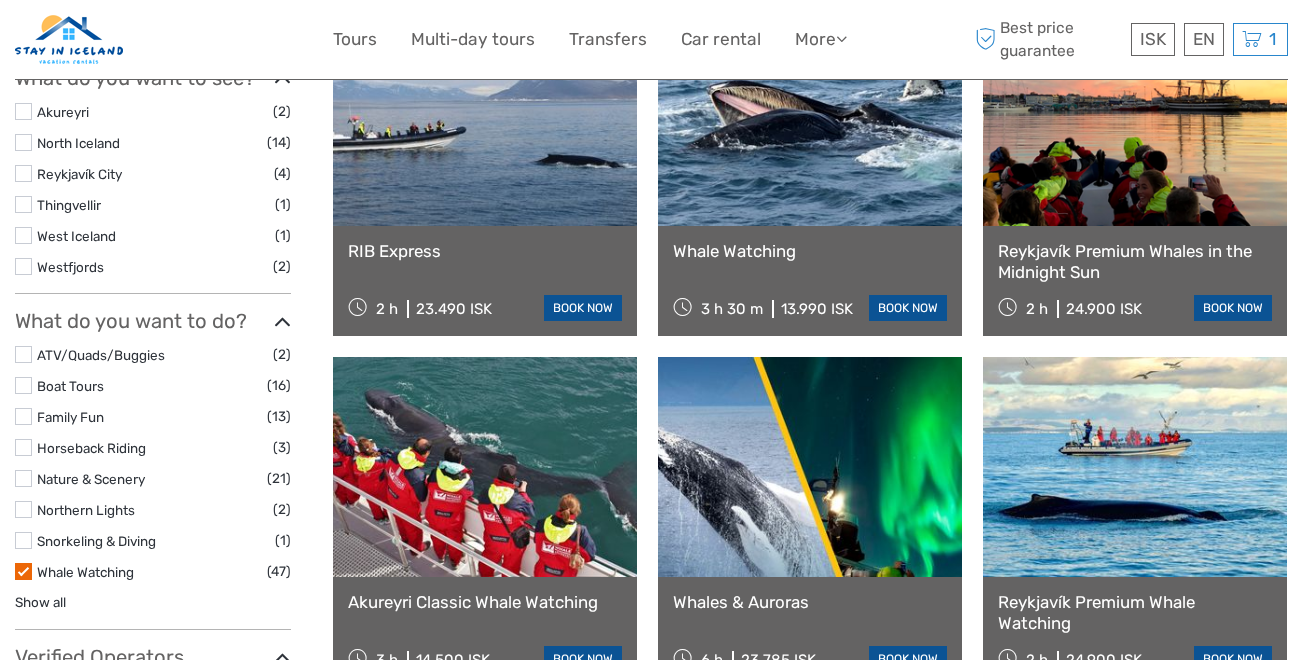 click at bounding box center [23, 571] 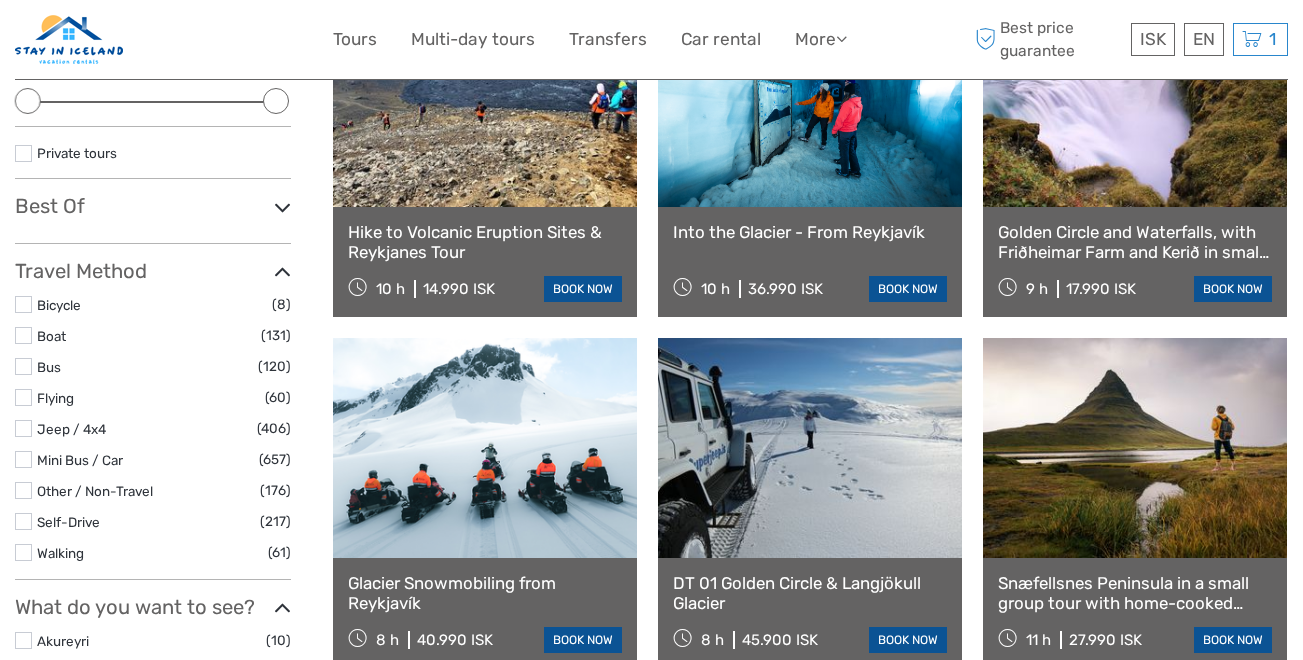 scroll, scrollTop: 308, scrollLeft: 0, axis: vertical 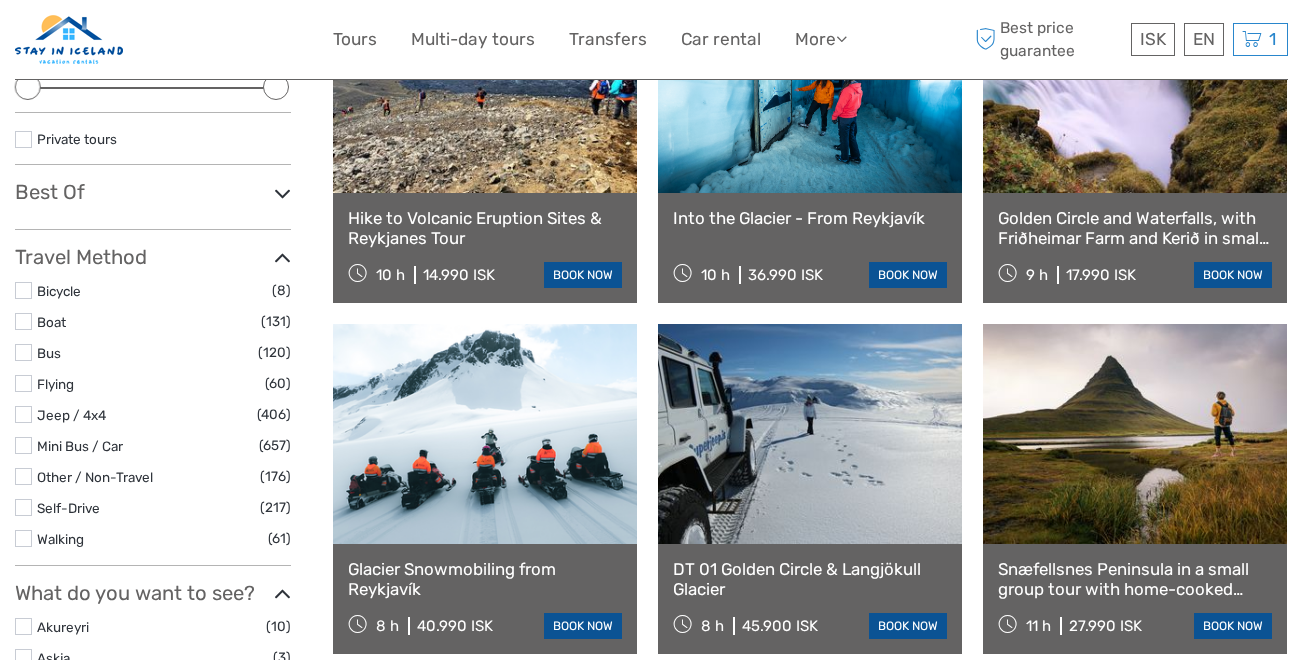 click on "Self-Drive
(217)" at bounding box center [153, 507] 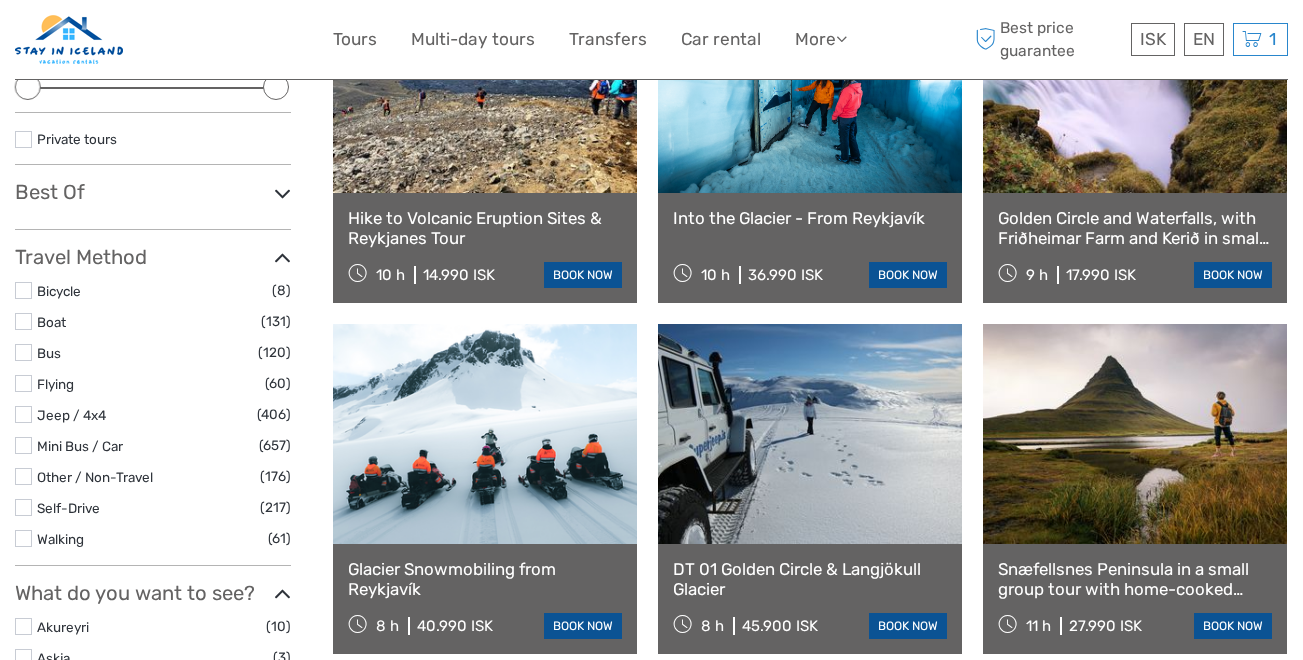 click at bounding box center [23, 507] 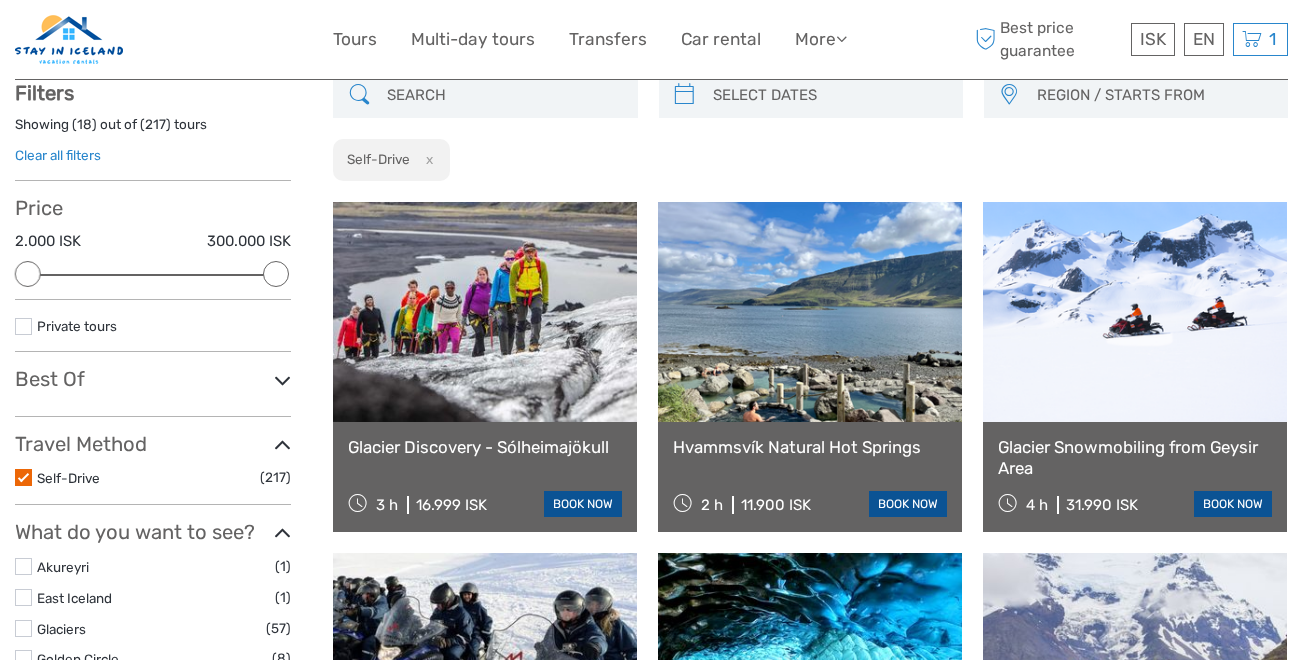scroll, scrollTop: 114, scrollLeft: 0, axis: vertical 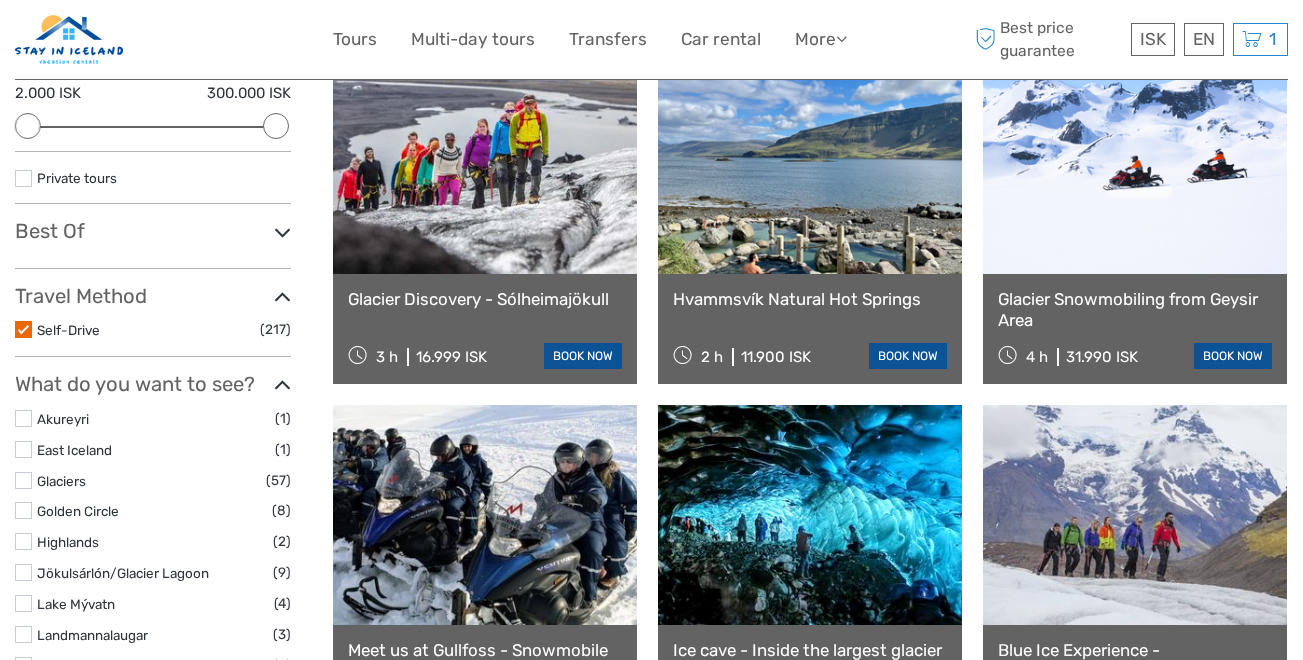 click at bounding box center [23, 480] 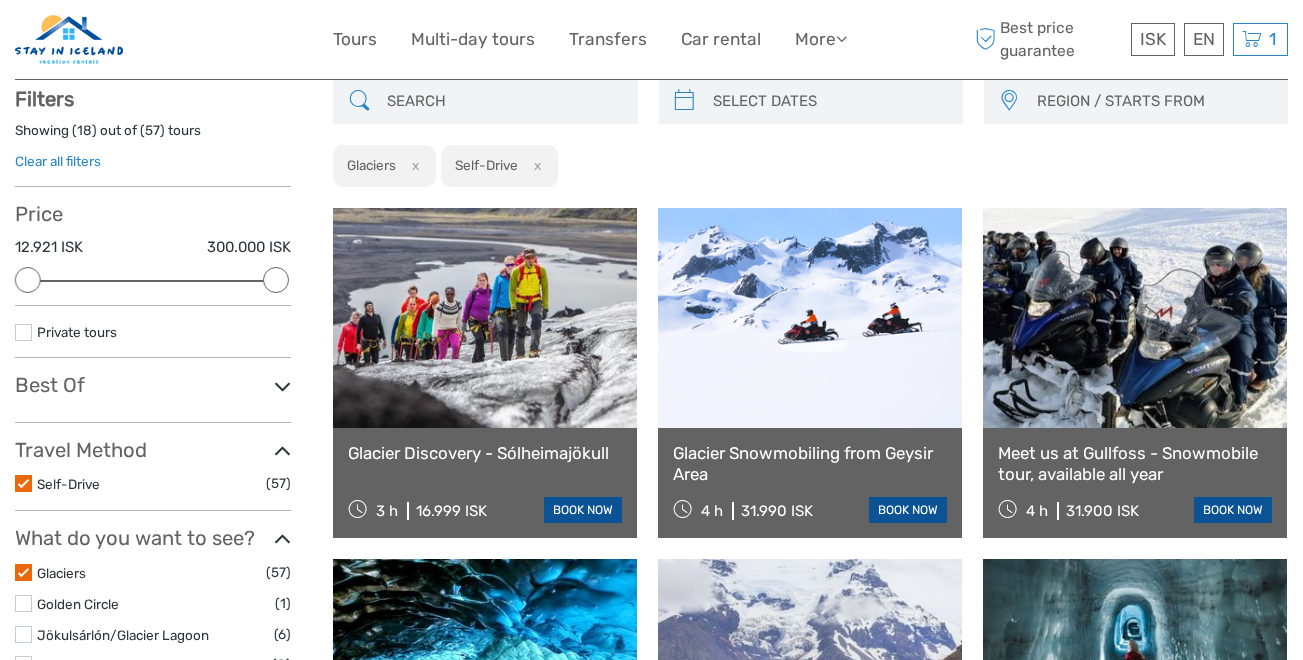 scroll, scrollTop: 114, scrollLeft: 0, axis: vertical 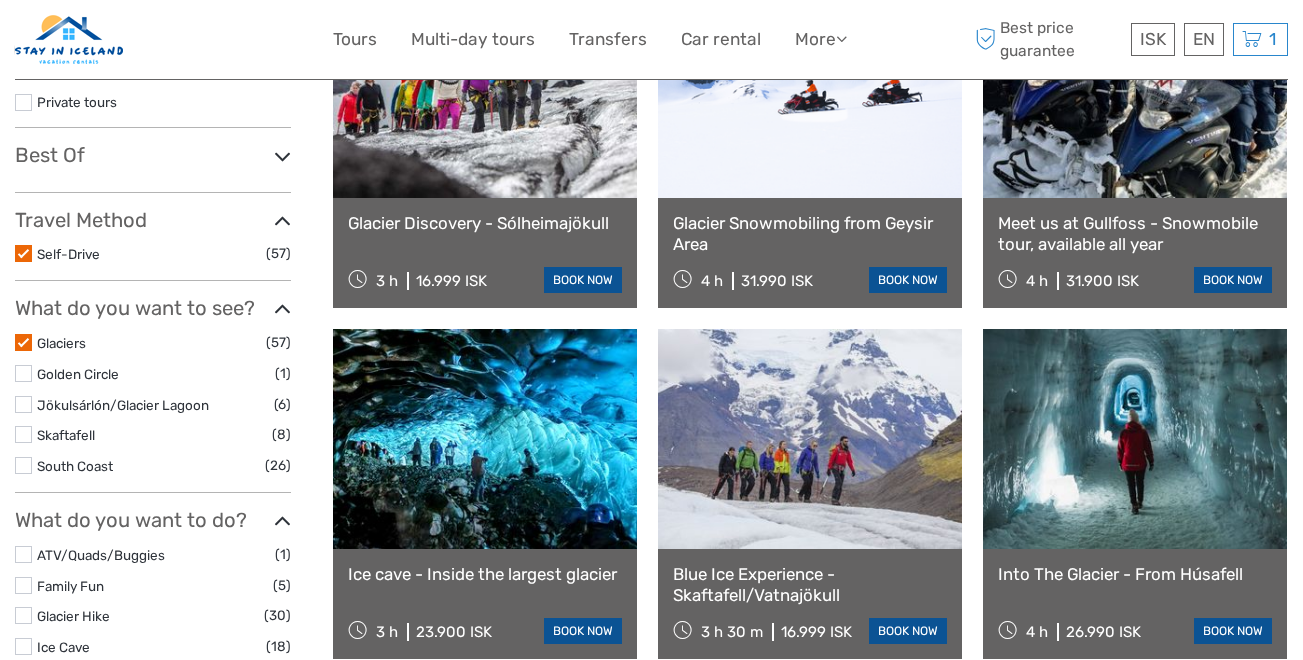 click at bounding box center [23, 404] 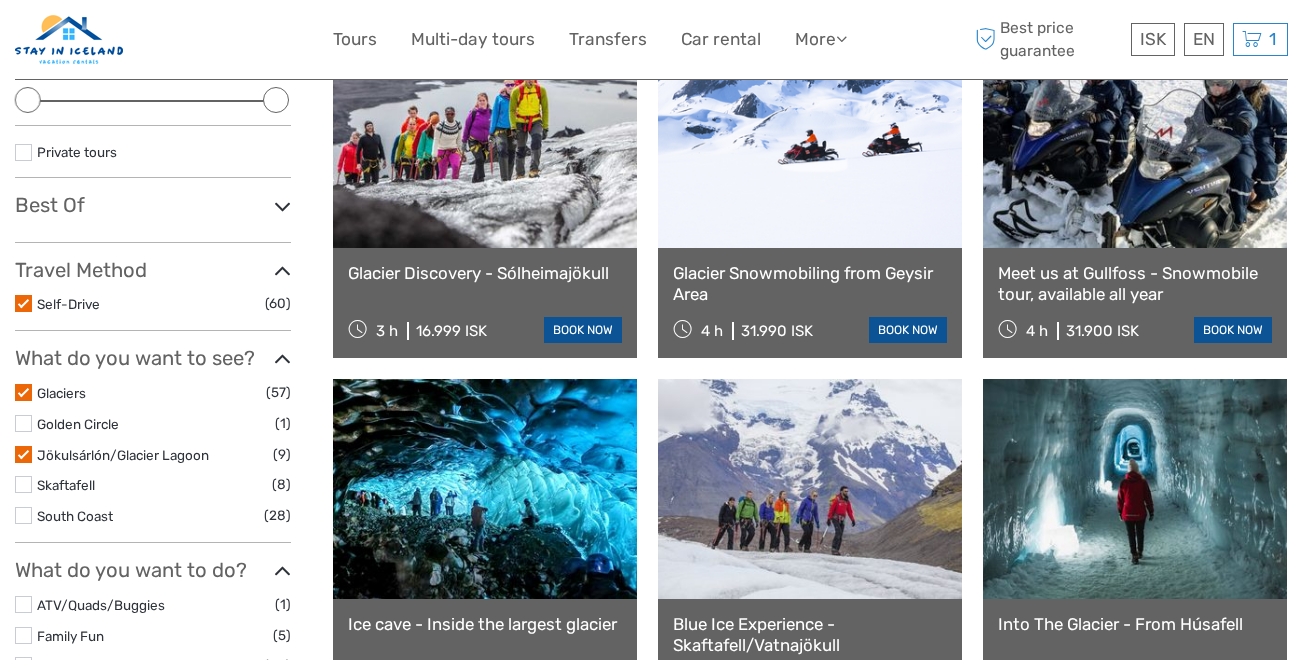scroll, scrollTop: 340, scrollLeft: 0, axis: vertical 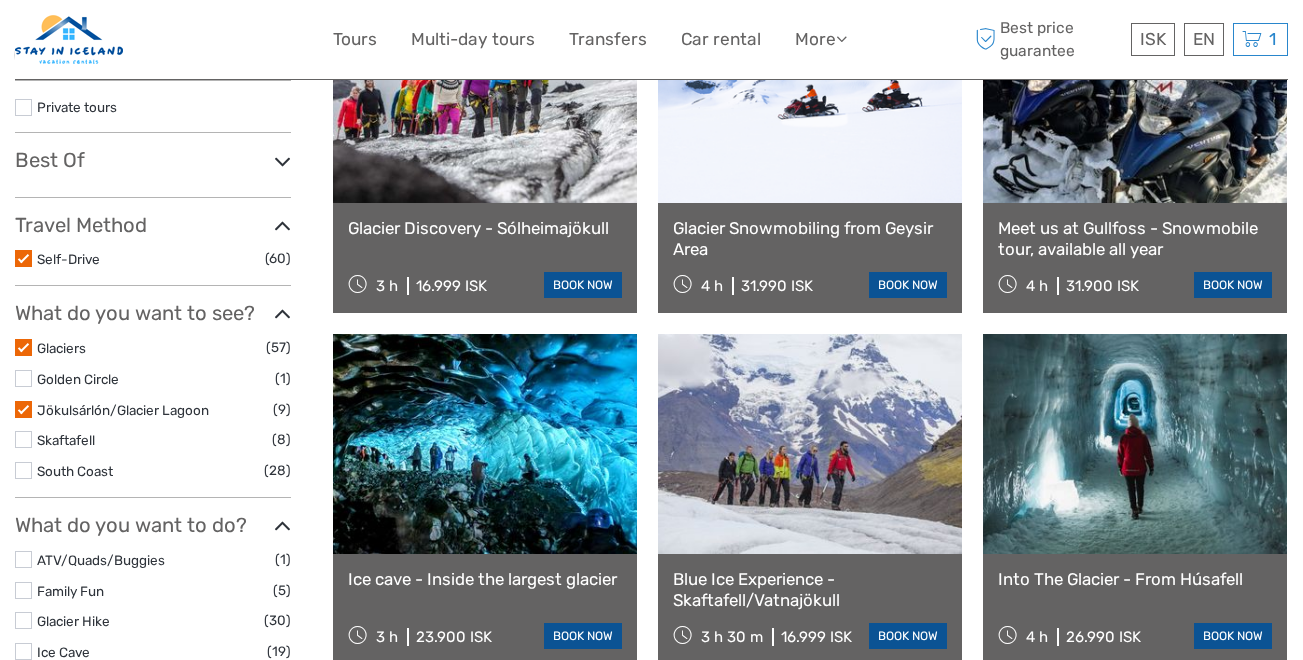 click at bounding box center [23, 439] 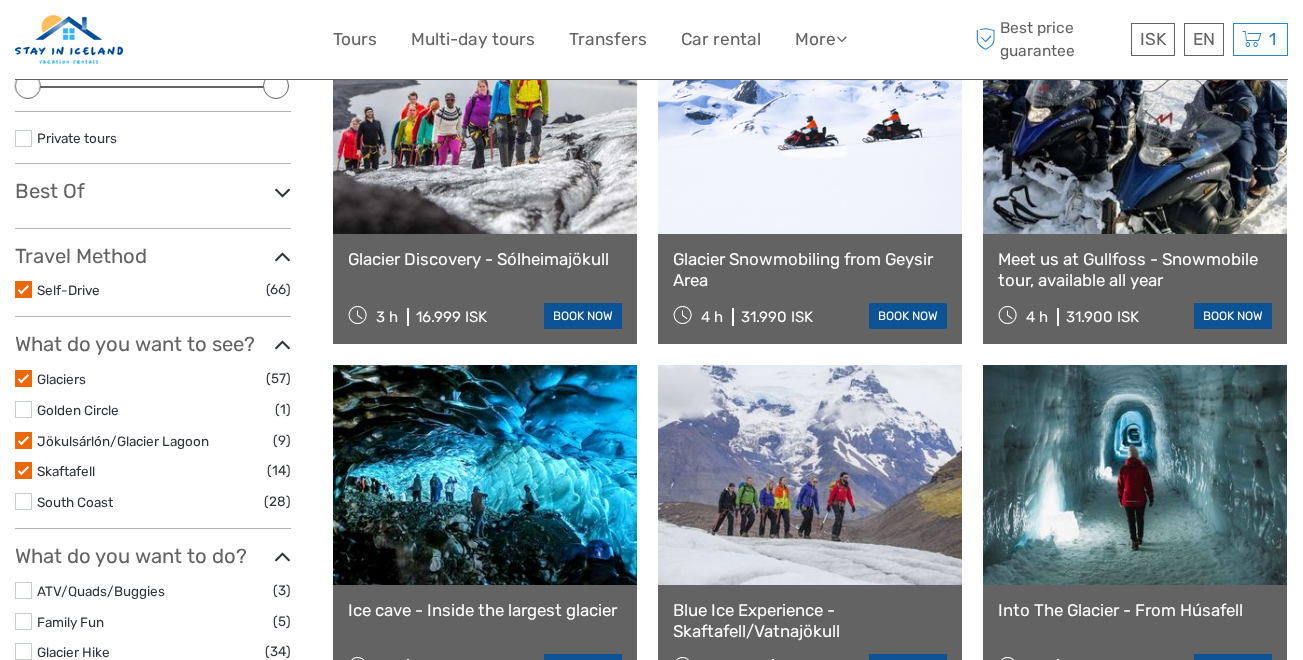 scroll, scrollTop: 254, scrollLeft: 0, axis: vertical 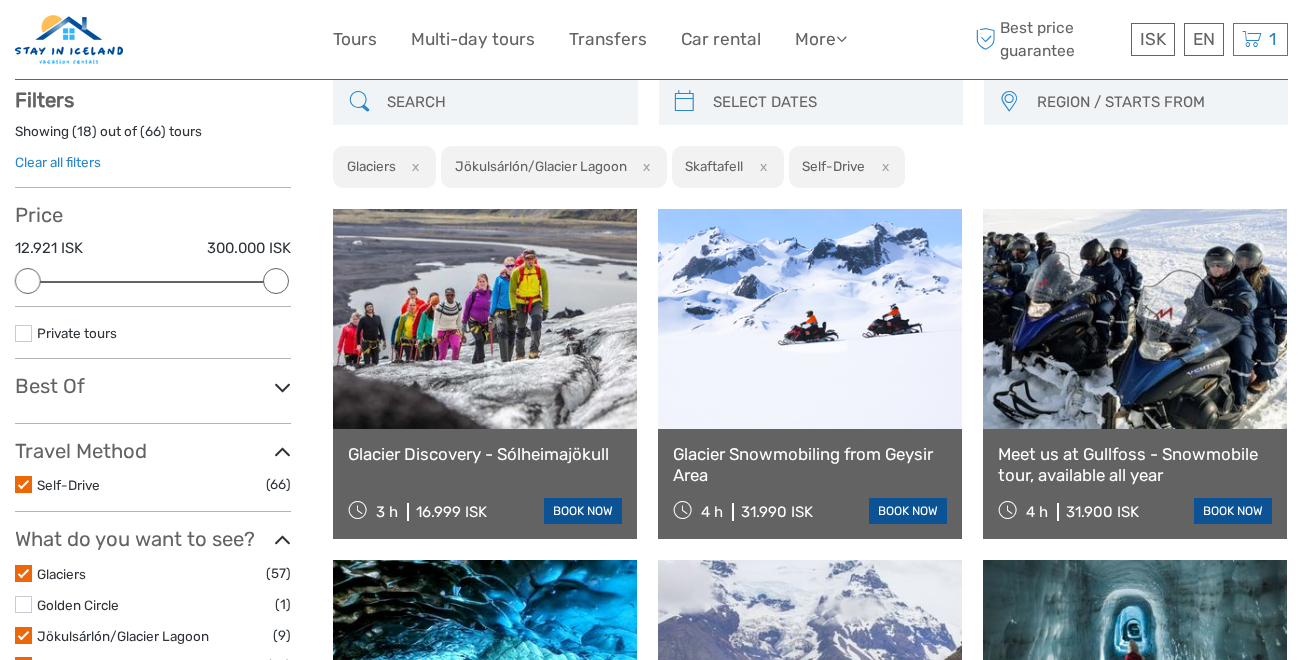 drag, startPoint x: 1311, startPoint y: 146, endPoint x: 956, endPoint y: 42, distance: 369.92026 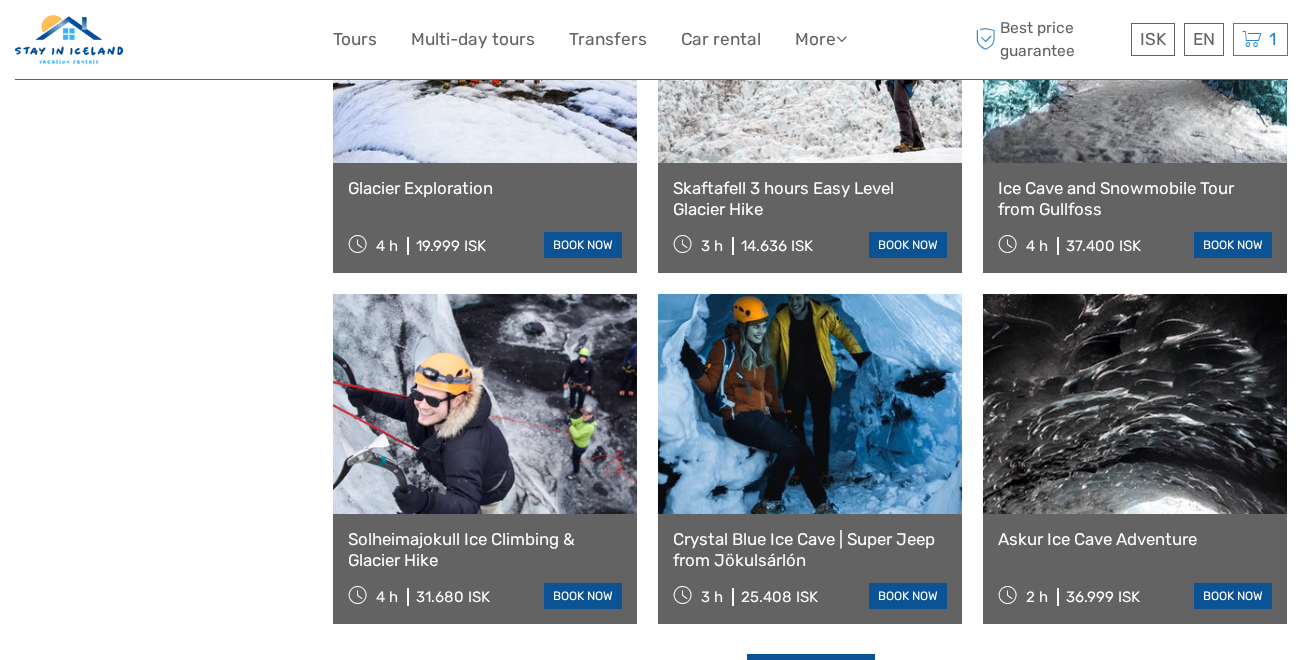 scroll, scrollTop: 1829, scrollLeft: 0, axis: vertical 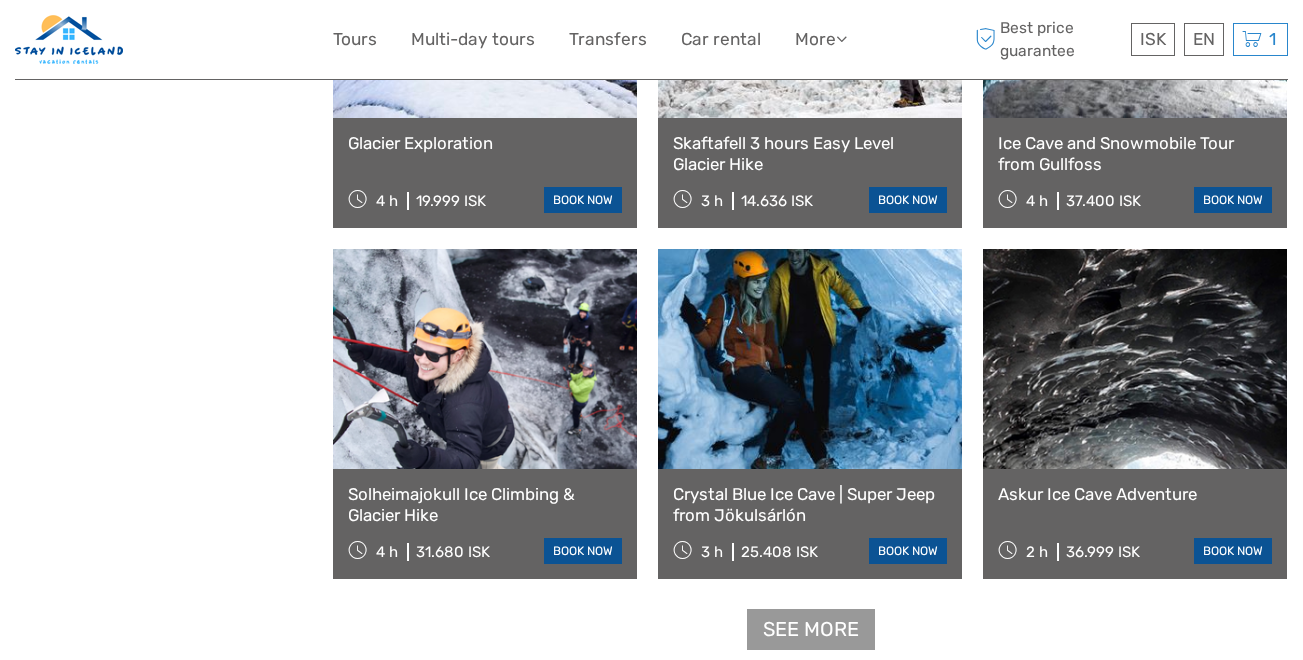 click on "See more" at bounding box center (811, 629) 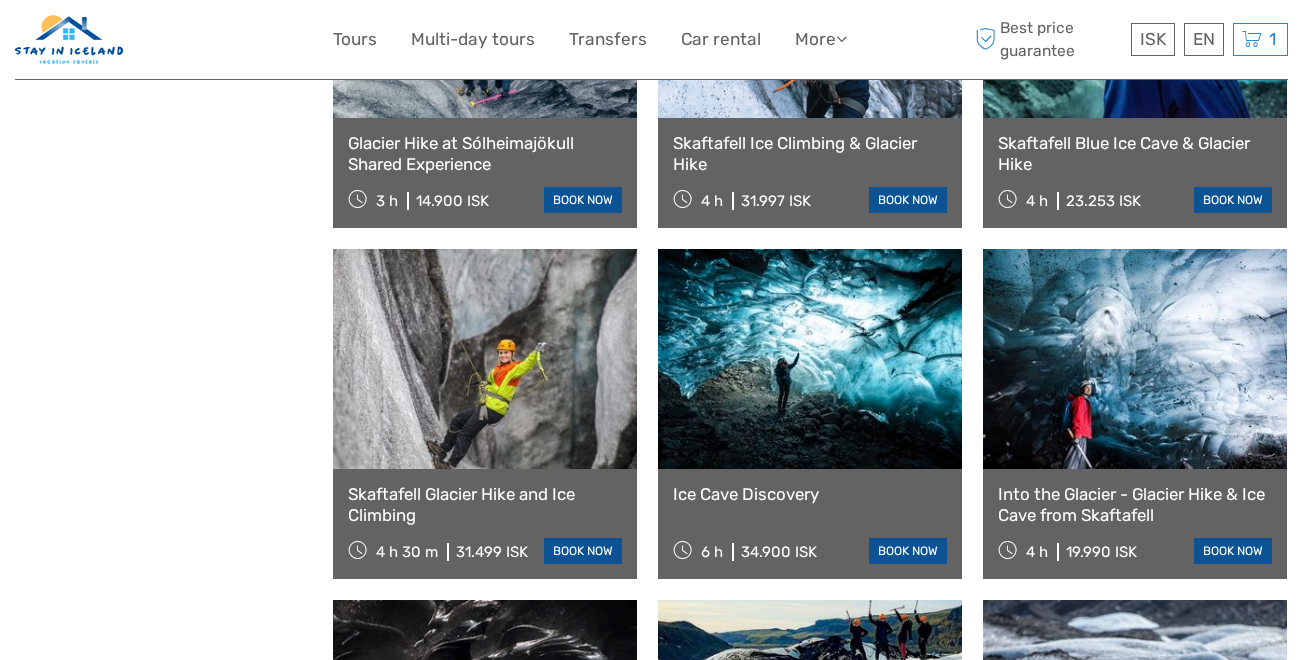 scroll, scrollTop: 2556, scrollLeft: 0, axis: vertical 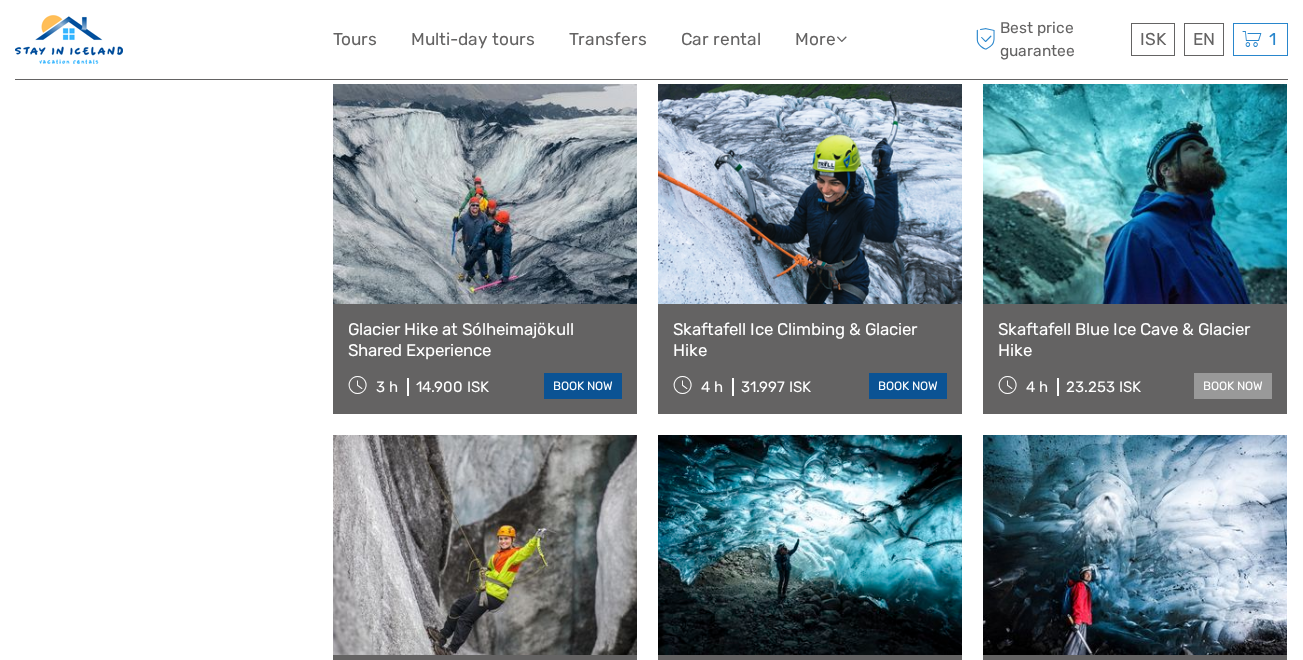 click on "book now" at bounding box center [1233, 386] 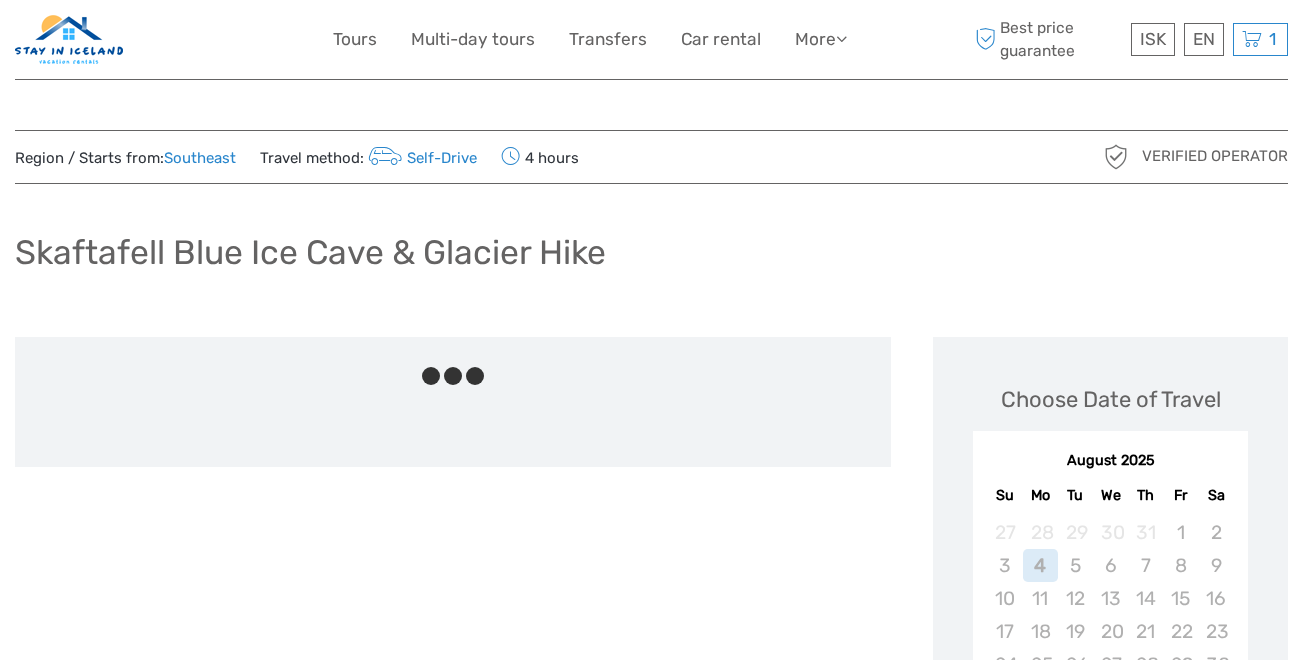 scroll, scrollTop: 0, scrollLeft: 0, axis: both 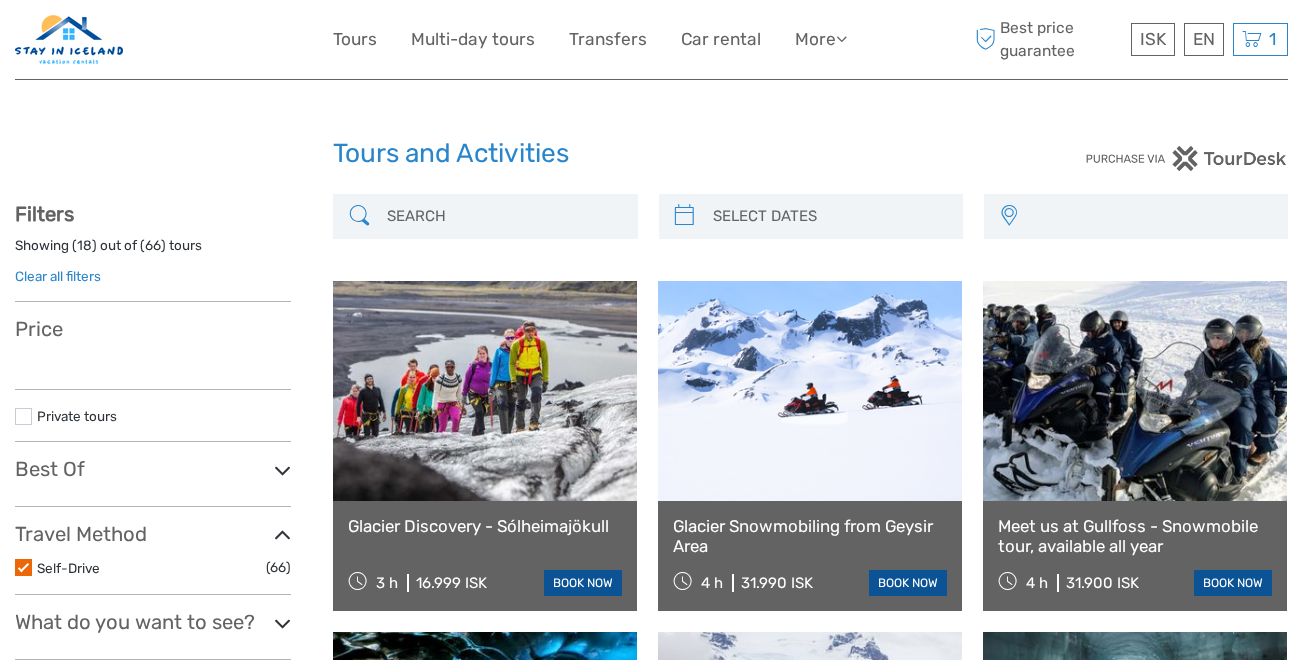select 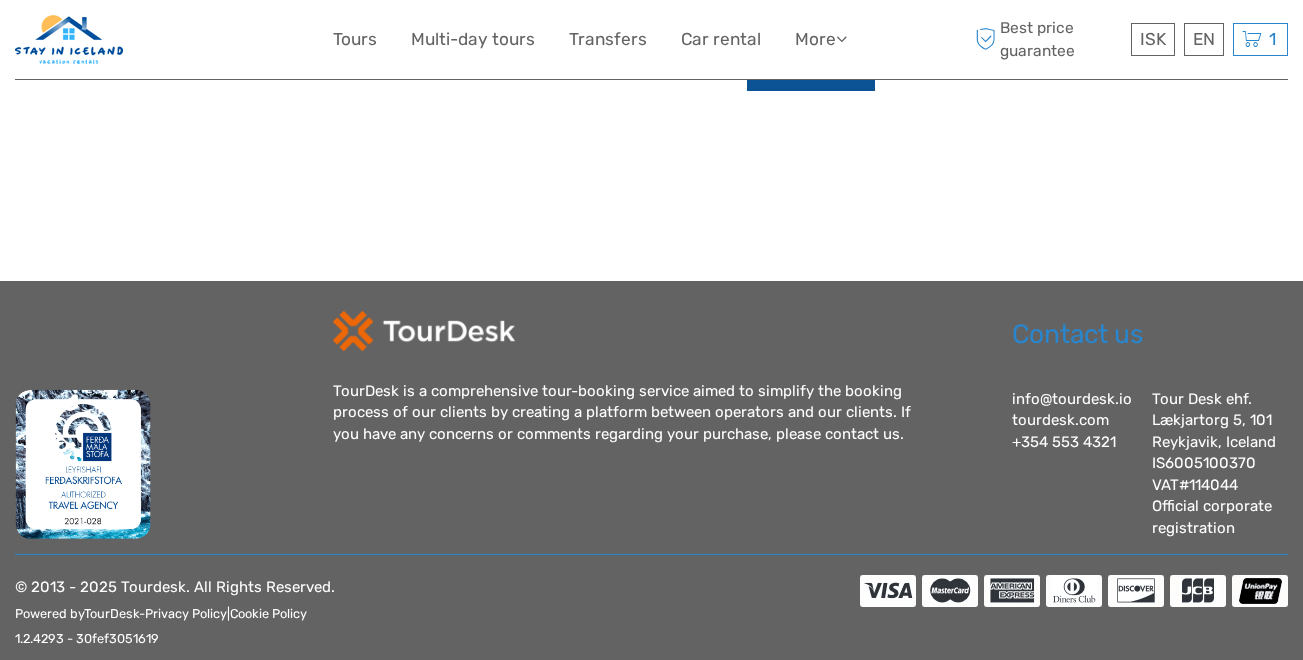 select 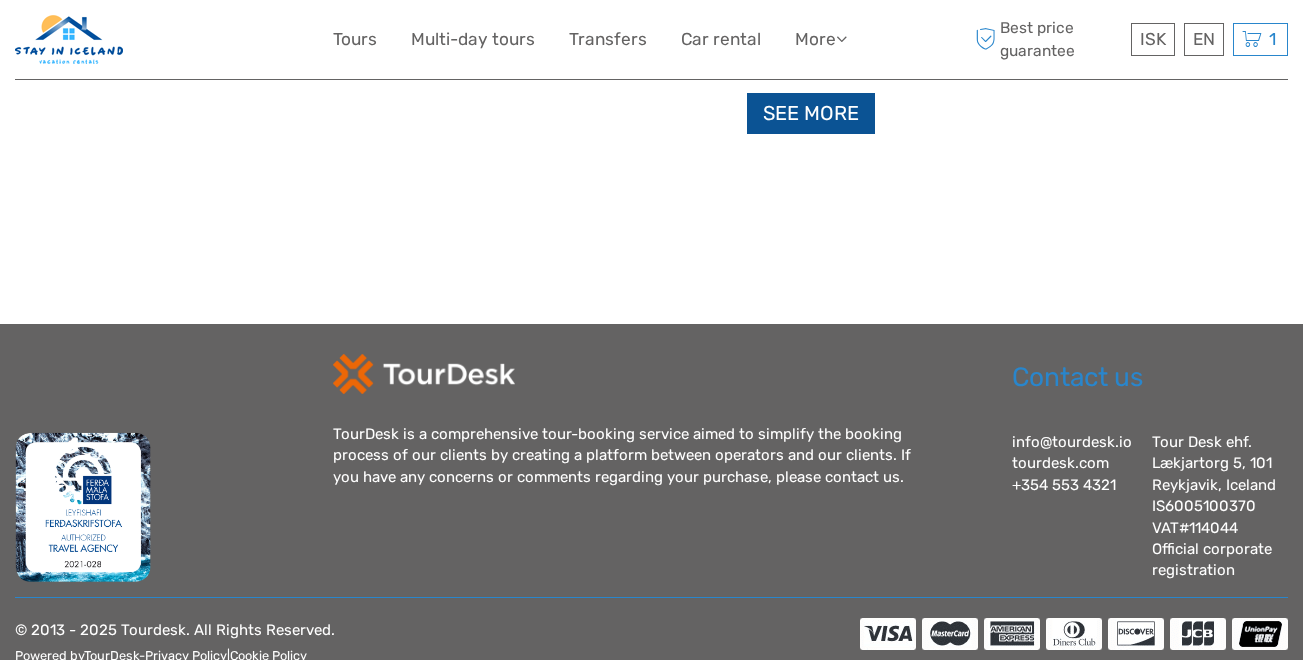 scroll, scrollTop: 0, scrollLeft: 0, axis: both 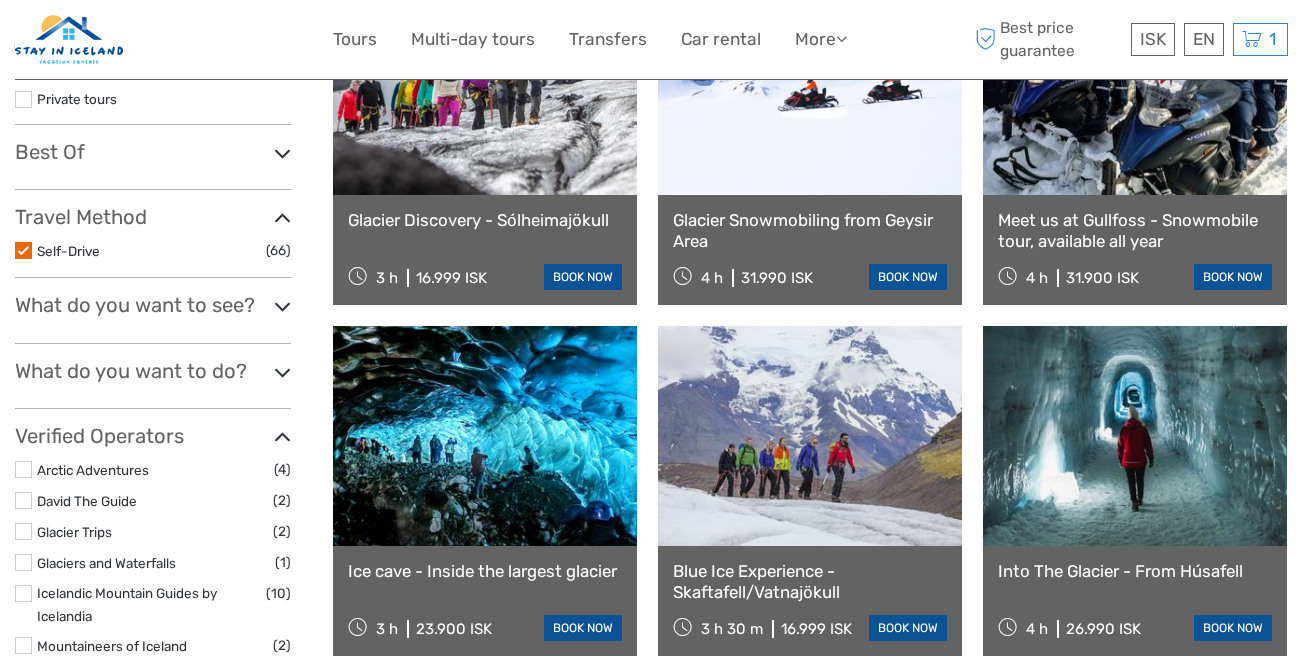 click at bounding box center [282, 306] 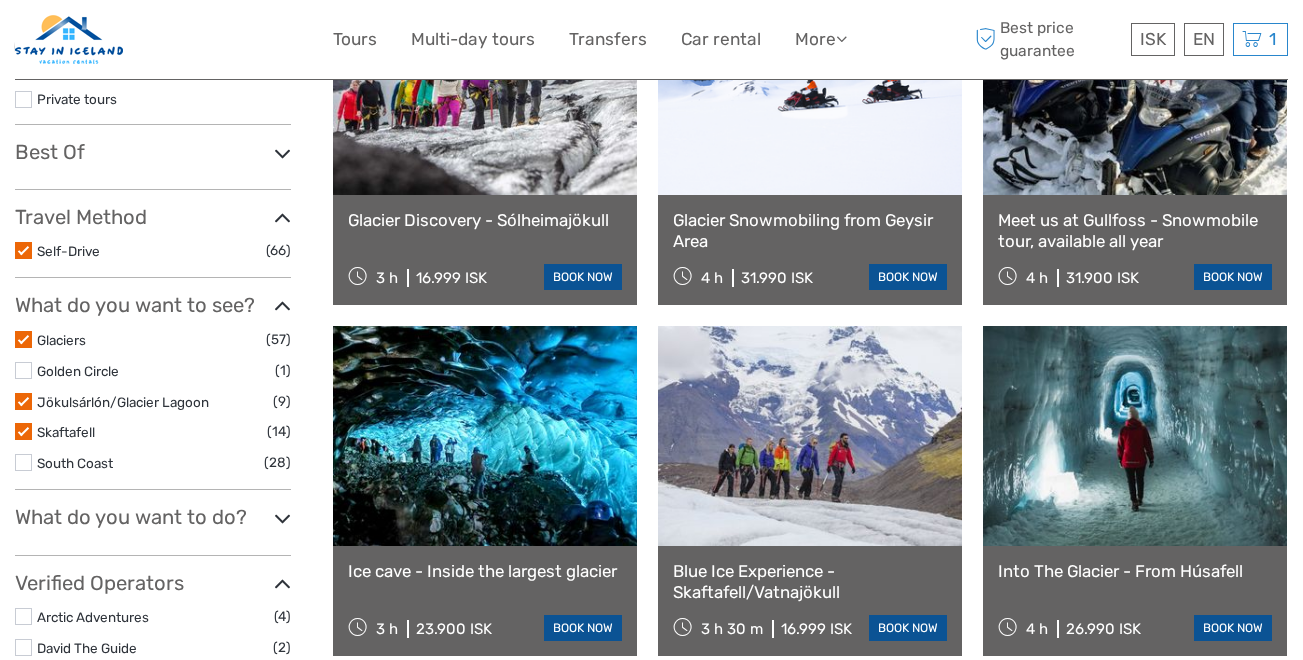 click at bounding box center [282, 518] 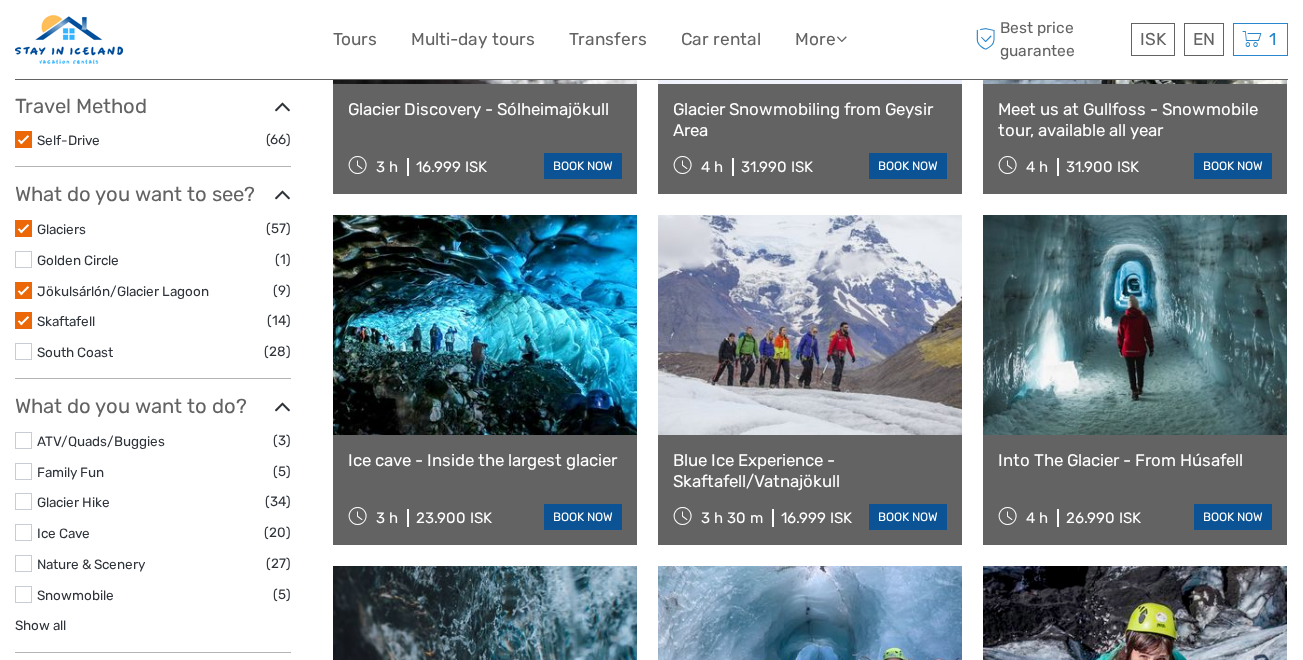 scroll, scrollTop: 464, scrollLeft: 0, axis: vertical 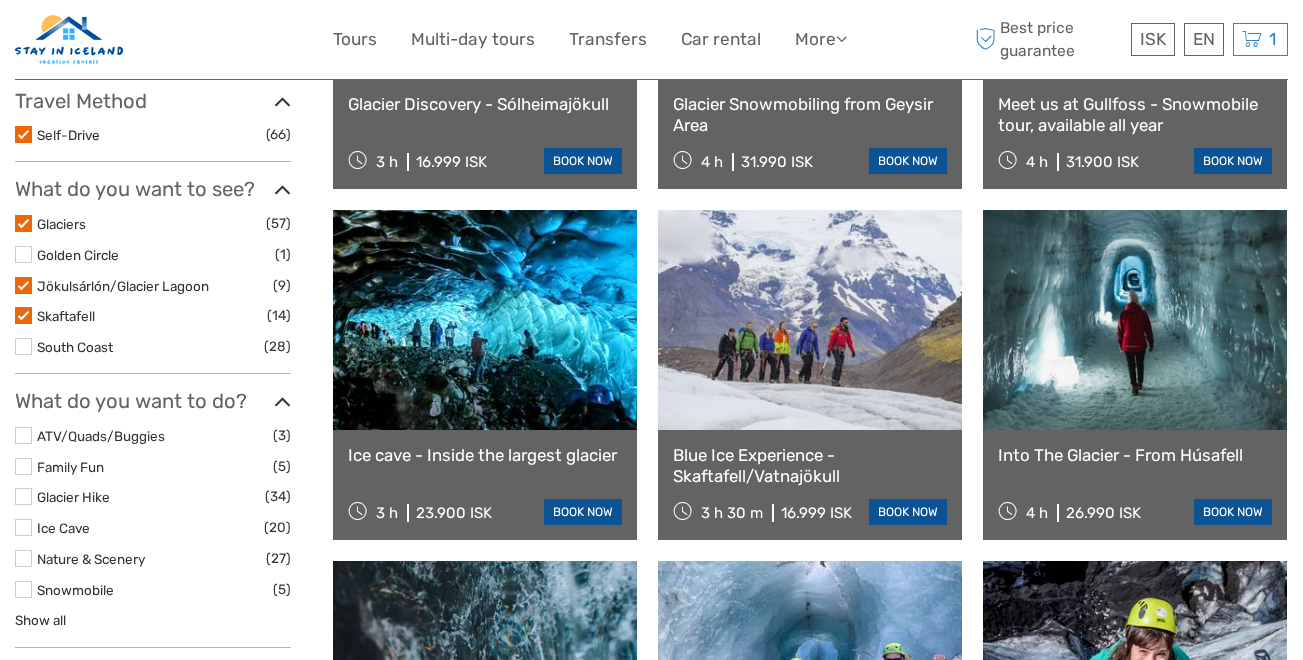 click at bounding box center (23, 496) 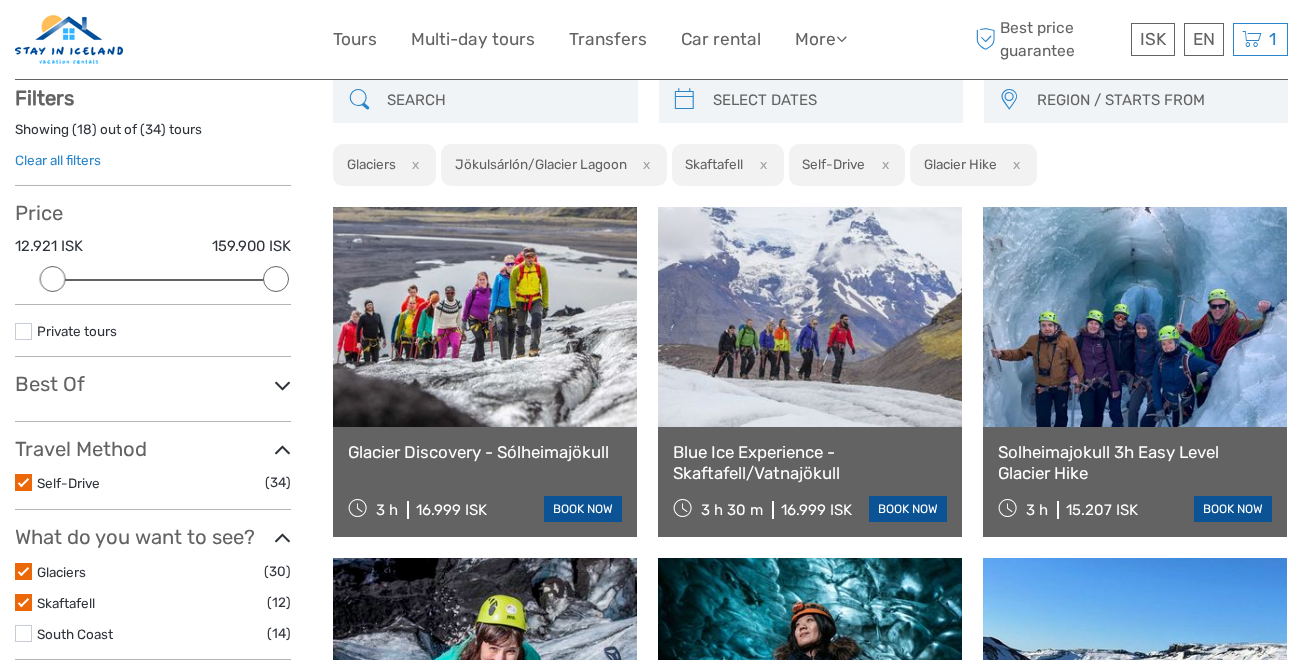 scroll, scrollTop: 114, scrollLeft: 0, axis: vertical 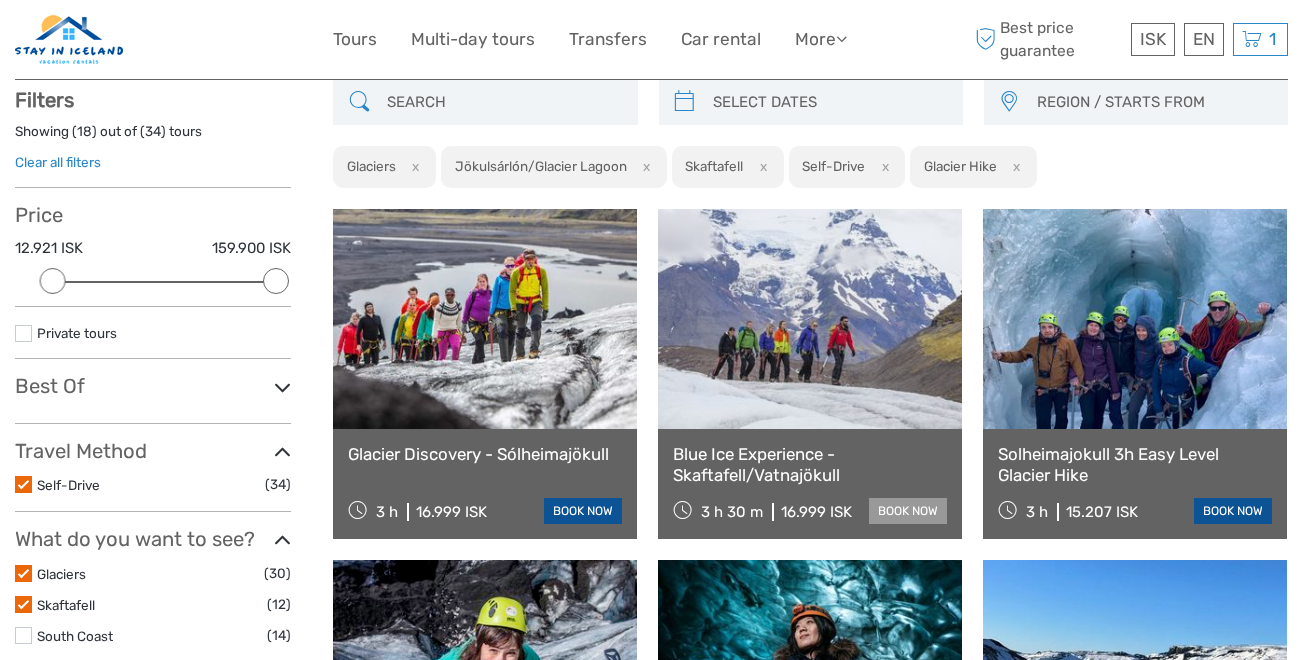 drag, startPoint x: 1306, startPoint y: 125, endPoint x: 914, endPoint y: 523, distance: 558.6305 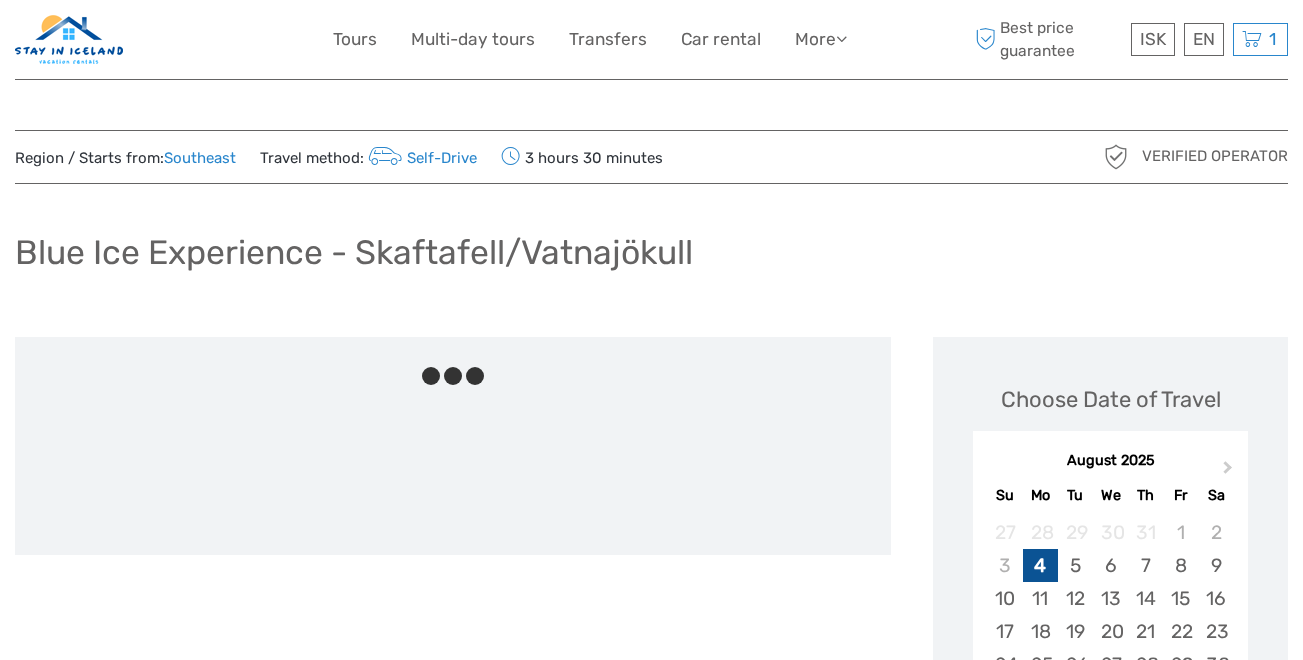 scroll, scrollTop: 0, scrollLeft: 0, axis: both 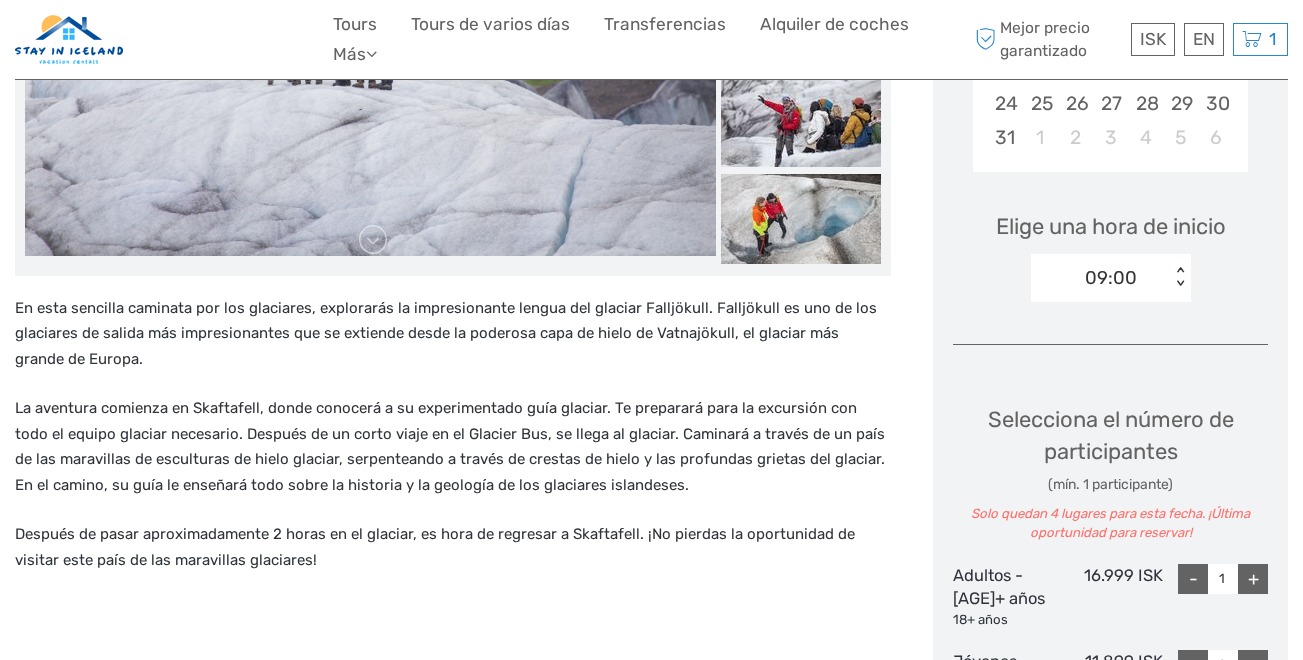 click on "ISK
ISK
€
$
£
EN
English
Español
Deutsch
Tours
Tours de varios días
Transferencias
Alquiler de coches
Más
Food & drink
Travel Articles
Food & drink
Travel Articles
Best price guarantee
Mejor precio garantizado
ISK
ISK
€
$
£
EN
English
Español
Deutsch" at bounding box center (651, 931) 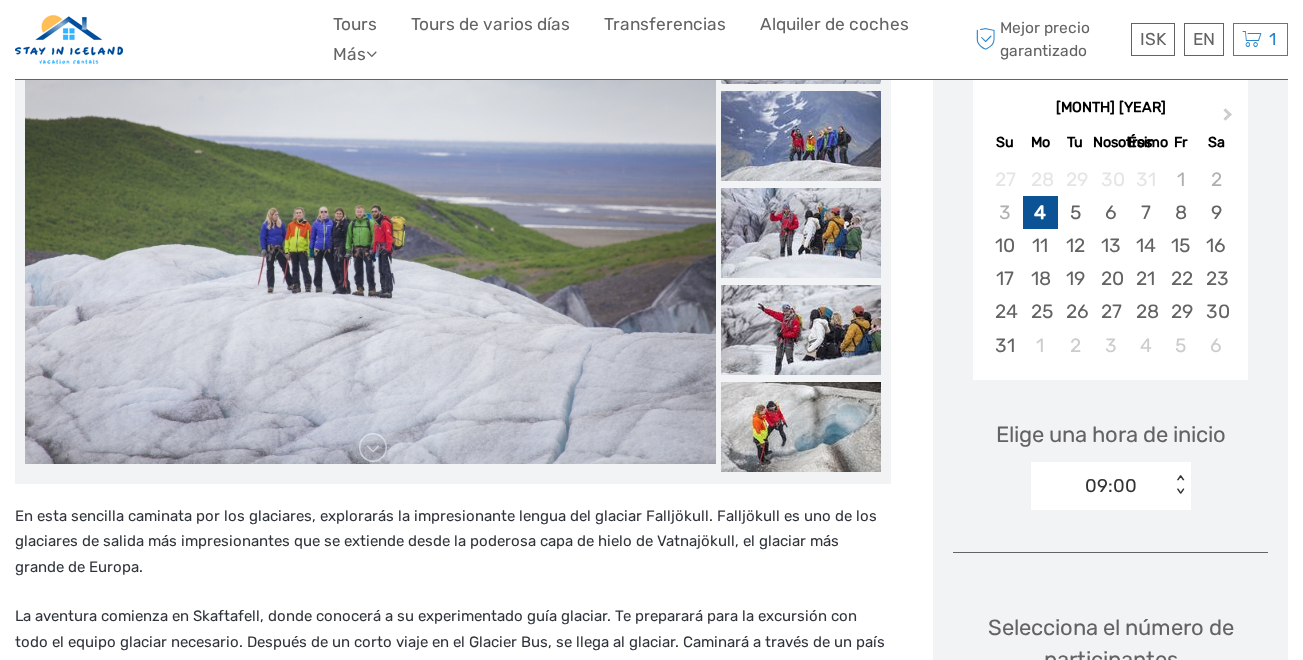 scroll, scrollTop: 311, scrollLeft: 0, axis: vertical 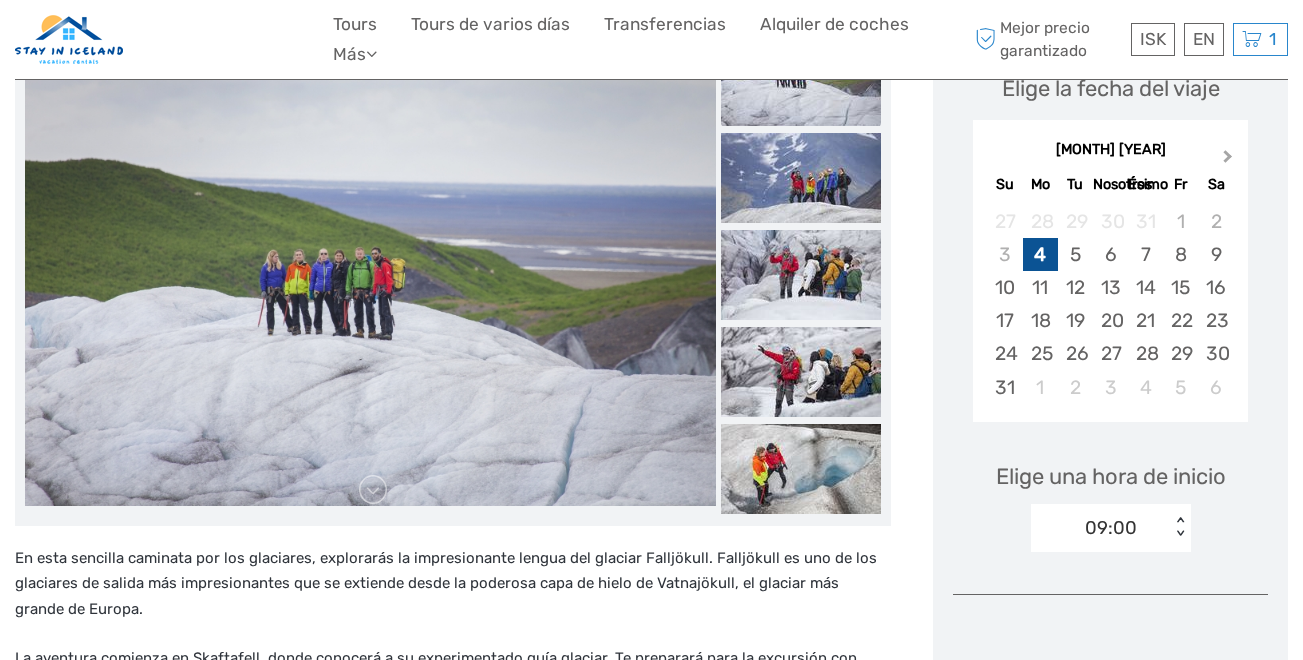 click on "Next Month" at bounding box center [1228, 160] 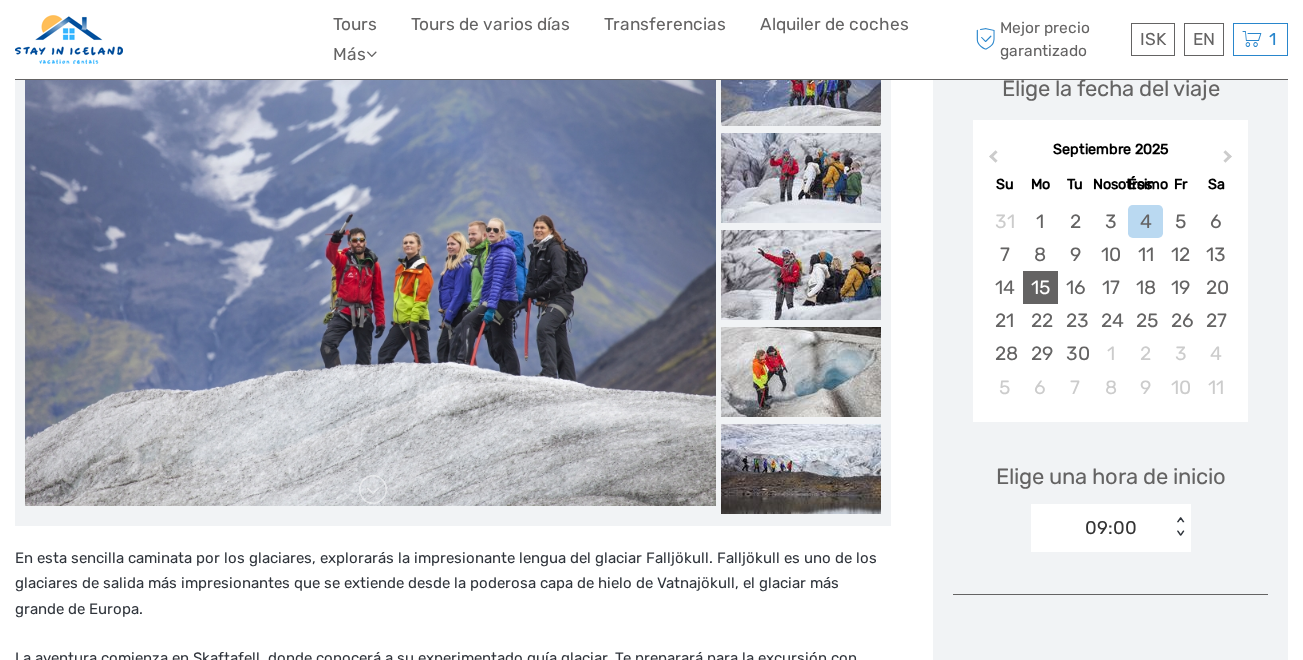 click on "15" at bounding box center [1040, 287] 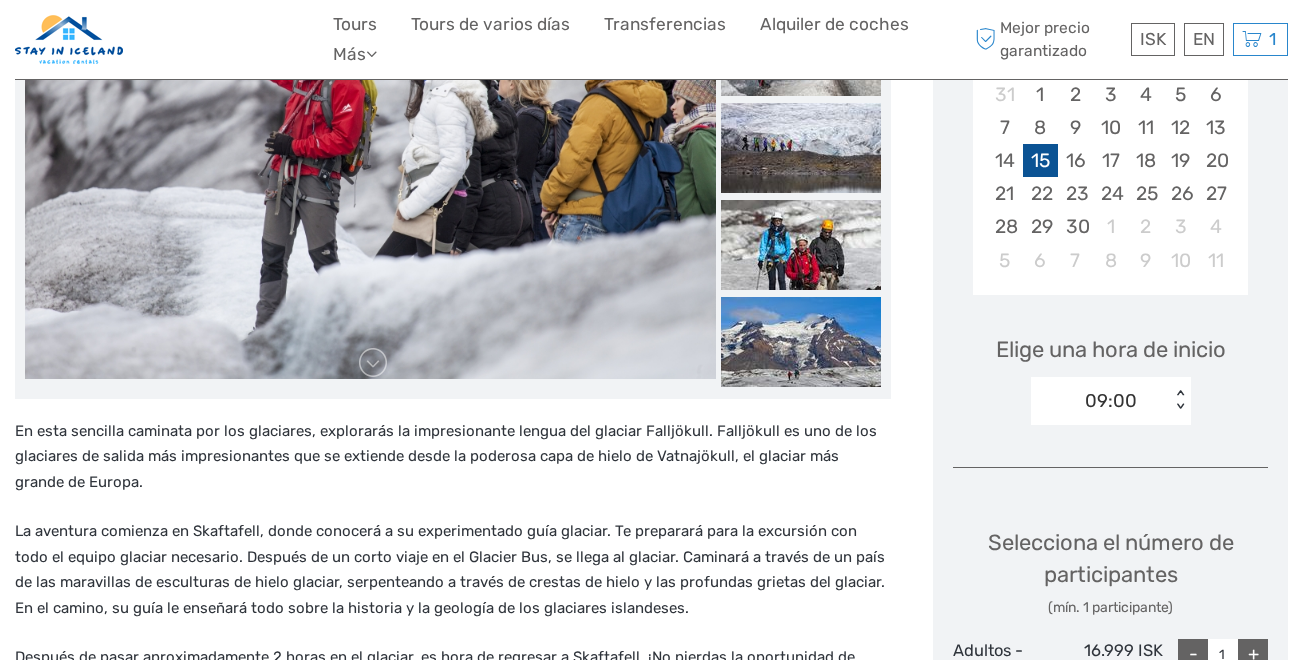 scroll, scrollTop: 466, scrollLeft: 0, axis: vertical 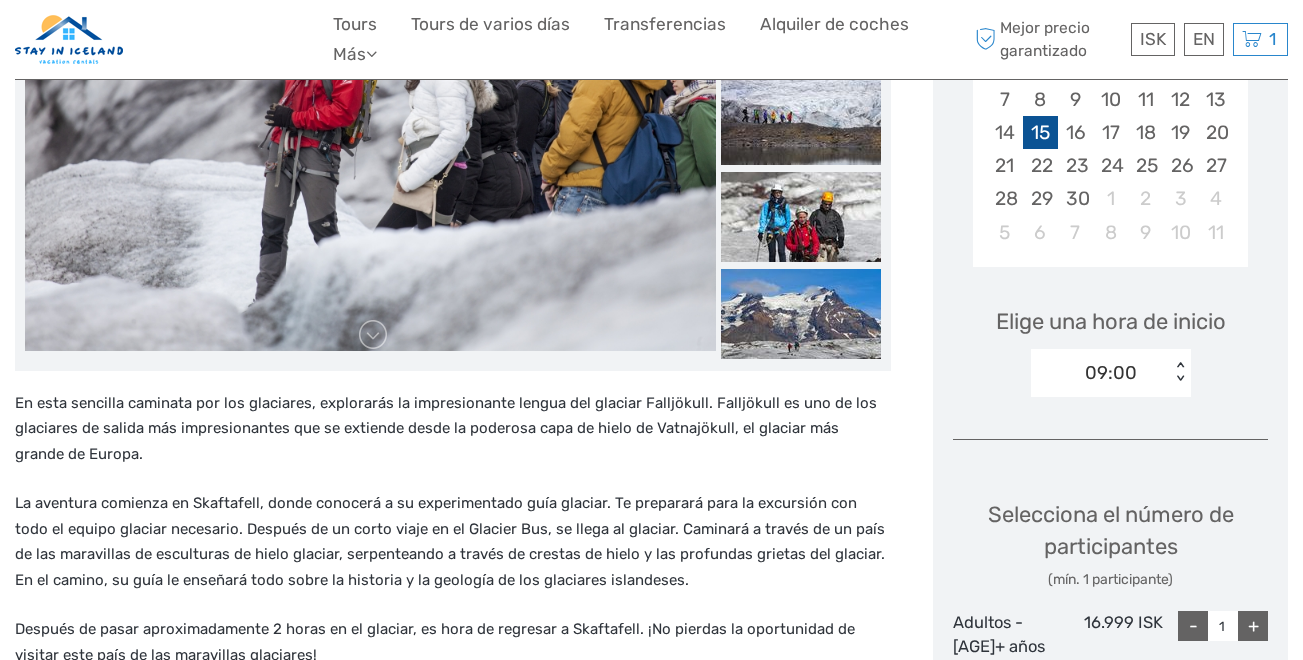 click on "< >" at bounding box center (1179, 372) 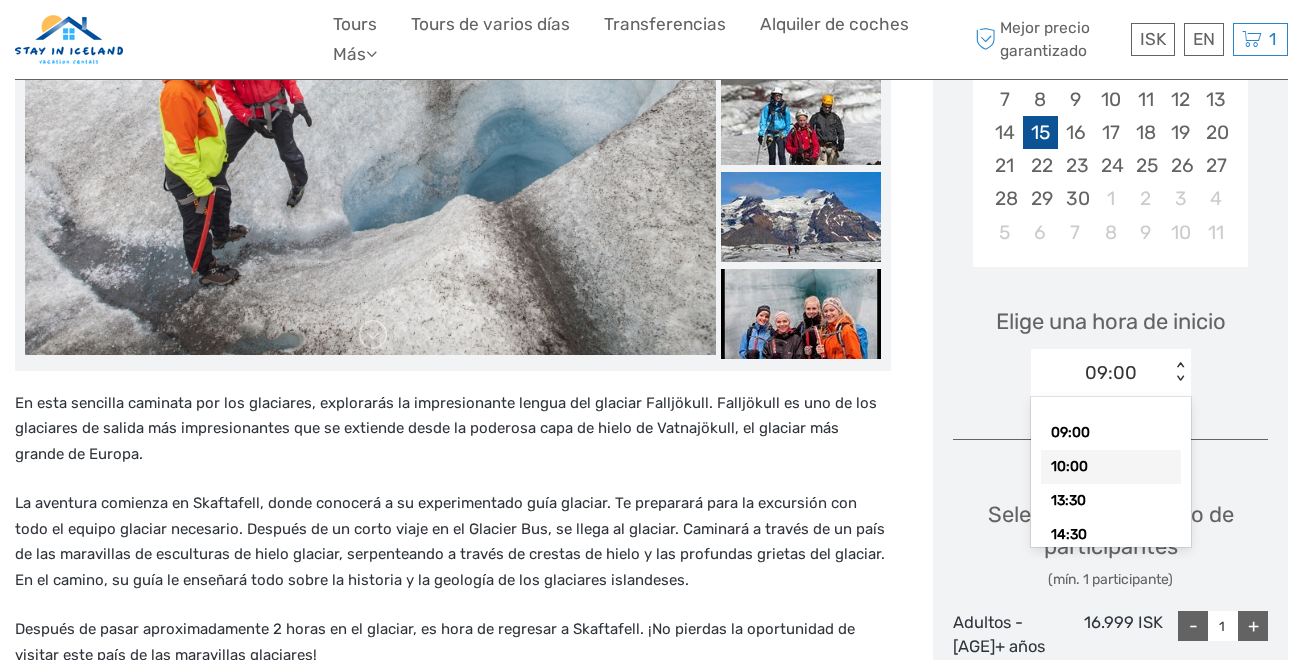 click on "10:00" at bounding box center [1111, 467] 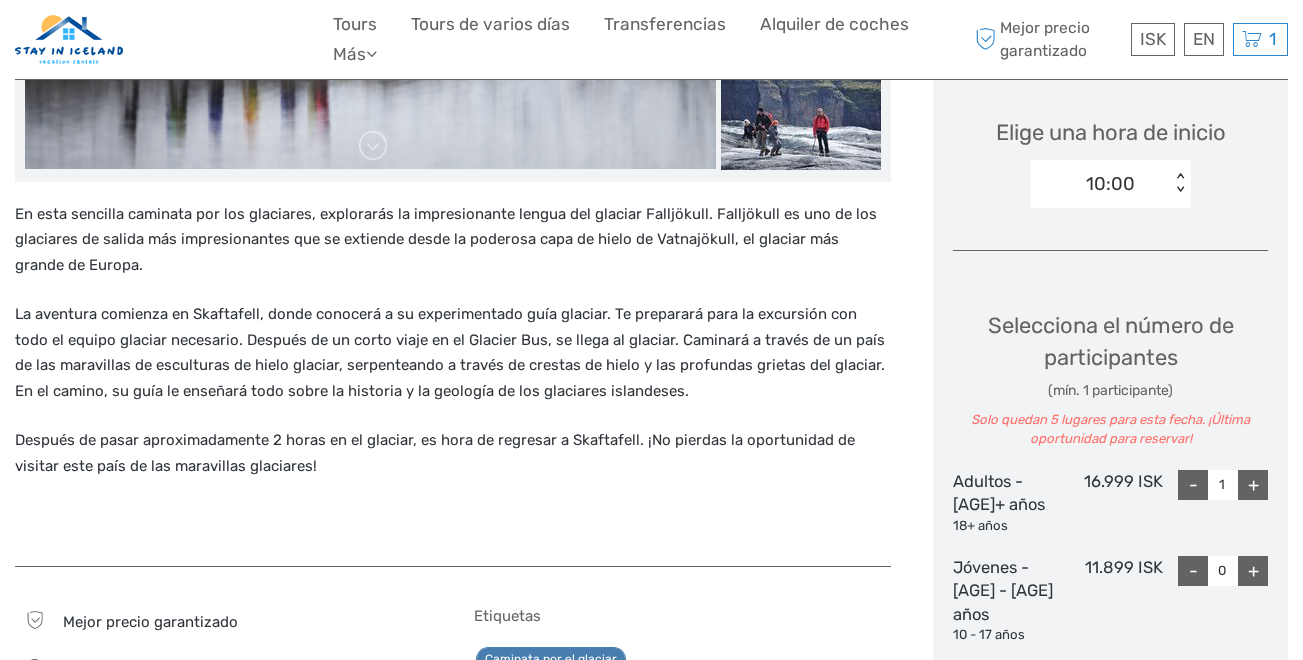 scroll, scrollTop: 665, scrollLeft: 0, axis: vertical 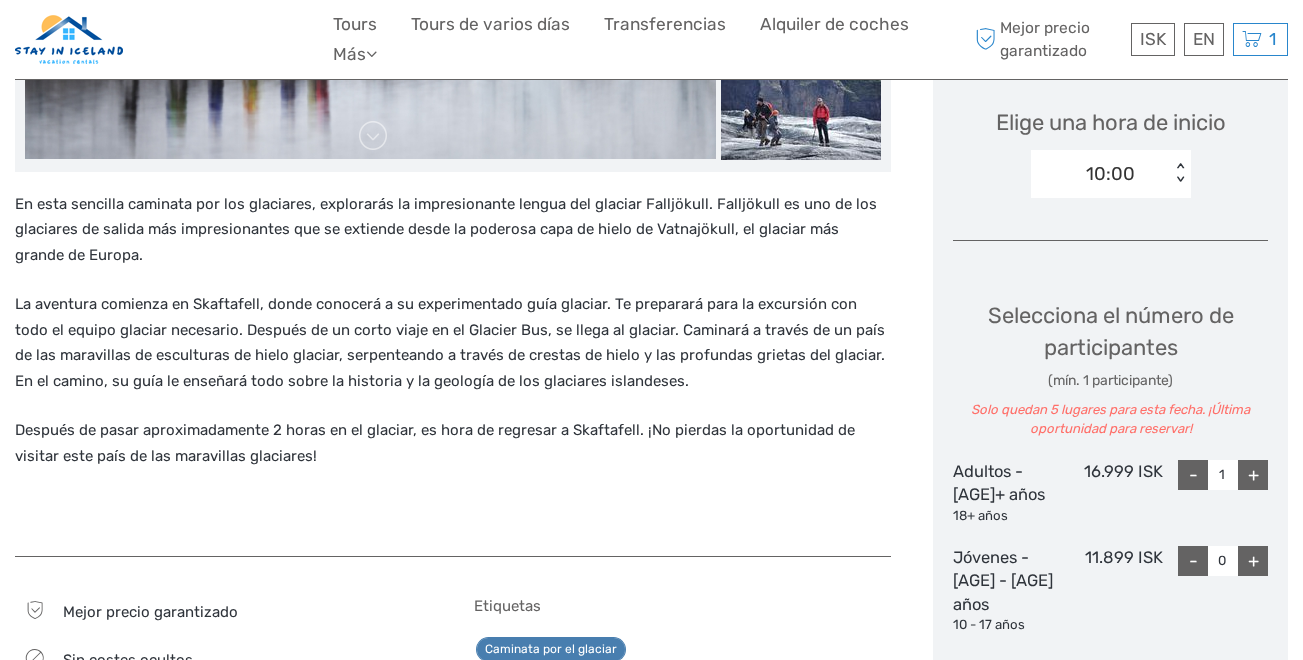 click on "+" at bounding box center (1253, 475) 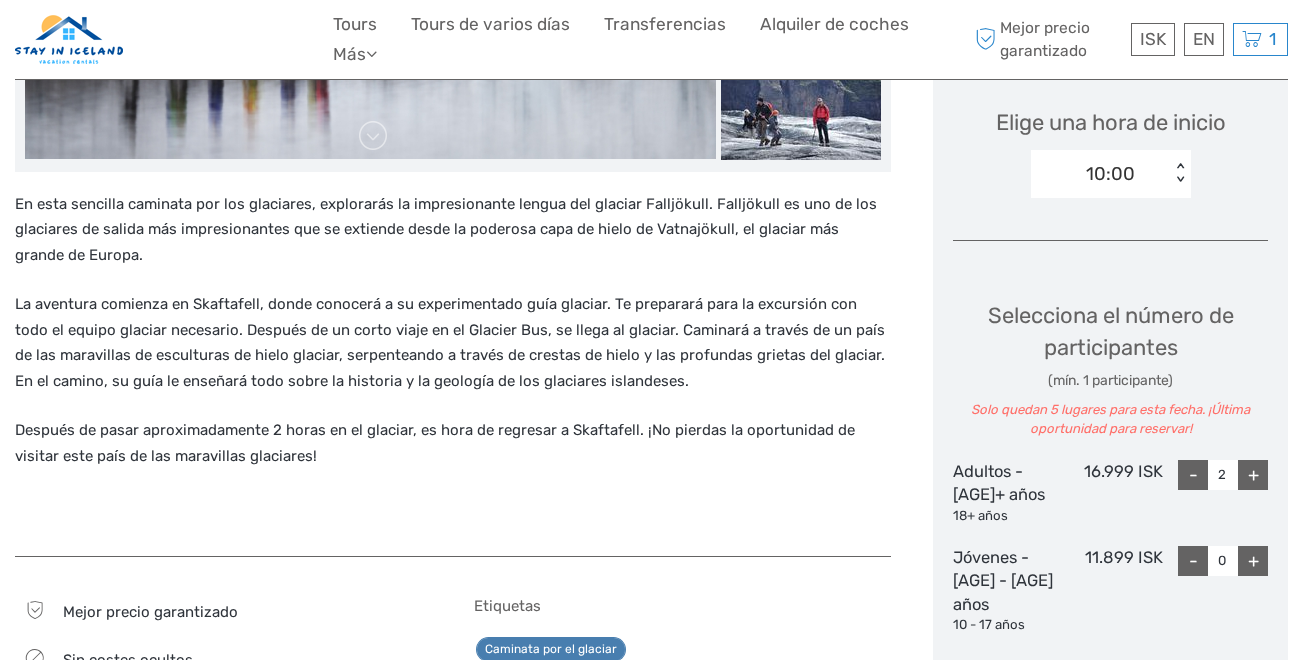 type on "2" 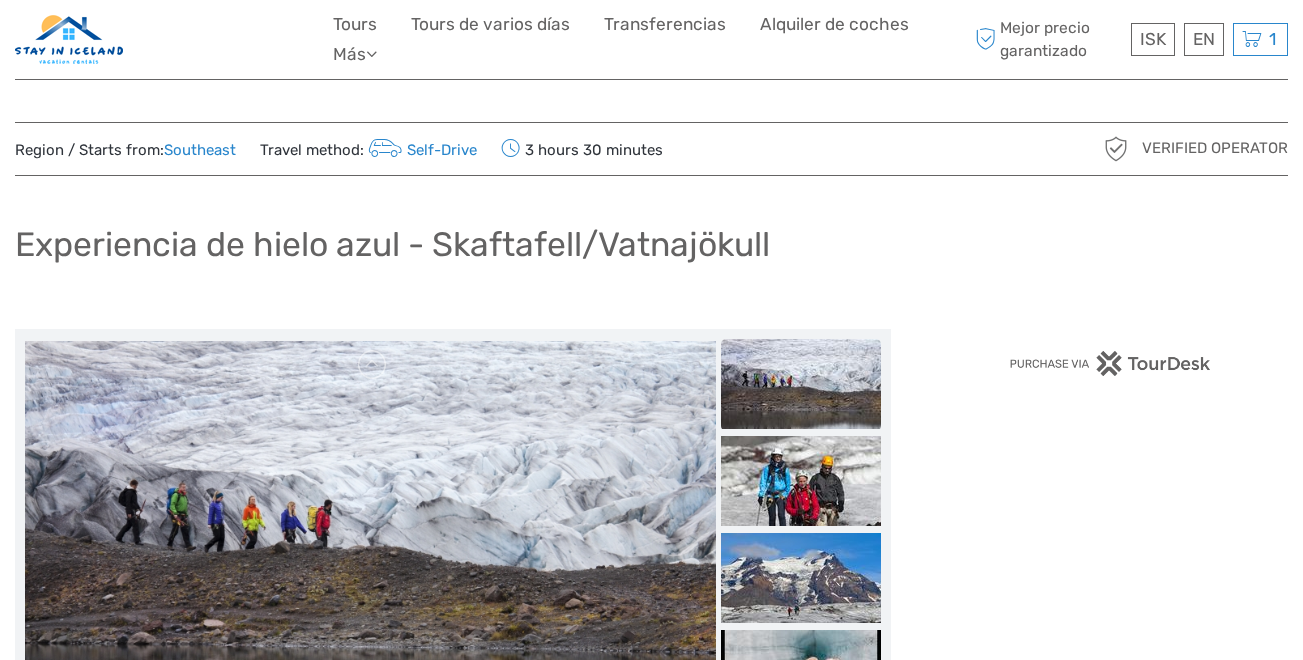 scroll, scrollTop: 0, scrollLeft: 0, axis: both 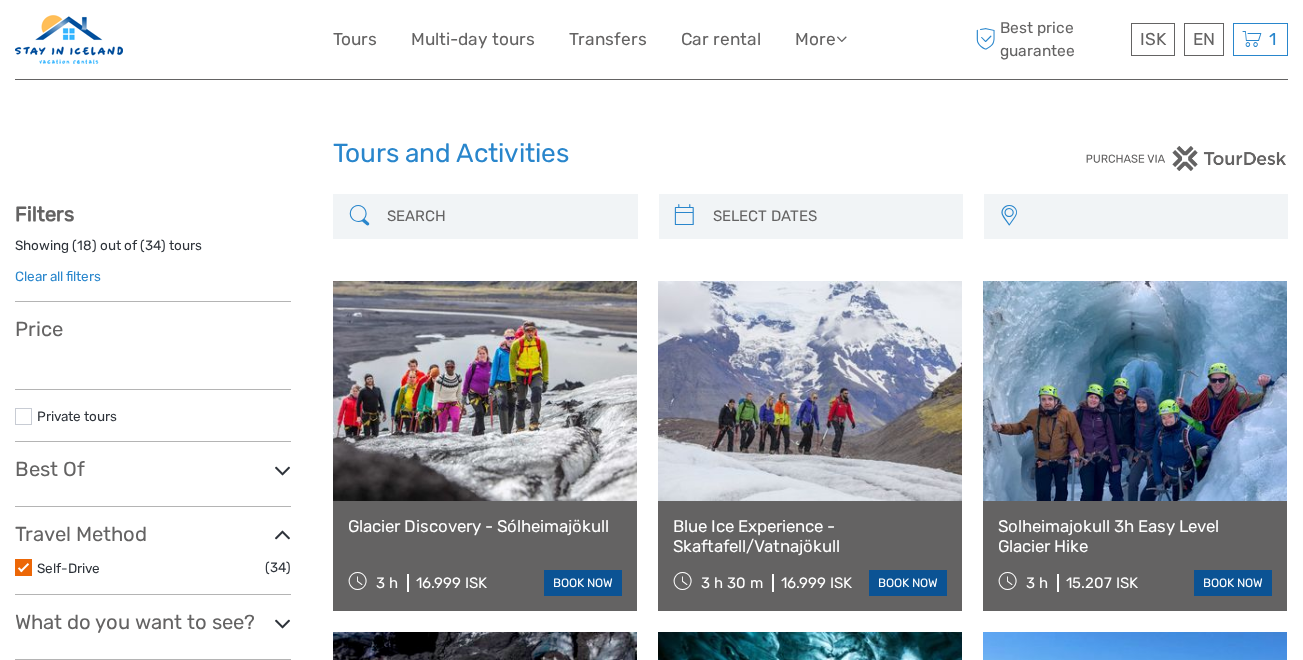 select 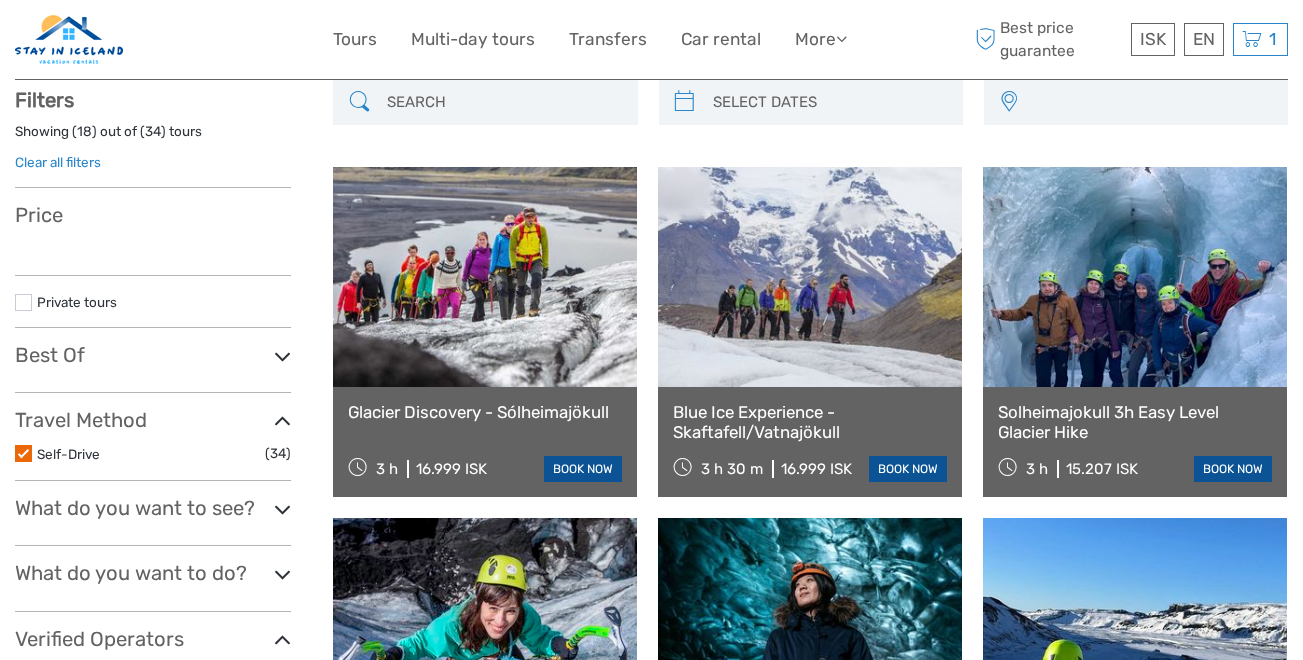 select 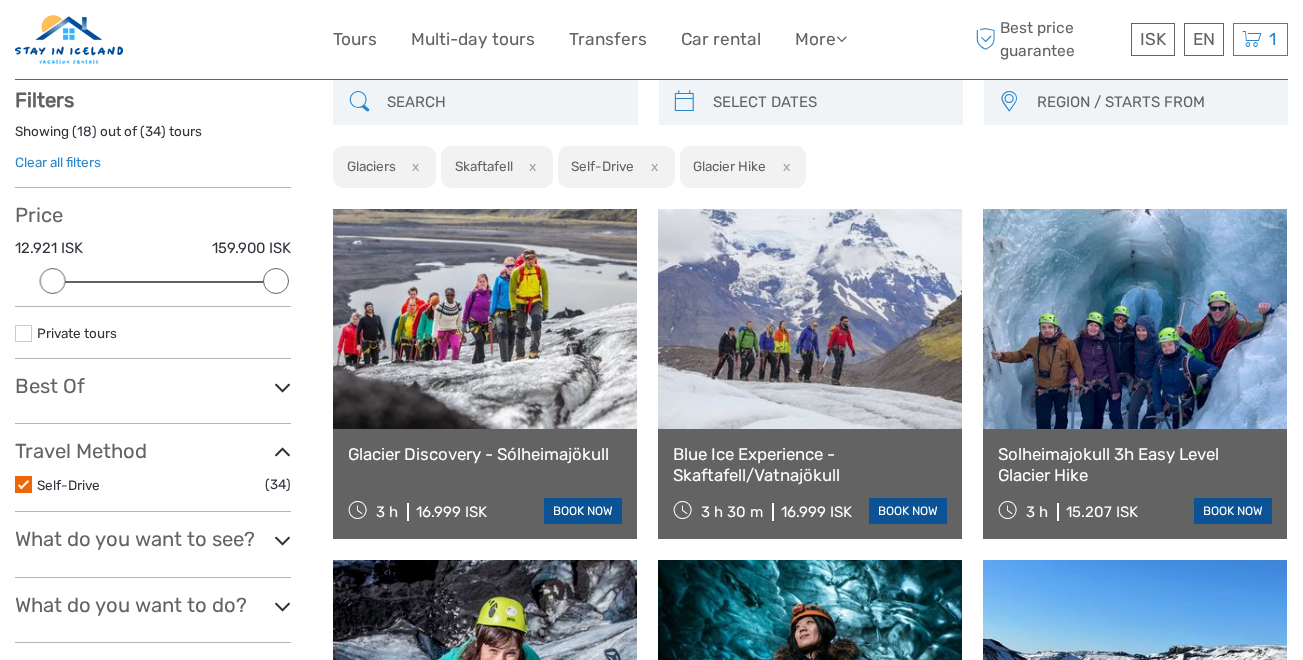 scroll, scrollTop: 0, scrollLeft: 0, axis: both 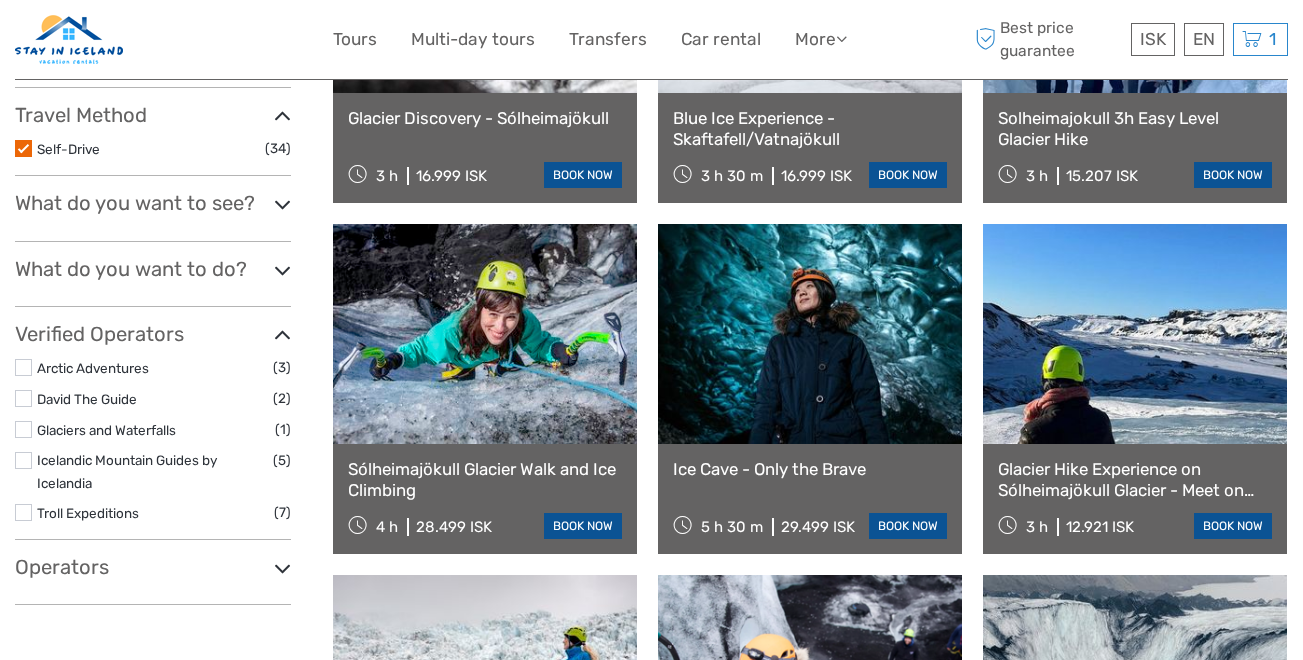 click at bounding box center [810, 334] 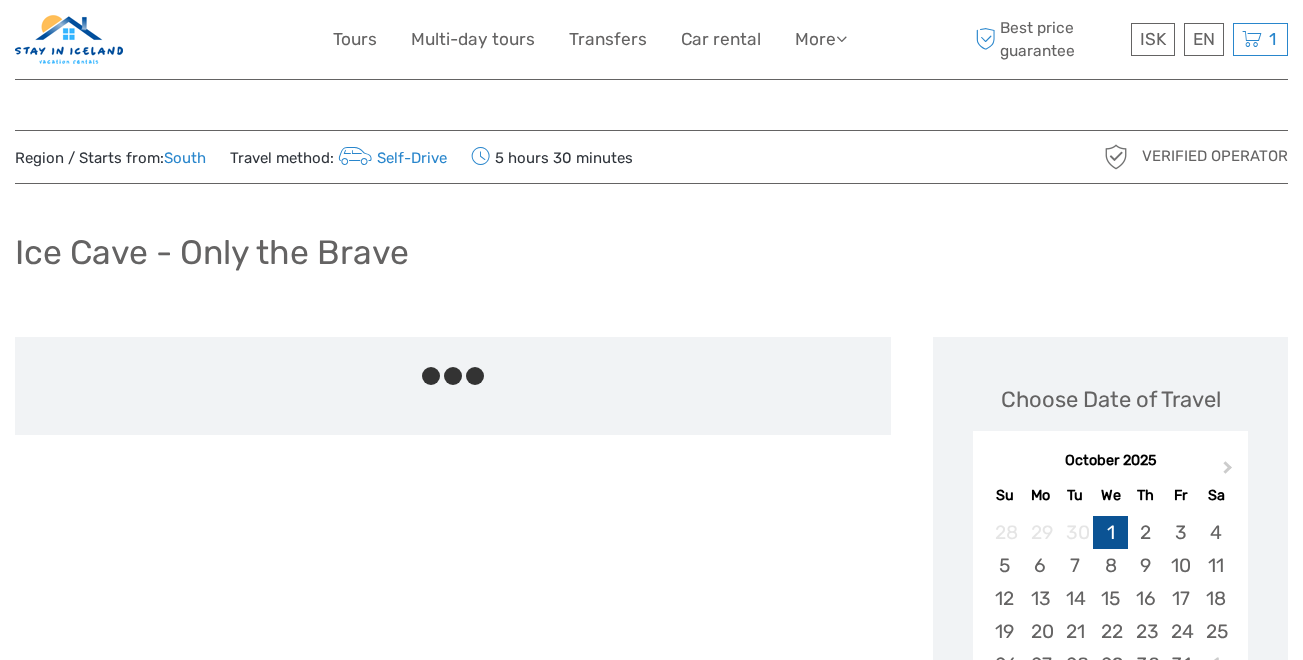 scroll, scrollTop: 0, scrollLeft: 0, axis: both 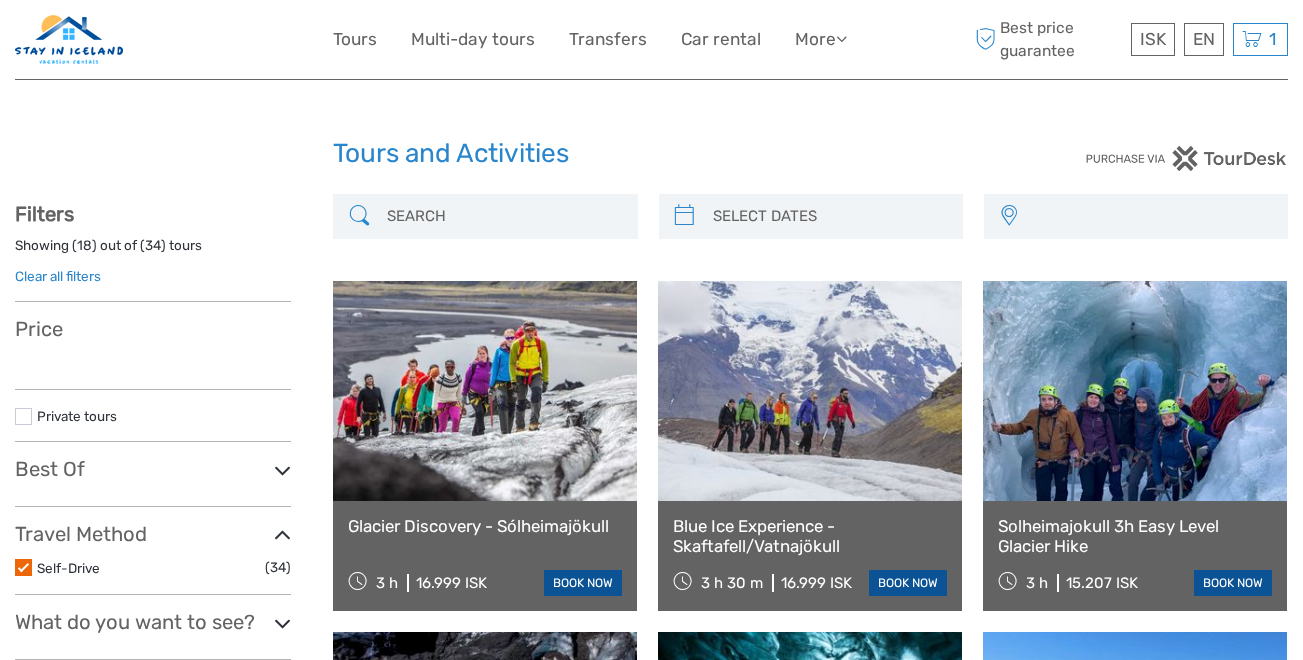 select 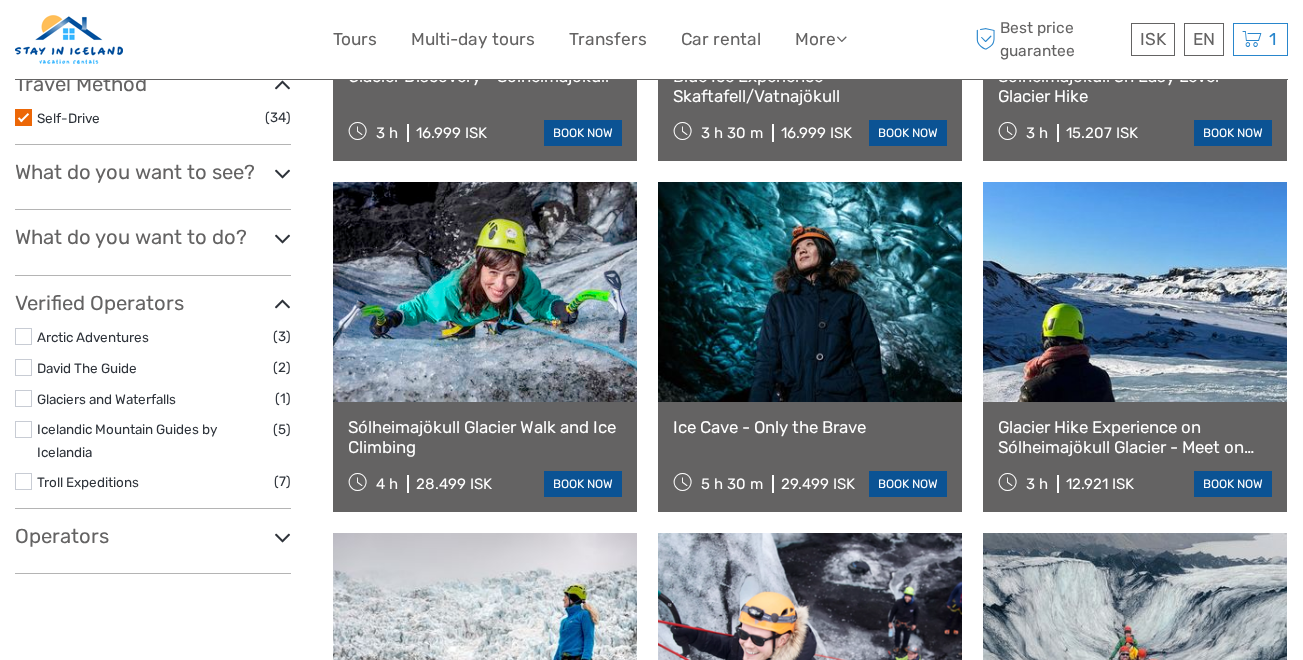 select 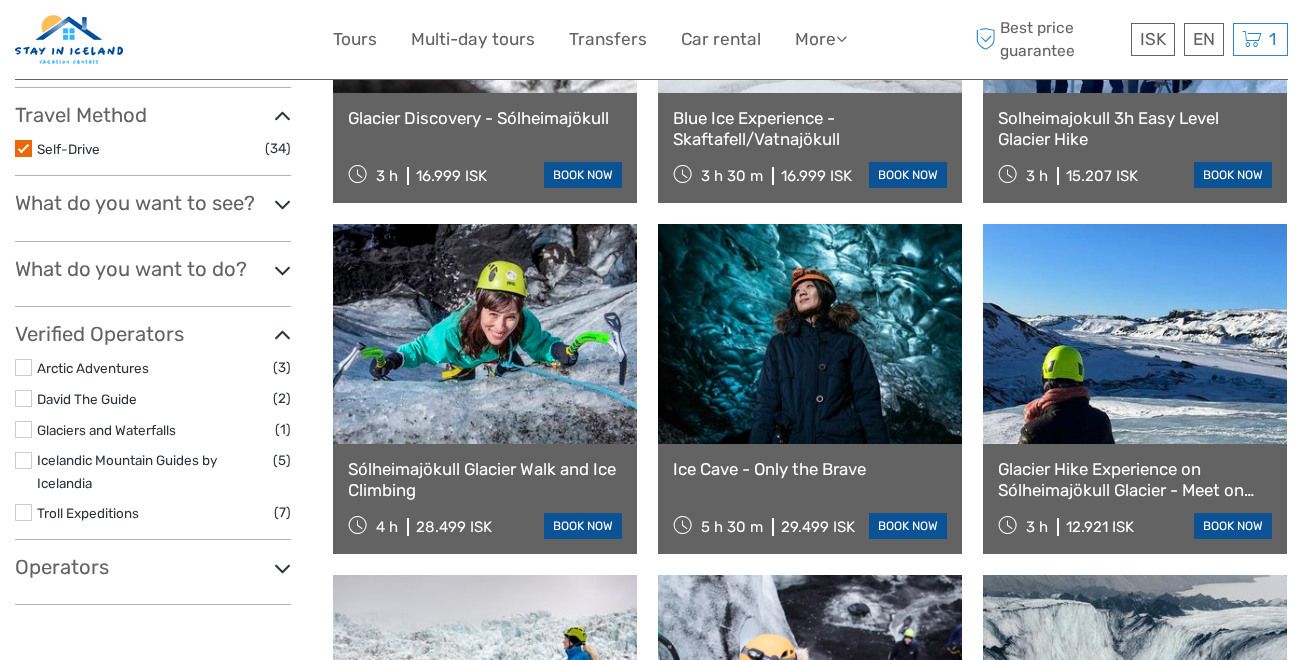 scroll, scrollTop: 0, scrollLeft: 0, axis: both 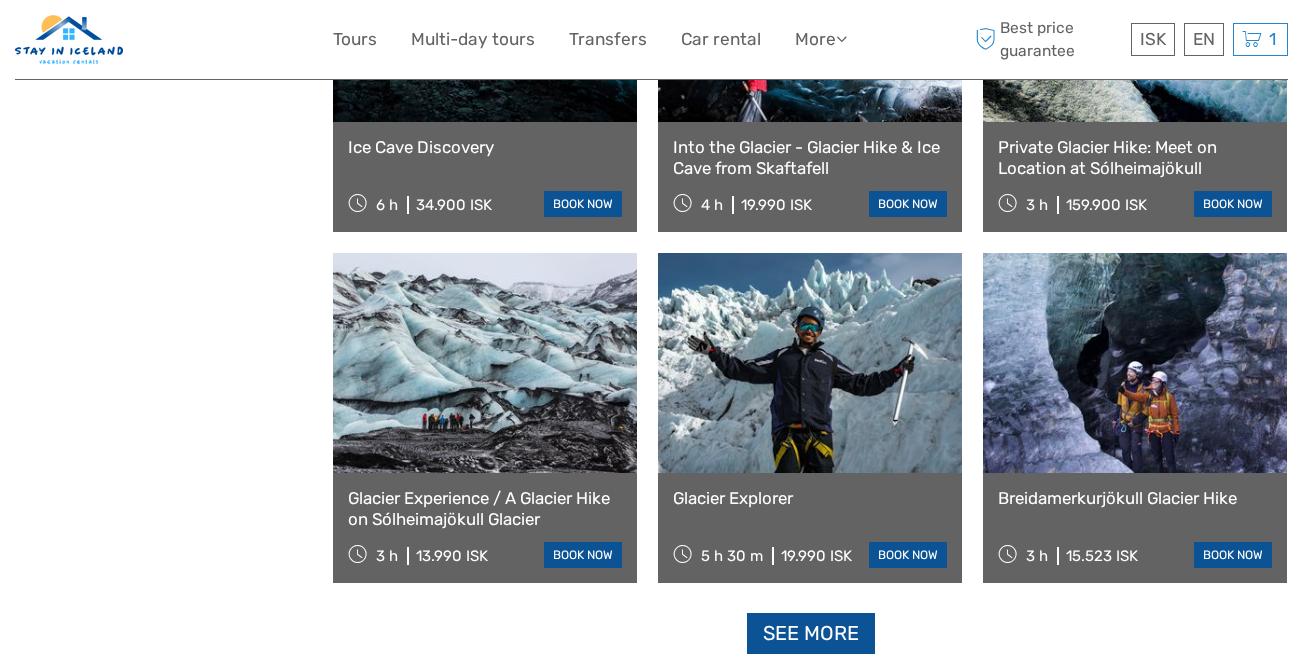 click at bounding box center [810, 363] 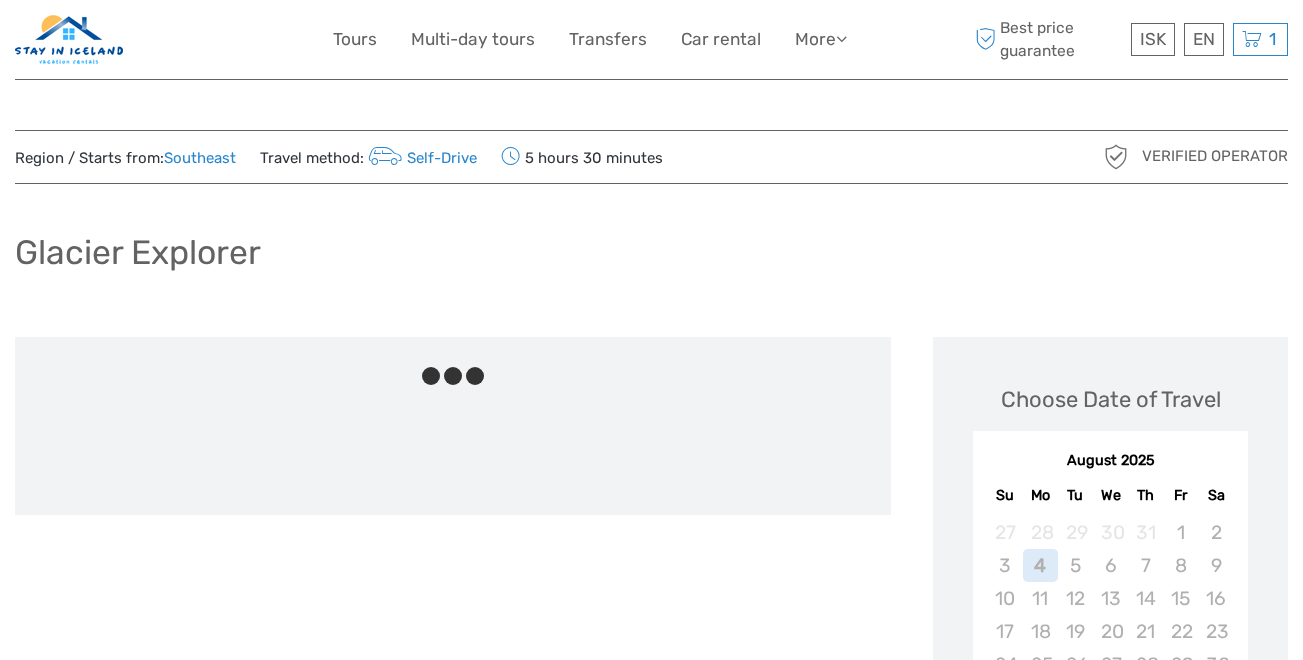 scroll, scrollTop: 0, scrollLeft: 0, axis: both 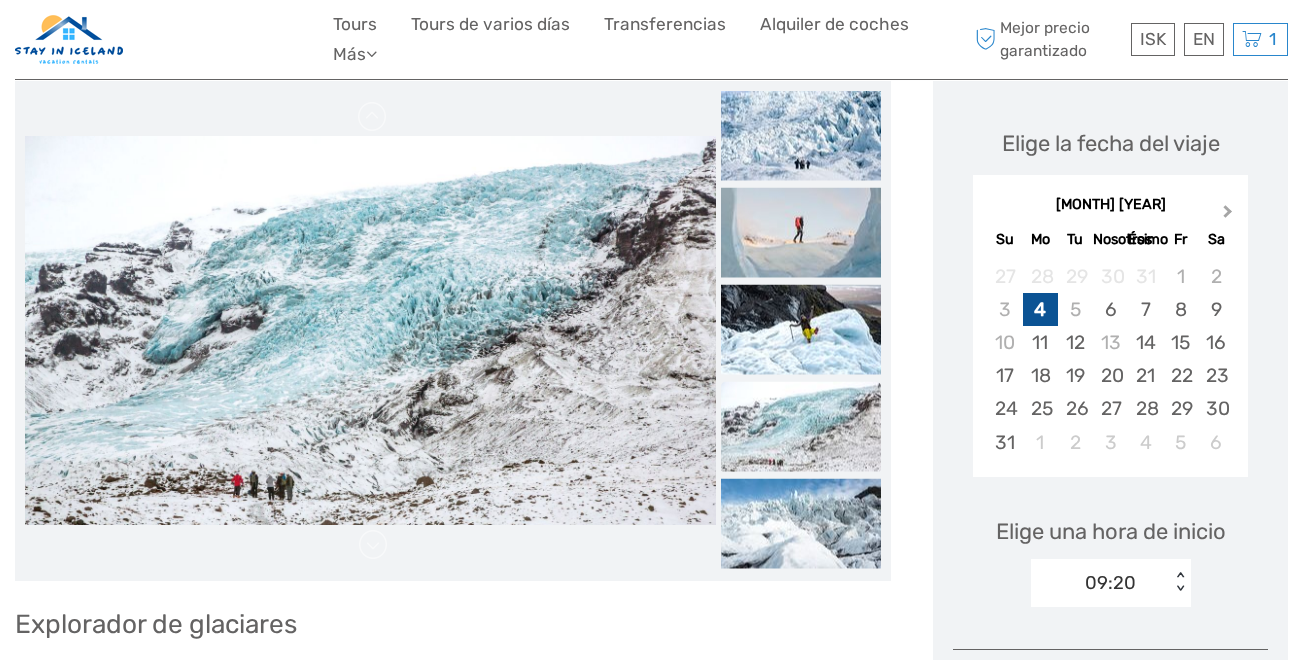 click on "Next Month" at bounding box center [1228, 215] 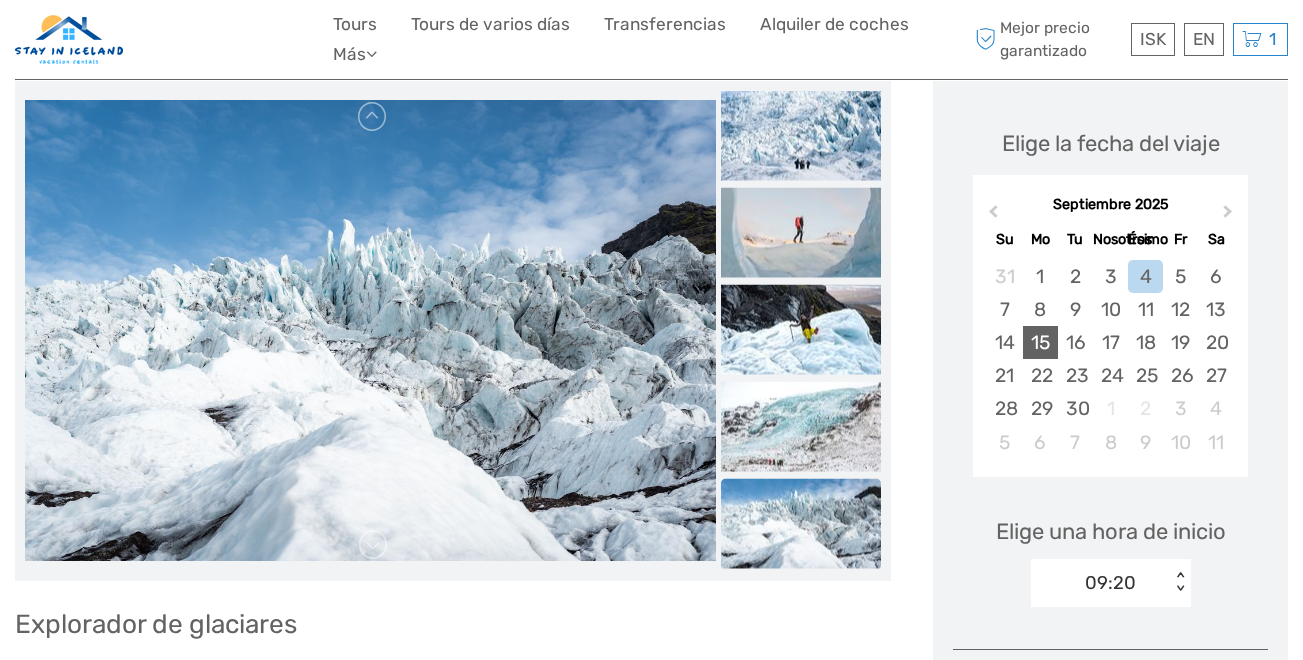 click on "15" at bounding box center (1040, 342) 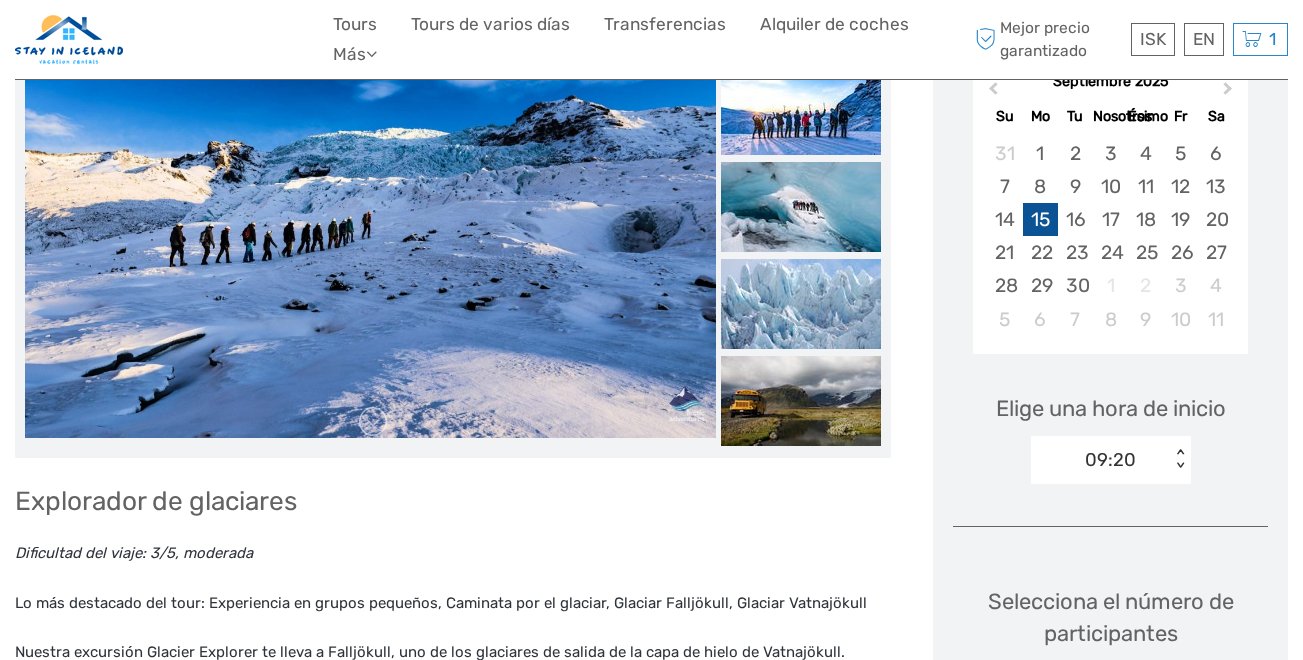 scroll, scrollTop: 459, scrollLeft: 0, axis: vertical 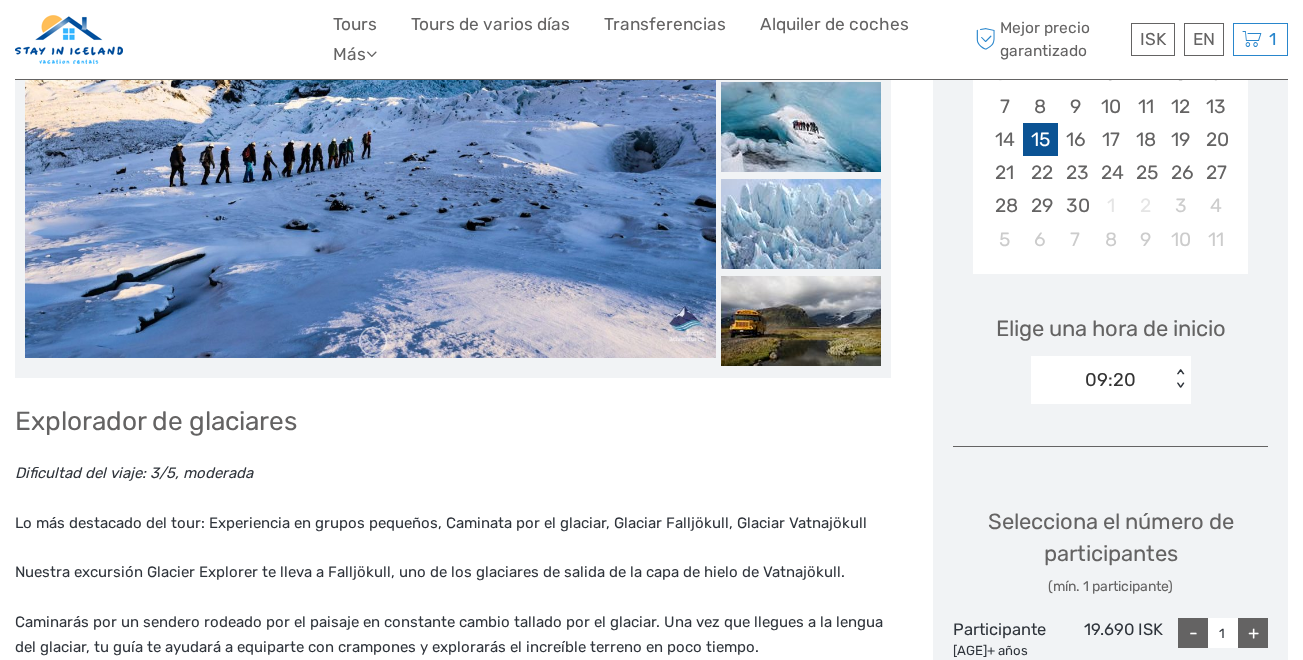 click on "< >" at bounding box center [1179, 379] 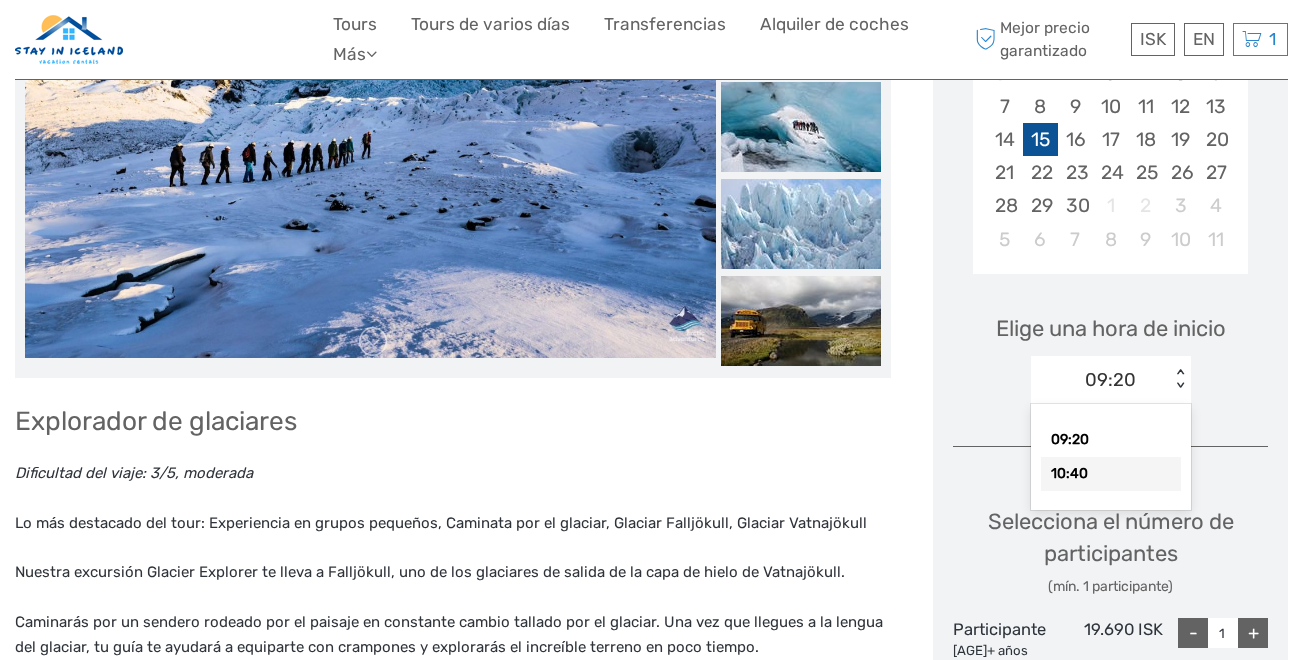 click on "10:40" at bounding box center (1111, 474) 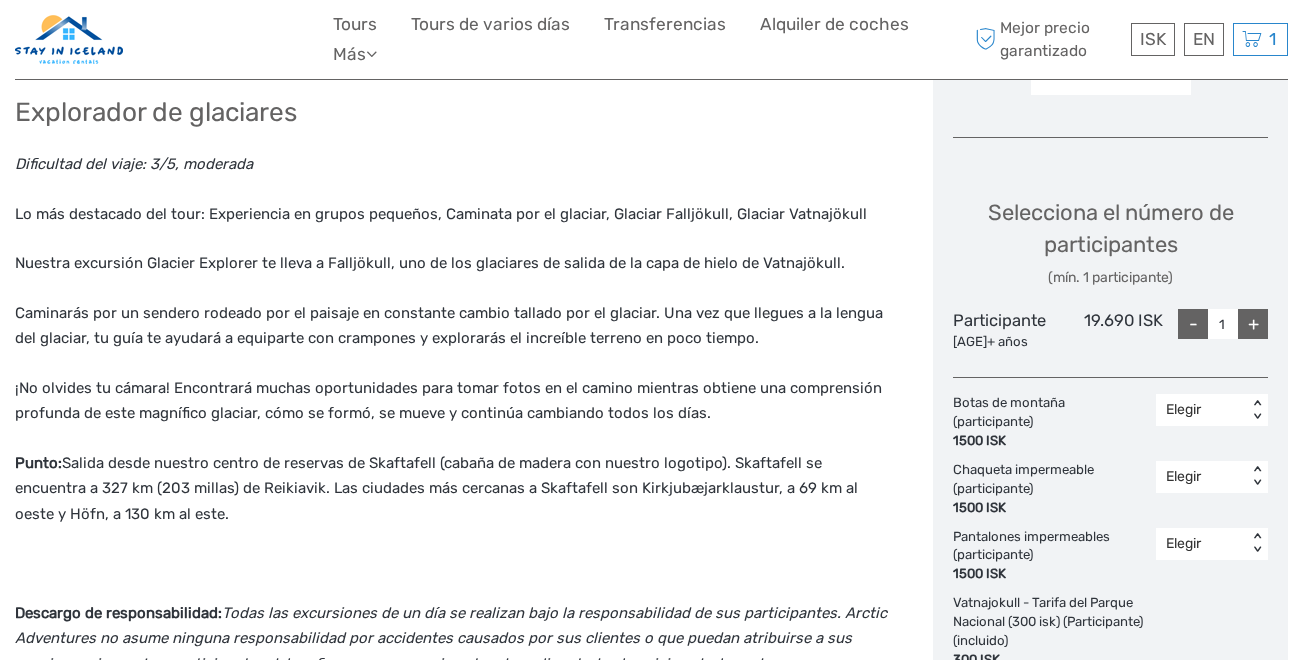 scroll, scrollTop: 780, scrollLeft: 0, axis: vertical 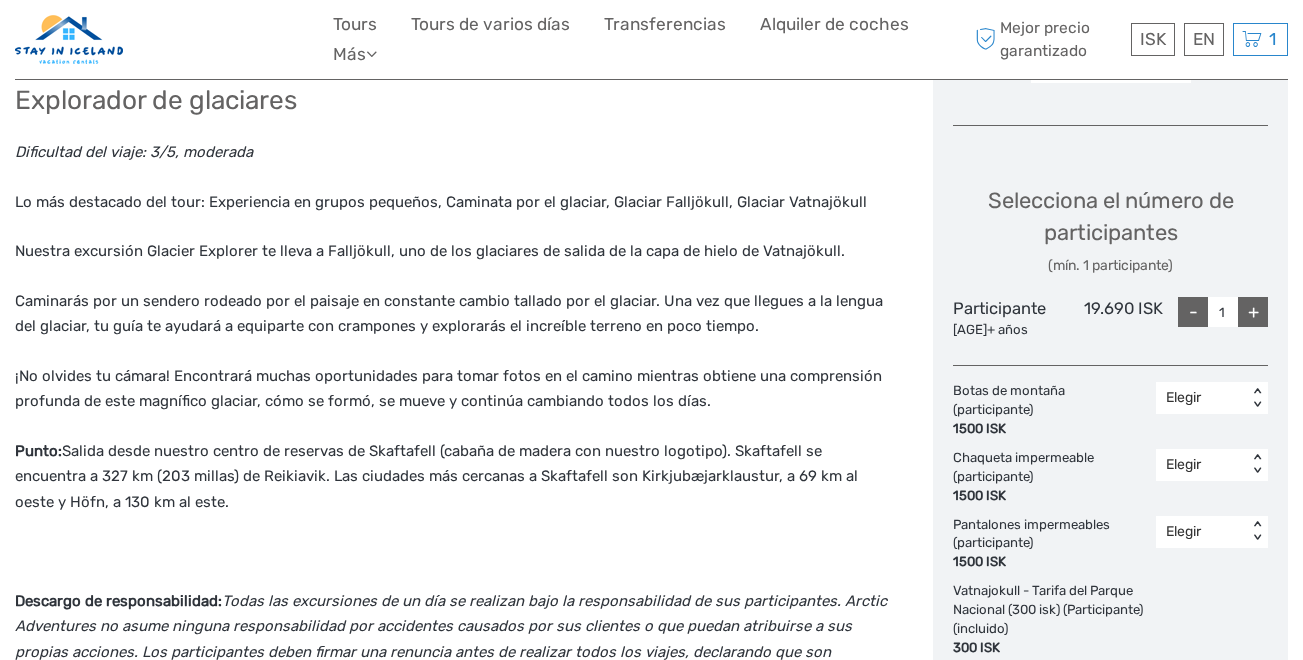 click on "+" at bounding box center (1253, 312) 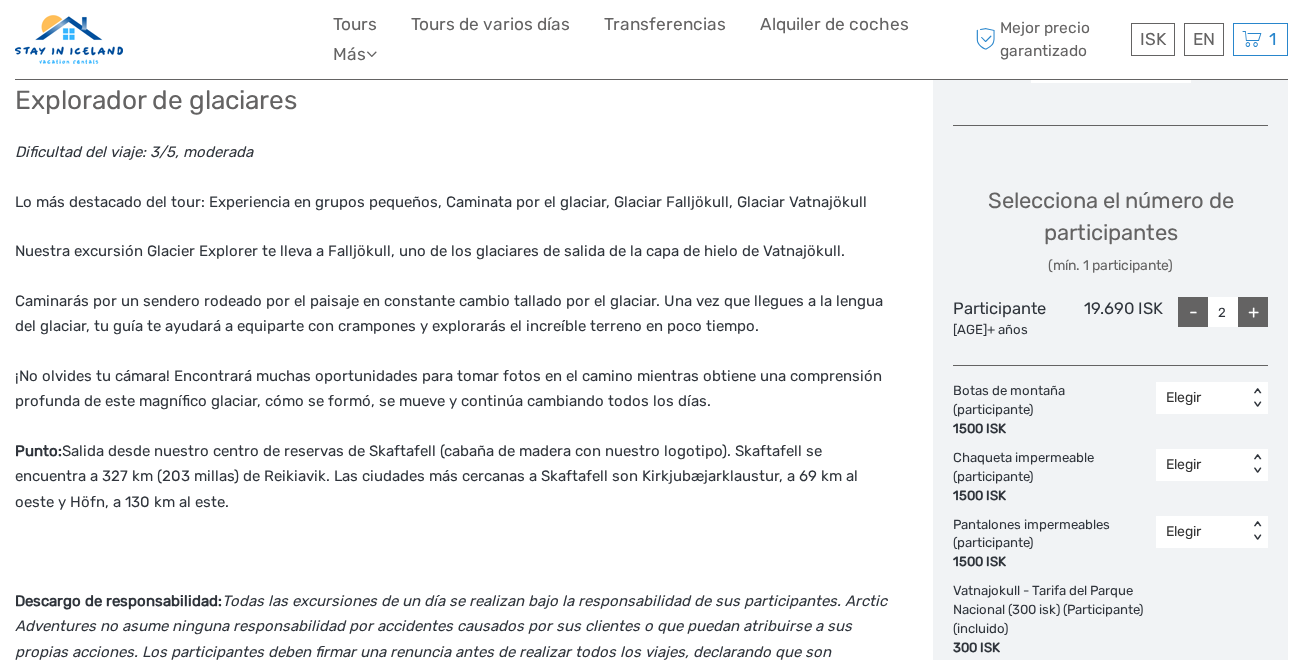 click on "+" at bounding box center (1253, 312) 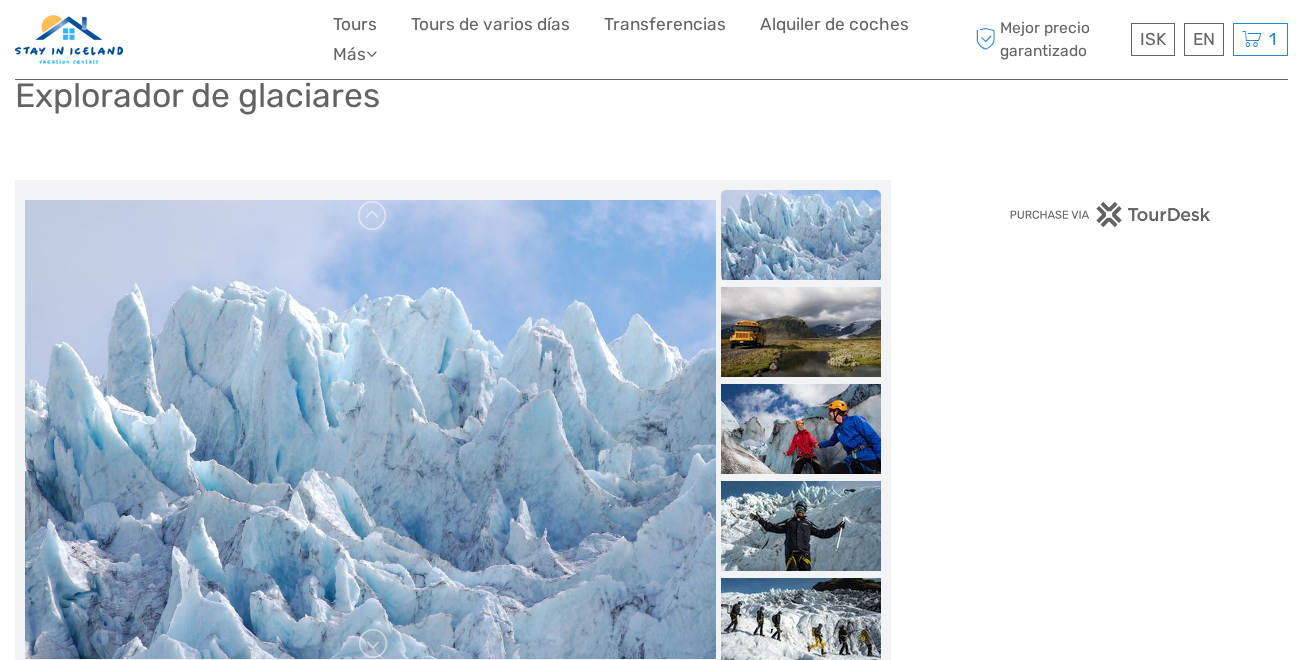 scroll, scrollTop: 0, scrollLeft: 0, axis: both 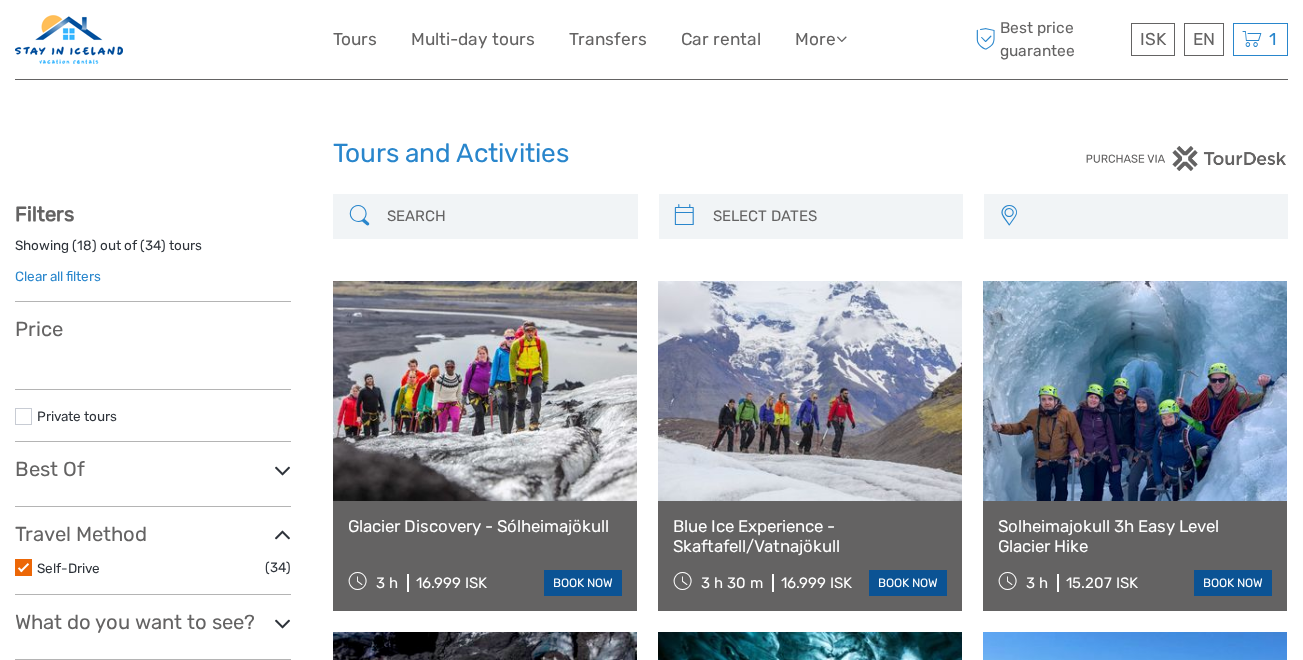 select 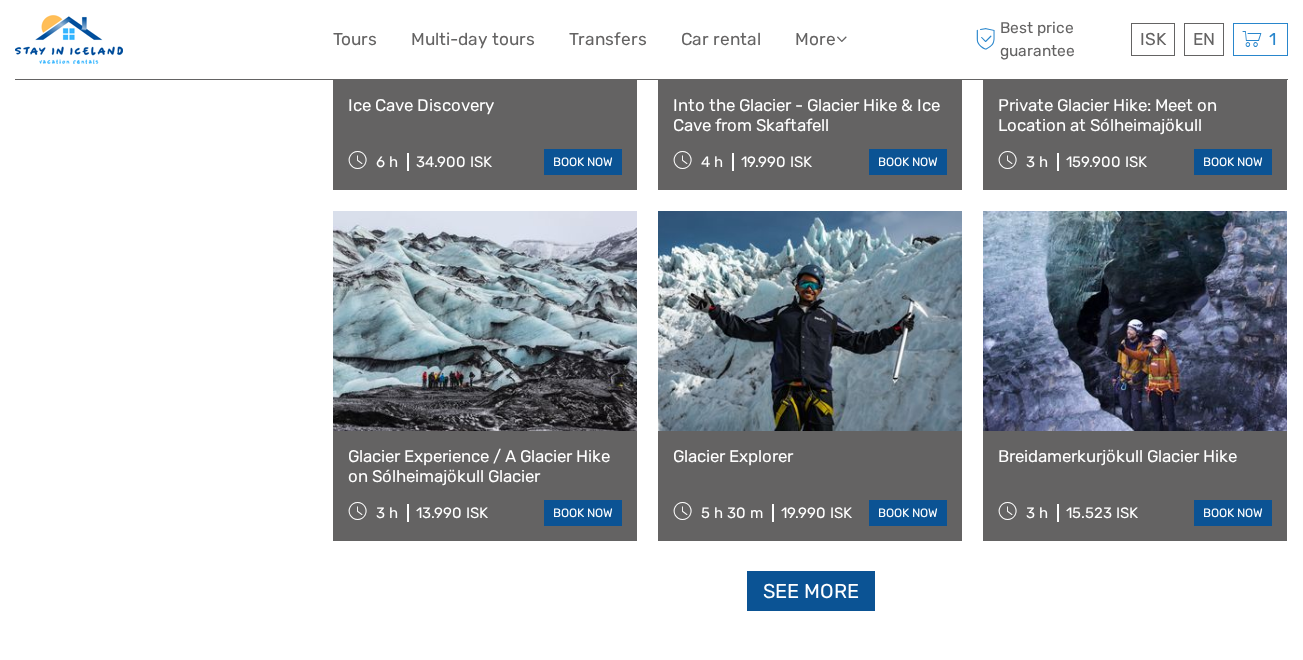 select 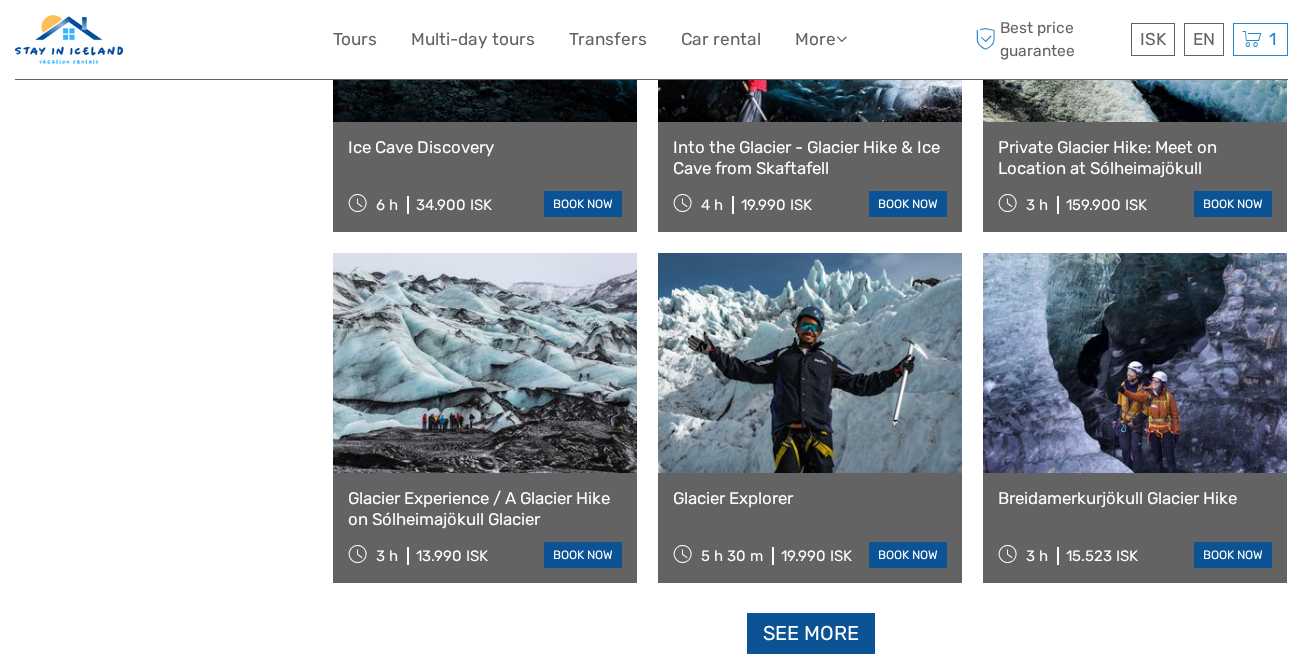 scroll, scrollTop: 0, scrollLeft: 0, axis: both 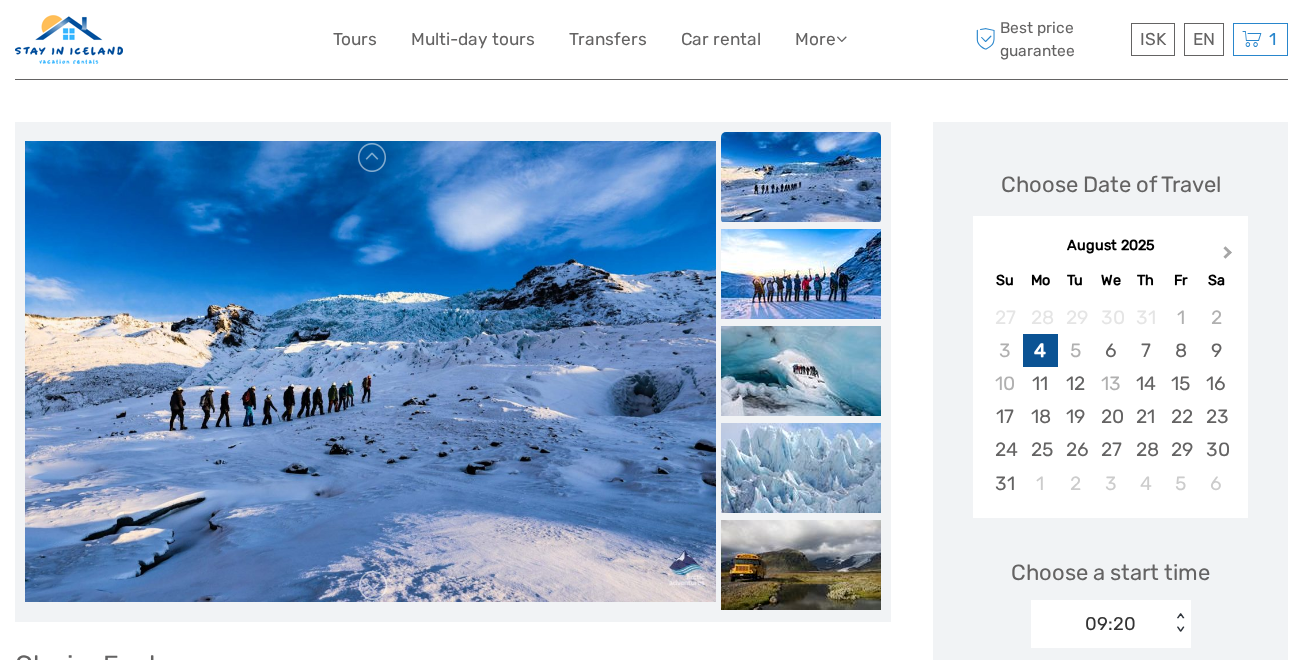 click on "Next Month" at bounding box center [1228, 256] 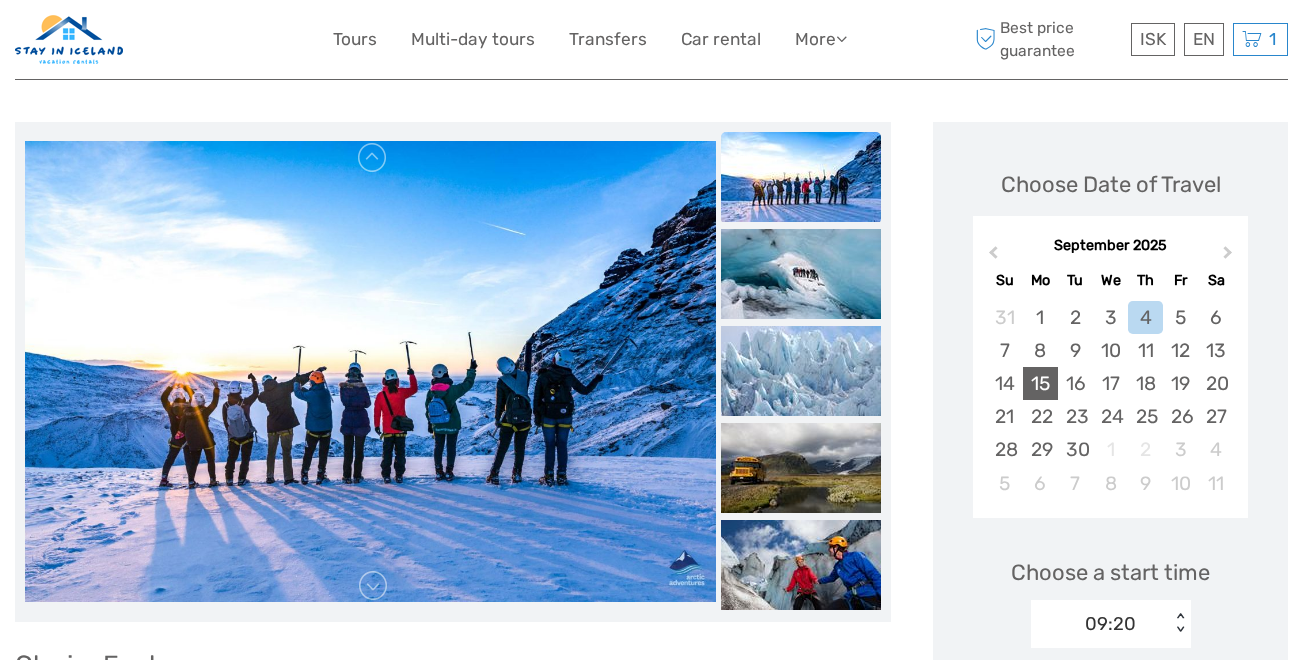 click on "15" at bounding box center (1040, 383) 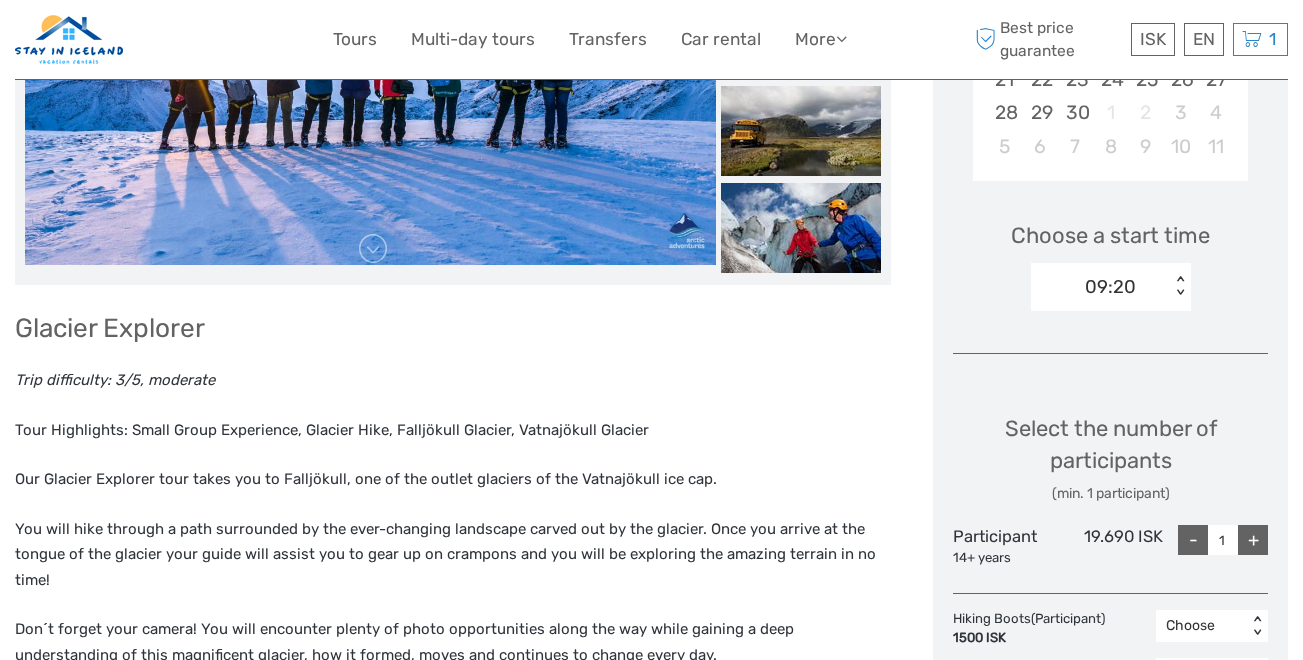 scroll, scrollTop: 595, scrollLeft: 0, axis: vertical 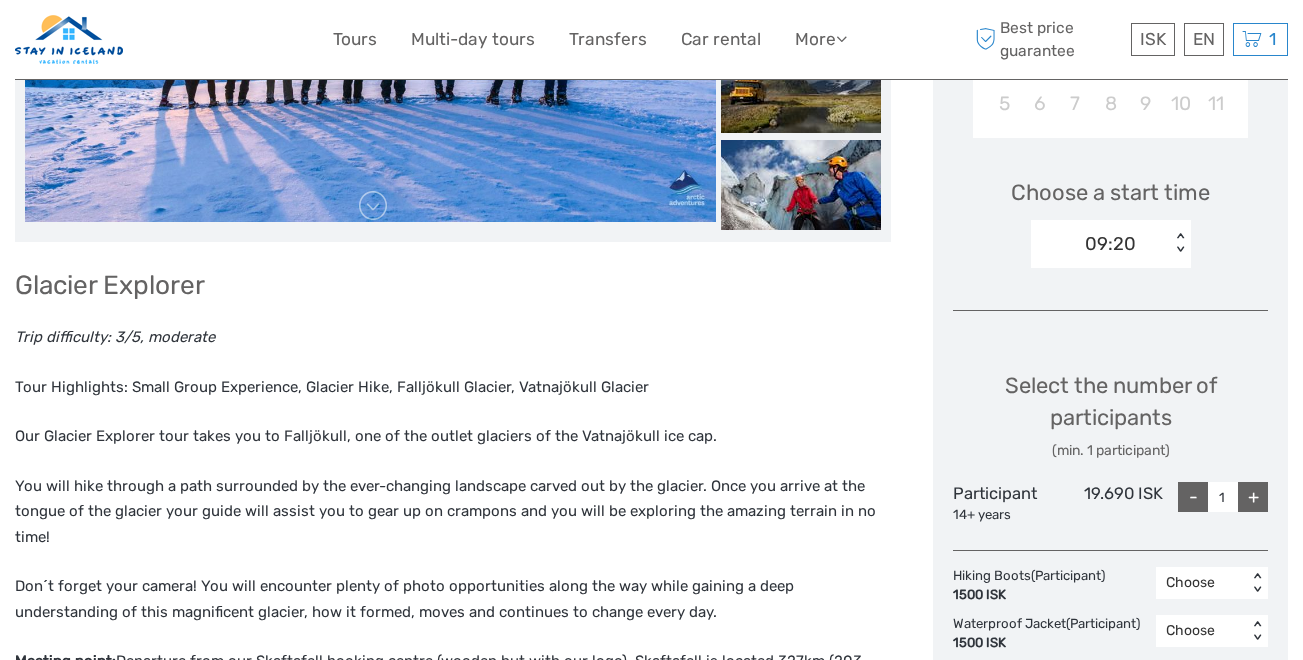click on "+" at bounding box center [1253, 497] 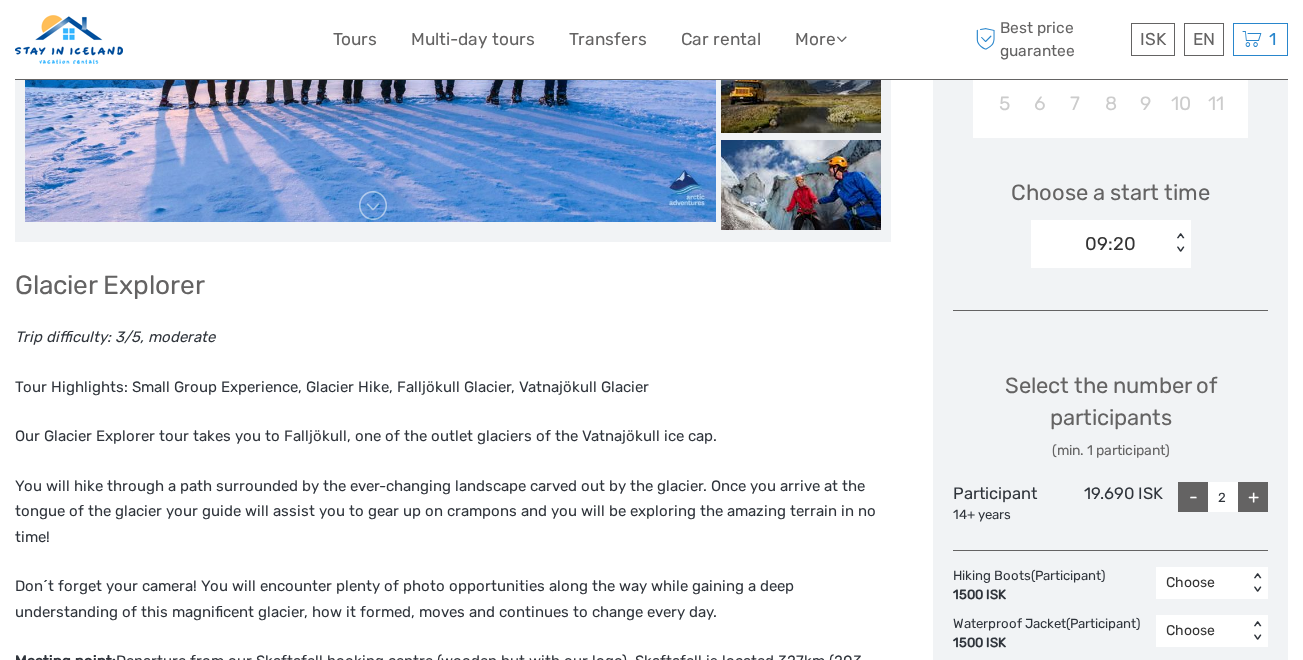 click on "+" at bounding box center (1253, 497) 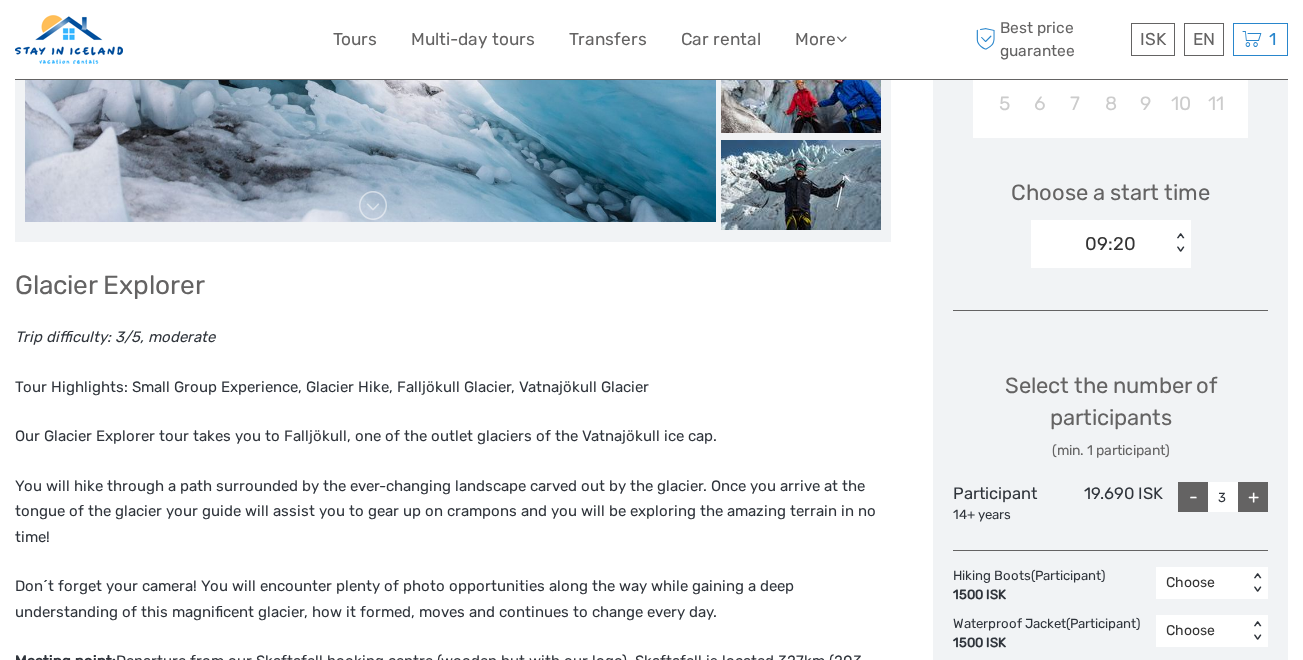 click on "< >" at bounding box center [1179, 243] 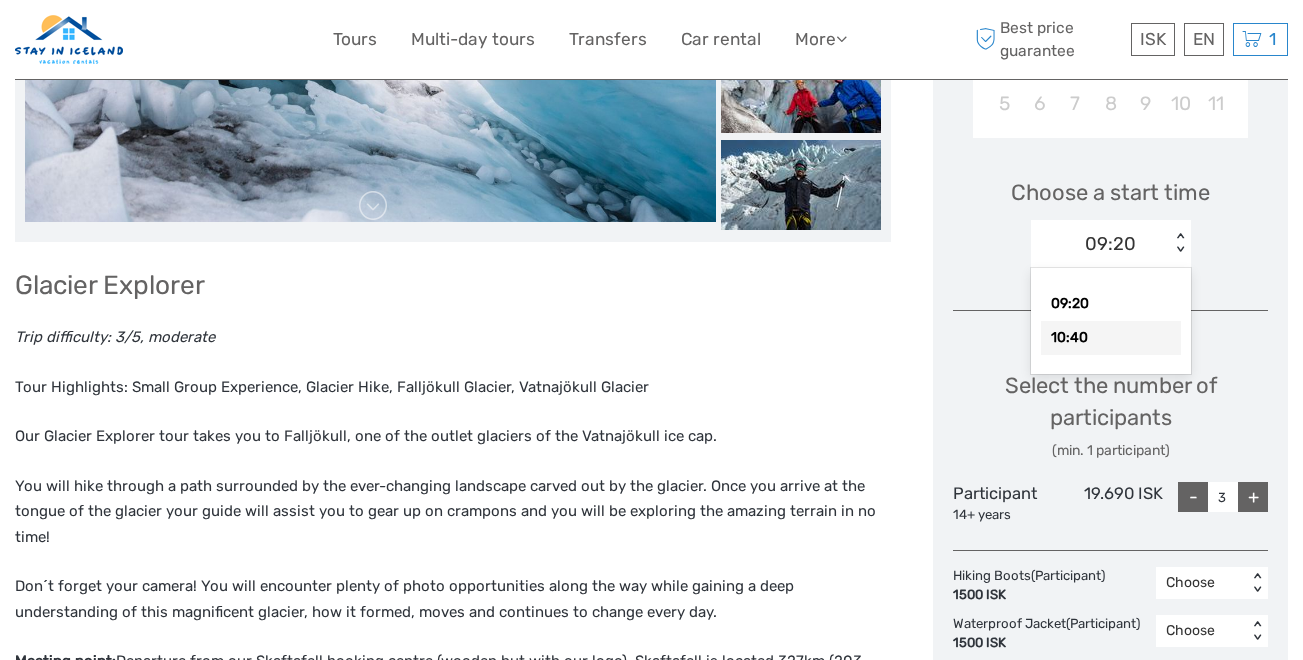 click on "10:40" at bounding box center (1111, 338) 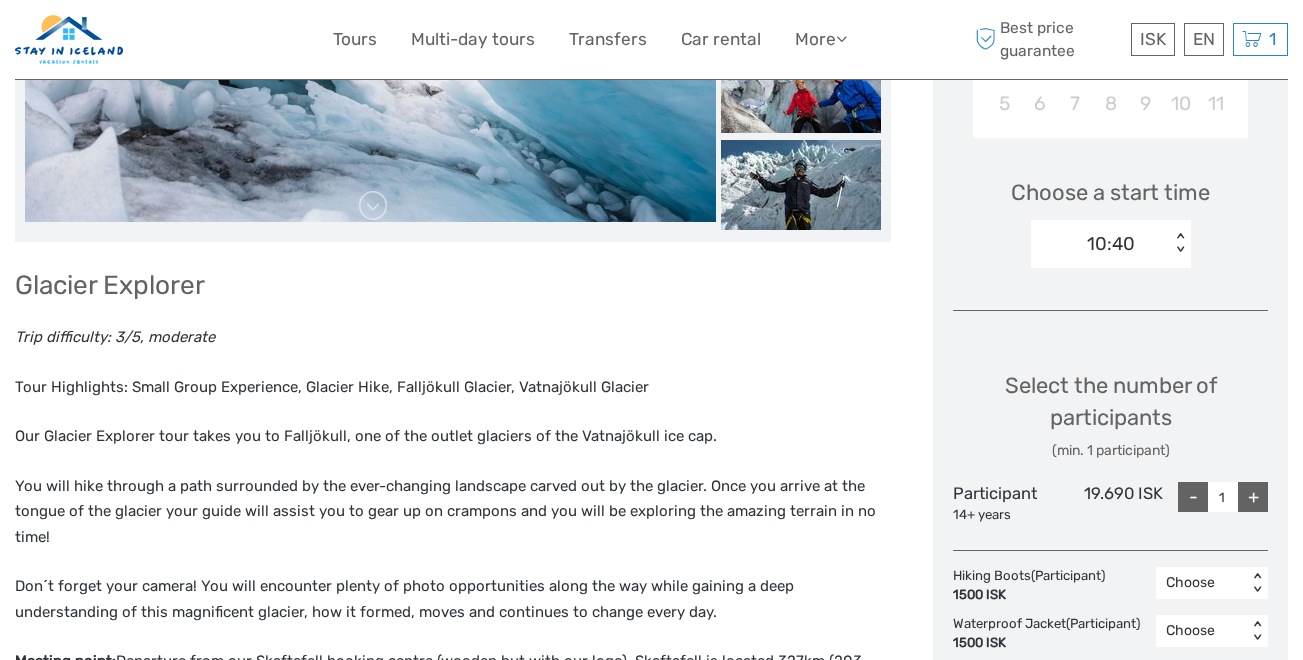 click on "+" at bounding box center [1253, 497] 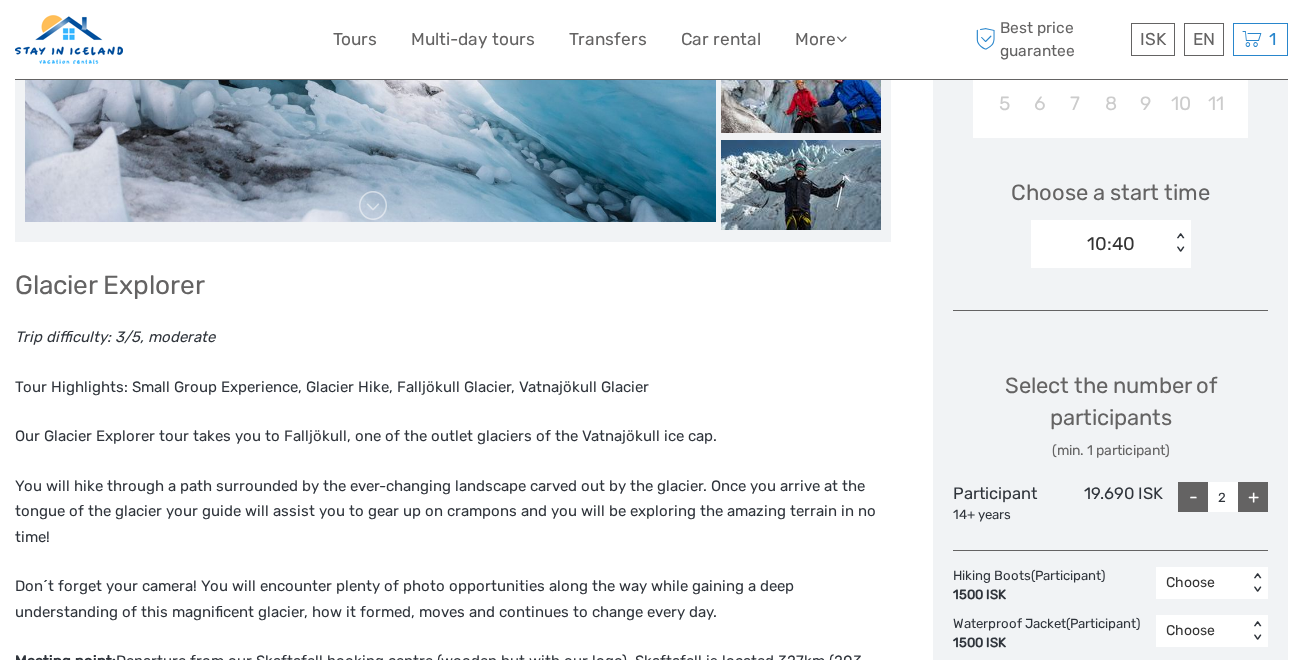click on "+" at bounding box center (1253, 497) 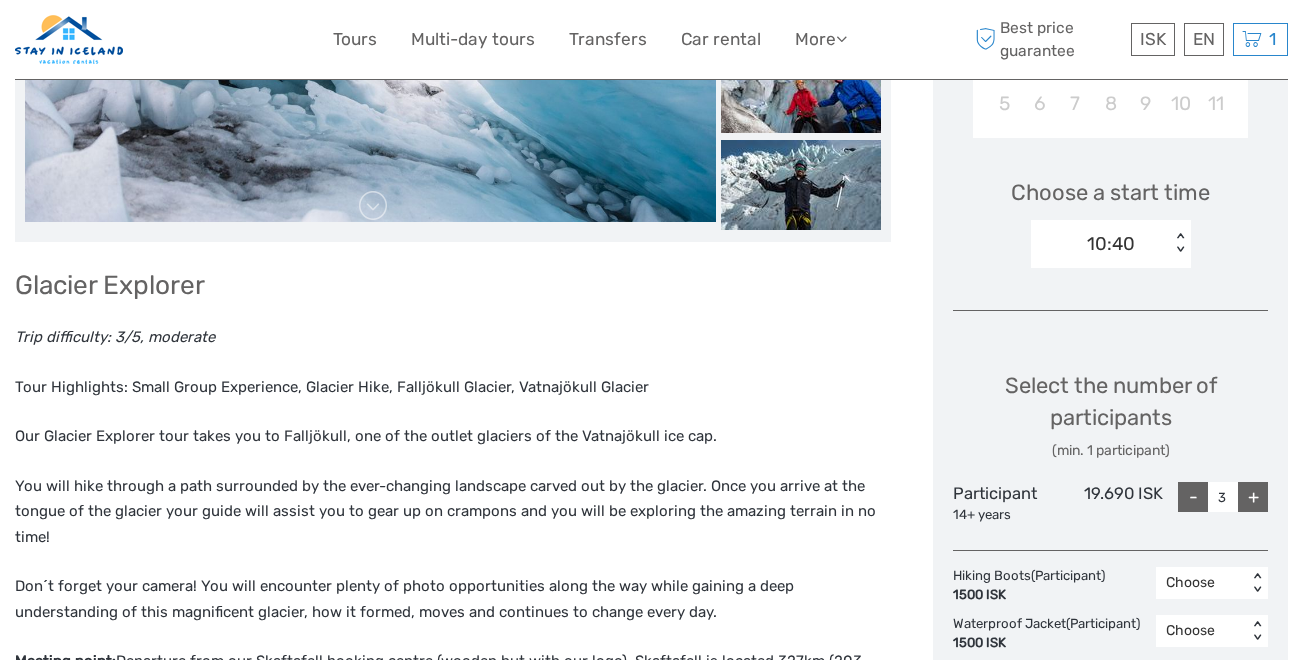 click on "+" at bounding box center [1253, 497] 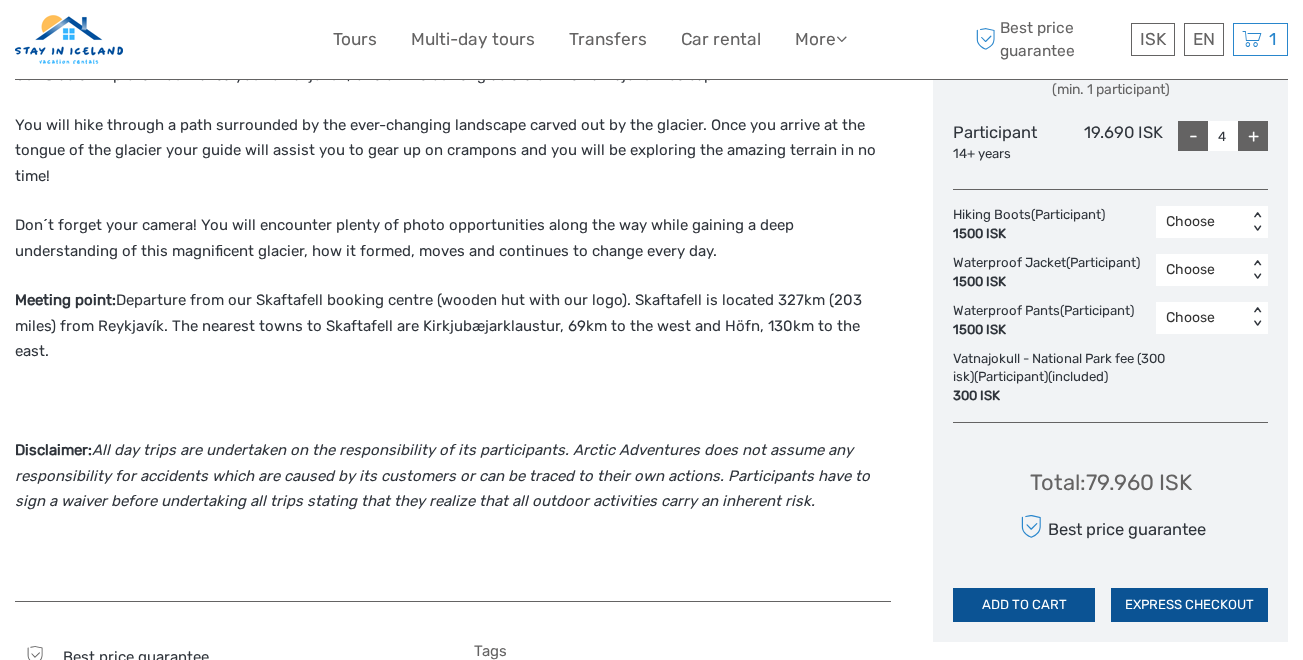 scroll, scrollTop: 1054, scrollLeft: 0, axis: vertical 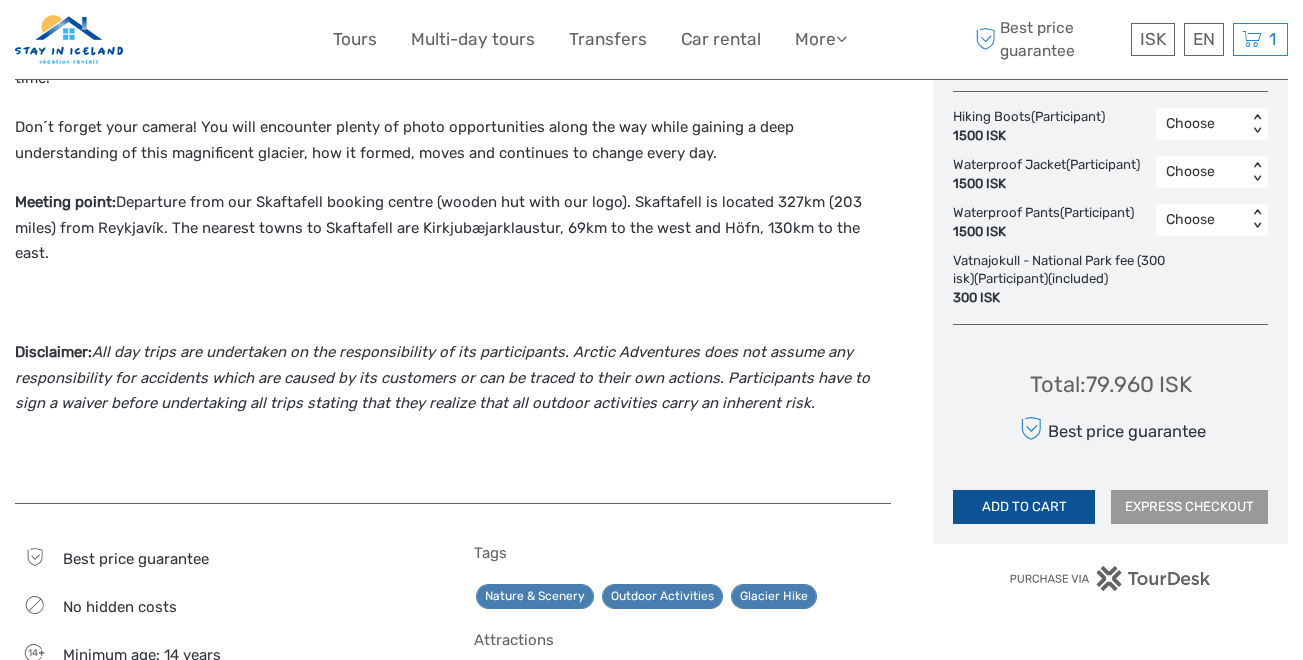 click on "EXPRESS CHECKOUT" at bounding box center [1189, 507] 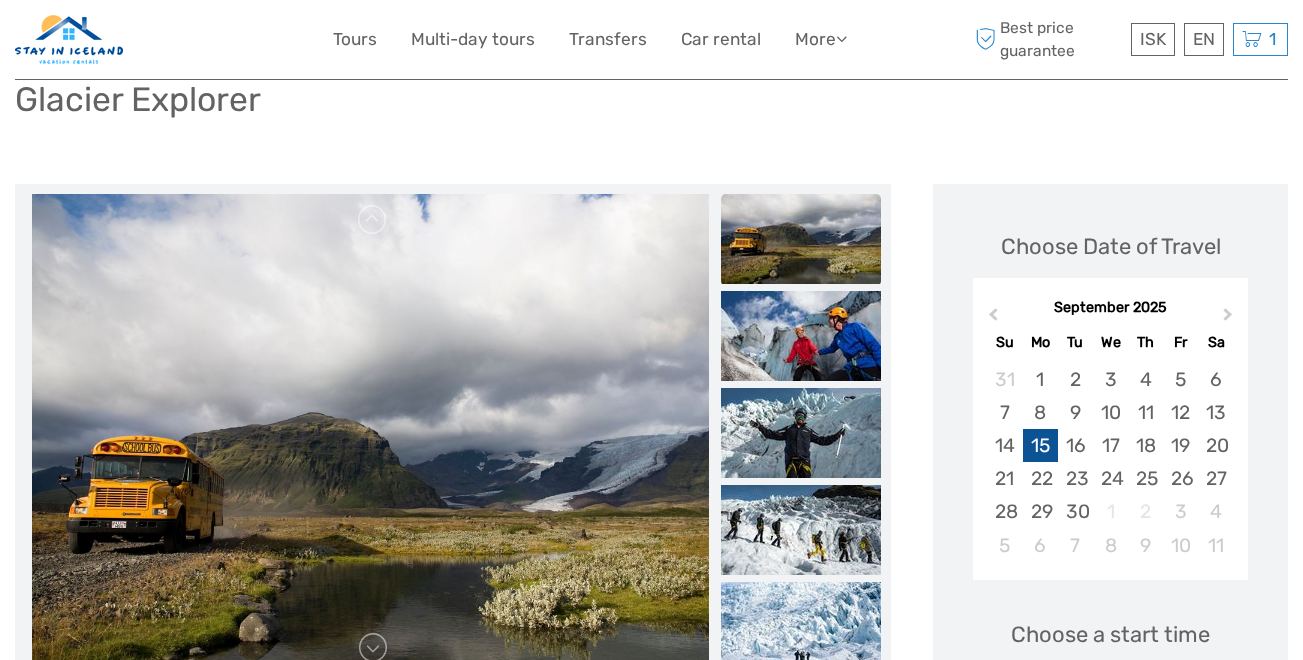 scroll, scrollTop: 0, scrollLeft: 0, axis: both 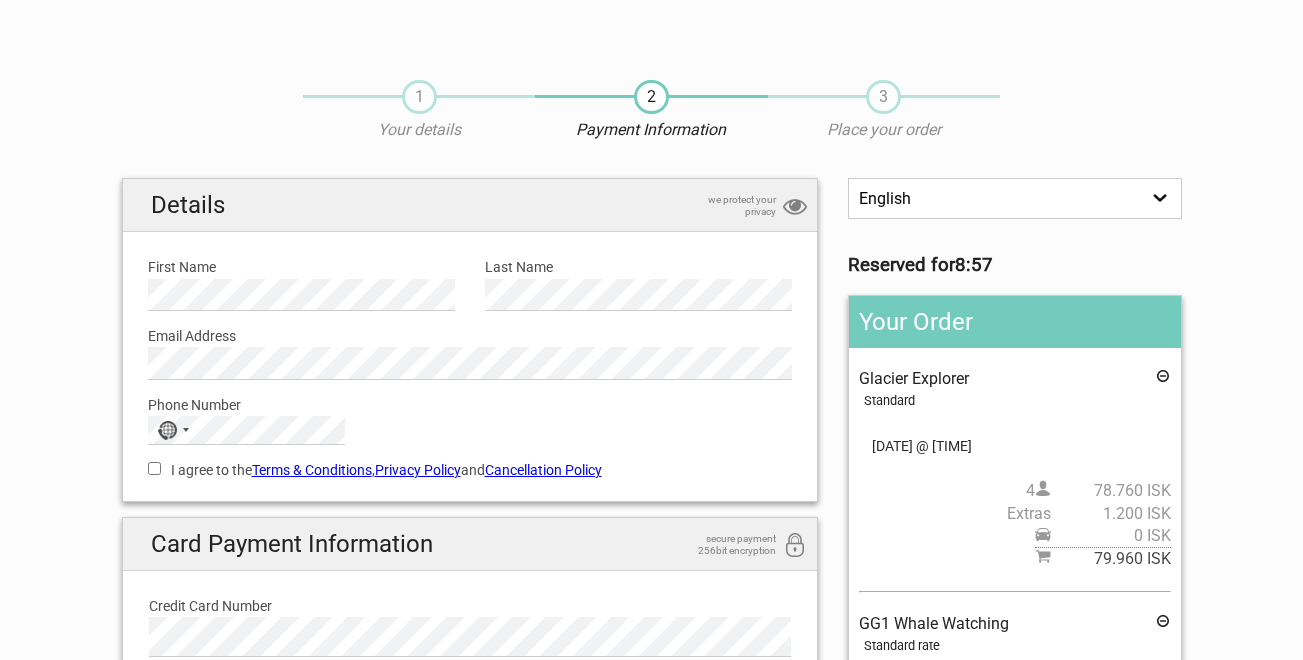 click on "English
Español
Deutsch" at bounding box center (1014, 198) 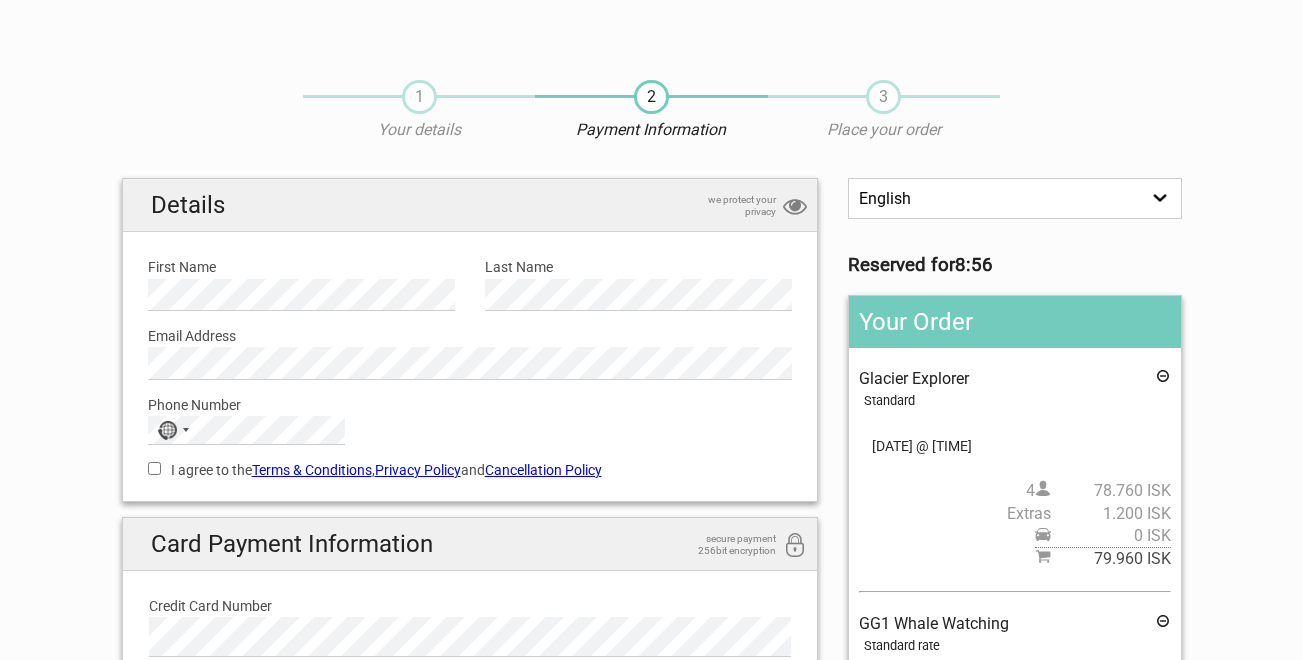 select on "/es/HandleOrder/Info/647544/d1ca1a68039491a59baa11a6f9e6e170" 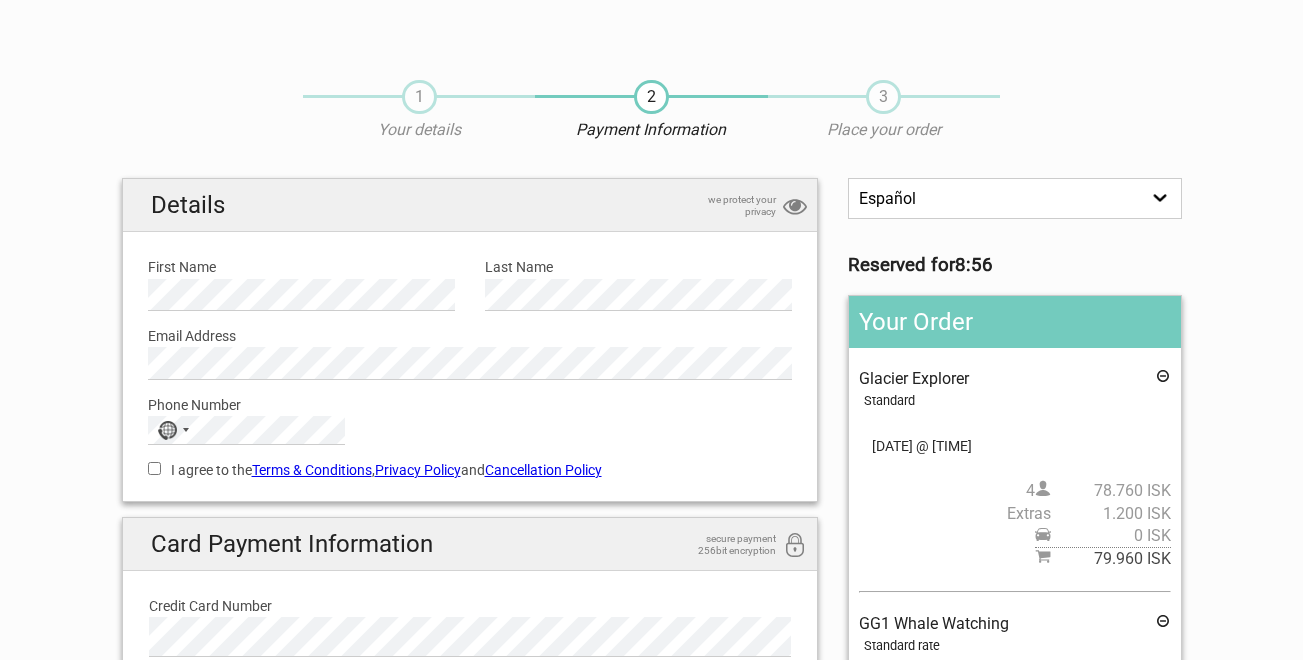 click on "English
Español
Deutsch" at bounding box center [1014, 198] 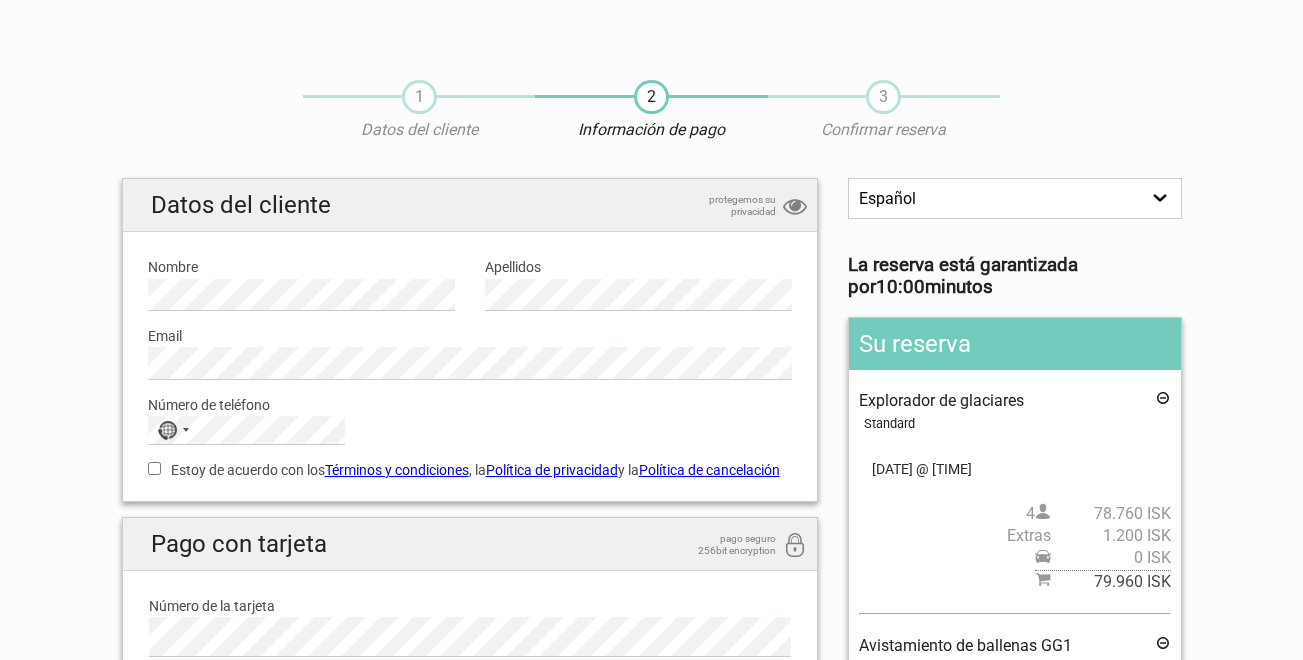 scroll, scrollTop: 0, scrollLeft: 0, axis: both 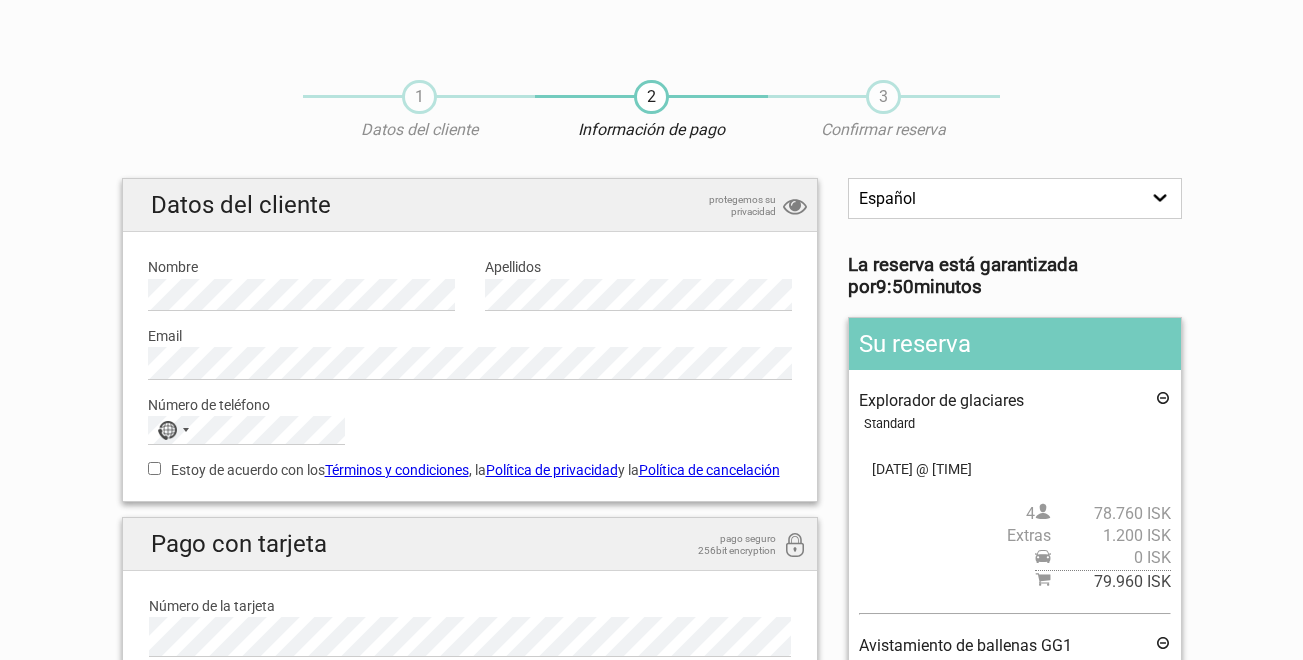 click on "English
Español
Deutsch" at bounding box center (1014, 198) 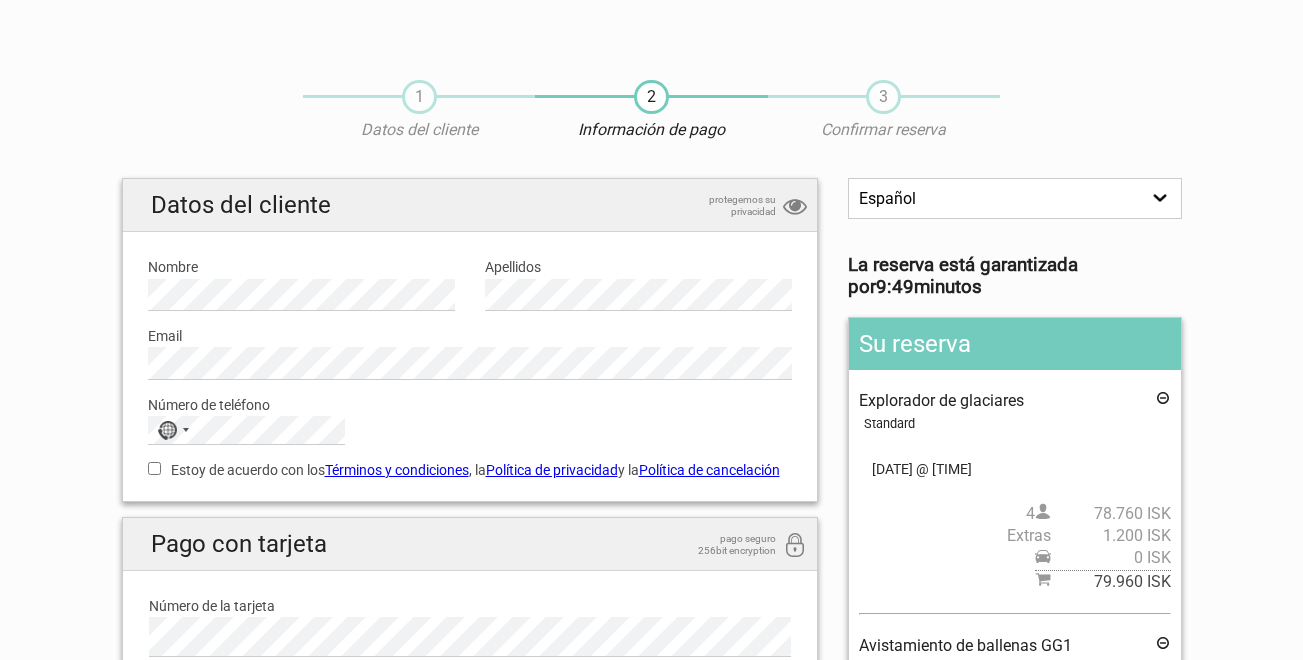 click on "English
Español
Deutsch" at bounding box center (1014, 198) 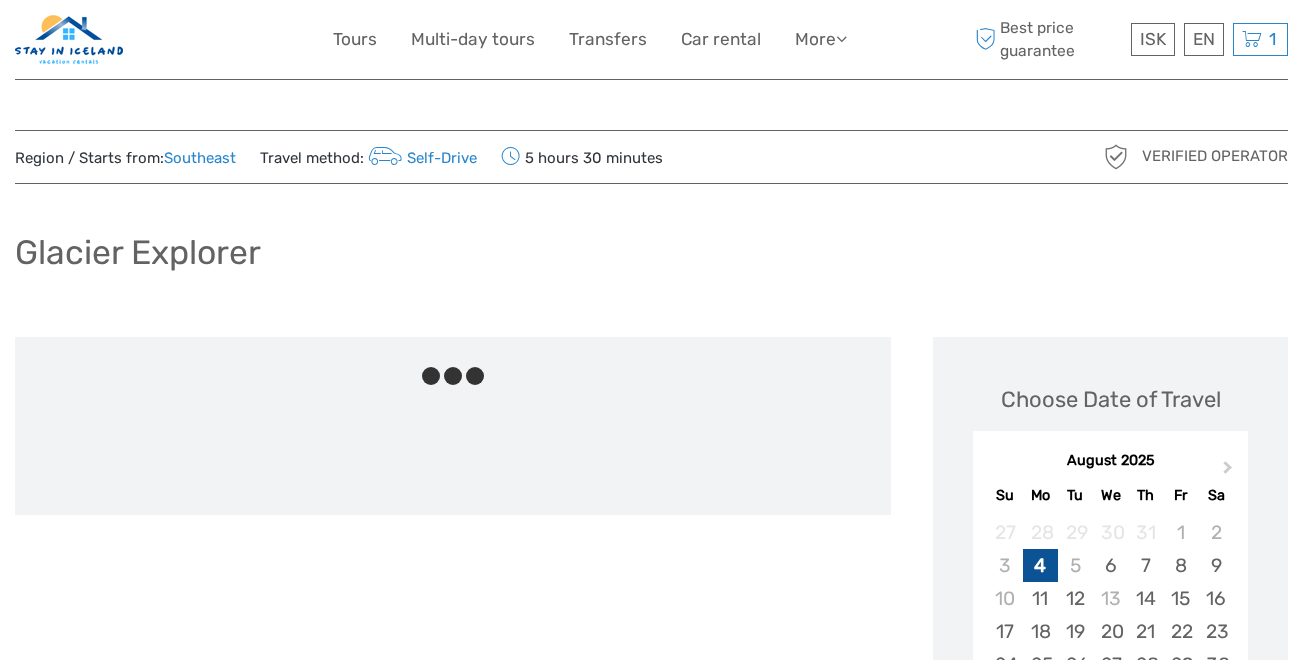 scroll, scrollTop: 0, scrollLeft: 0, axis: both 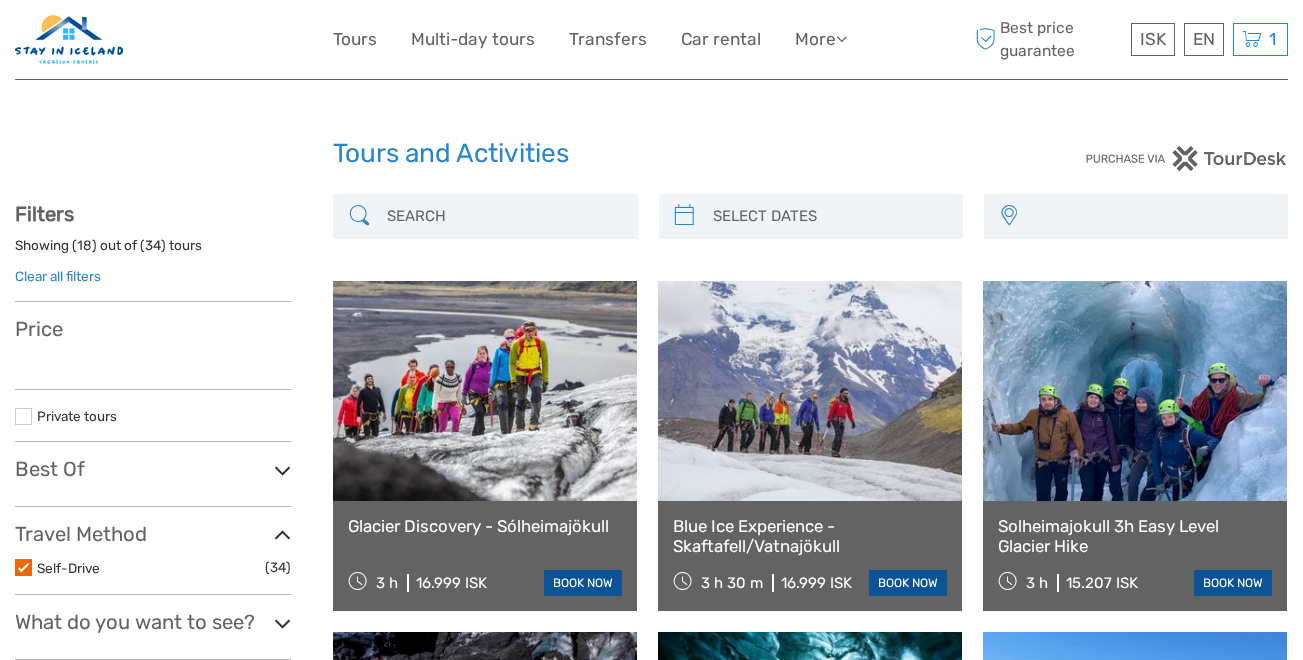 select 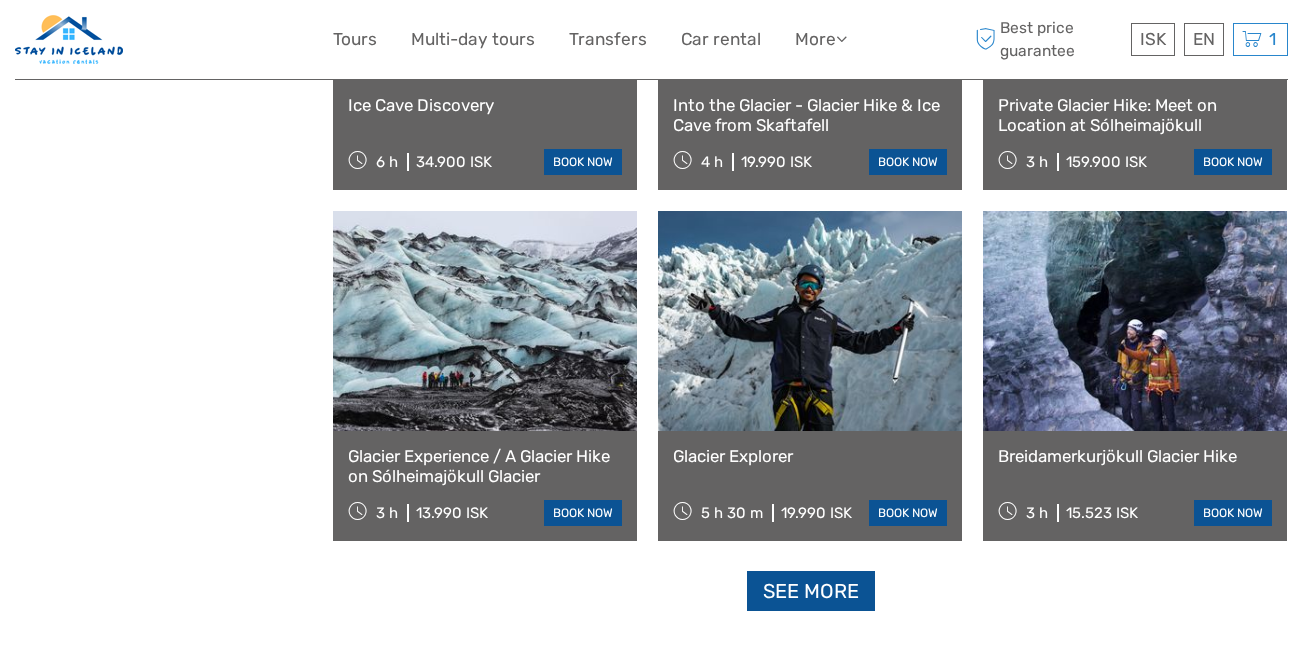 select 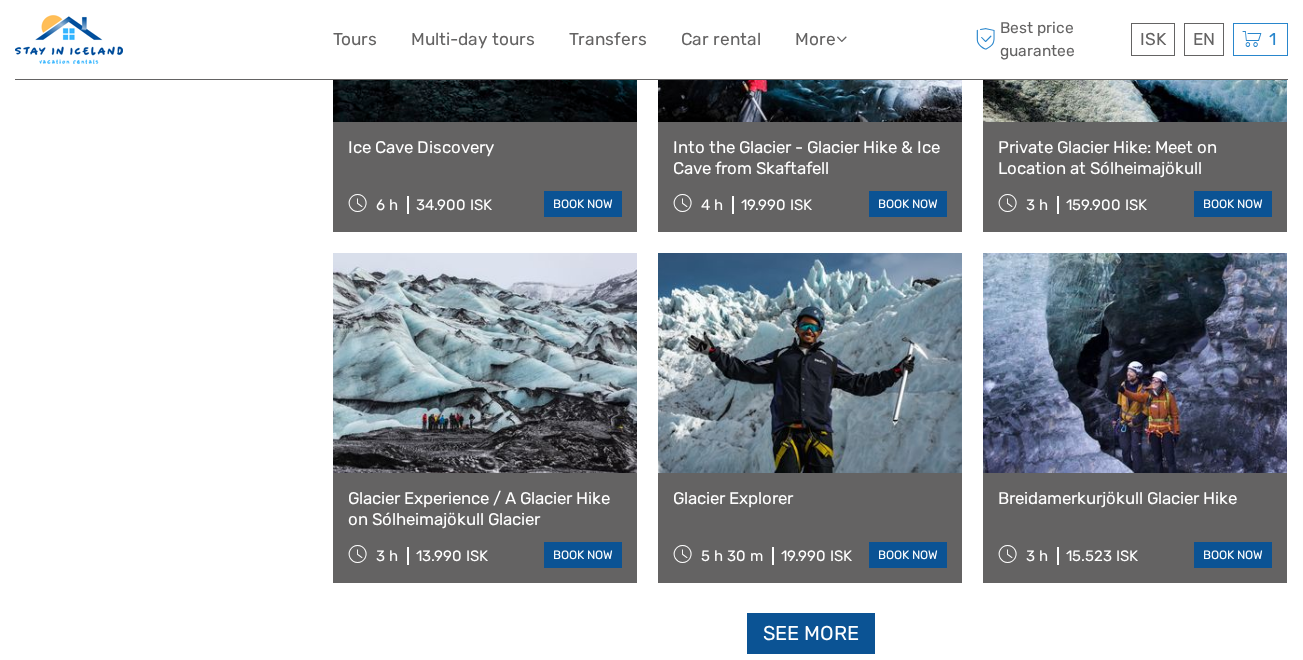 scroll, scrollTop: 0, scrollLeft: 0, axis: both 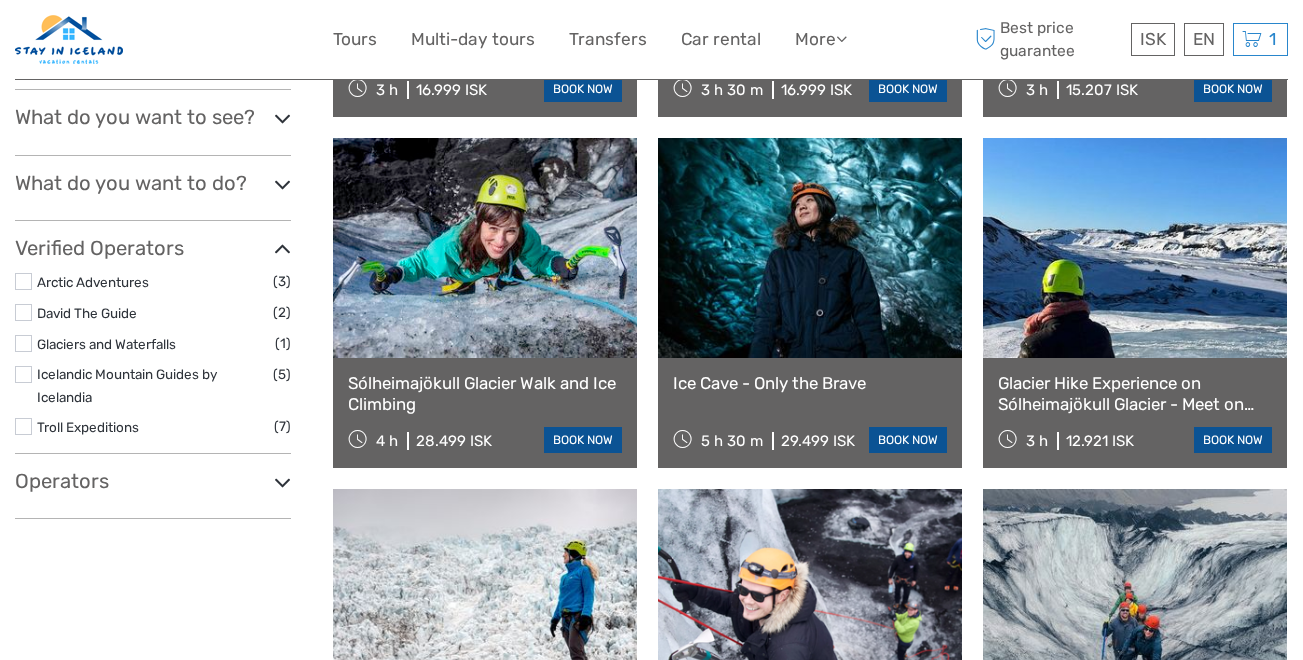 click at bounding box center (23, 281) 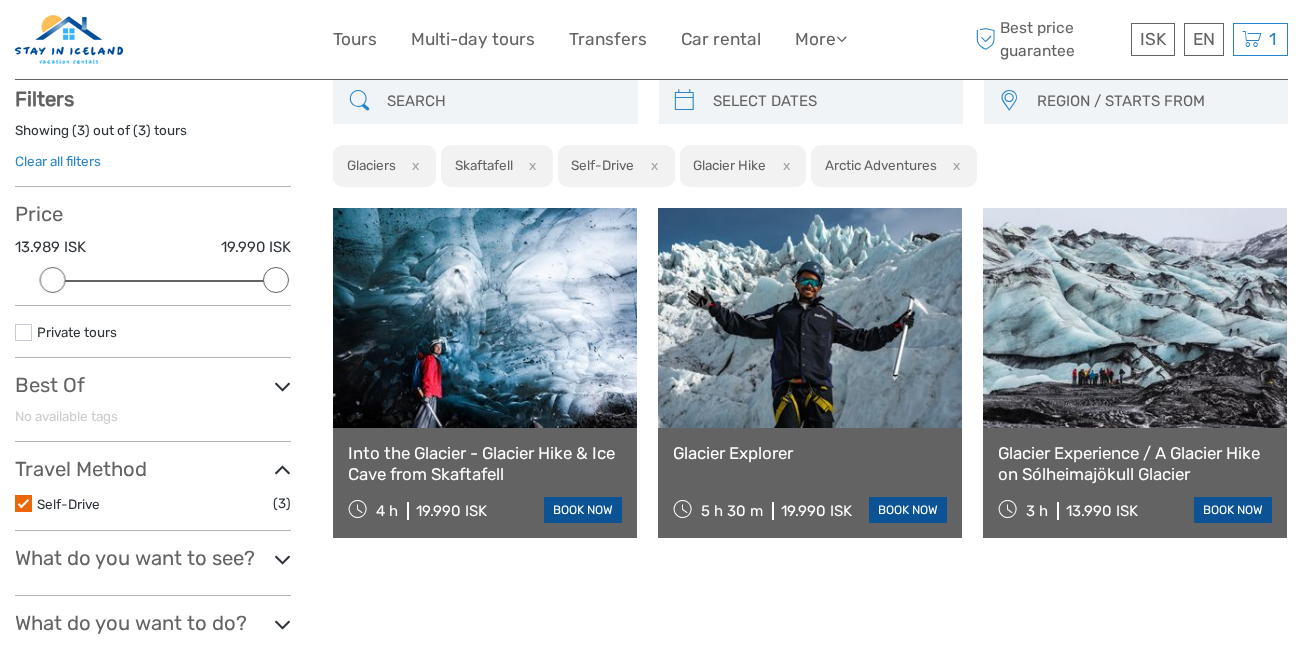 scroll, scrollTop: 114, scrollLeft: 0, axis: vertical 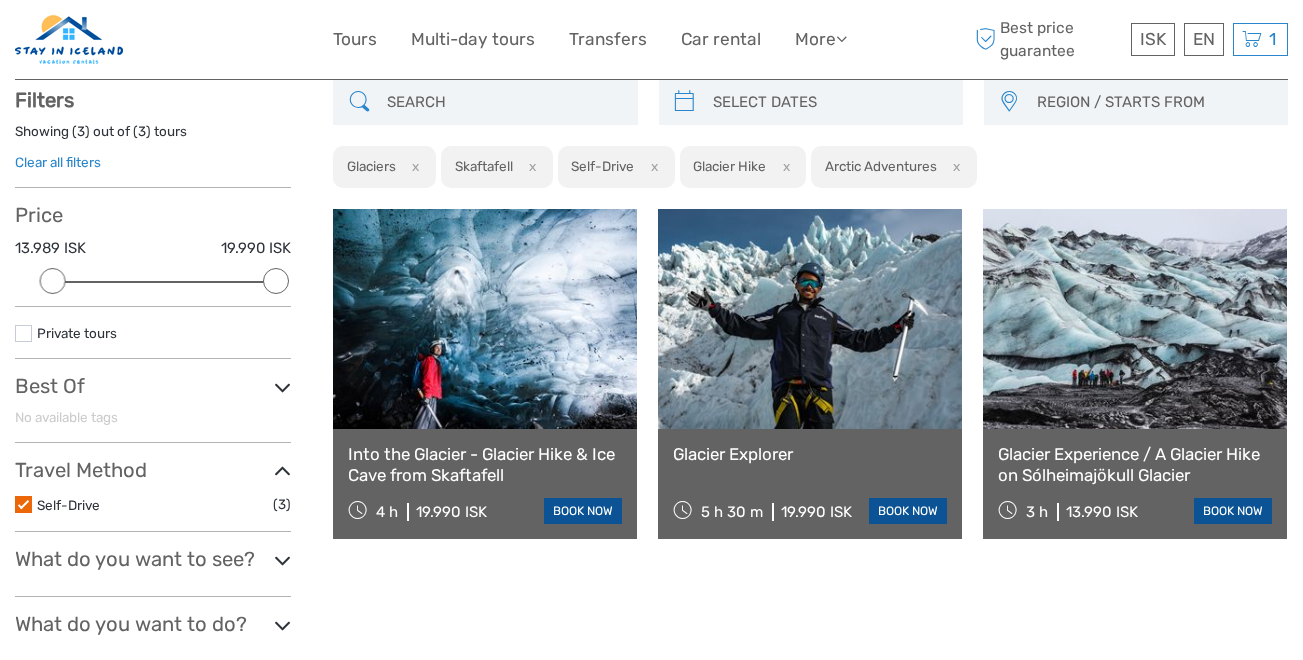 click on "Glacier Experience / A Glacier Hike on Sólheimajökull Glacier" at bounding box center (1135, 464) 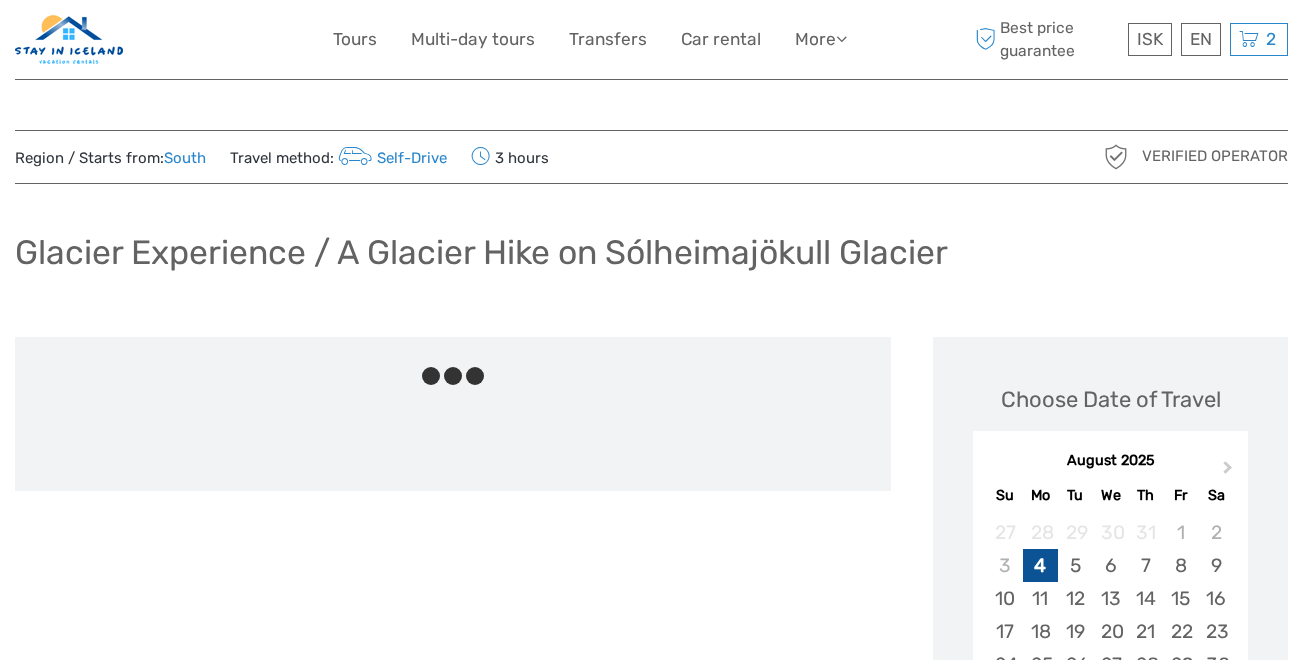 scroll, scrollTop: 0, scrollLeft: 0, axis: both 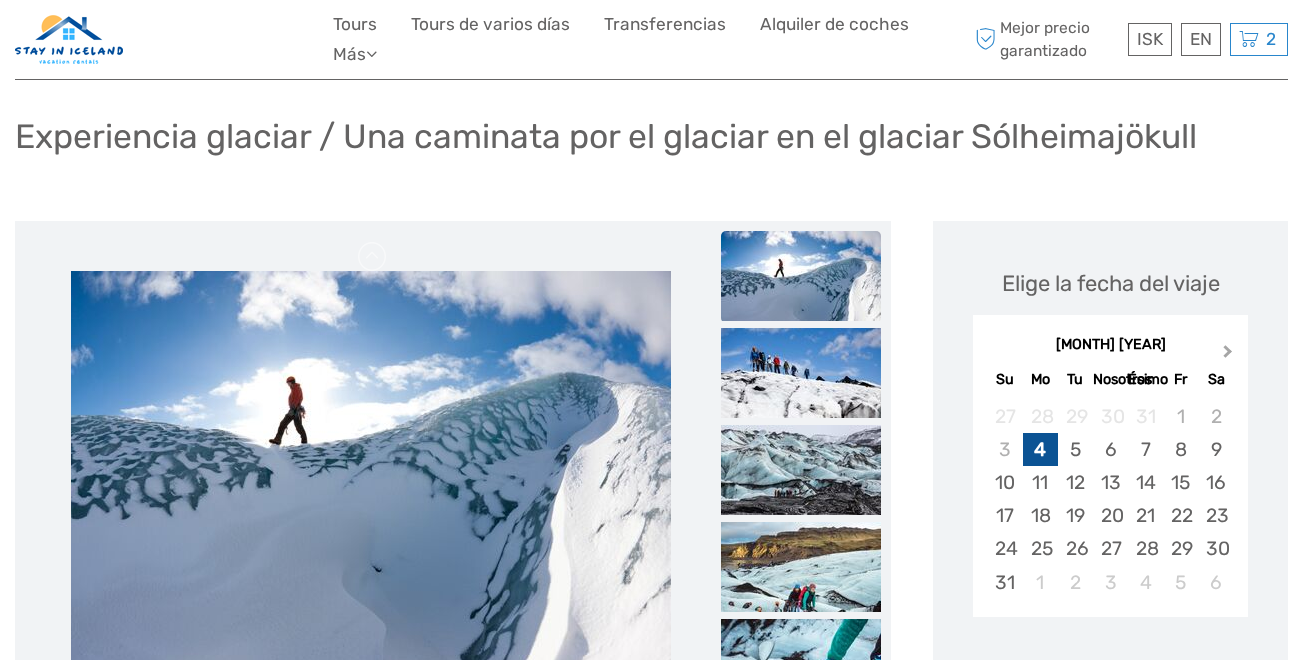 click on "Next Month" at bounding box center [1230, 356] 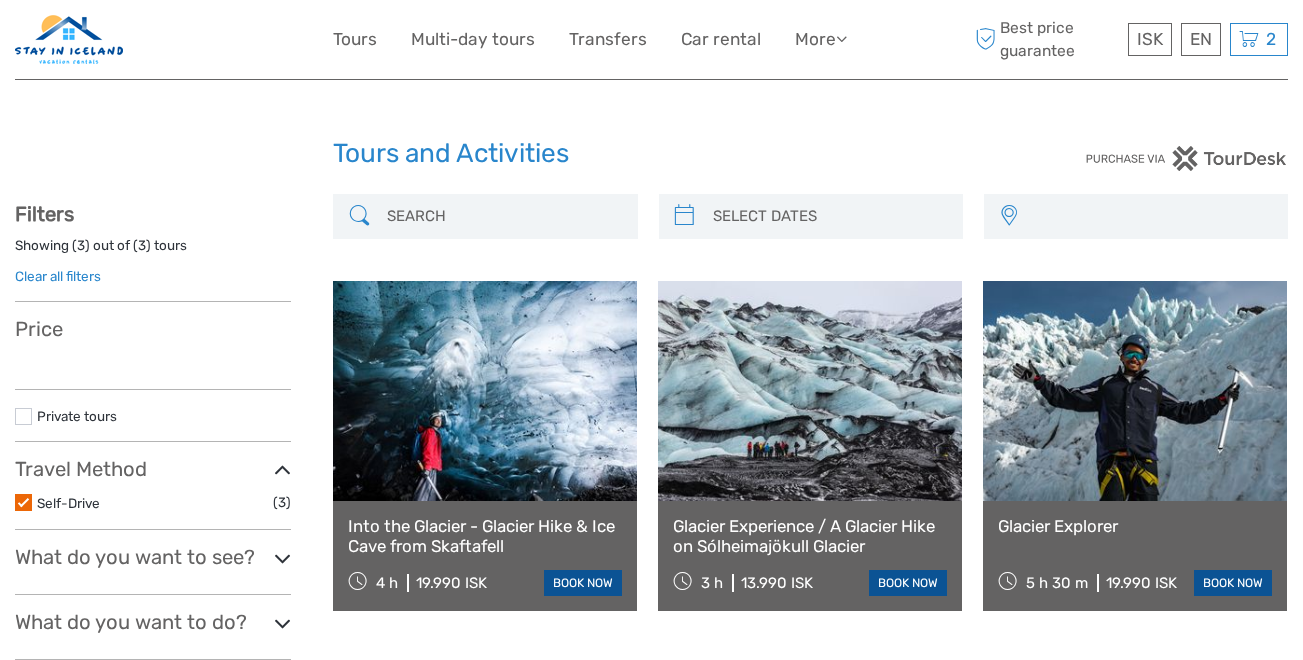 select 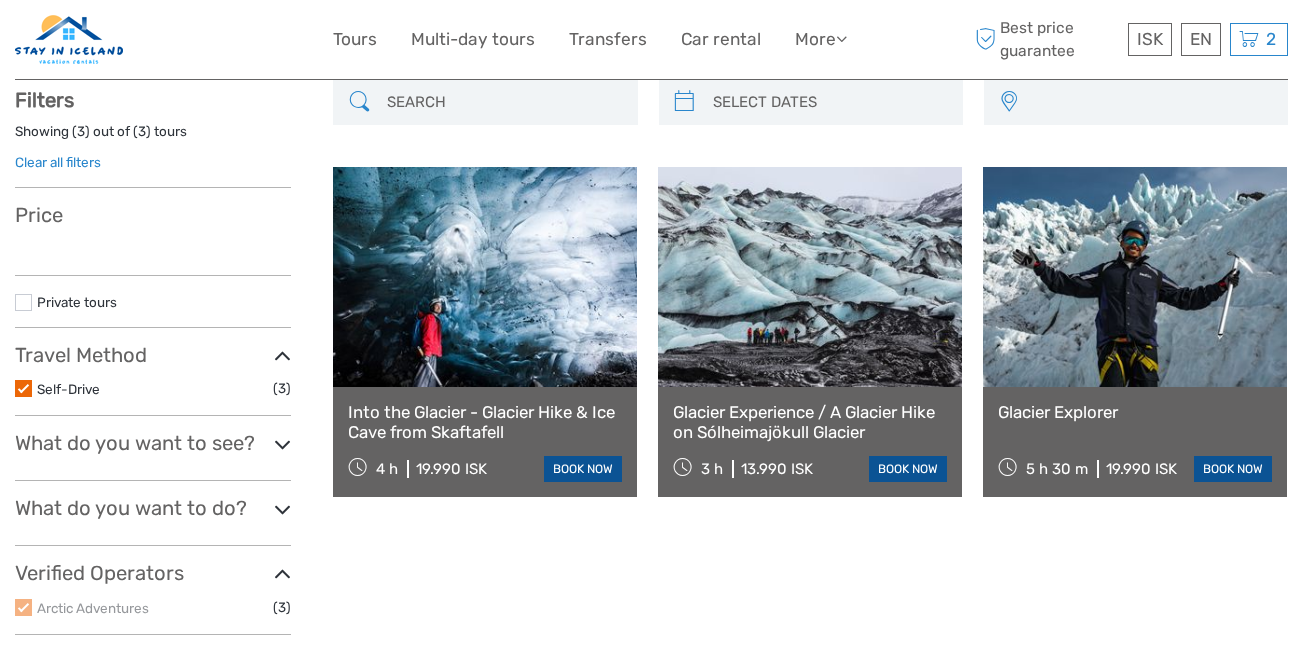 select 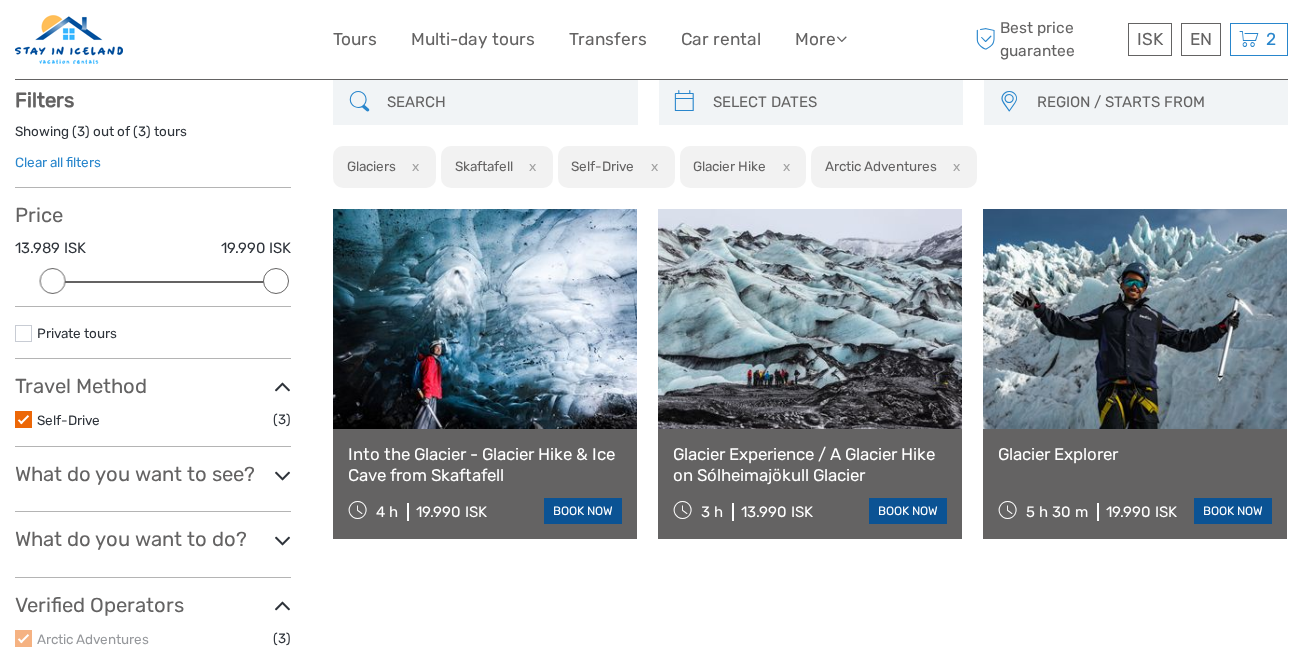 scroll, scrollTop: 0, scrollLeft: 0, axis: both 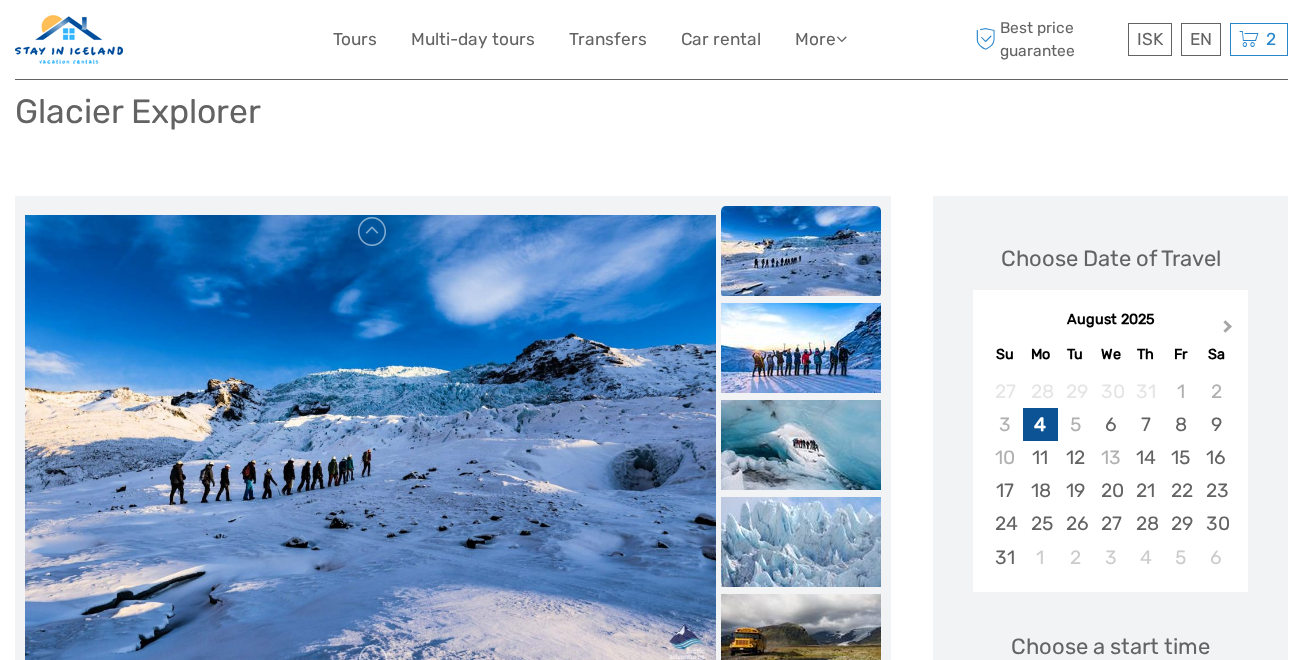 click on "Next Month" at bounding box center [1230, 331] 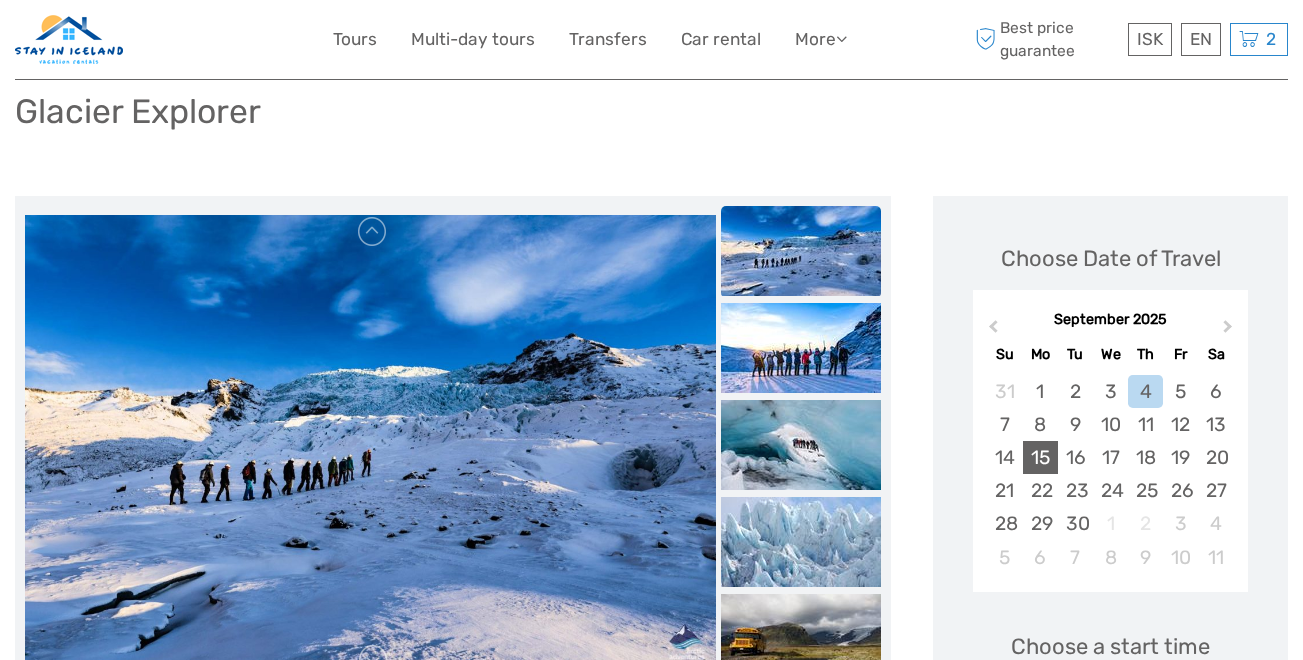click on "15" at bounding box center (1040, 457) 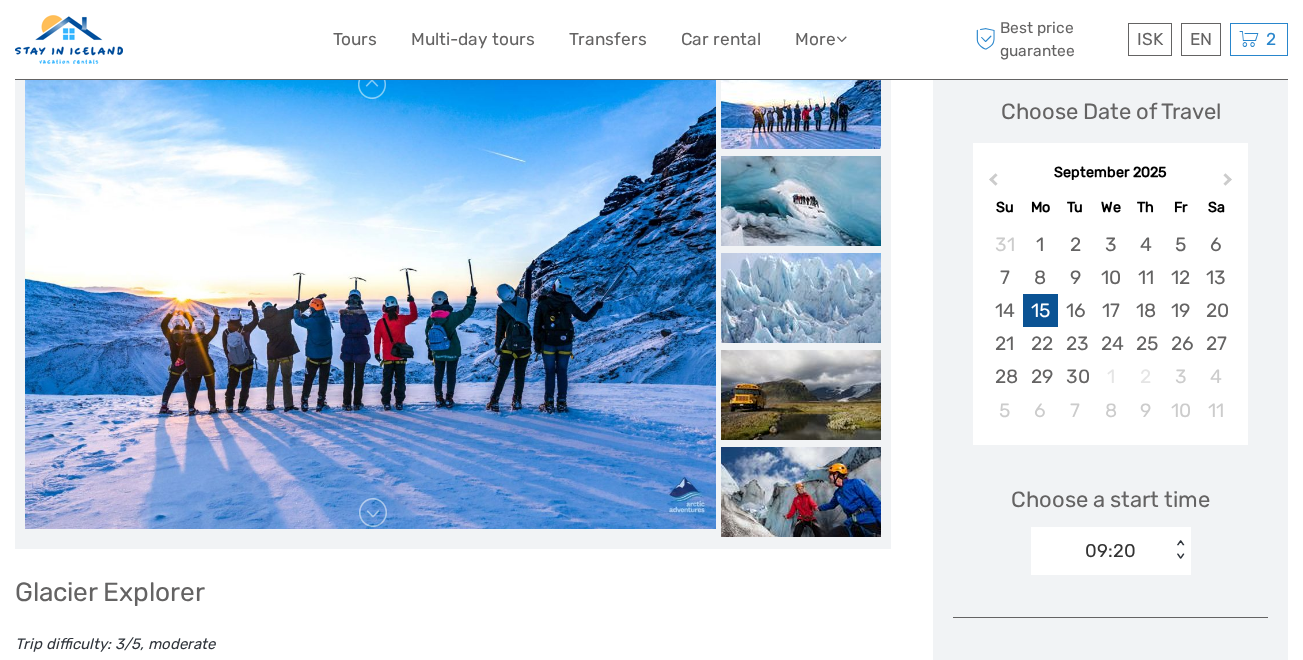 scroll, scrollTop: 294, scrollLeft: 0, axis: vertical 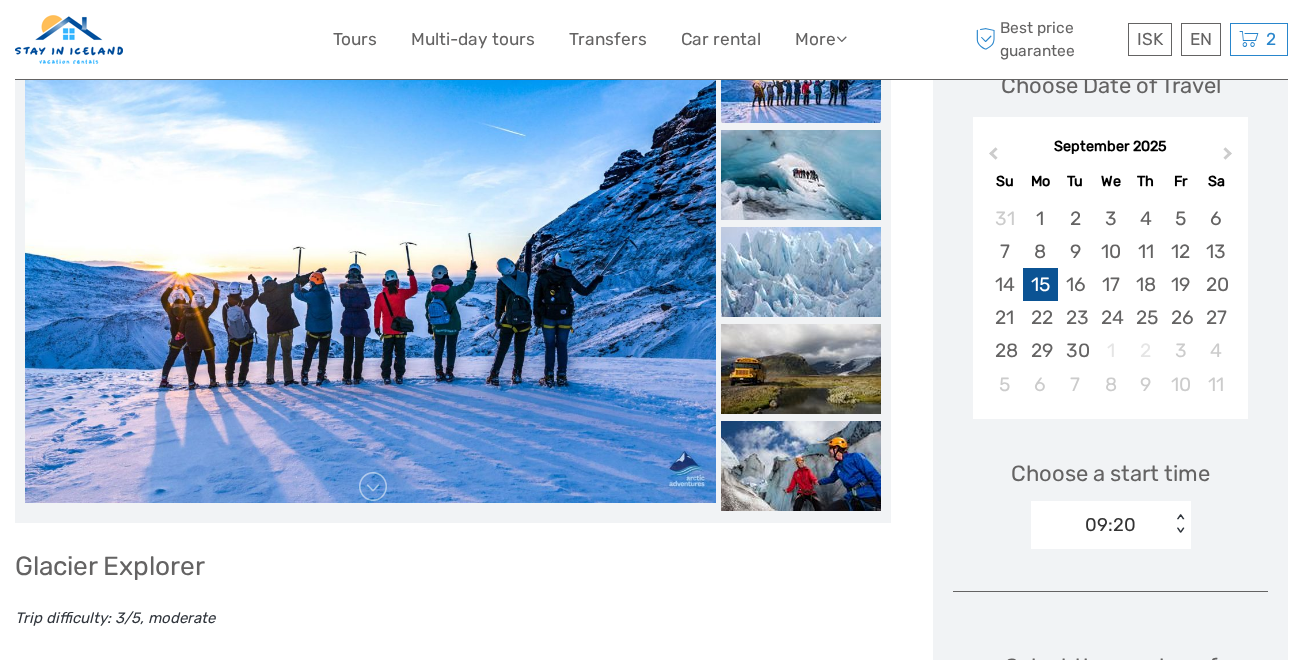 click on "09:20 < >" at bounding box center (1111, 525) 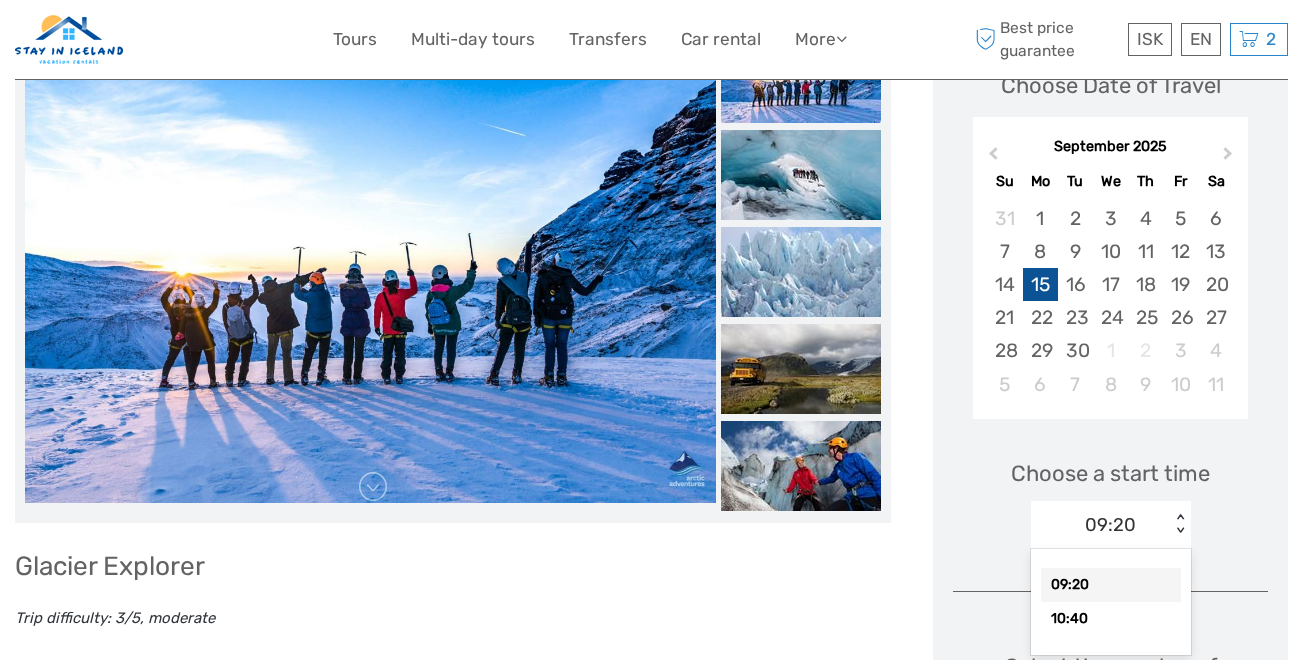 scroll, scrollTop: 317, scrollLeft: 0, axis: vertical 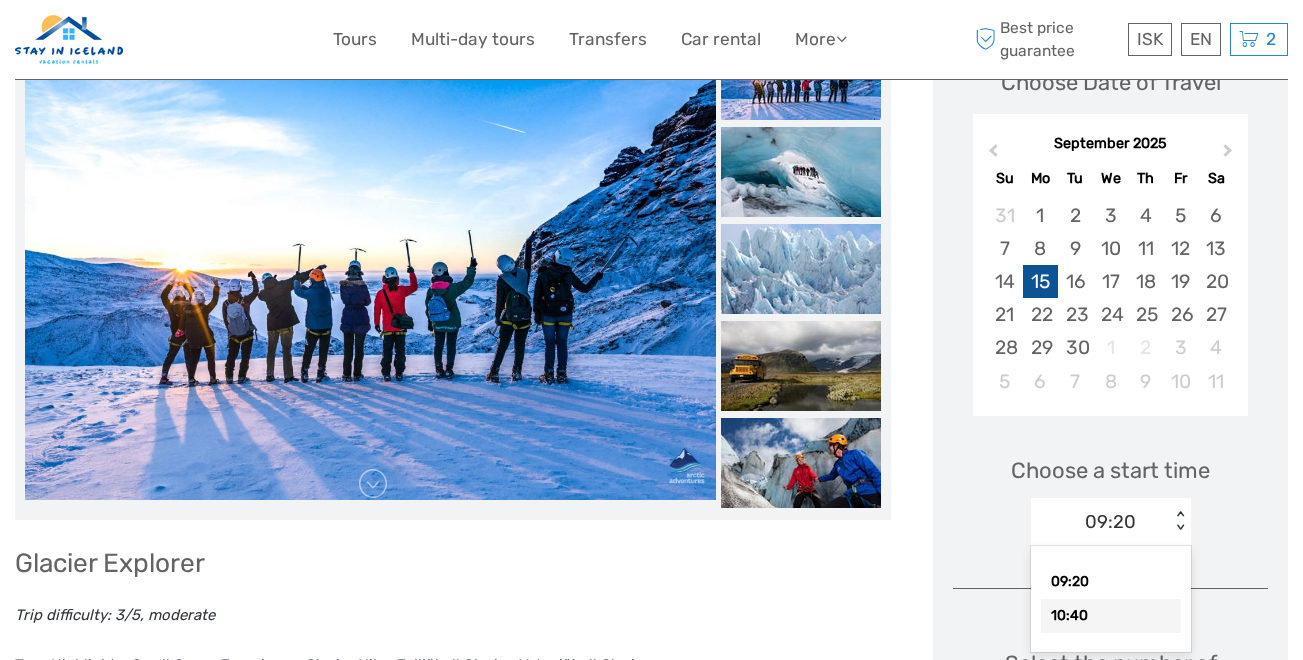 click on "10:40" at bounding box center (1111, 616) 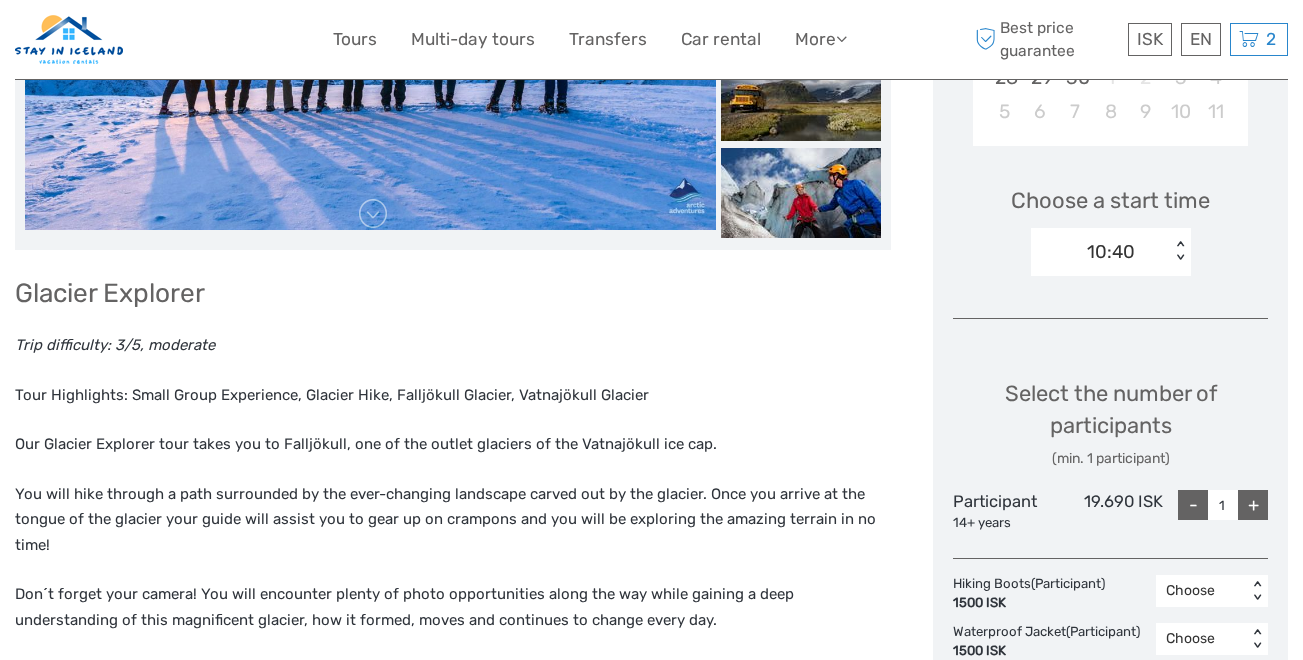 scroll, scrollTop: 691, scrollLeft: 0, axis: vertical 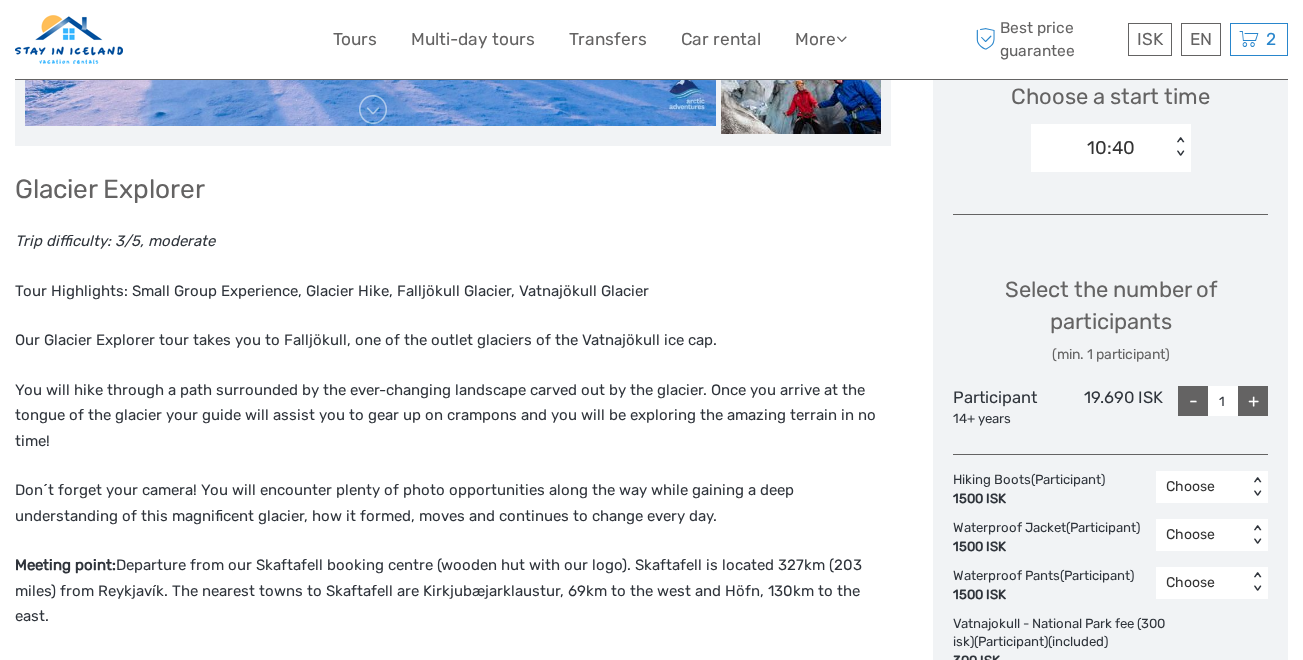 click on "+" at bounding box center [1253, 401] 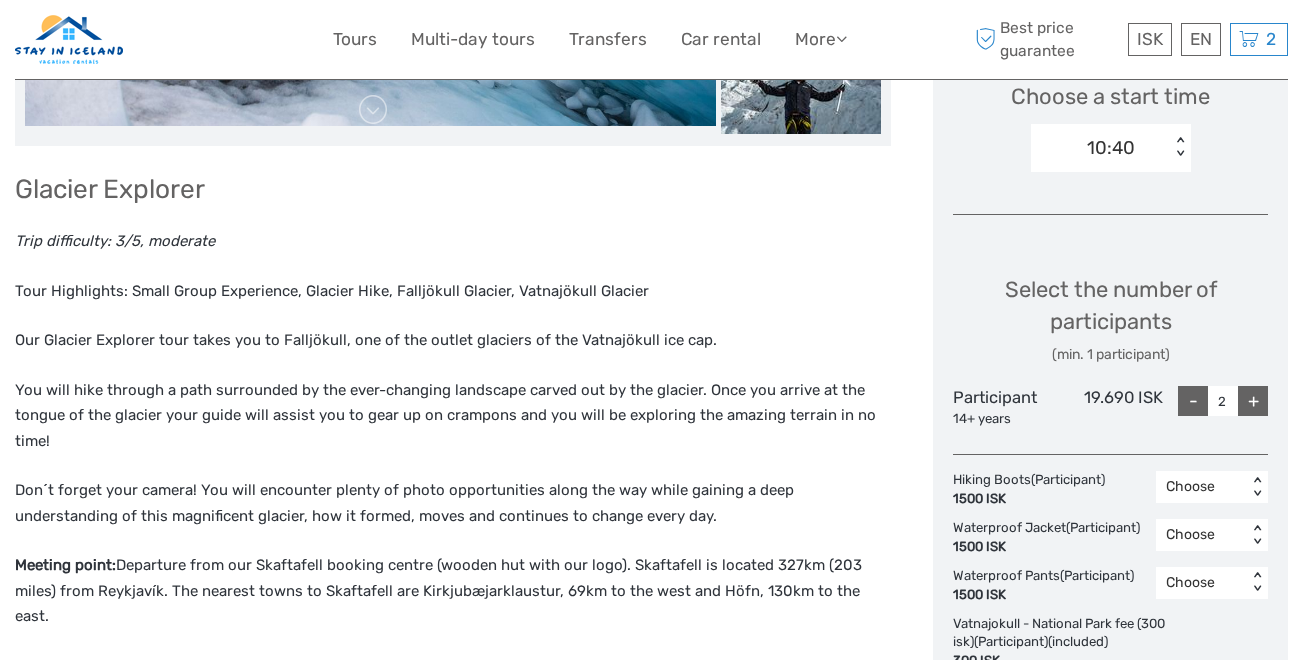 click on "+" at bounding box center [1253, 401] 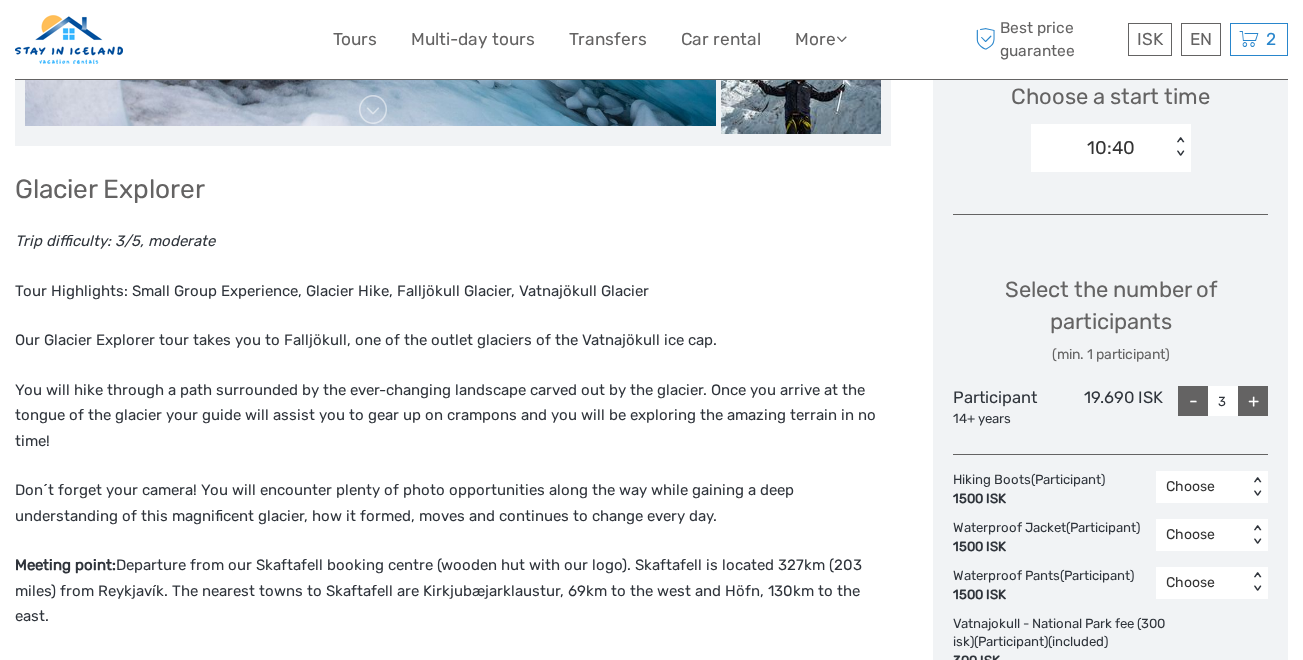 click on "+" at bounding box center [1253, 401] 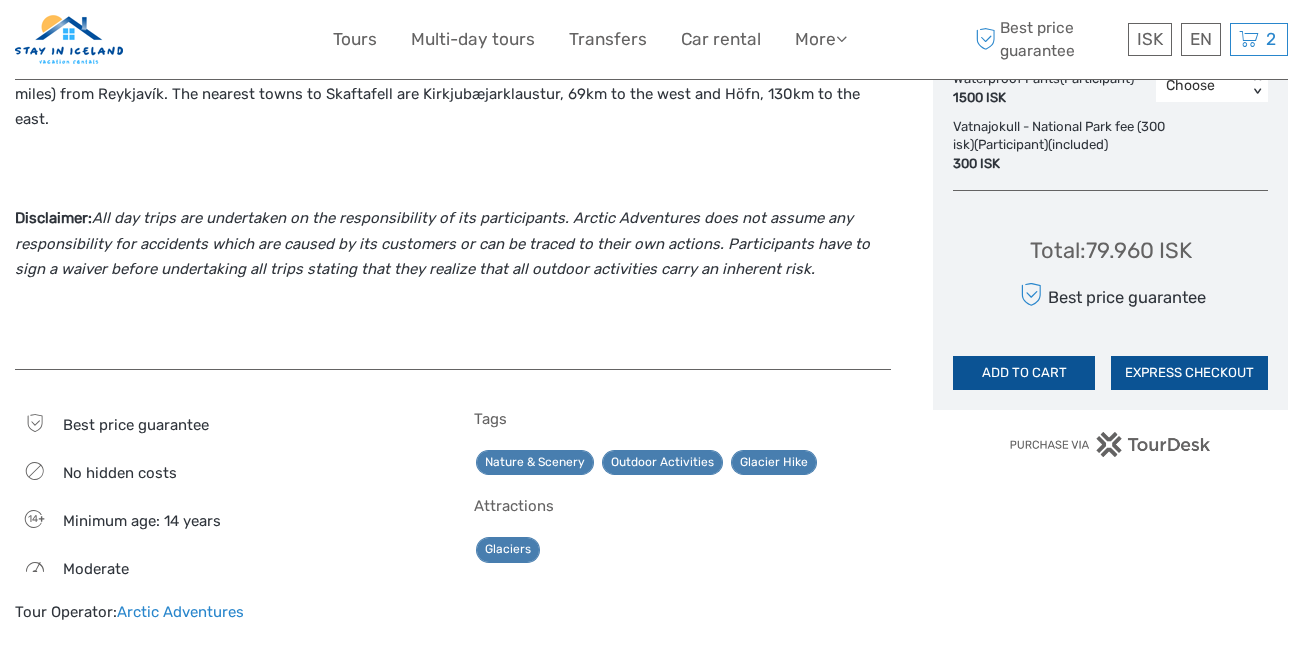 scroll, scrollTop: 1212, scrollLeft: 0, axis: vertical 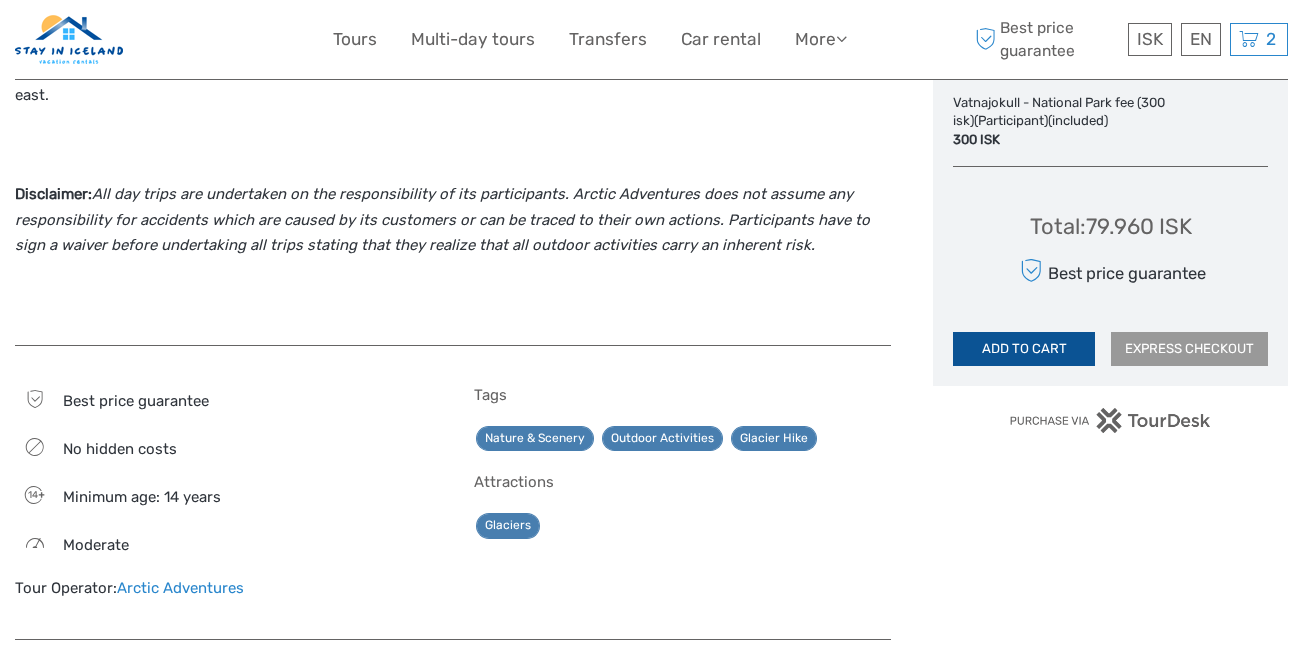 click on "EXPRESS CHECKOUT" at bounding box center (1189, 349) 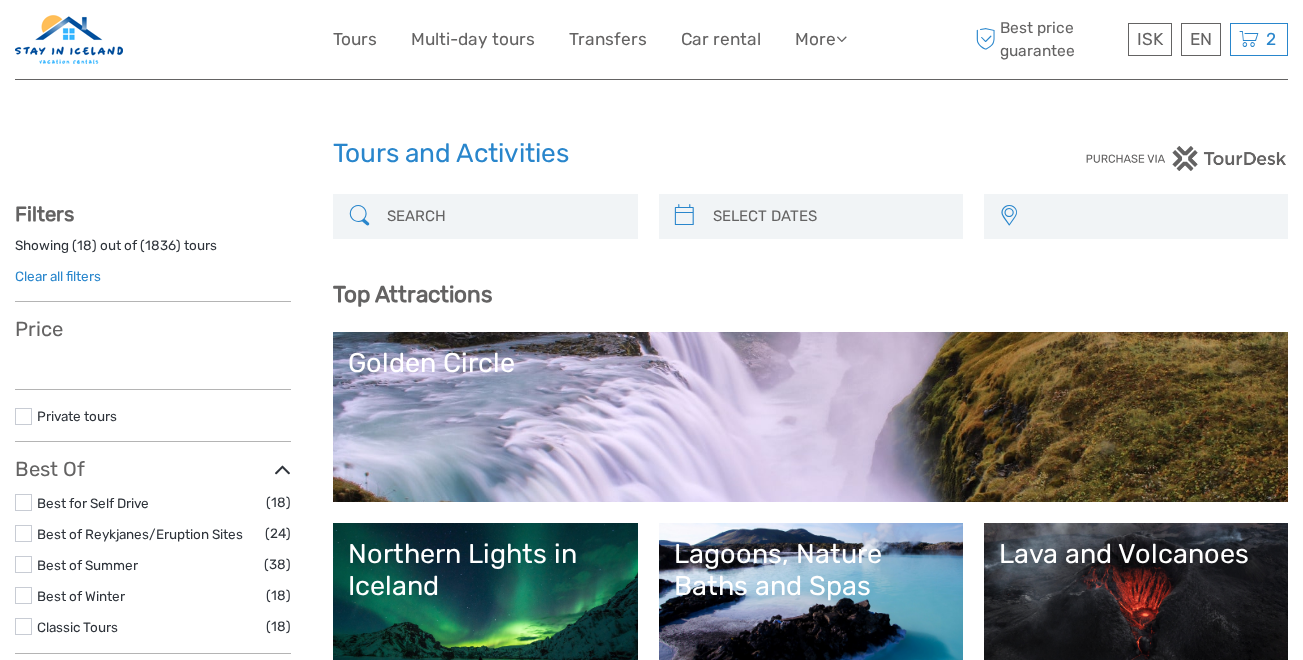 select 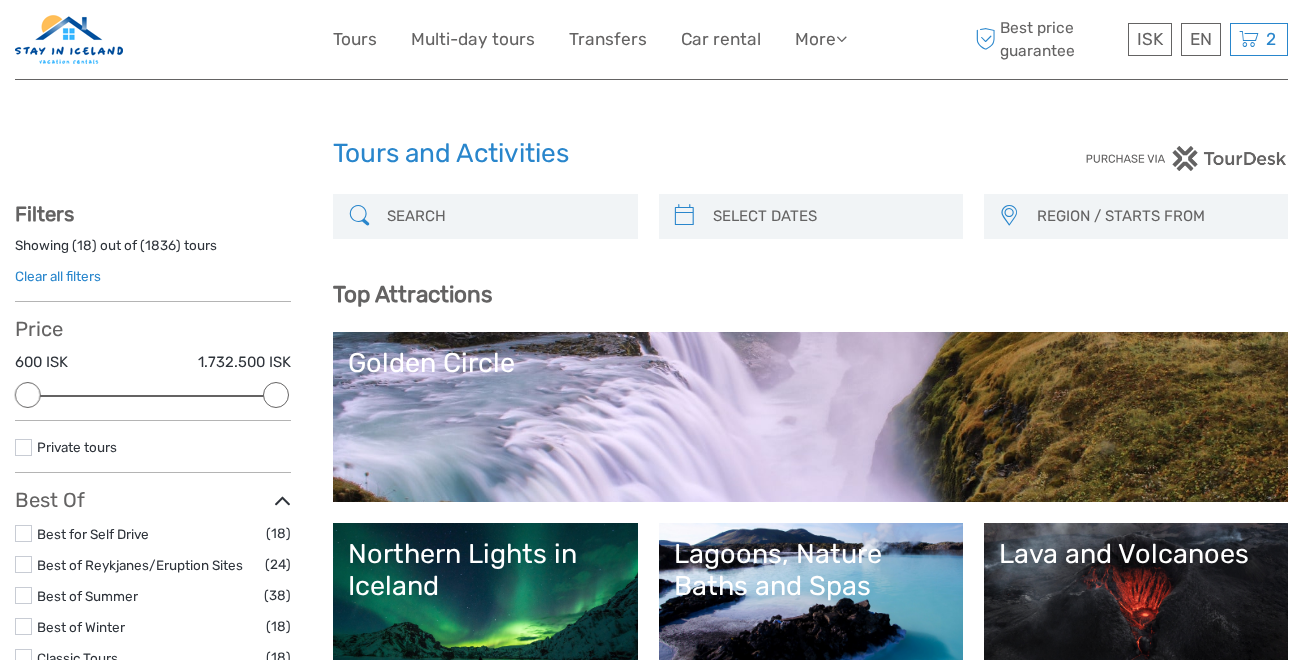 scroll, scrollTop: 0, scrollLeft: 0, axis: both 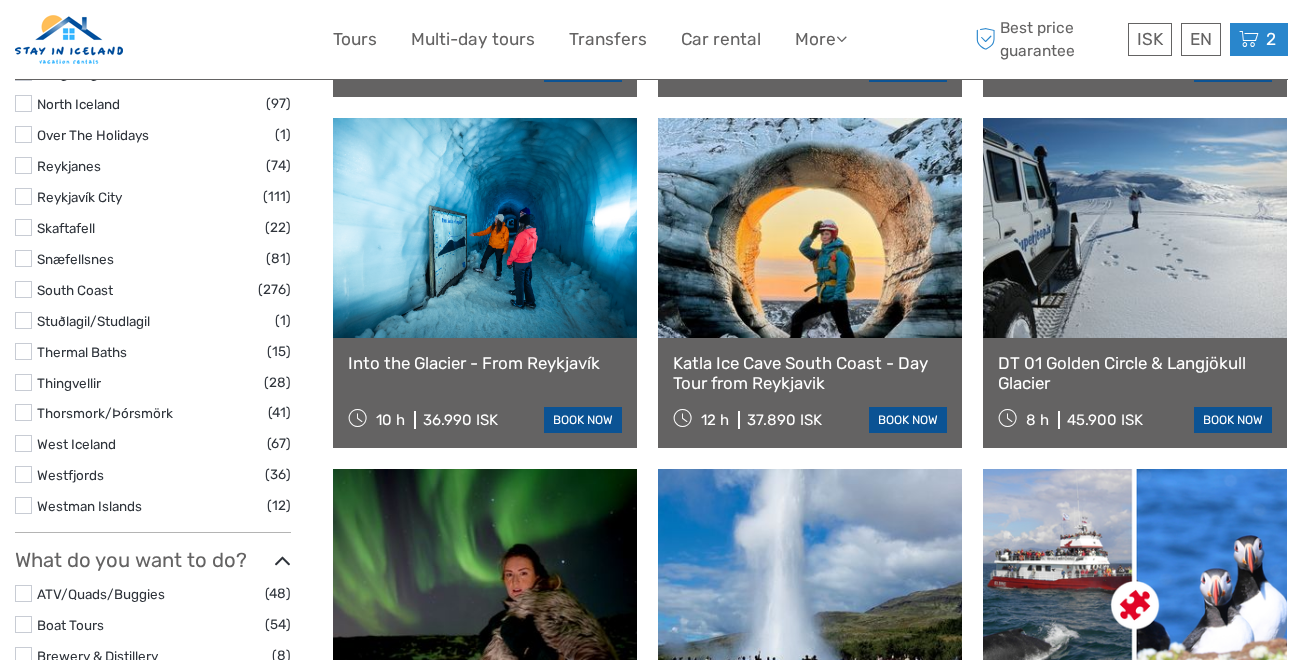 click on "2
Items
GG1 Whale Watching
1x Adults
Thursday, 18 September 2025 - 09:45 AM
11.990 ISK
Glacier Explorer
4x Participant
Monday, 15 September 2025 - 10:40 AM
79.960 ISK
Total
91.950 ISK
Checkout
The shopping cart is empty." at bounding box center [1259, 39] 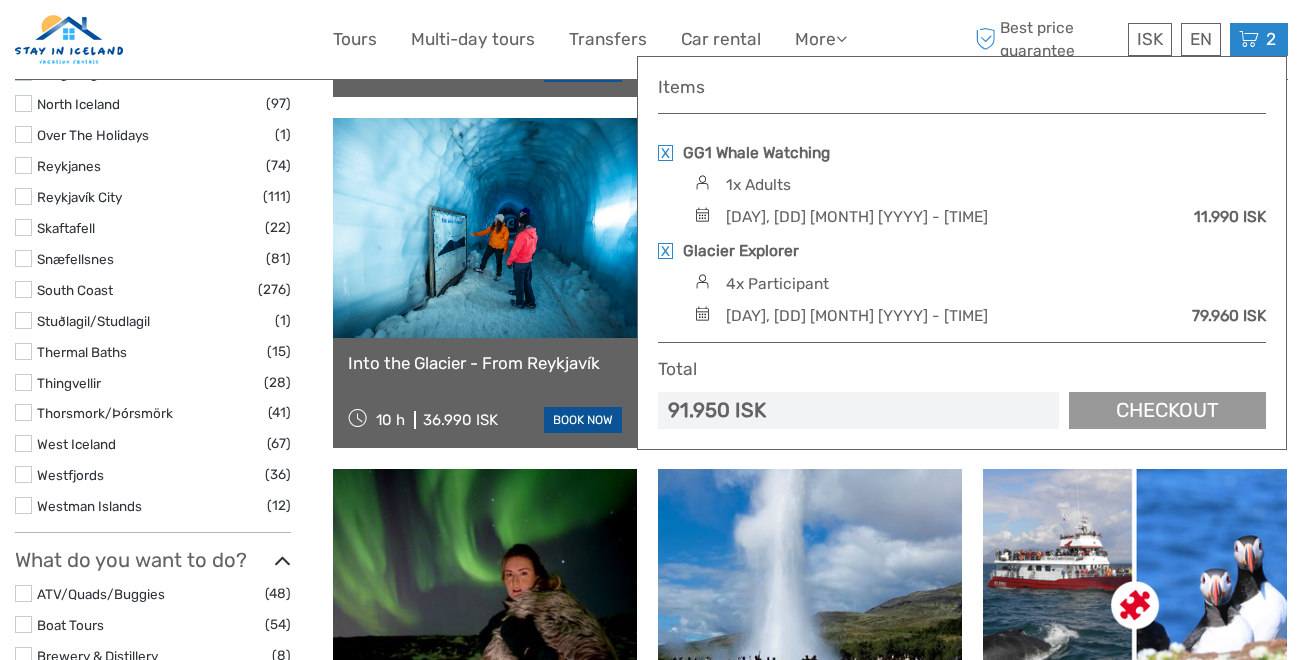 click on "Checkout" at bounding box center [1167, 410] 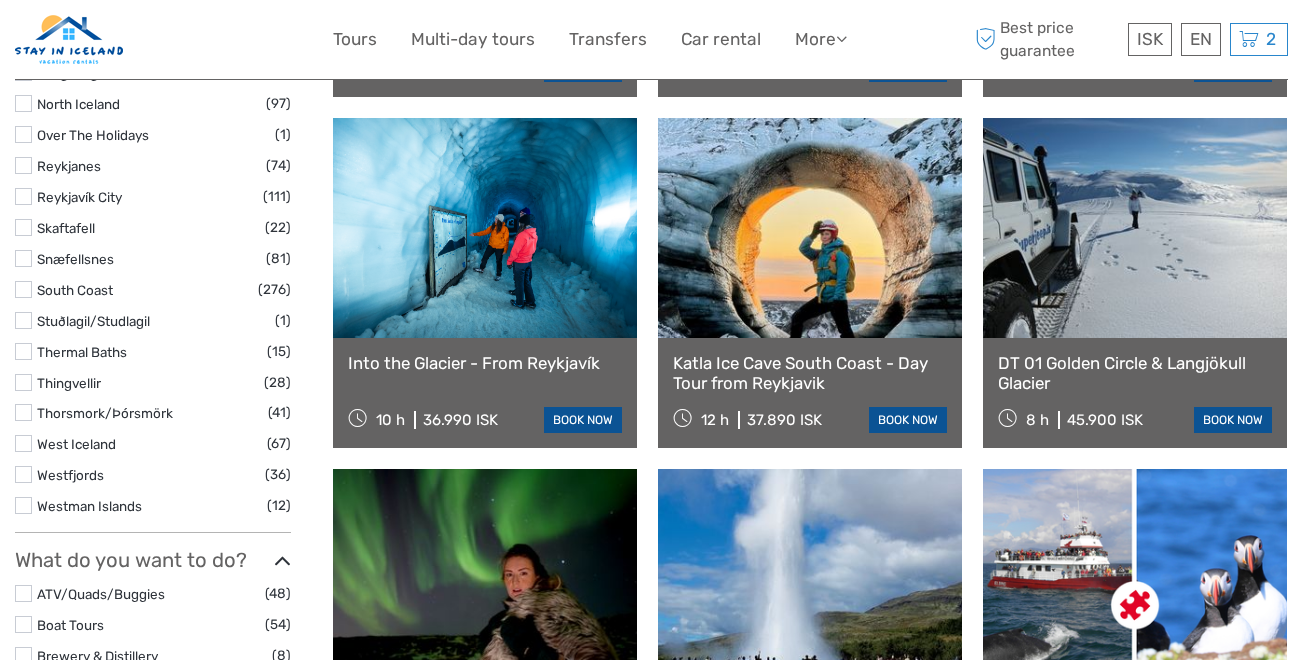click on "8 h
45.900 ISK
book now" at bounding box center (1135, 419) 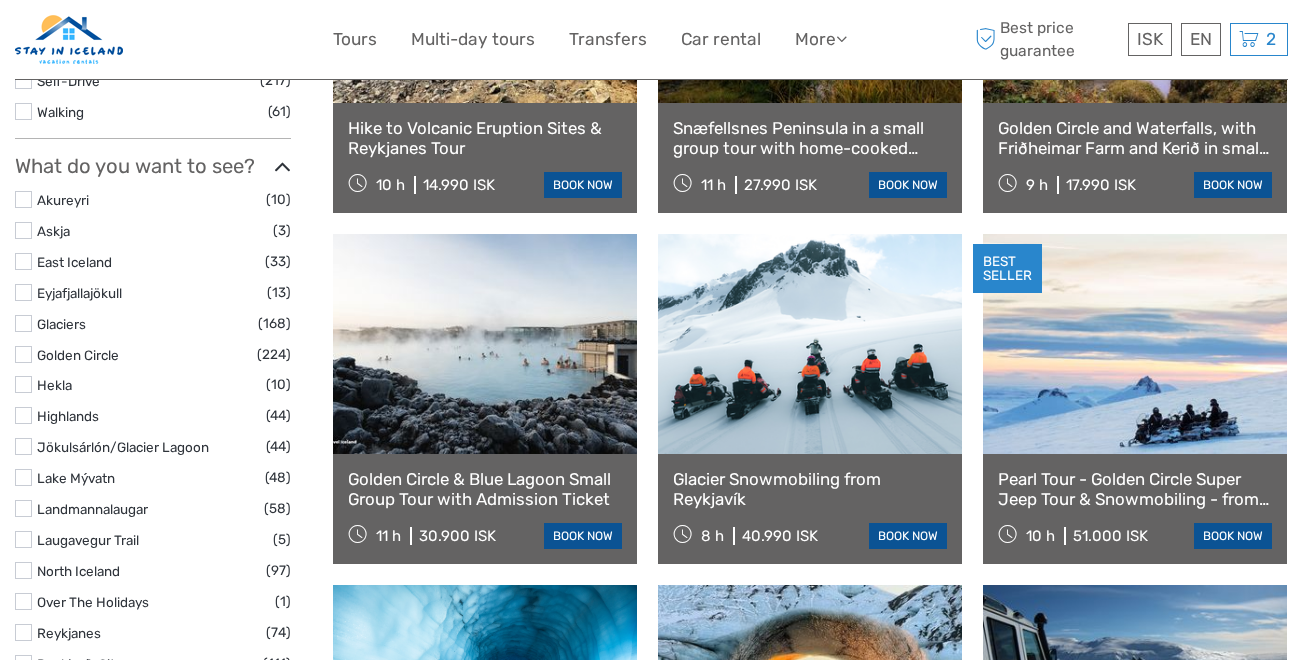 scroll, scrollTop: 739, scrollLeft: 0, axis: vertical 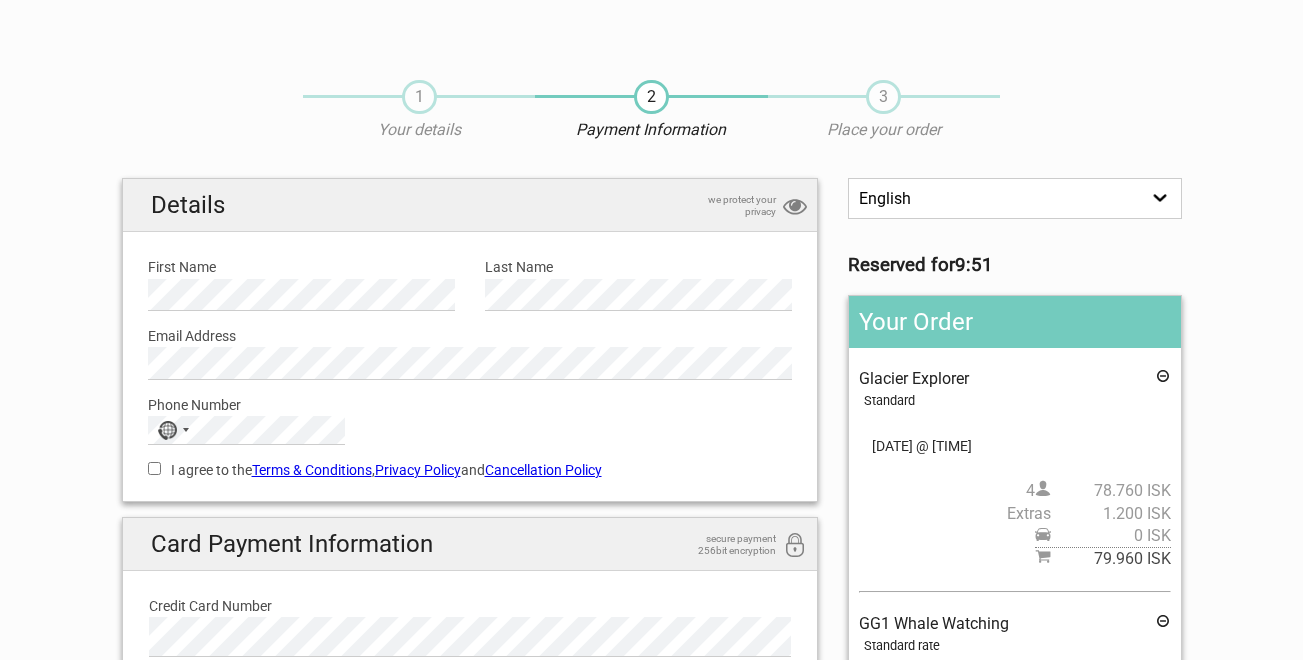 click on "English
Español
Deutsch" at bounding box center (1014, 198) 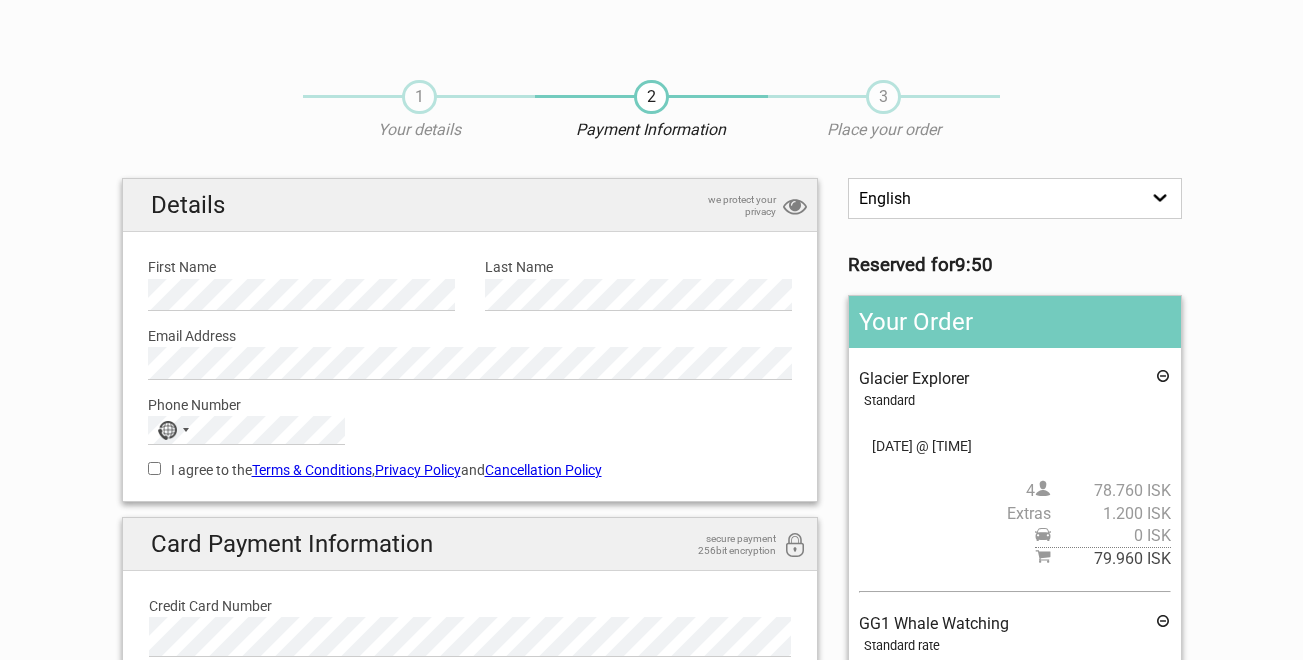 select on "/es/HandleOrder/Info/647545/2a1ebb6aecc560b10cb1f099a4c41394" 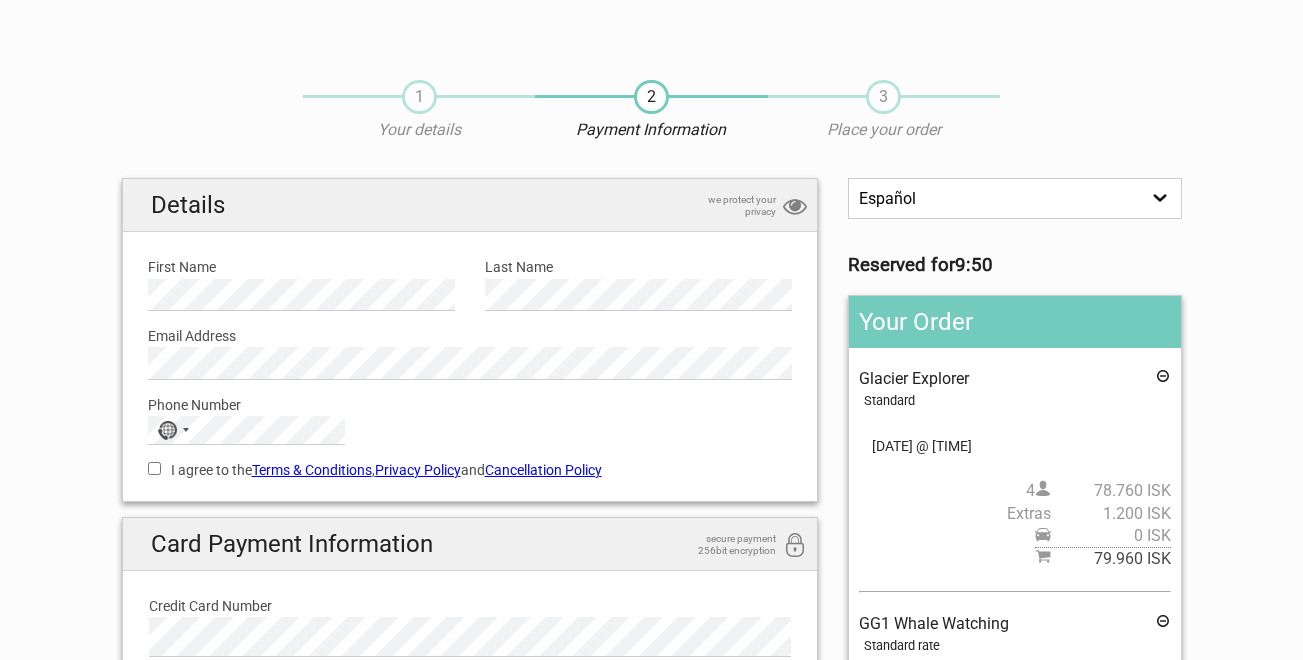 click on "English
Español
Deutsch" at bounding box center (1014, 198) 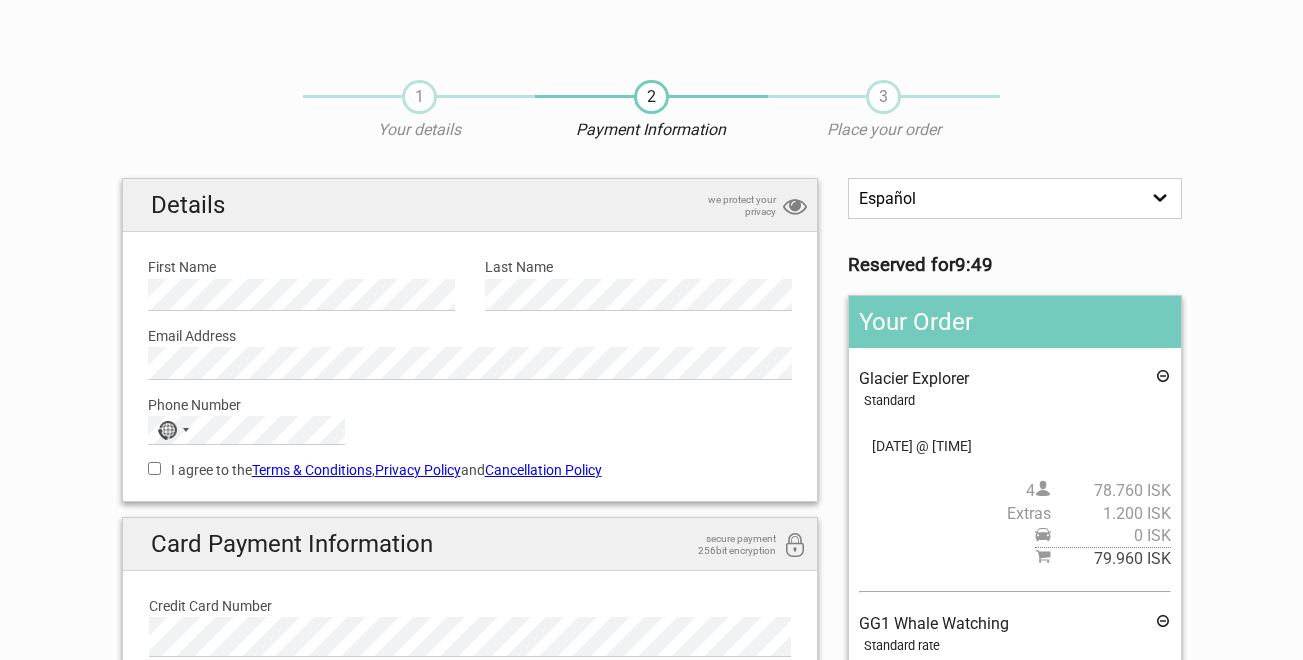 click on "1
Your details
2
Payment Information
3
Place your order" at bounding box center [652, 119] 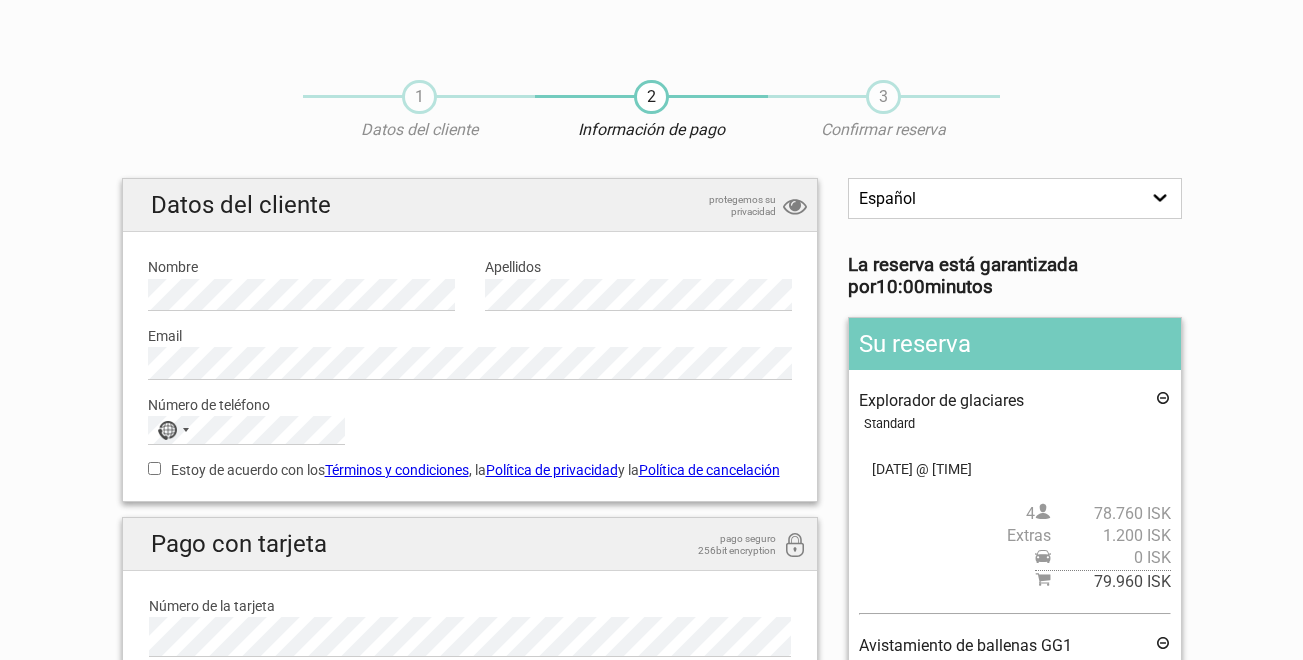 scroll, scrollTop: 0, scrollLeft: 0, axis: both 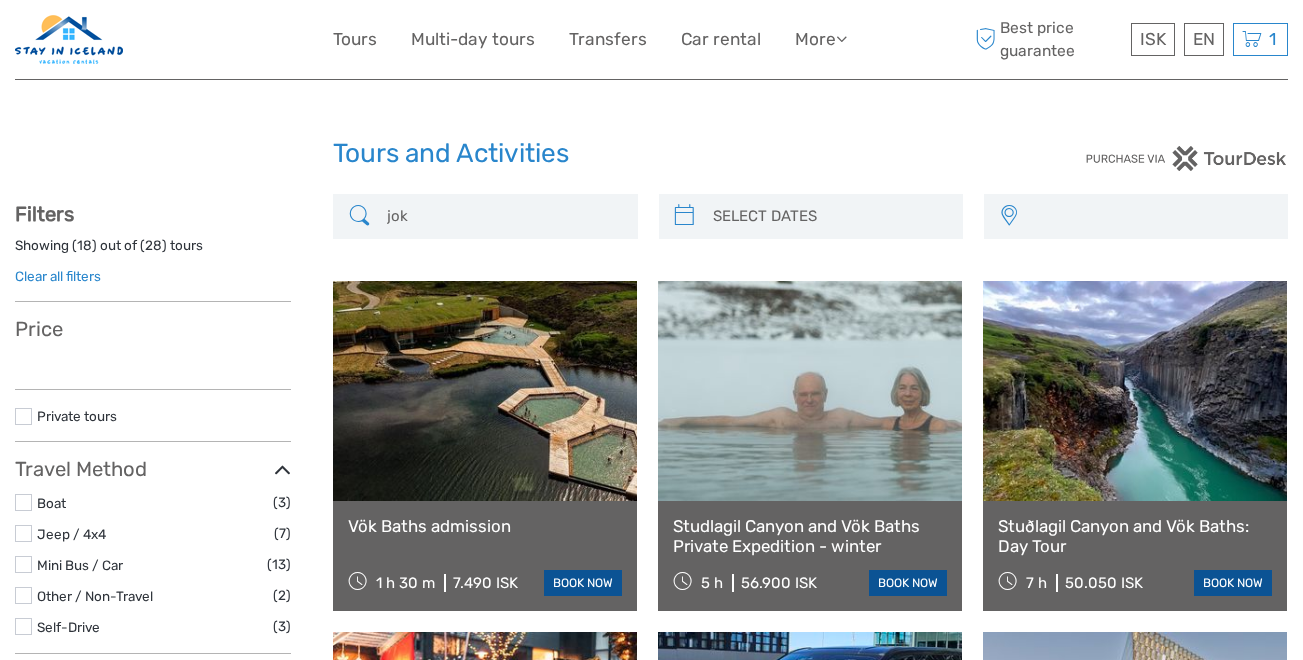 select 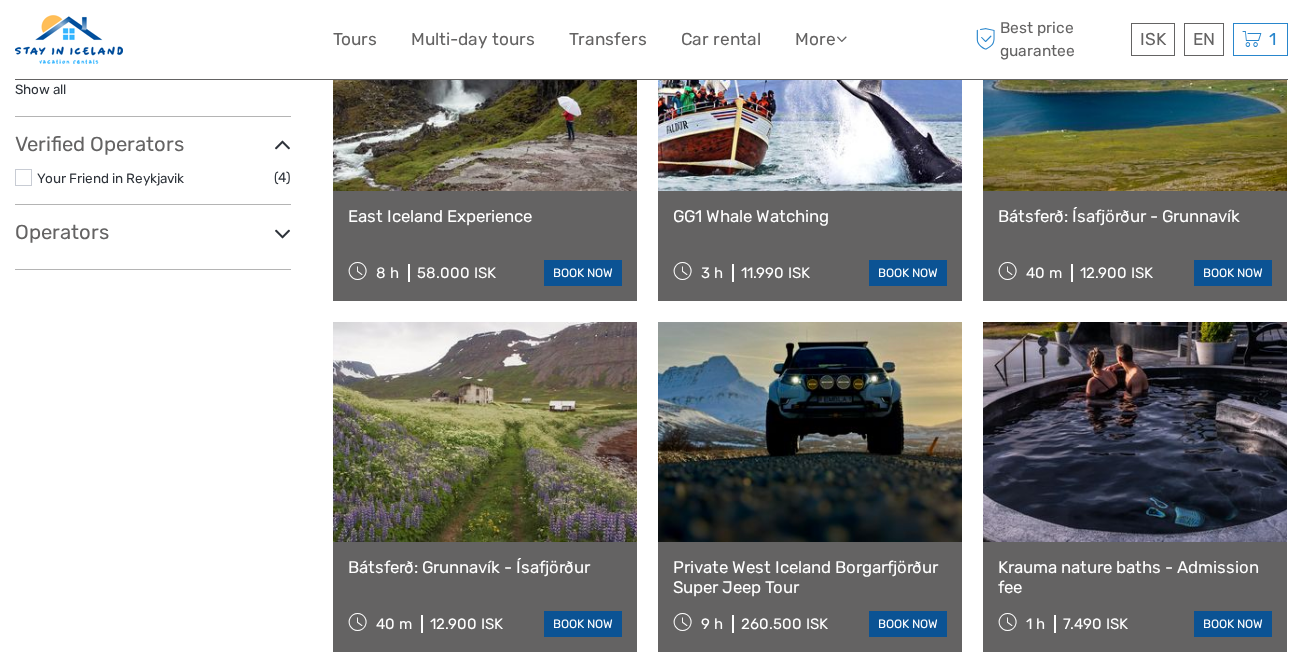select 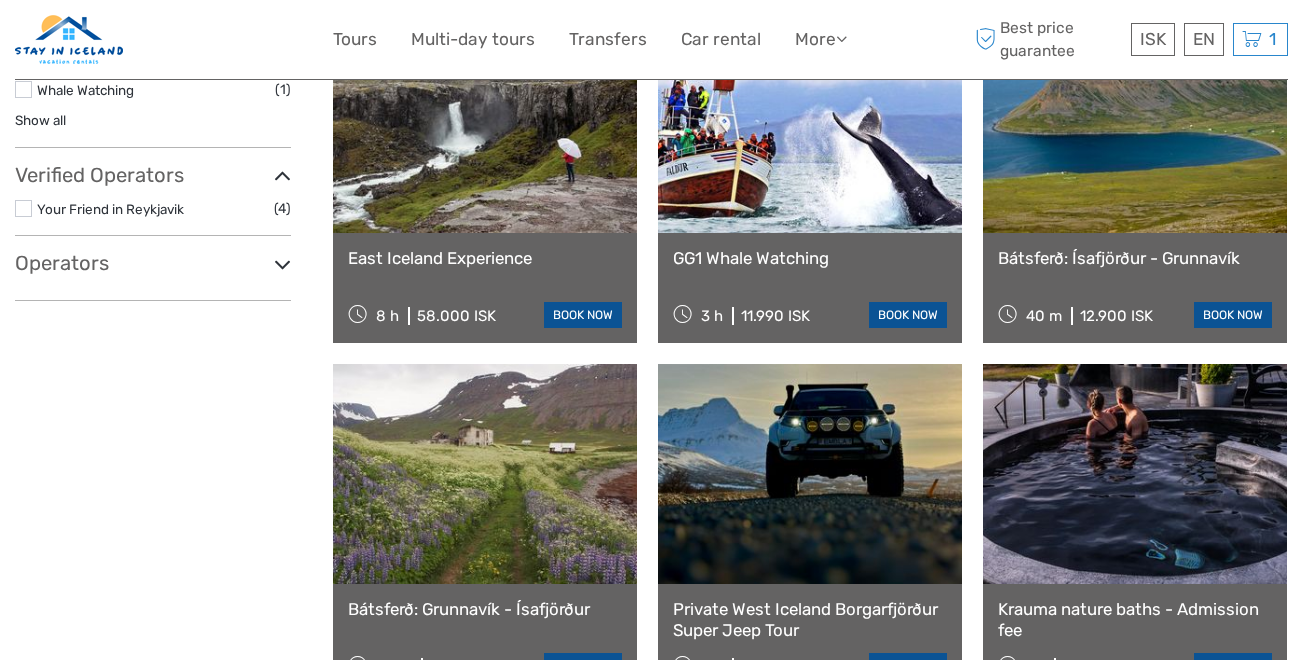 scroll, scrollTop: 0, scrollLeft: 0, axis: both 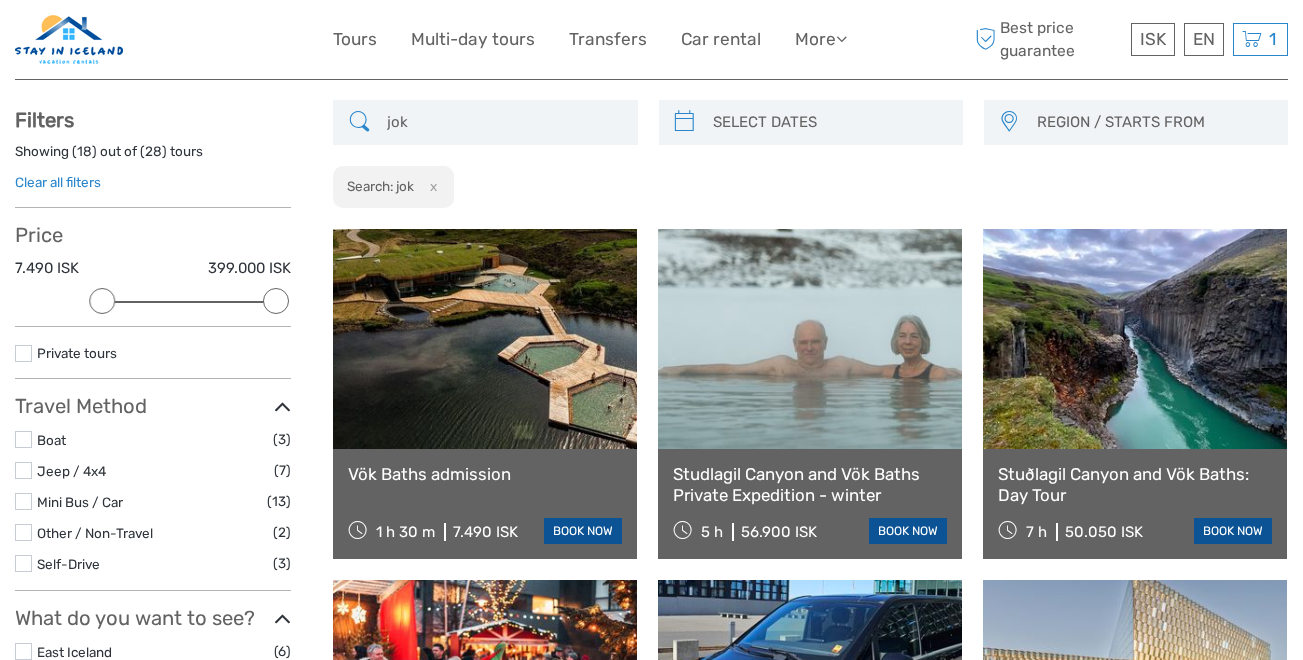 click at bounding box center [23, 563] 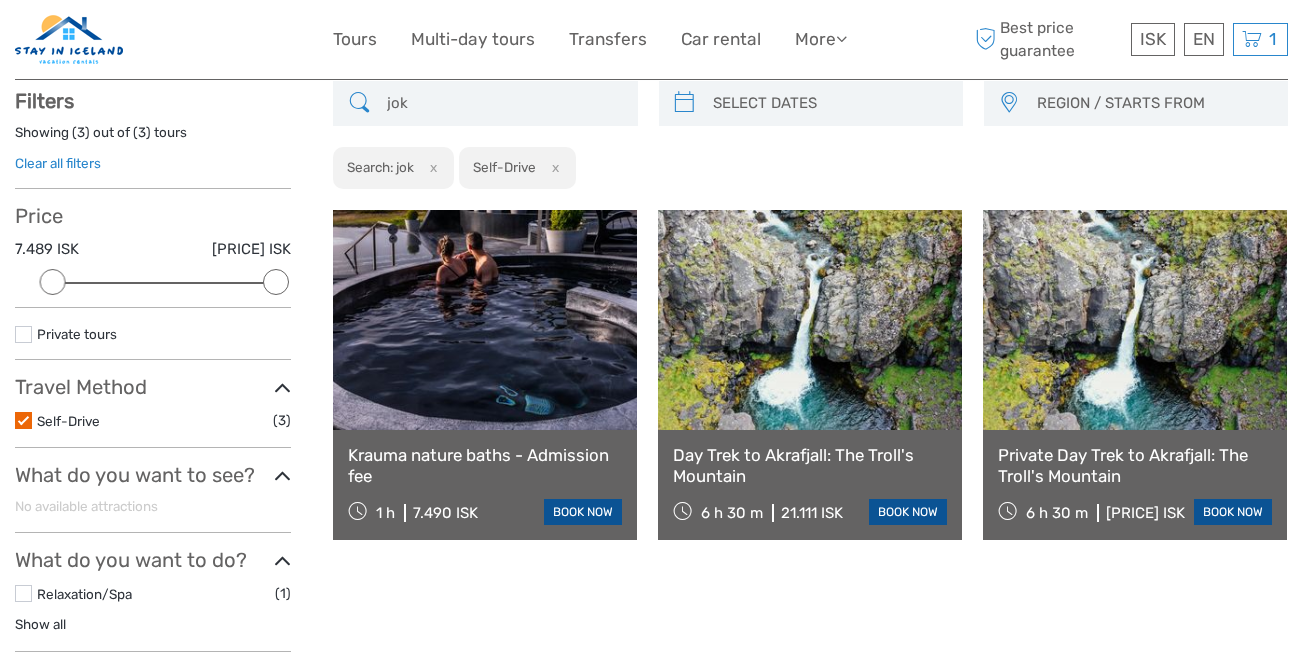 scroll, scrollTop: 114, scrollLeft: 0, axis: vertical 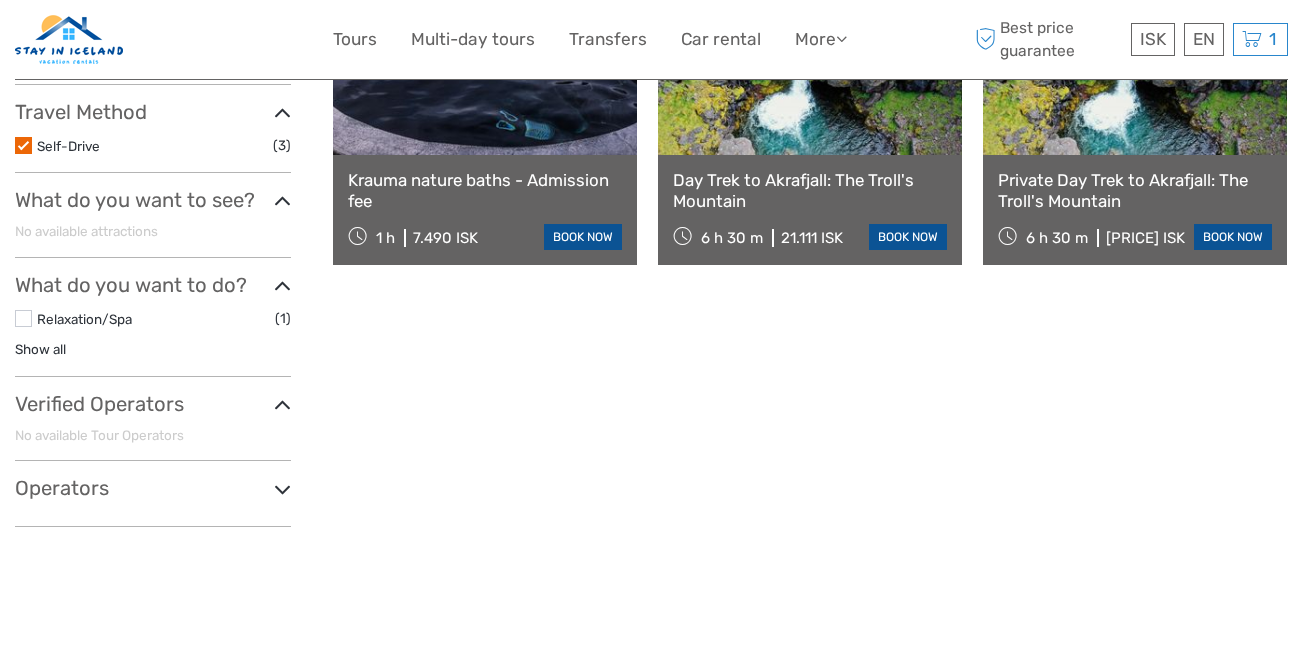 click on "Filters
Showing ( 3 ) out of ( 3 ) tours
Clear all filters
Price
[PRICE] ISK   [PRICE] ISK
Clear
Private tours
Best Of
No available tags
Travel Method
Self-Drive
([COUNT])
No available travel methods
What do you want to see?
No available attractions
What do you want to do?
Relaxation/Spa
([COUNT])
Show all
Hiking
([COUNT])
No available tags
Verified Operators
No available Tour Operators
Operators" at bounding box center (153, 170) 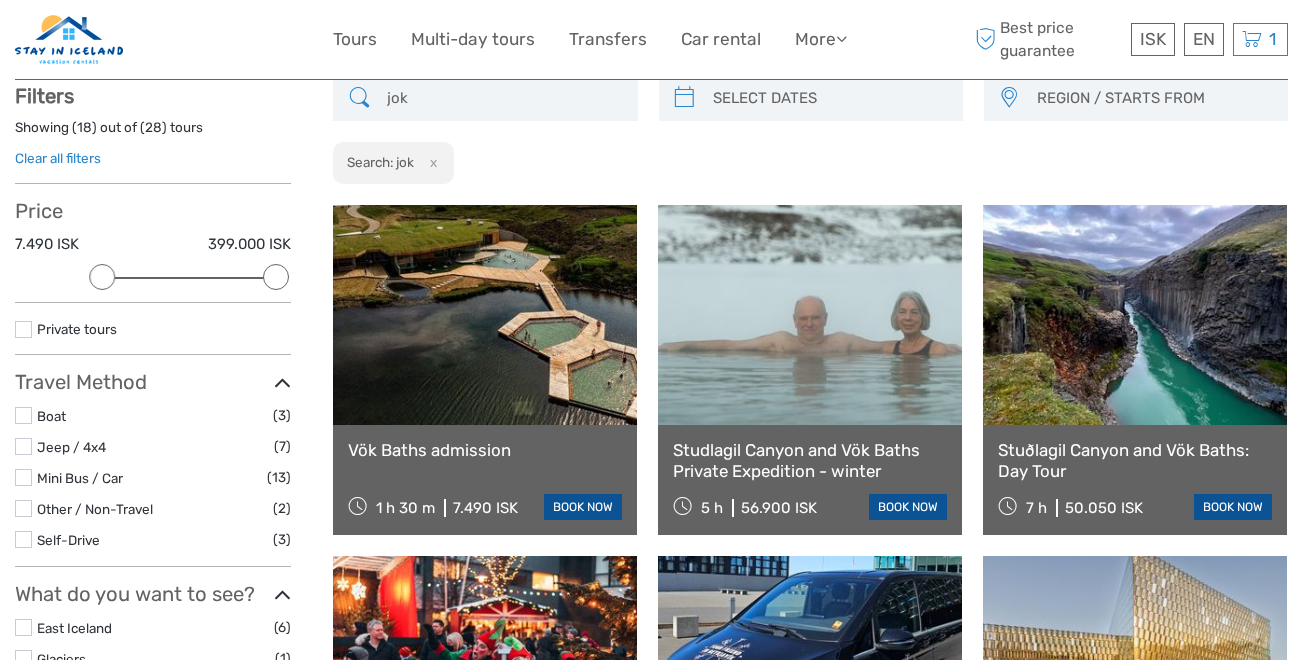scroll, scrollTop: 114, scrollLeft: 0, axis: vertical 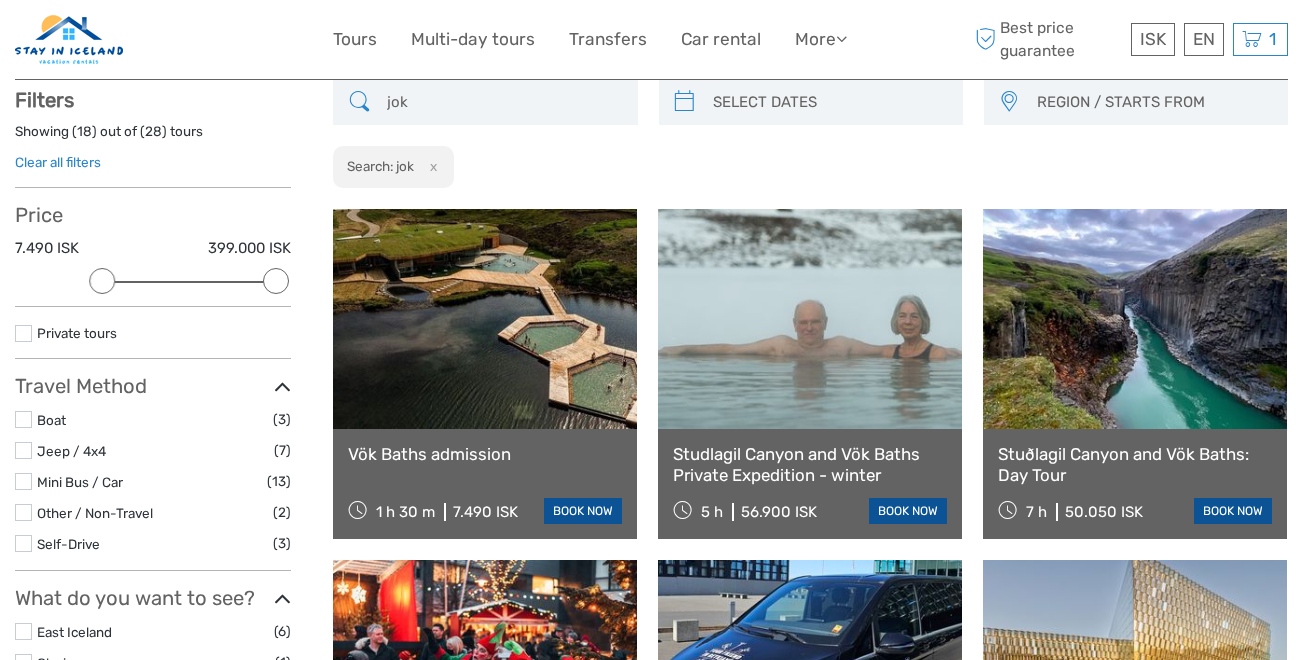 click on "Self-Drive
(3)" at bounding box center [153, 543] 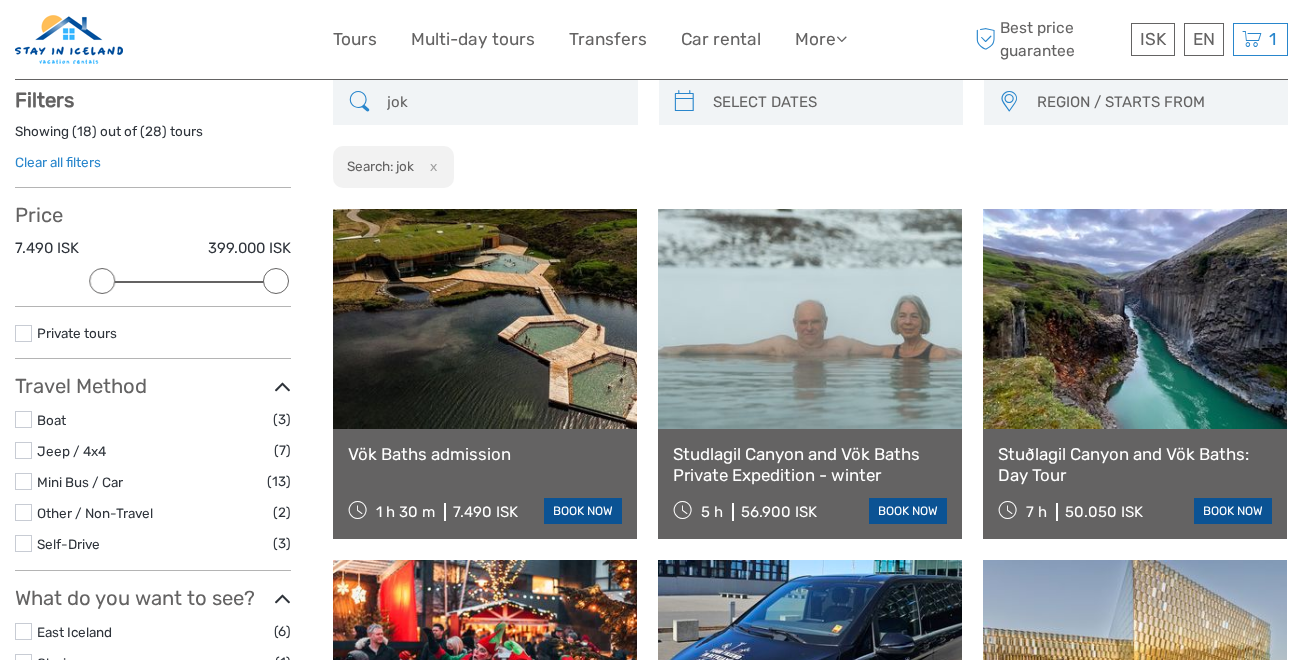 click at bounding box center [23, 543] 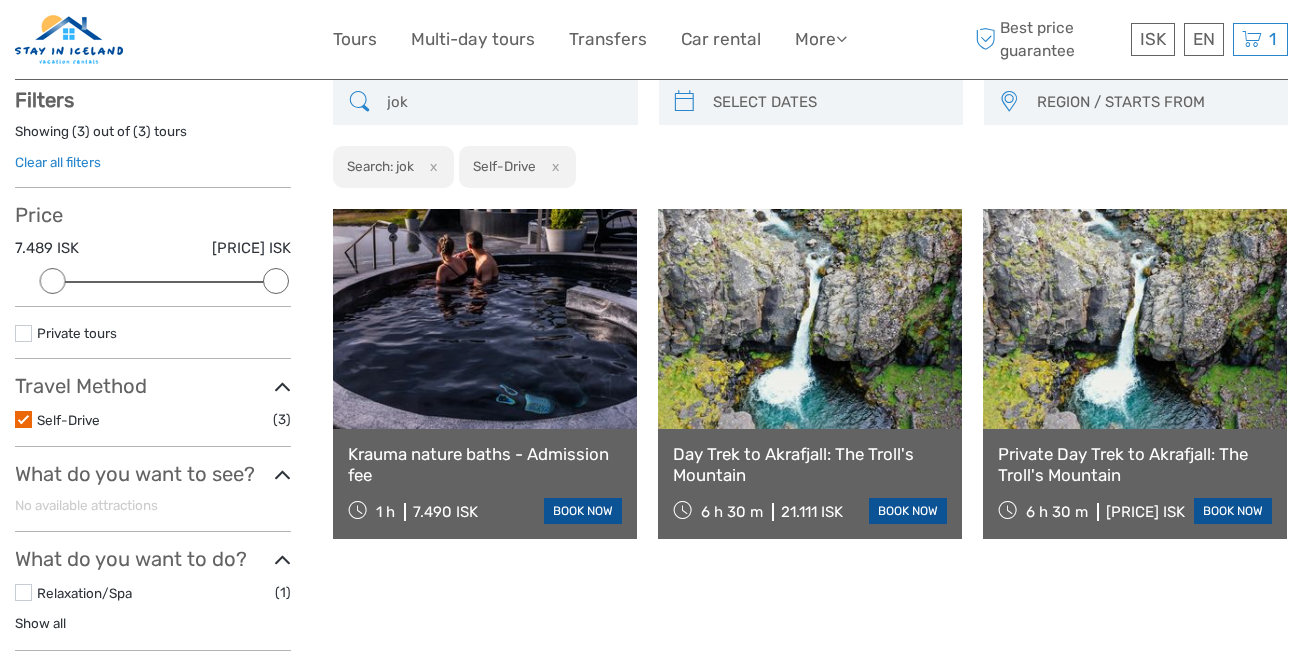 click on "jok" at bounding box center (503, 102) 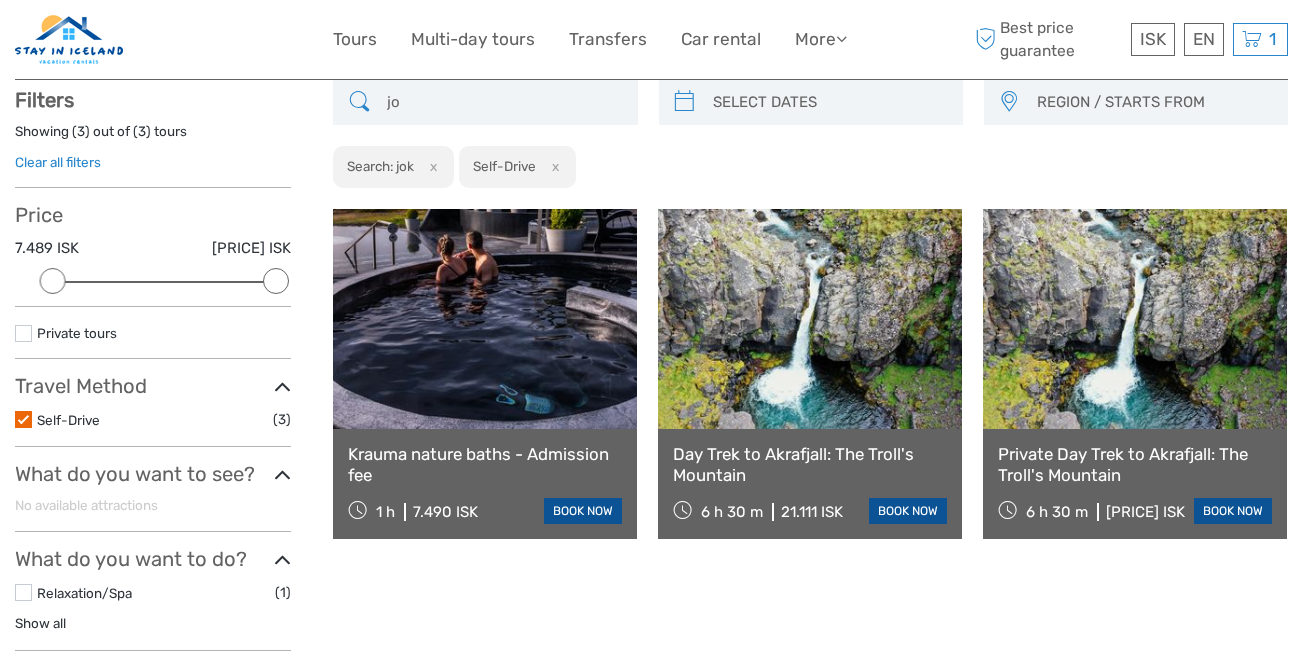 type on "j" 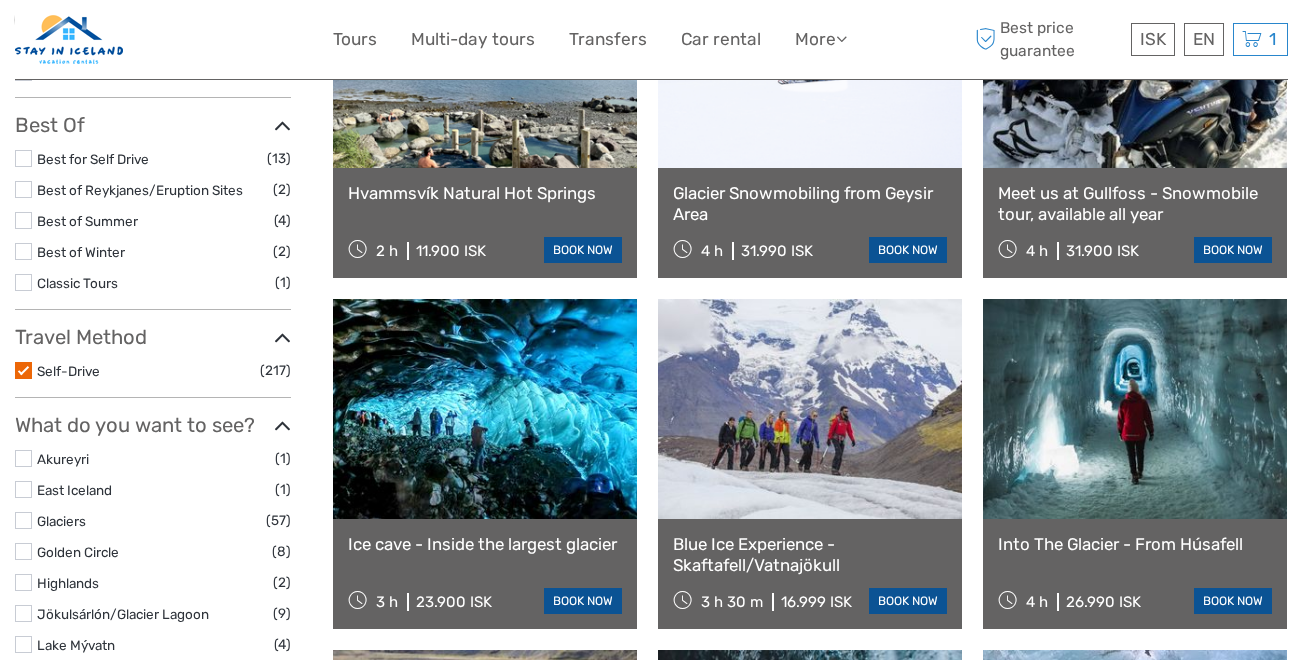 scroll, scrollTop: 450, scrollLeft: 0, axis: vertical 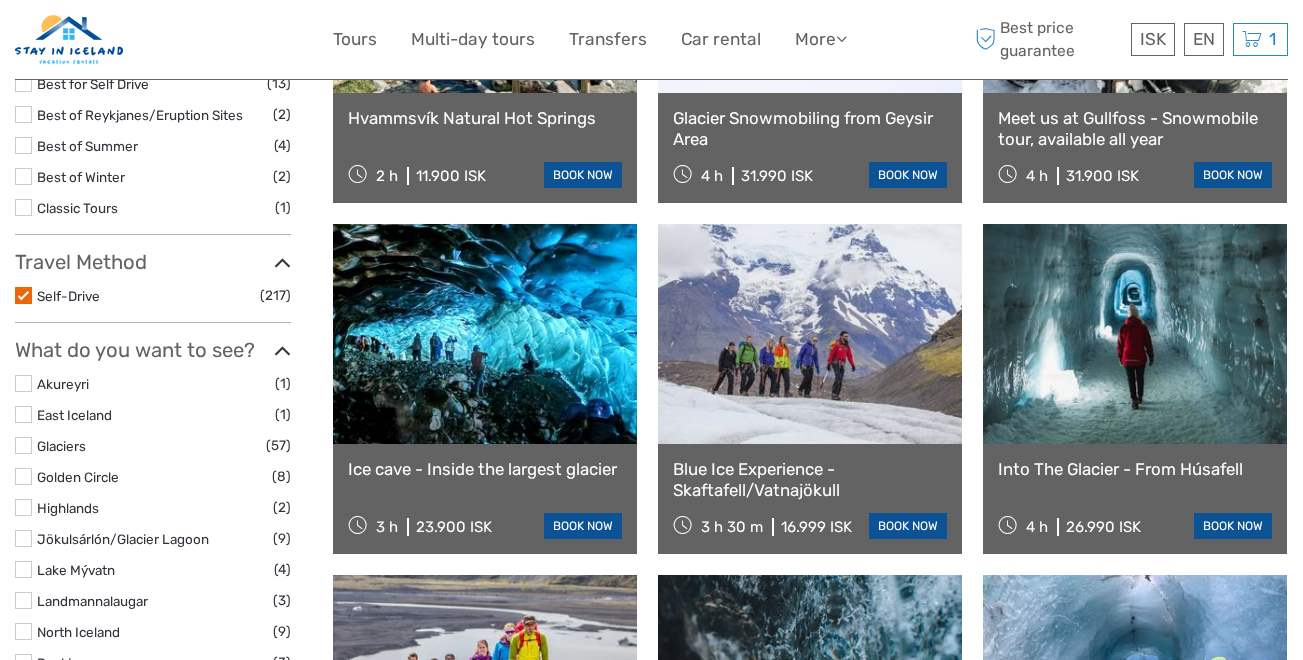 type 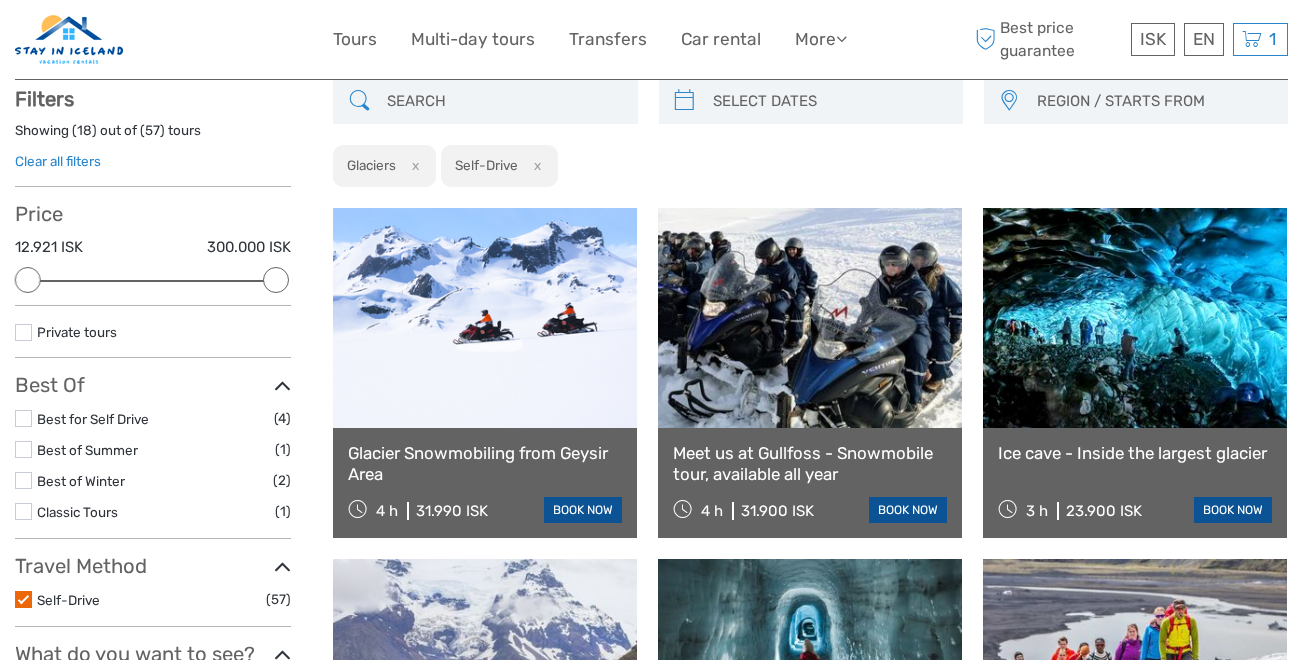 scroll, scrollTop: 114, scrollLeft: 0, axis: vertical 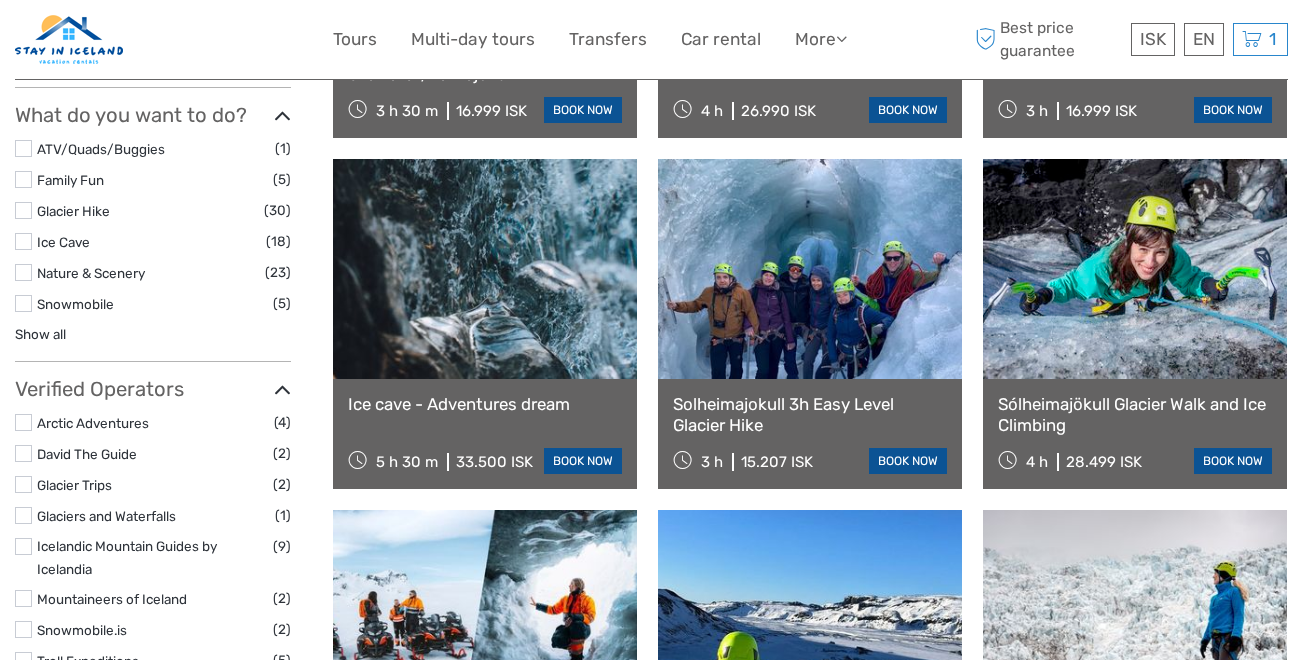 click at bounding box center (23, 210) 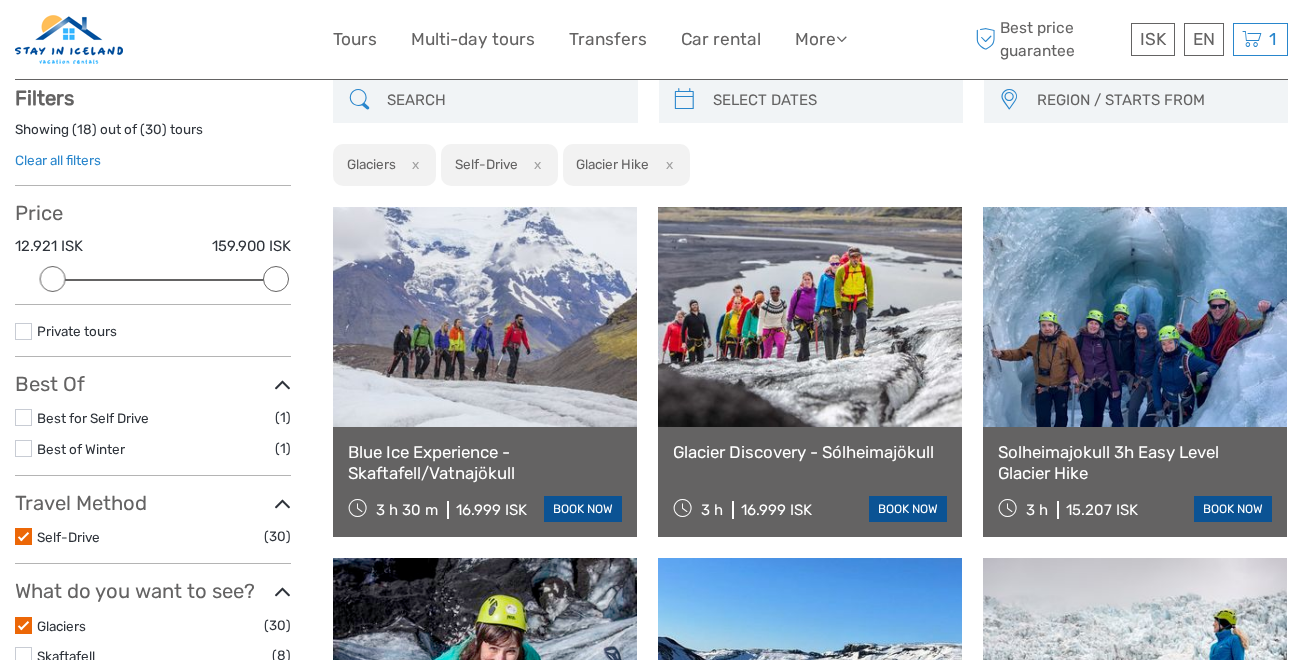 scroll, scrollTop: 114, scrollLeft: 0, axis: vertical 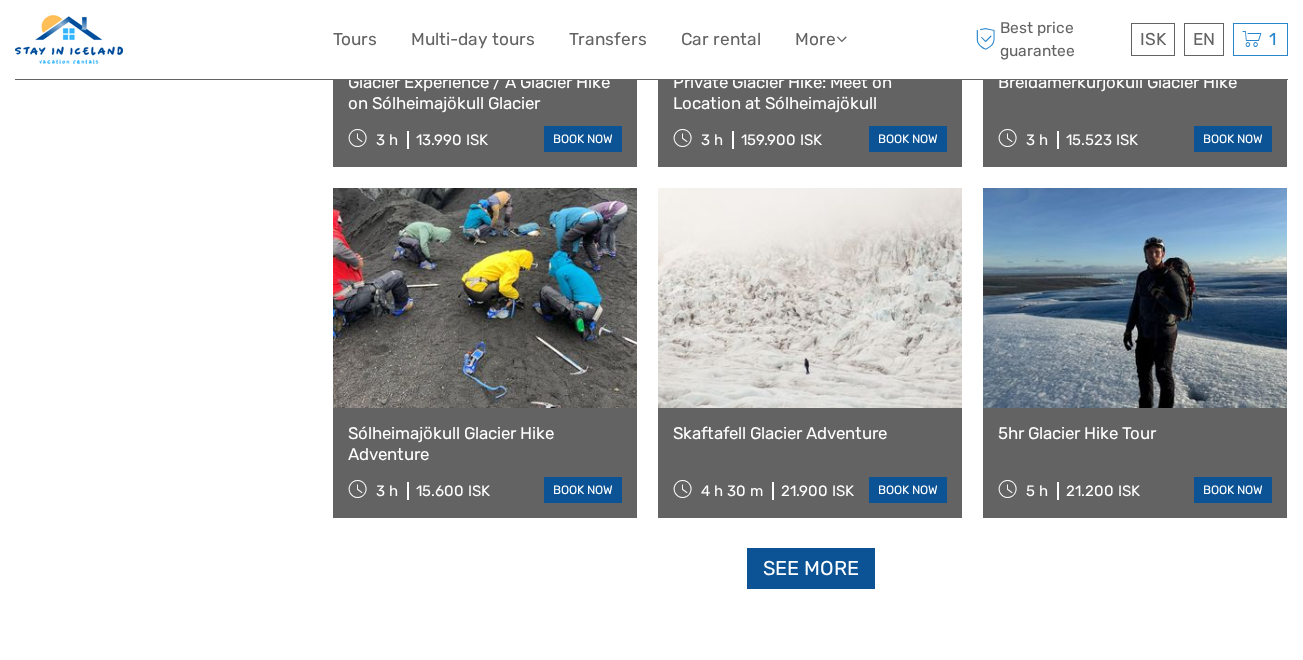click on "Skaftafell Glacier Adventure" at bounding box center (810, 433) 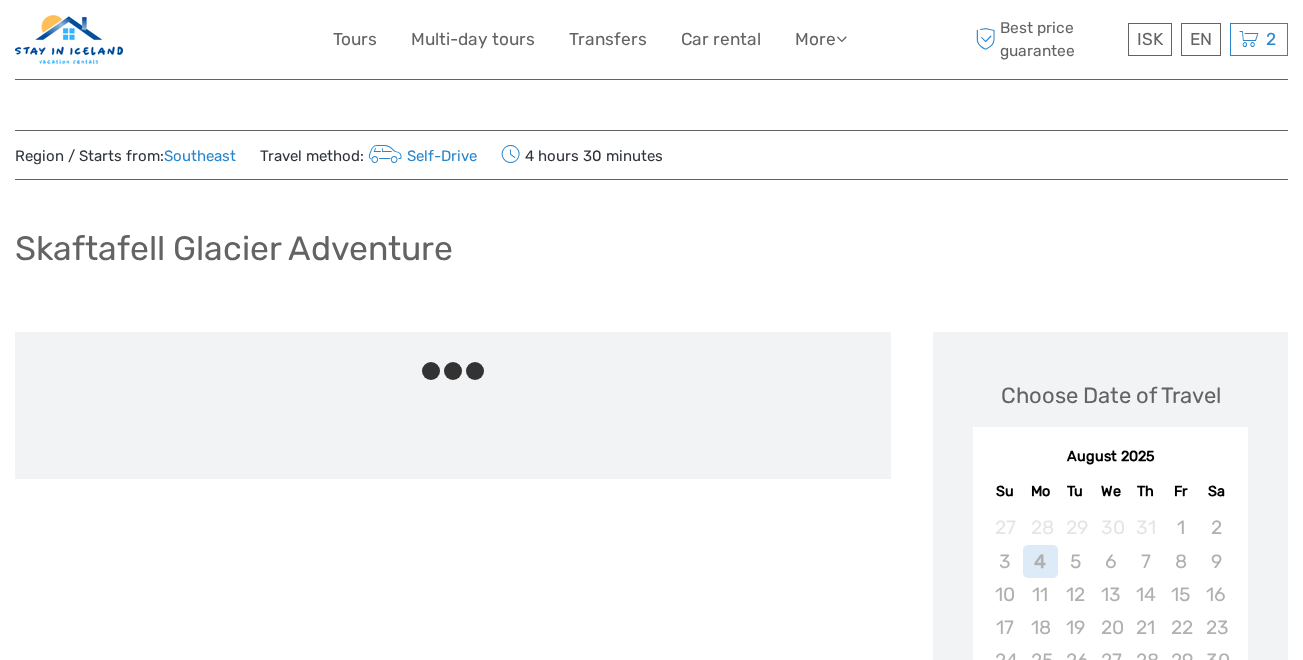 scroll, scrollTop: 0, scrollLeft: 0, axis: both 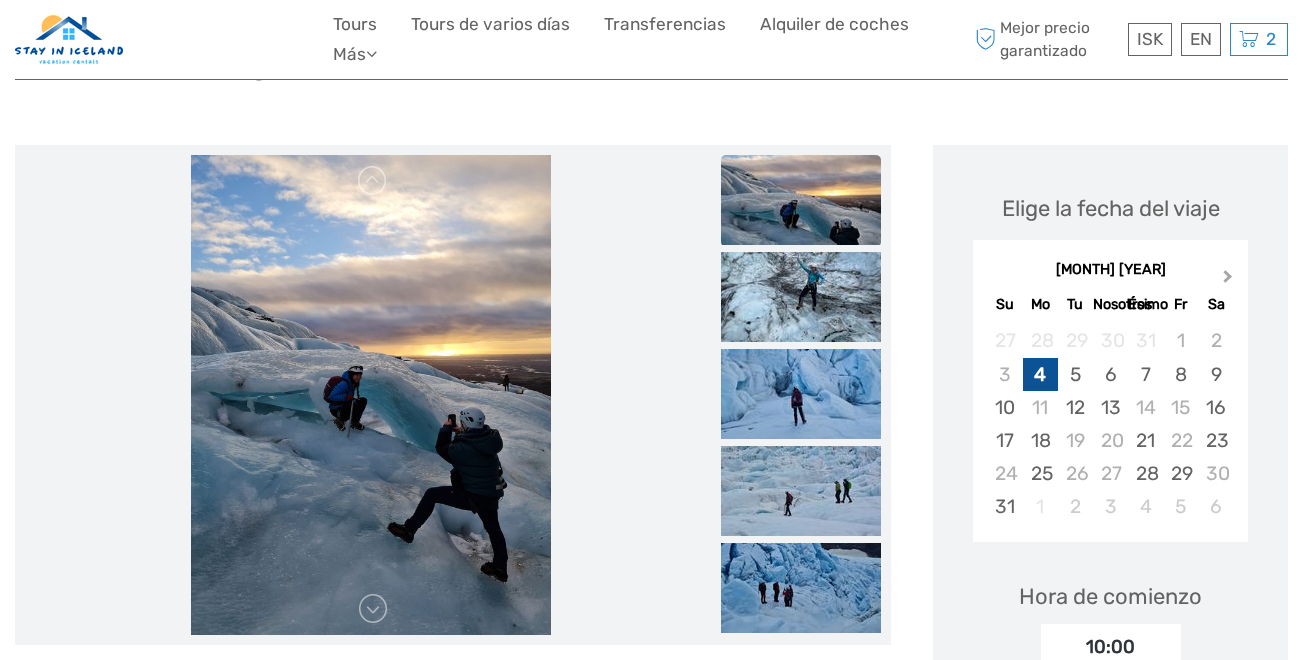 click on "Next Month" at bounding box center [1230, 281] 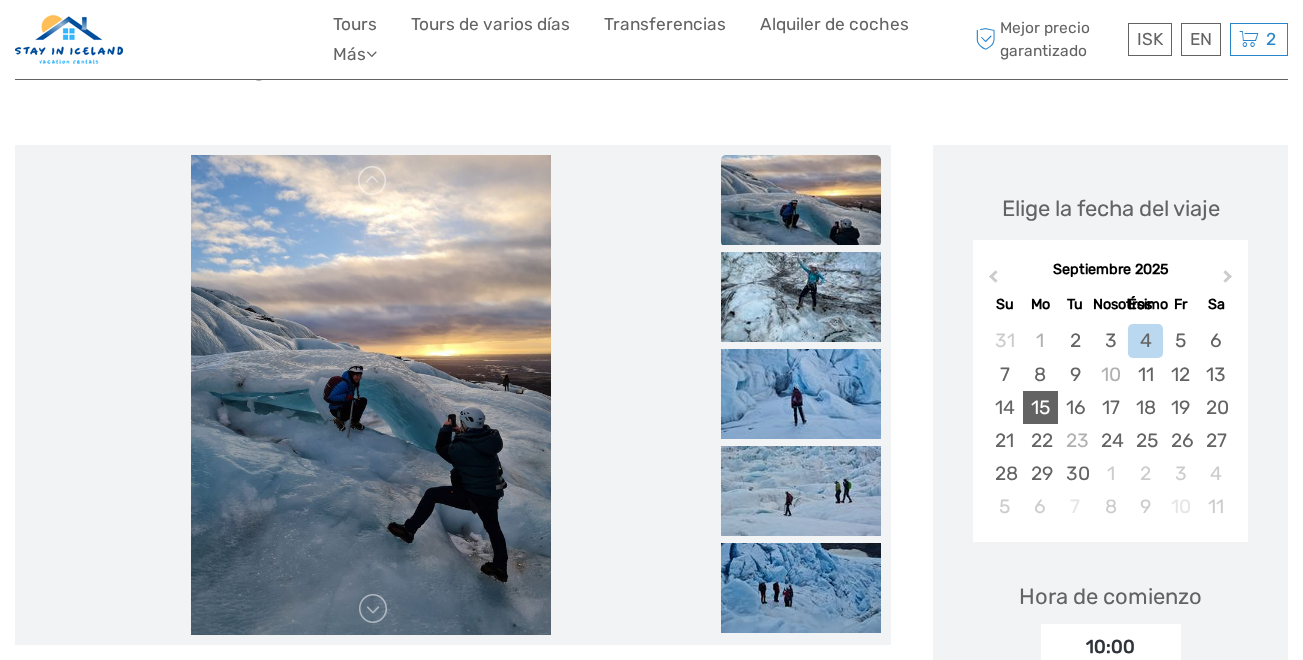 click on "15" at bounding box center (1040, 407) 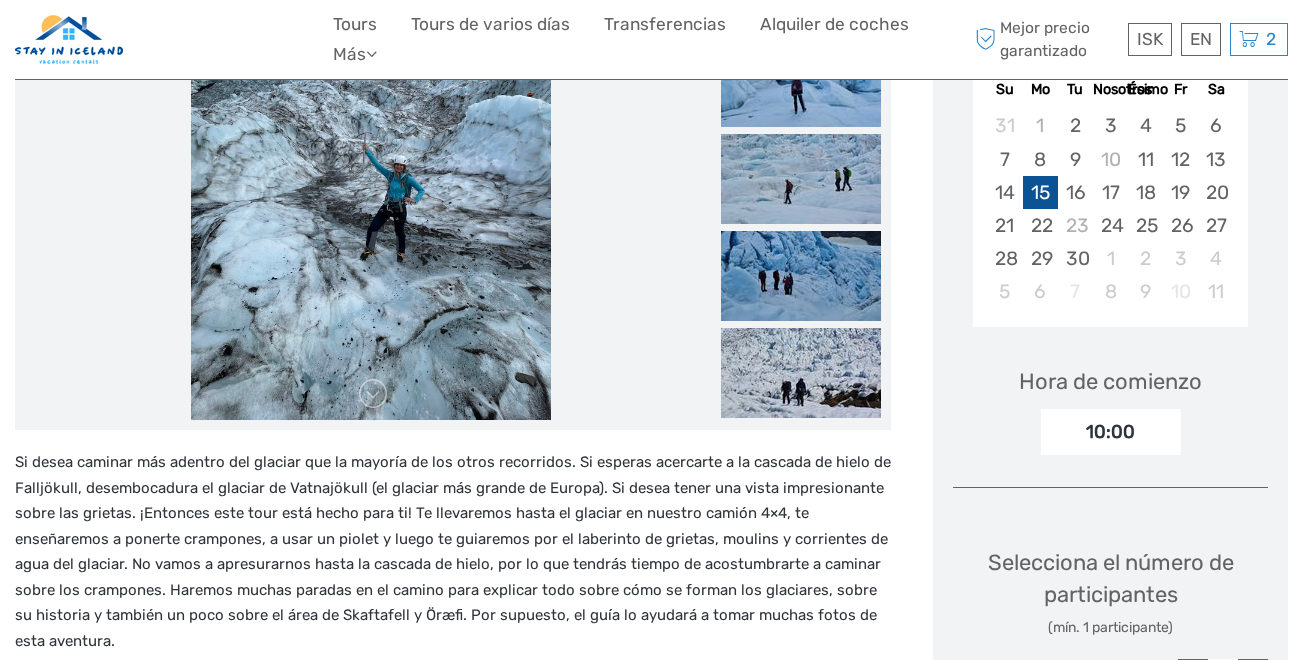 scroll, scrollTop: 411, scrollLeft: 0, axis: vertical 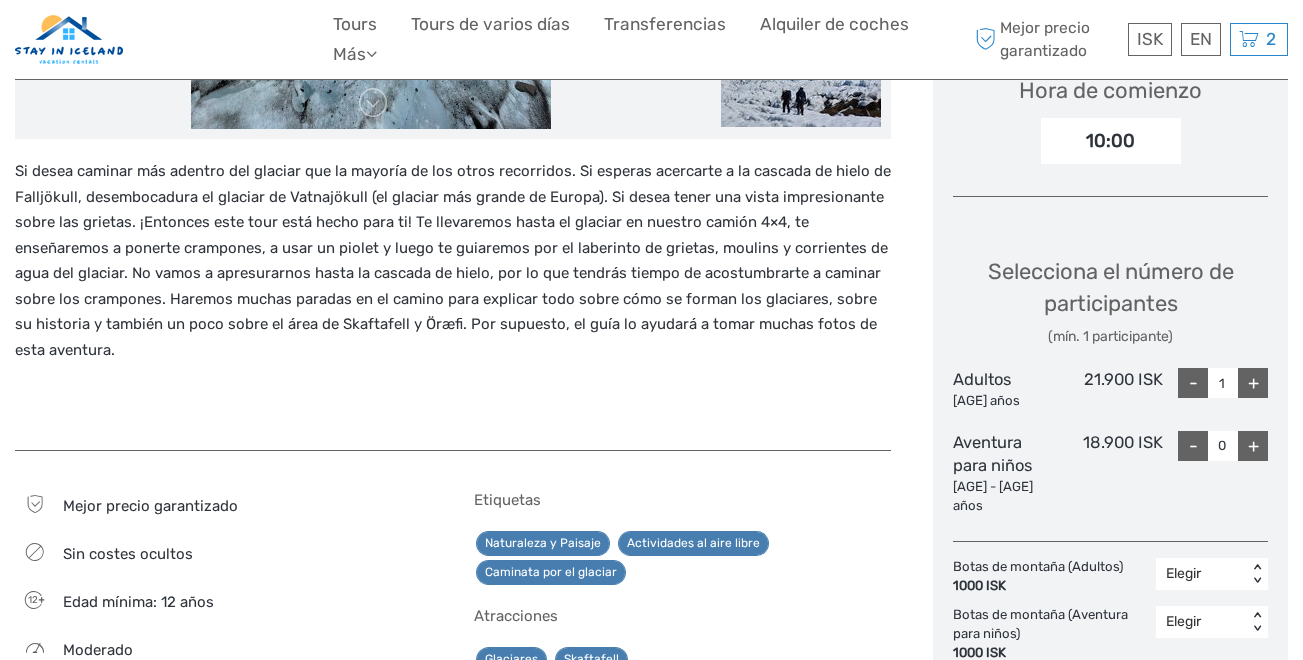 click on "+" at bounding box center [1253, 383] 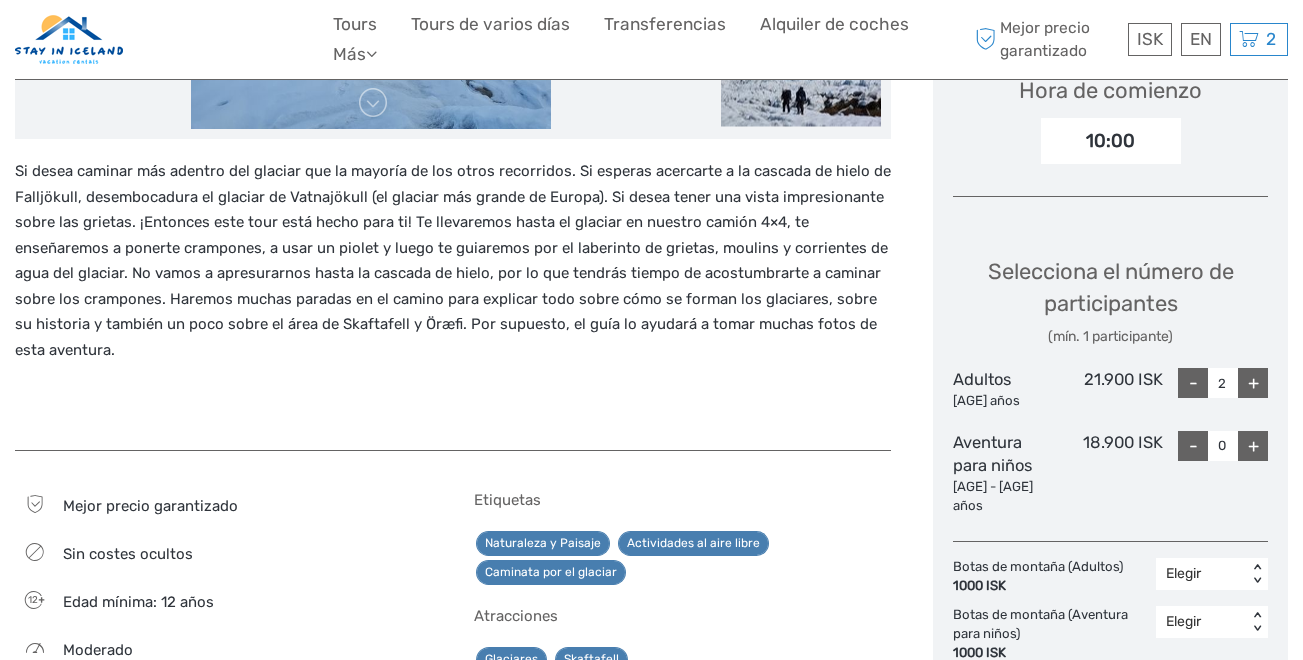 click on "+" at bounding box center (1253, 383) 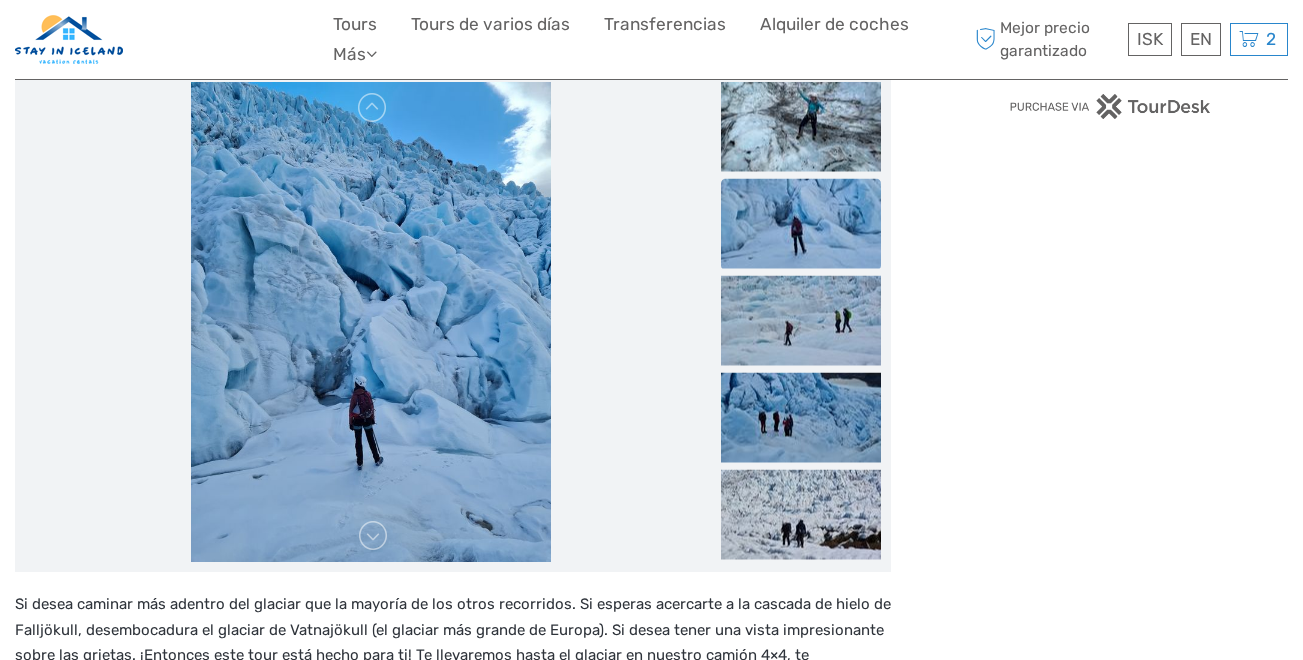 scroll, scrollTop: 0, scrollLeft: 0, axis: both 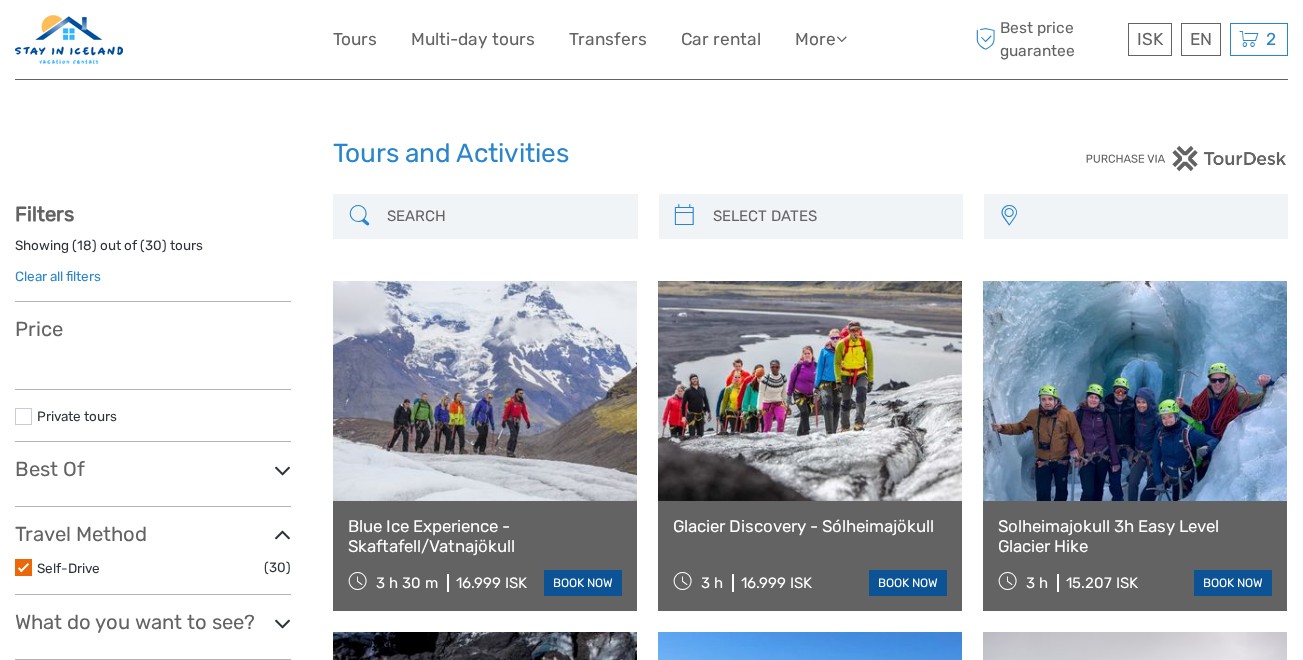 select 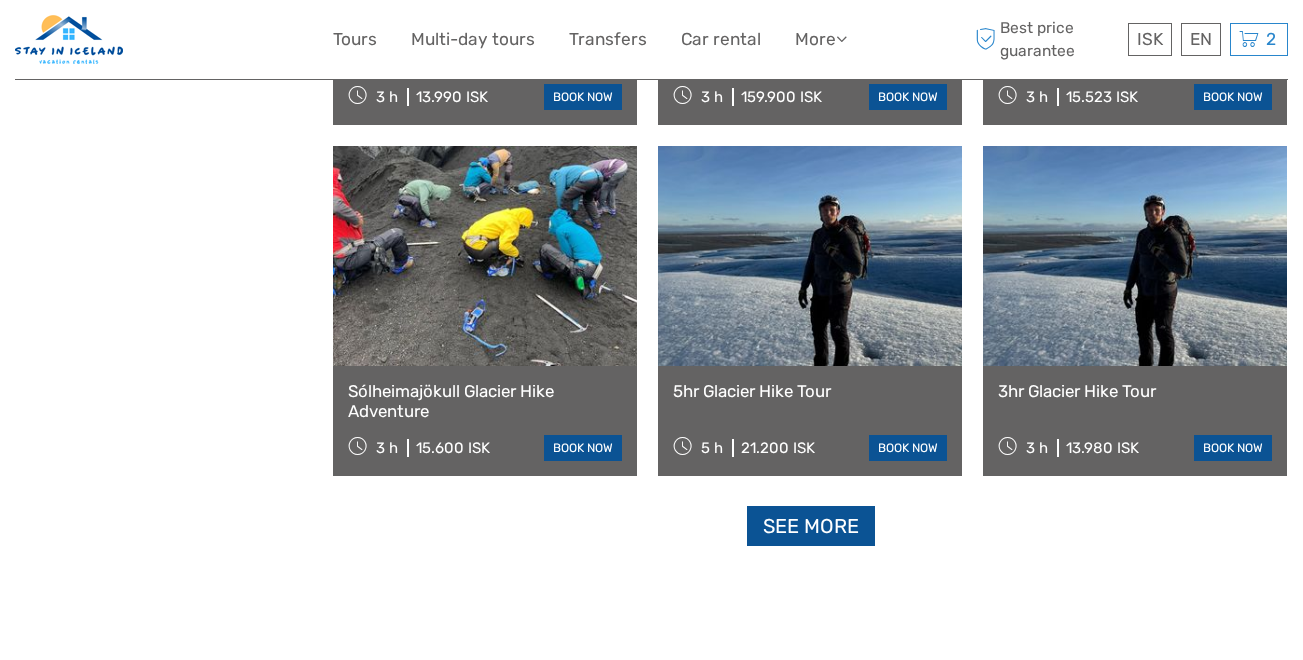 select 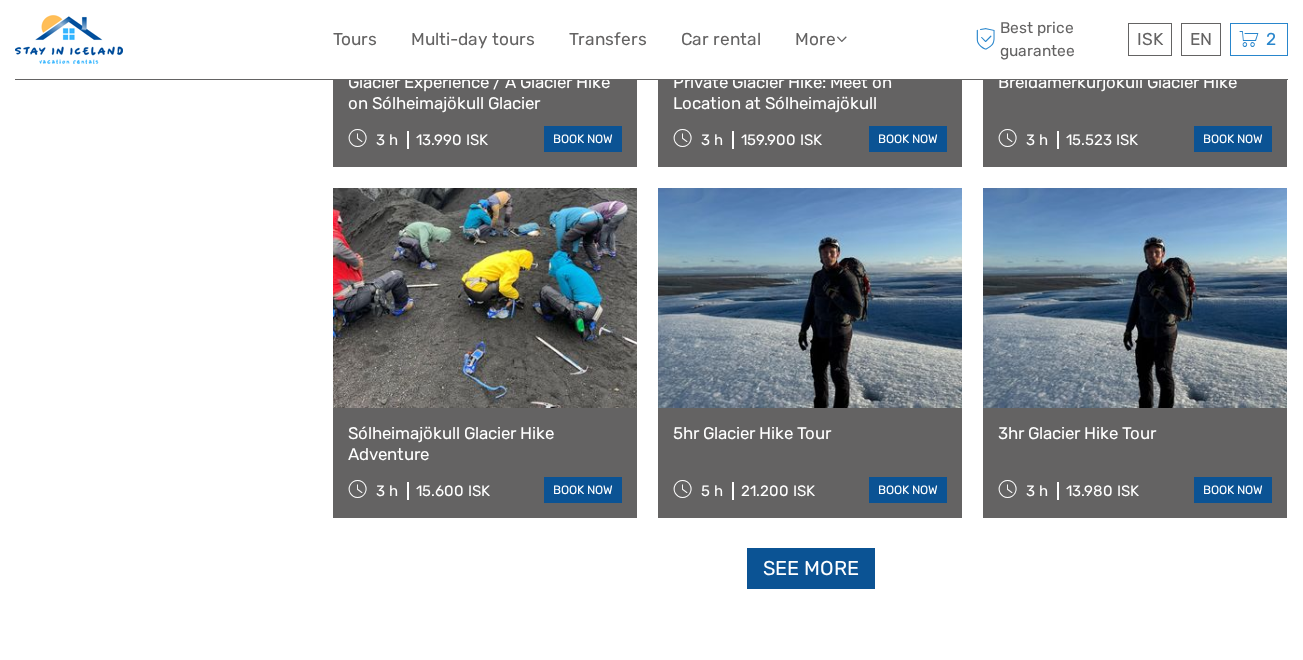 scroll, scrollTop: 0, scrollLeft: 0, axis: both 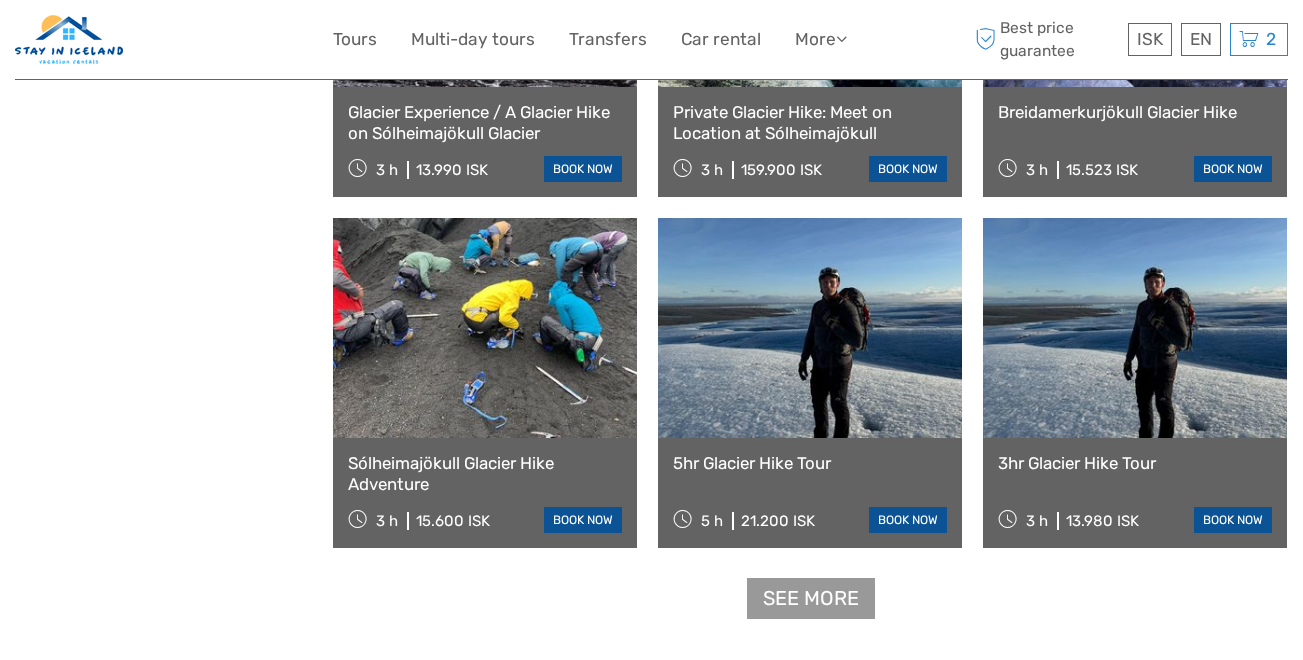 click on "See more" at bounding box center [811, 598] 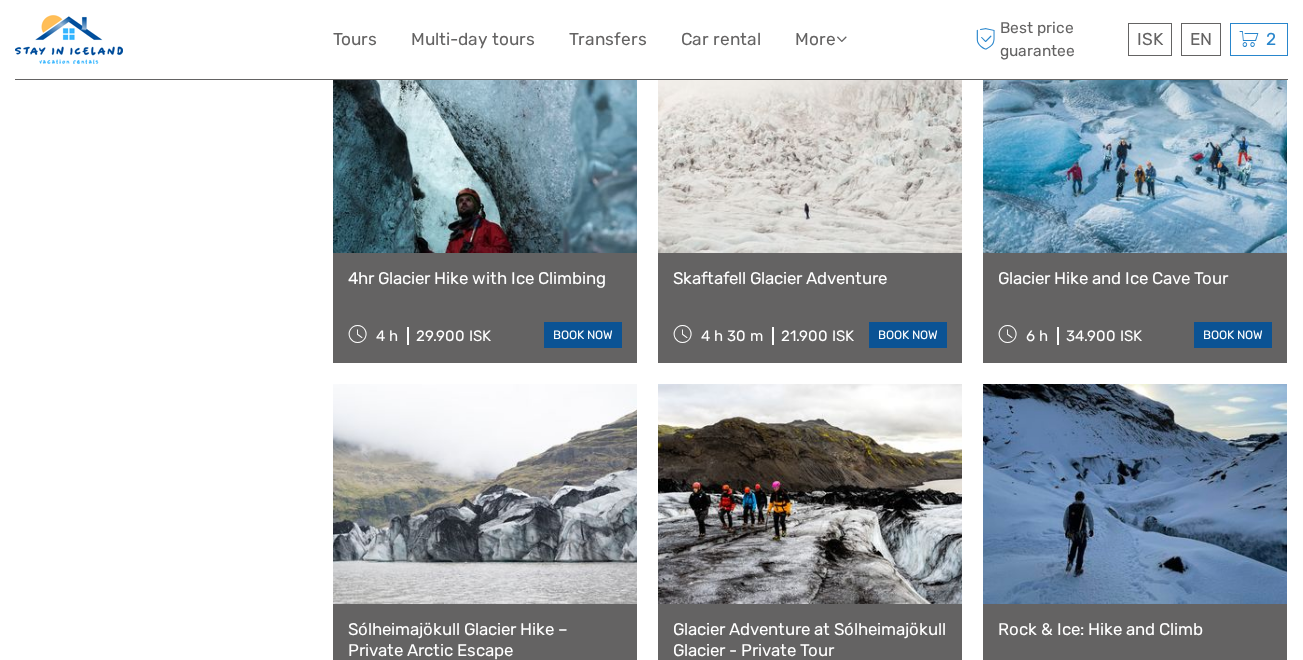 scroll, scrollTop: 3119, scrollLeft: 0, axis: vertical 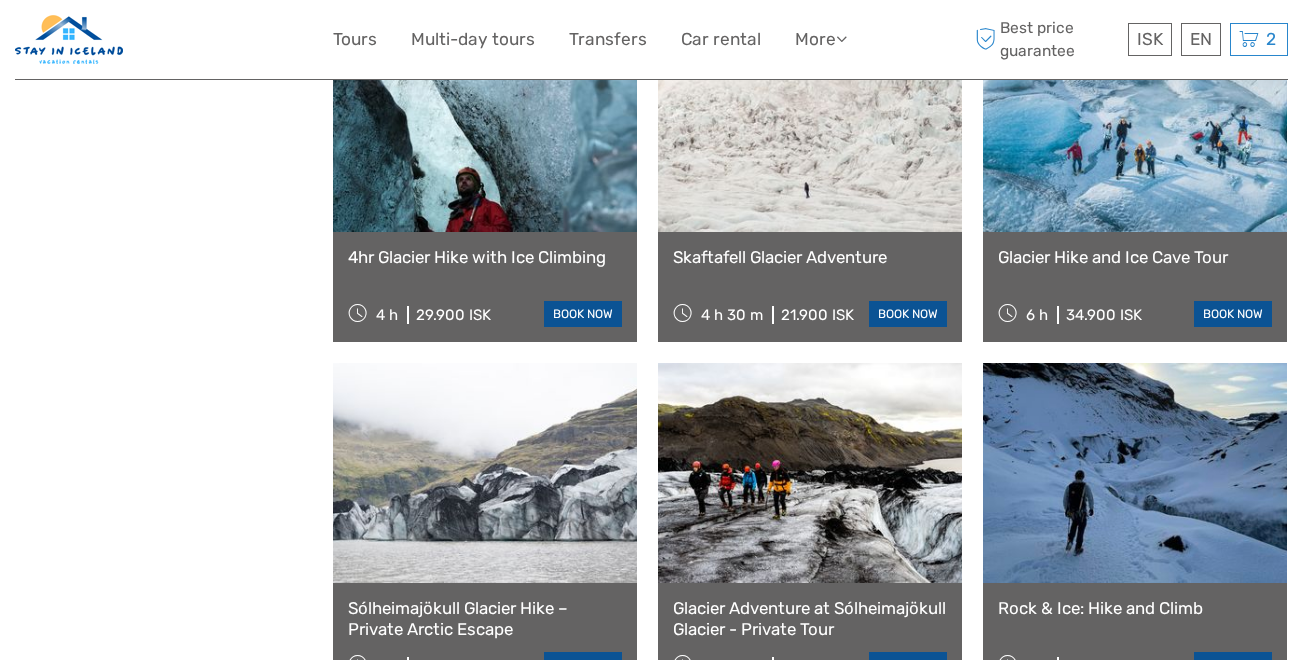 click on "Skaftafell Glacier Adventure" at bounding box center [810, 257] 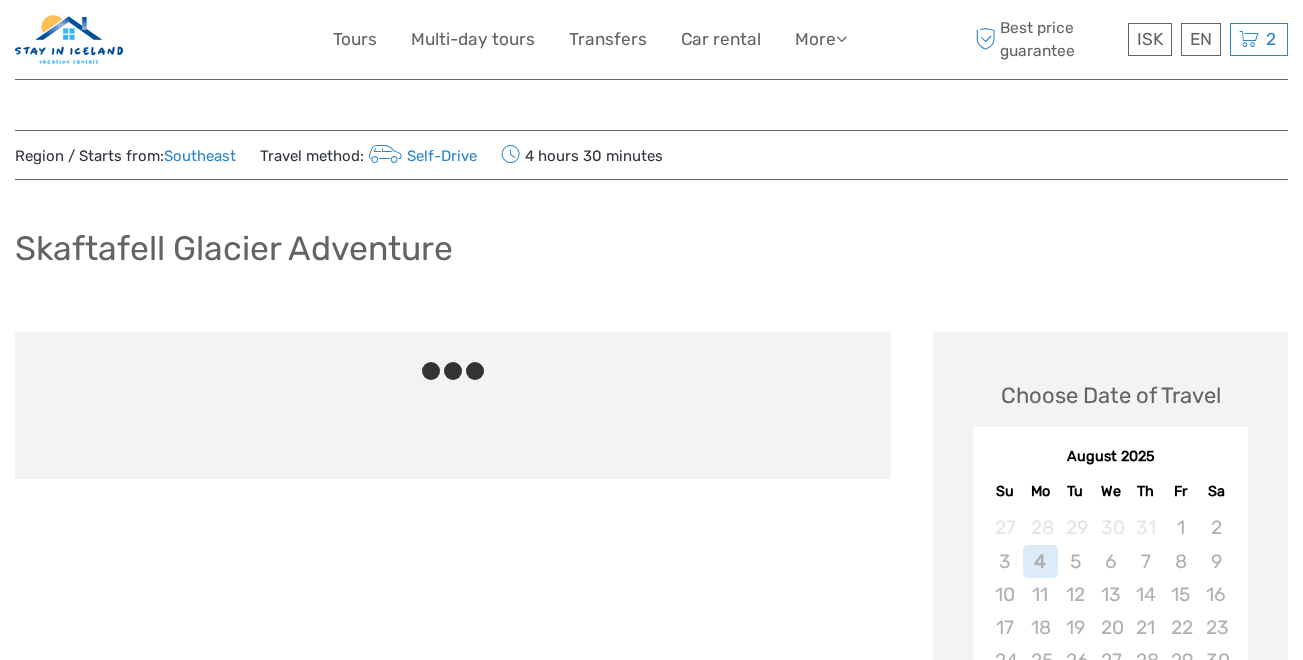 scroll, scrollTop: 0, scrollLeft: 0, axis: both 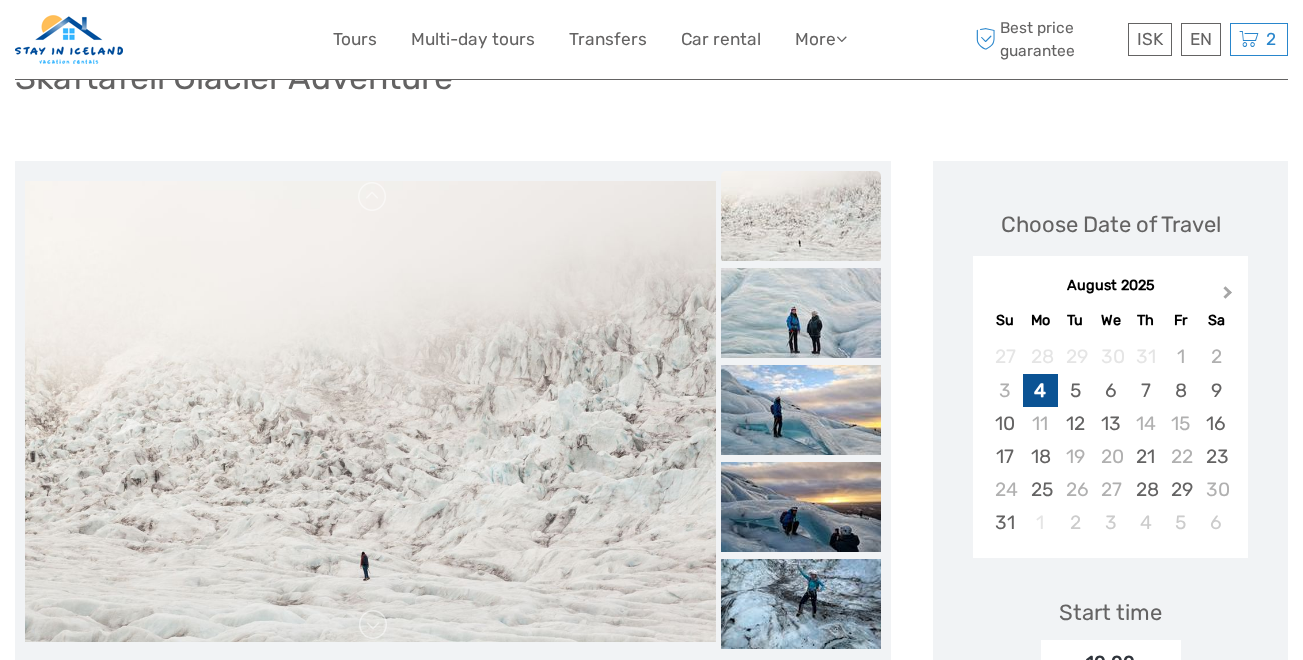 click on "Next Month" at bounding box center [1230, 297] 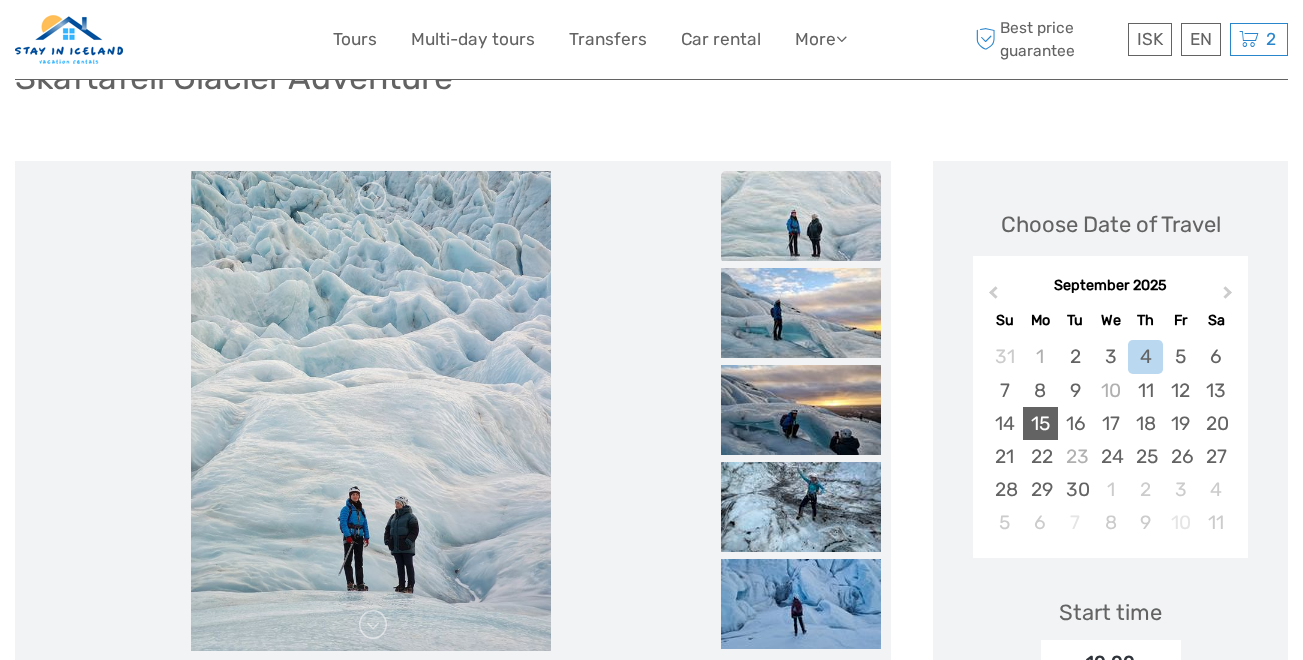 click on "15" at bounding box center [1040, 423] 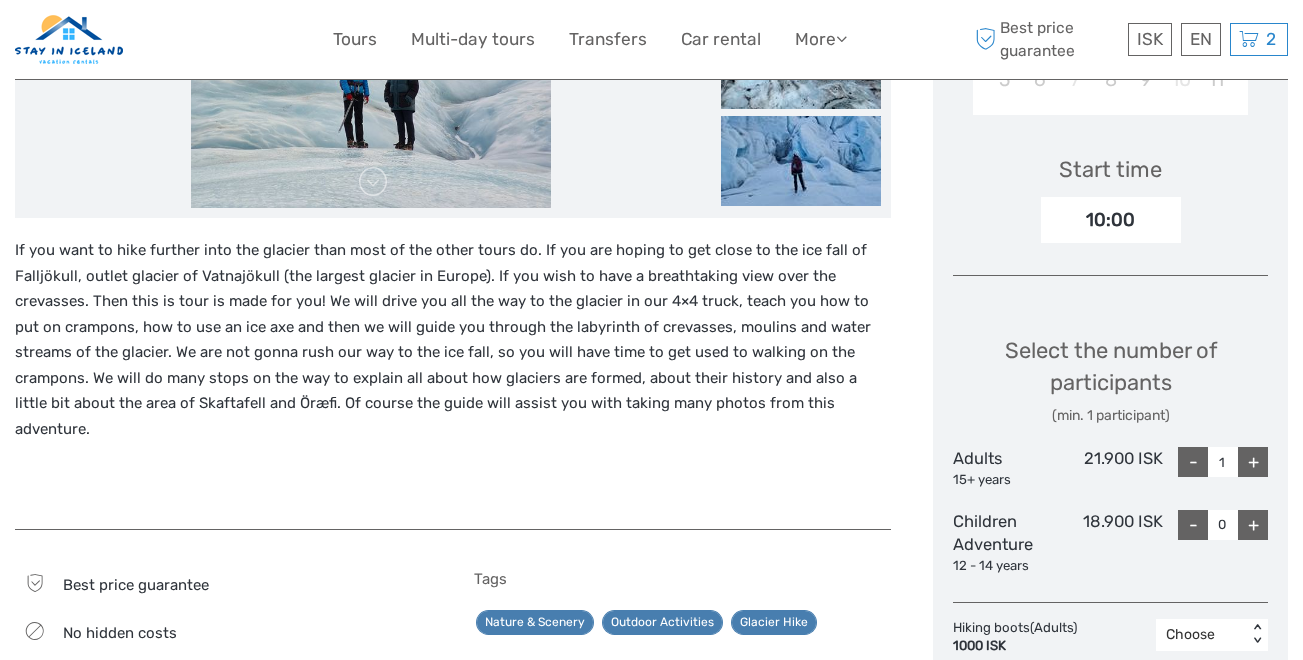 scroll, scrollTop: 677, scrollLeft: 0, axis: vertical 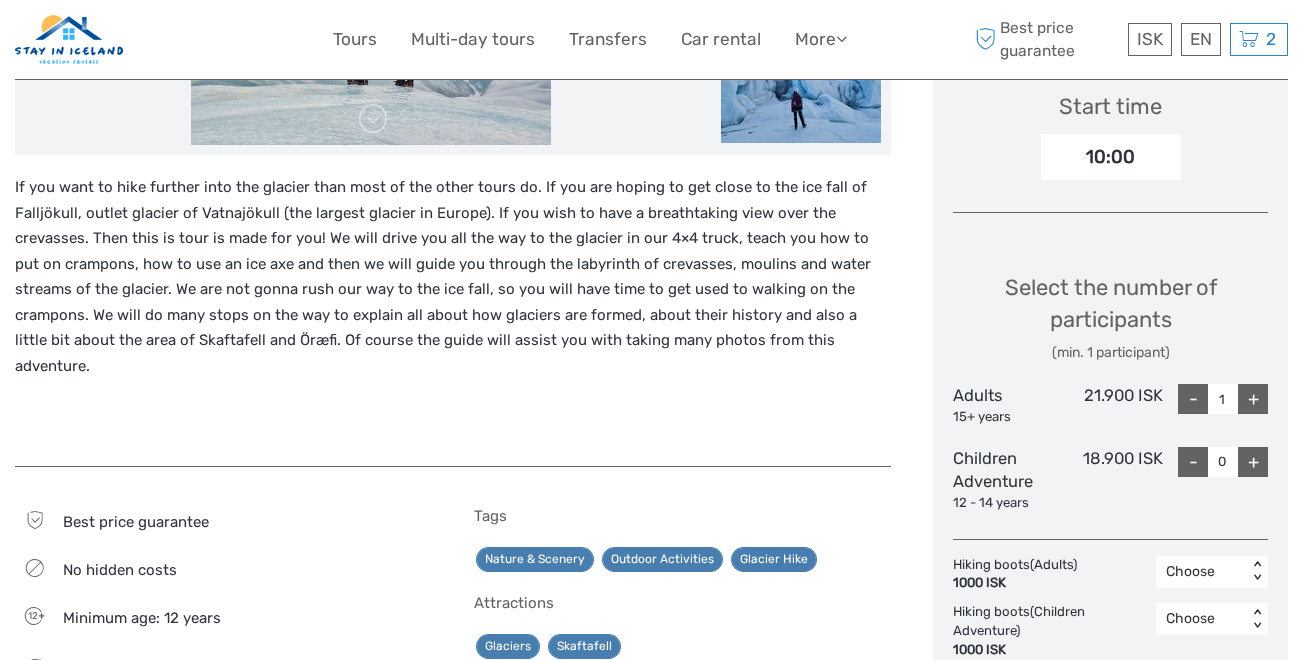click on "+" at bounding box center [1253, 399] 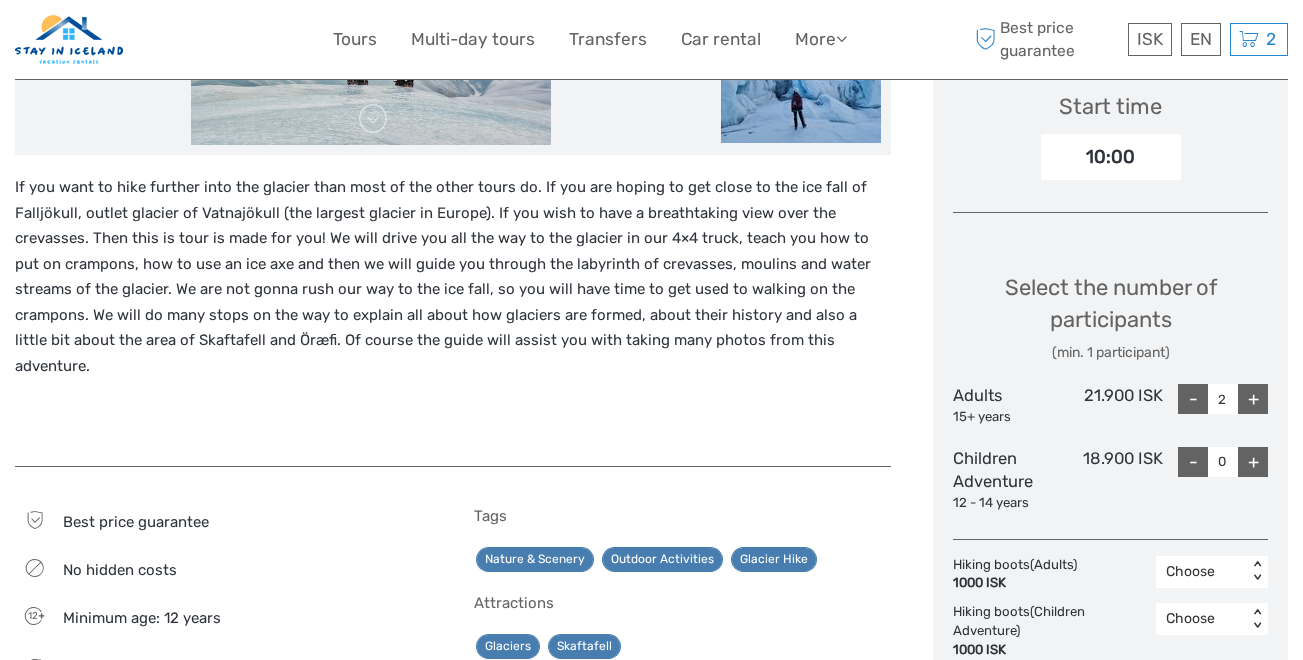 click on "+" at bounding box center [1253, 399] 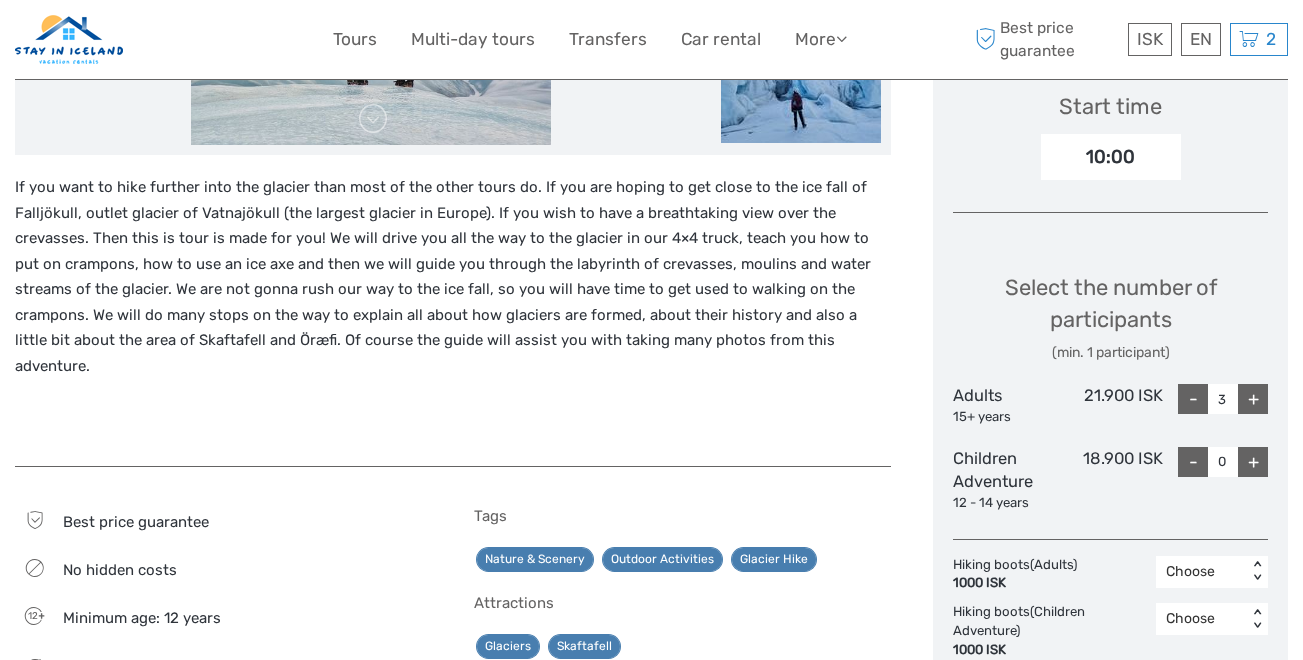 click on "+" at bounding box center [1253, 399] 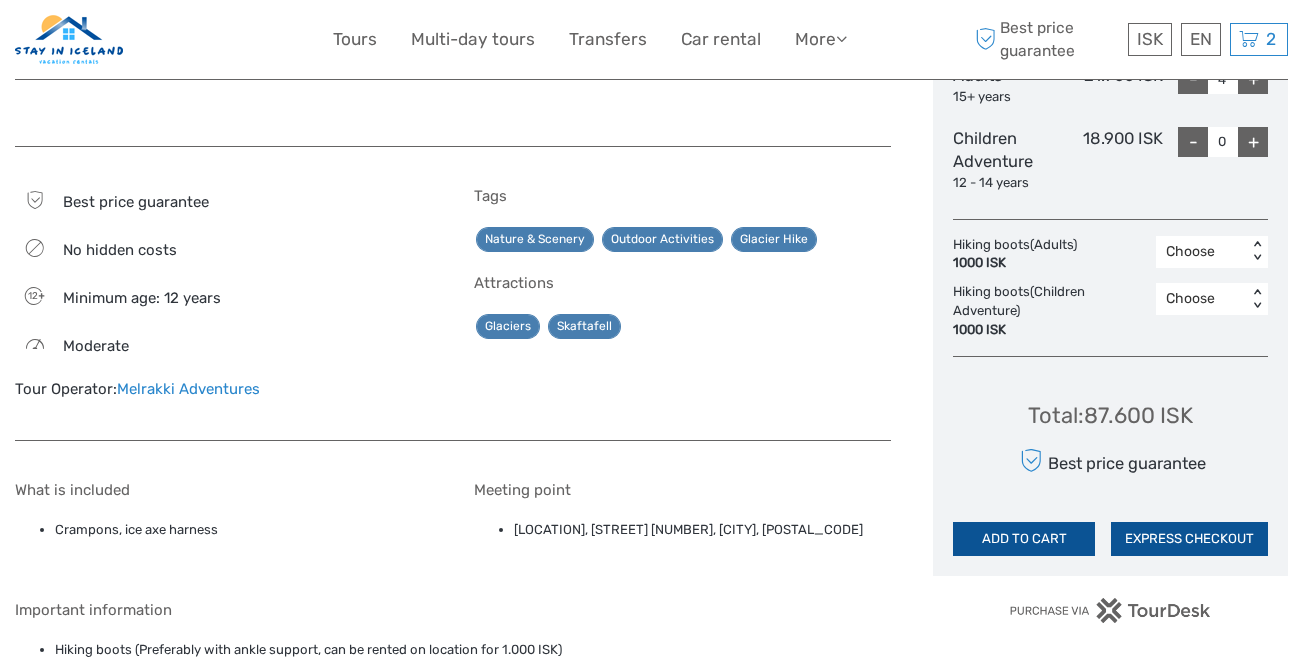scroll, scrollTop: 1097, scrollLeft: 0, axis: vertical 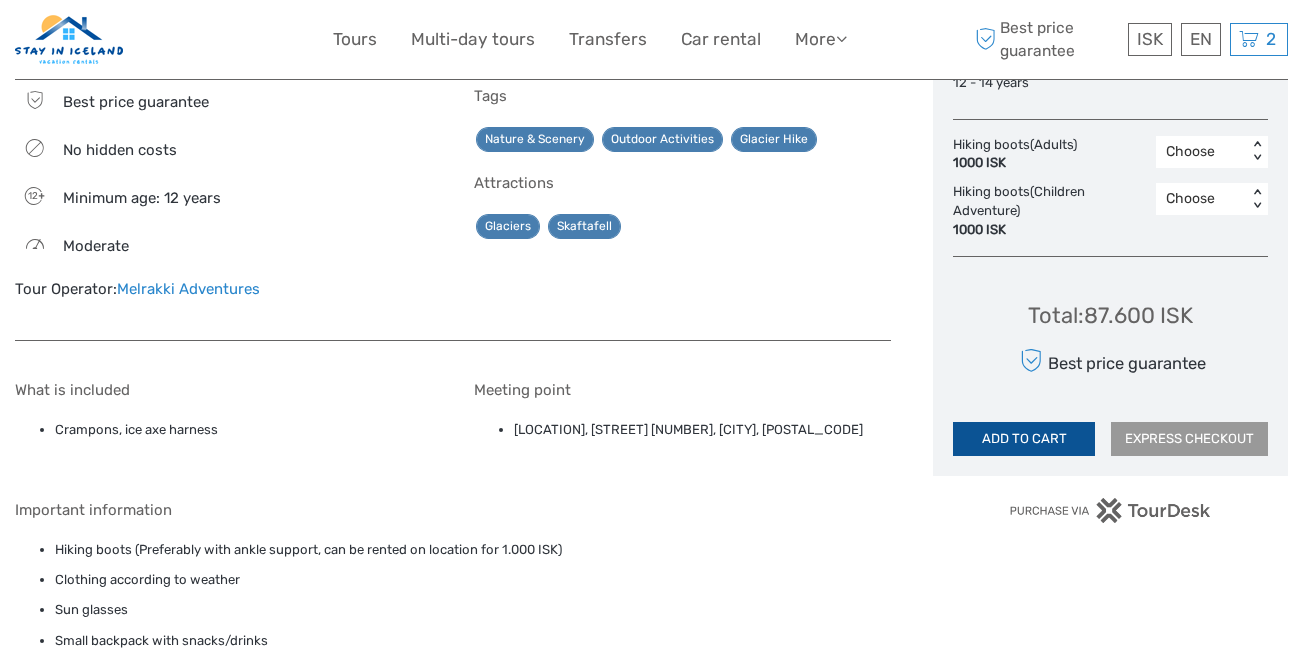 click on "EXPRESS CHECKOUT" at bounding box center (1189, 439) 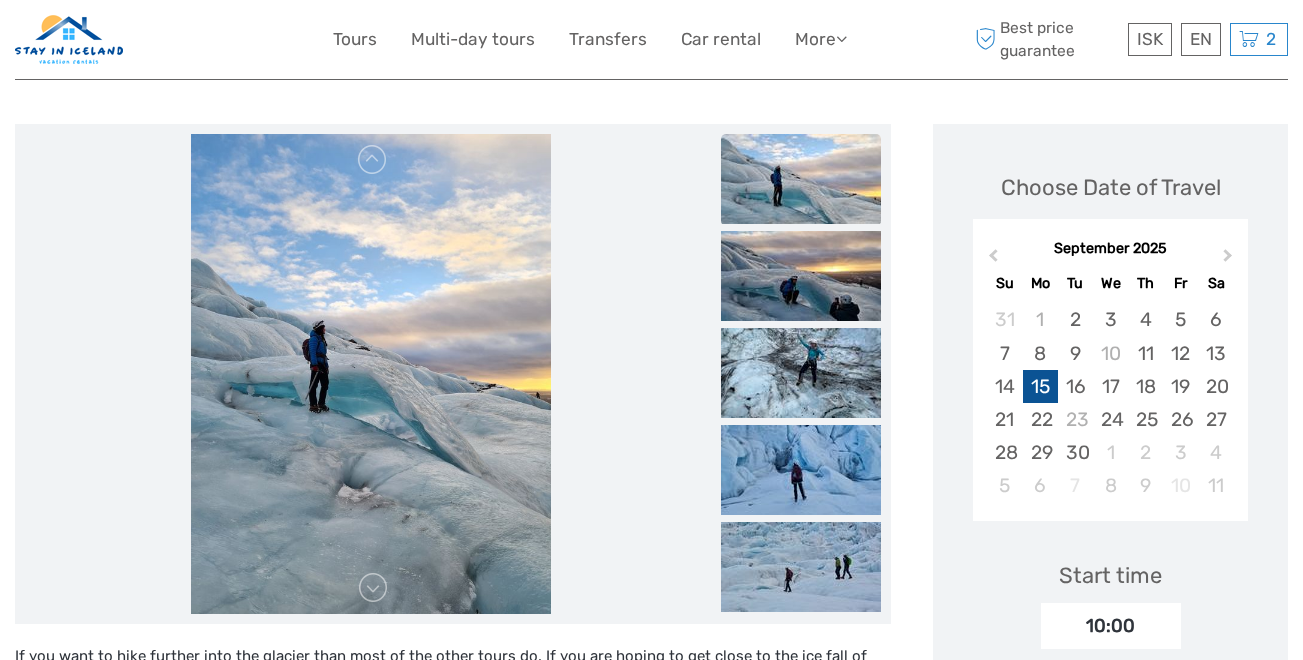 scroll, scrollTop: 199, scrollLeft: 0, axis: vertical 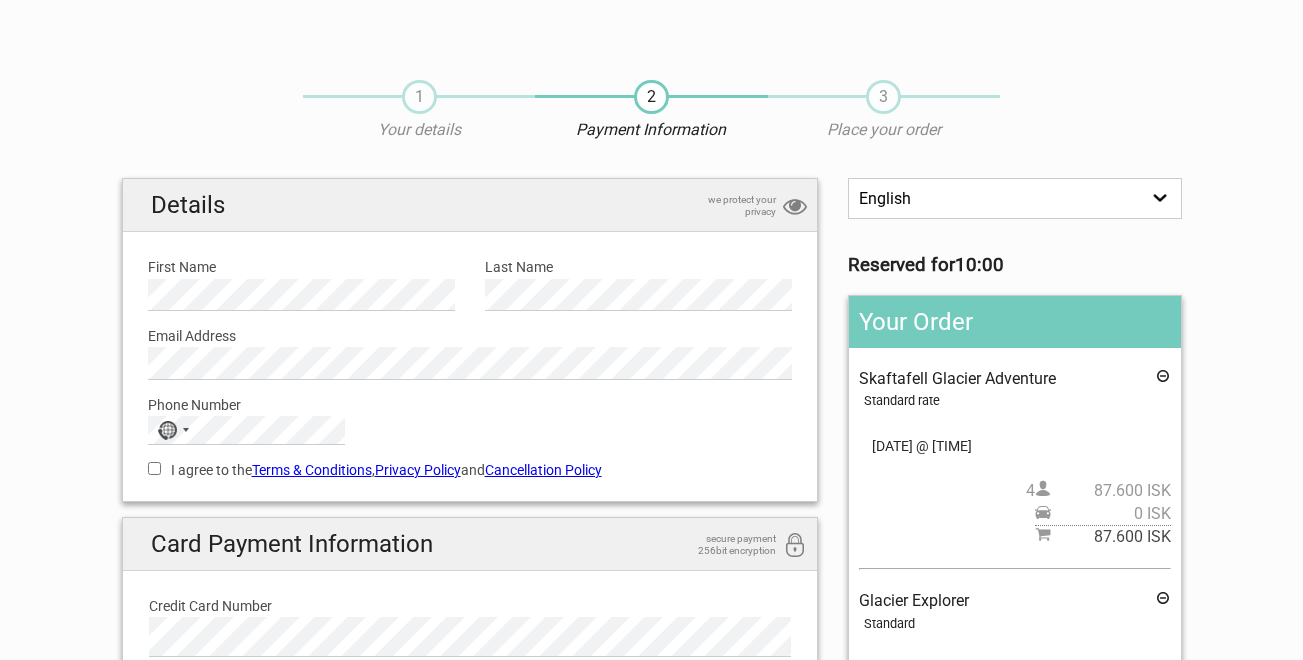 click on "English
Español
Deutsch" at bounding box center [1014, 198] 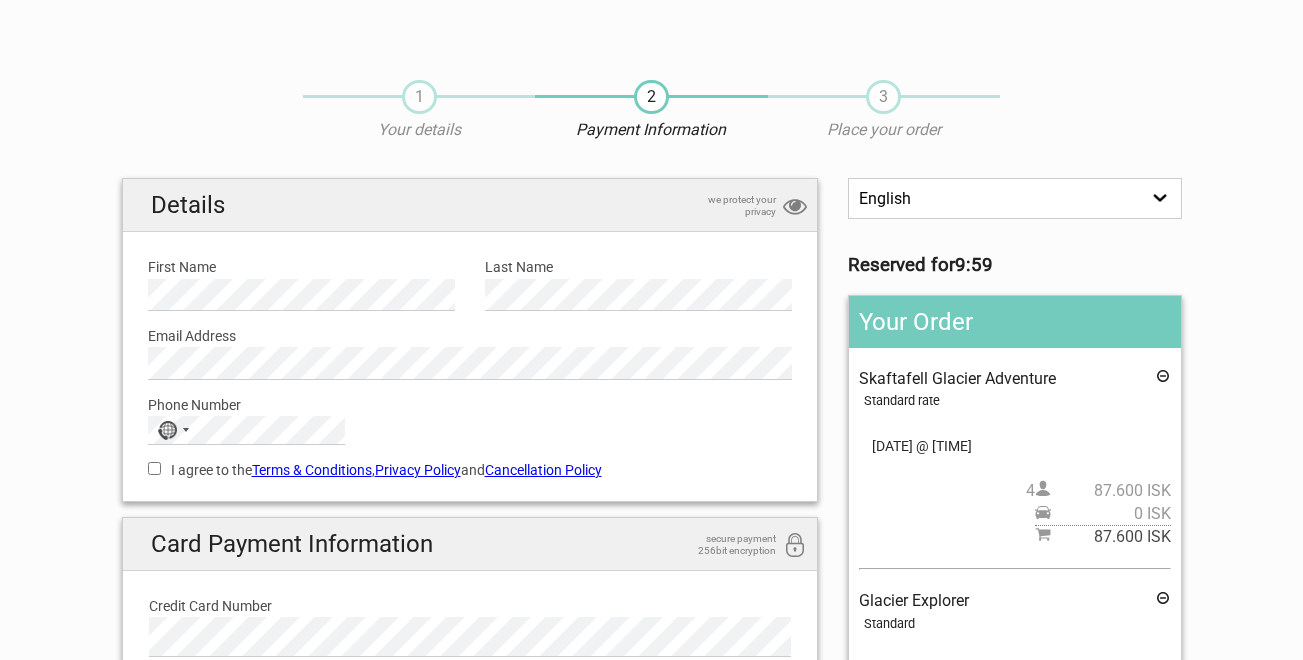 select on "/es/HandleOrder/Info/647548/77ee37ff0aff25adbcdbbf209d1469ff" 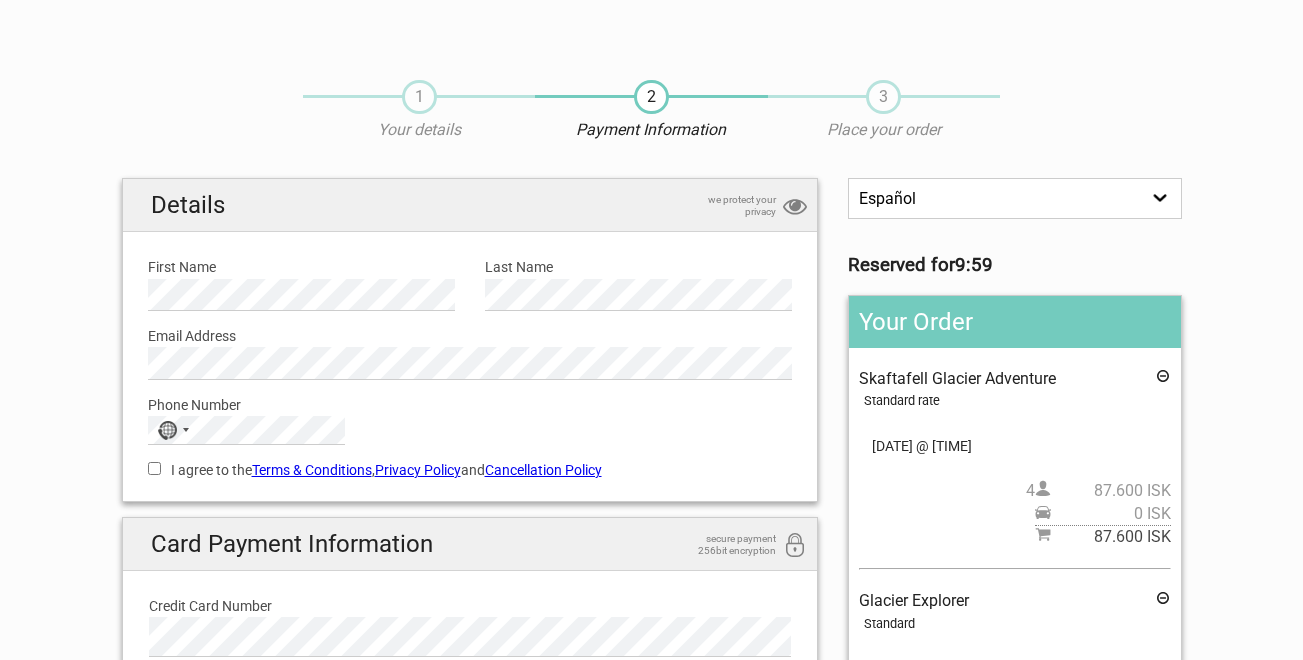 click on "English
Español
Deutsch" at bounding box center [1014, 198] 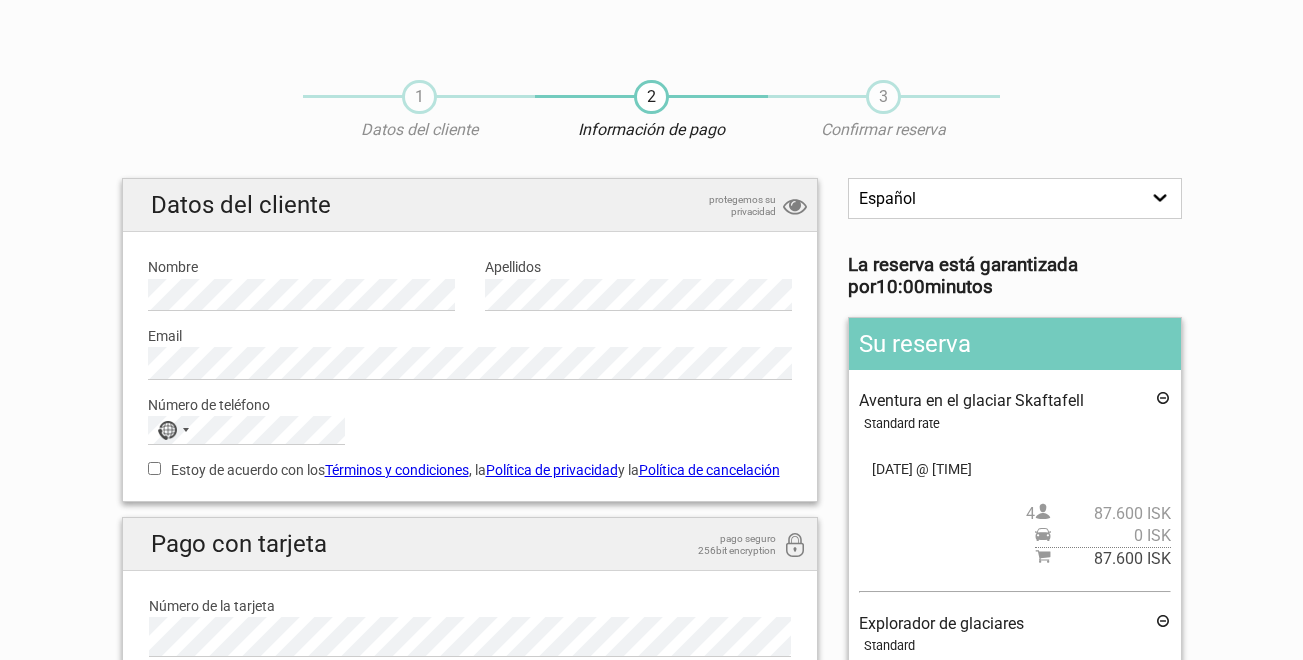 scroll, scrollTop: 0, scrollLeft: 0, axis: both 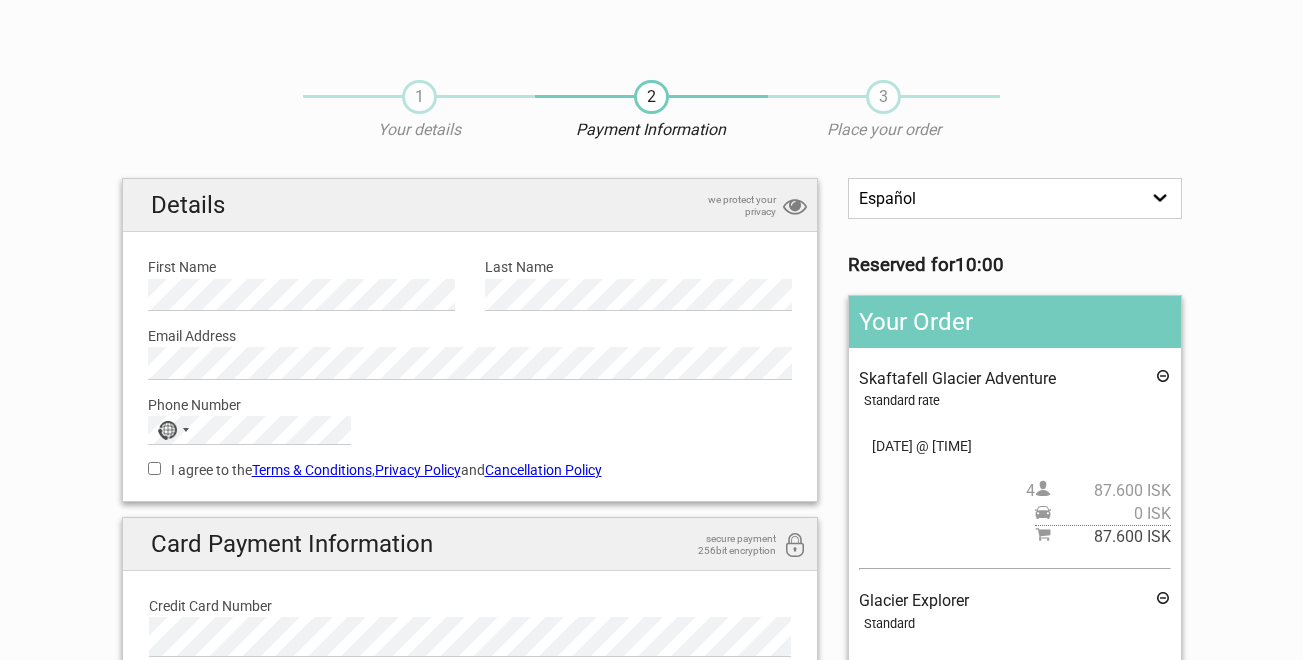 select on "/es/HandleOrder/Info/647548/77ee37ff0aff25adbcdbbf209d1469ff" 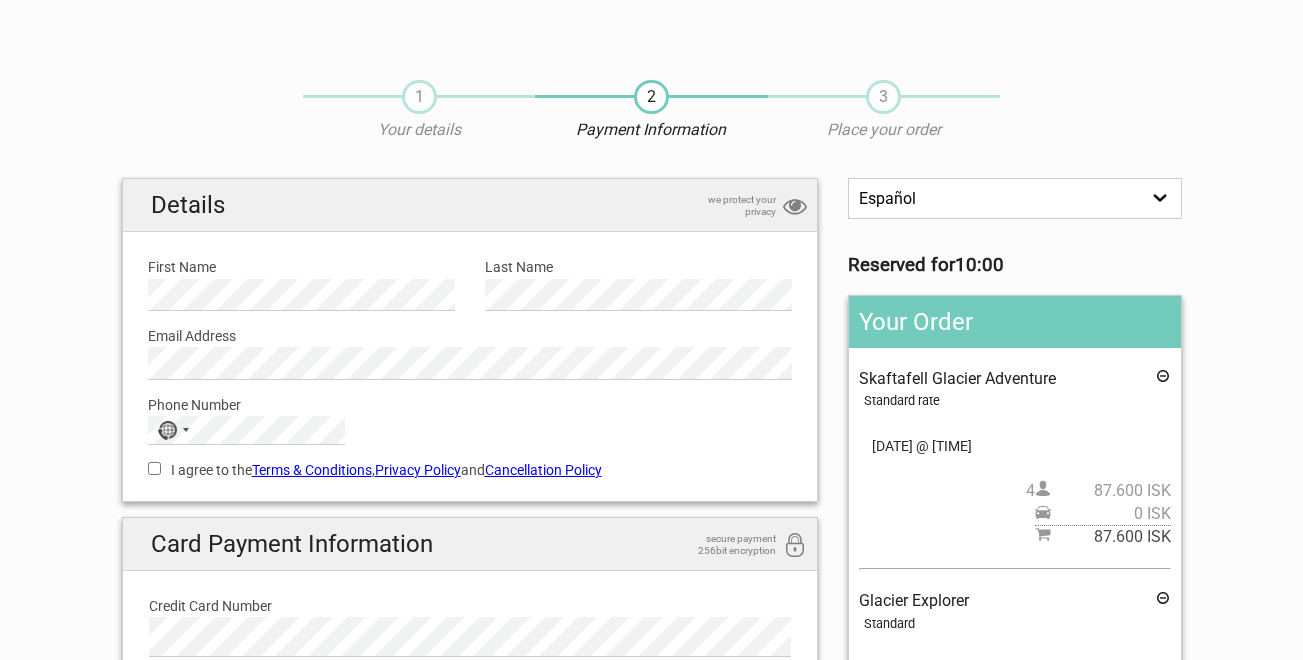 scroll, scrollTop: 0, scrollLeft: 0, axis: both 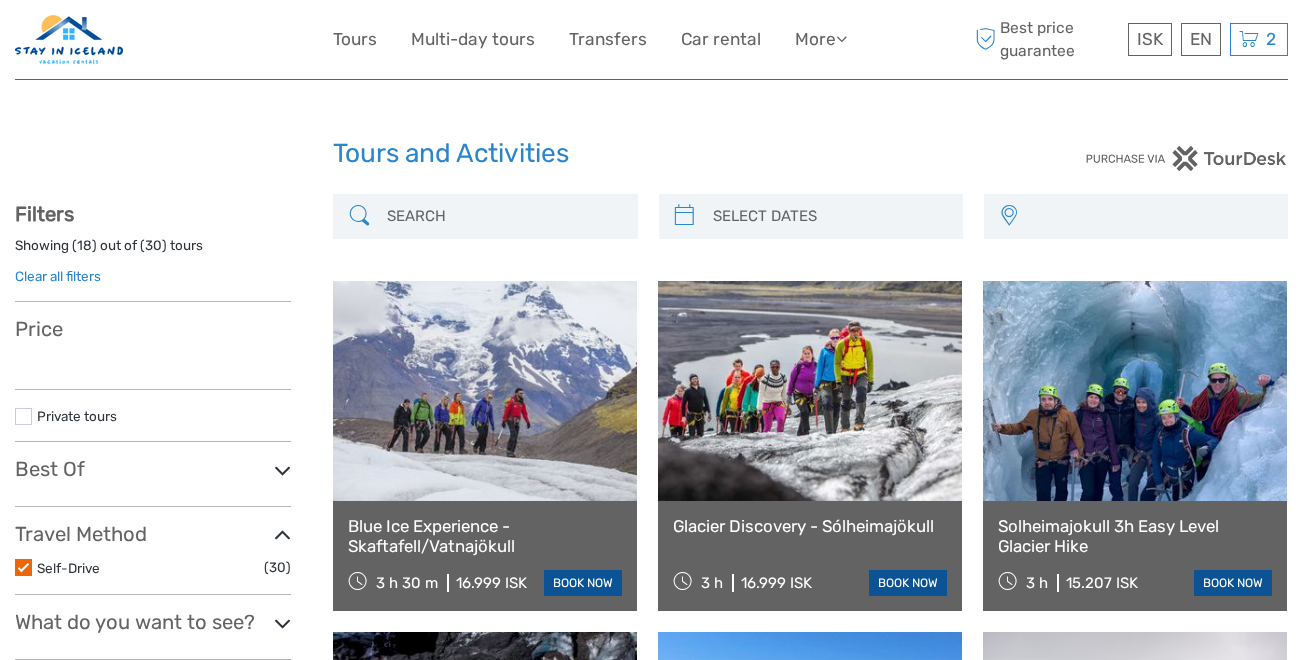 select 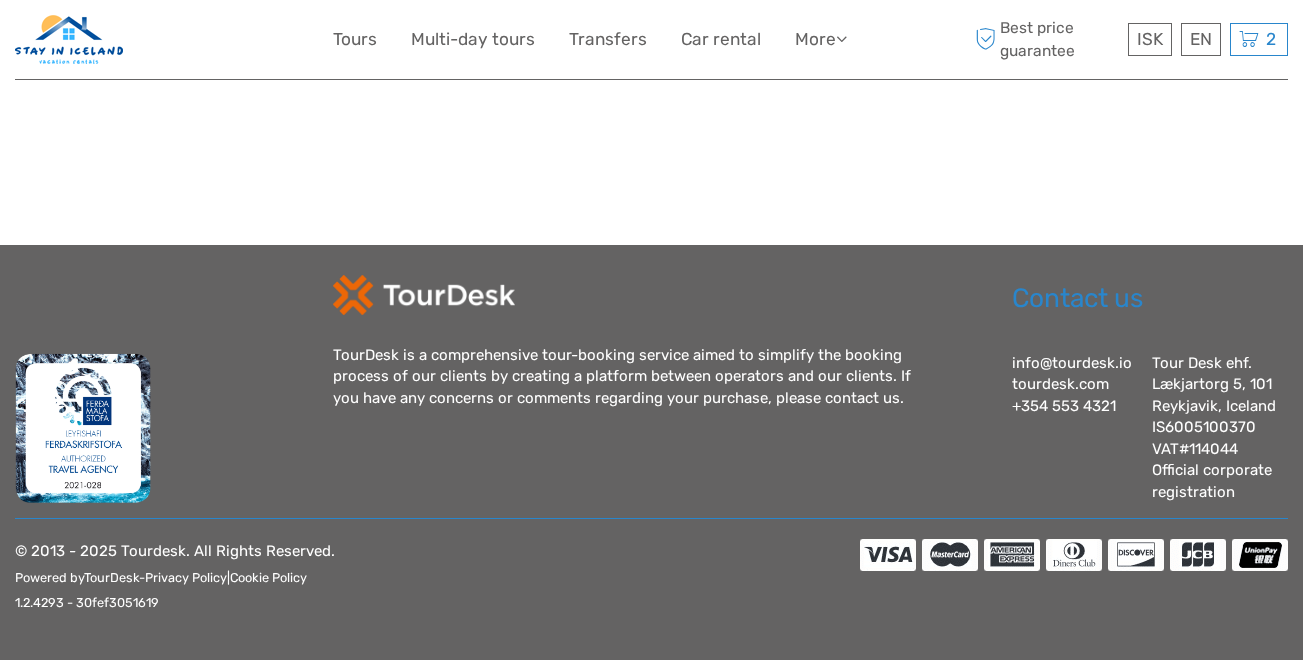 select 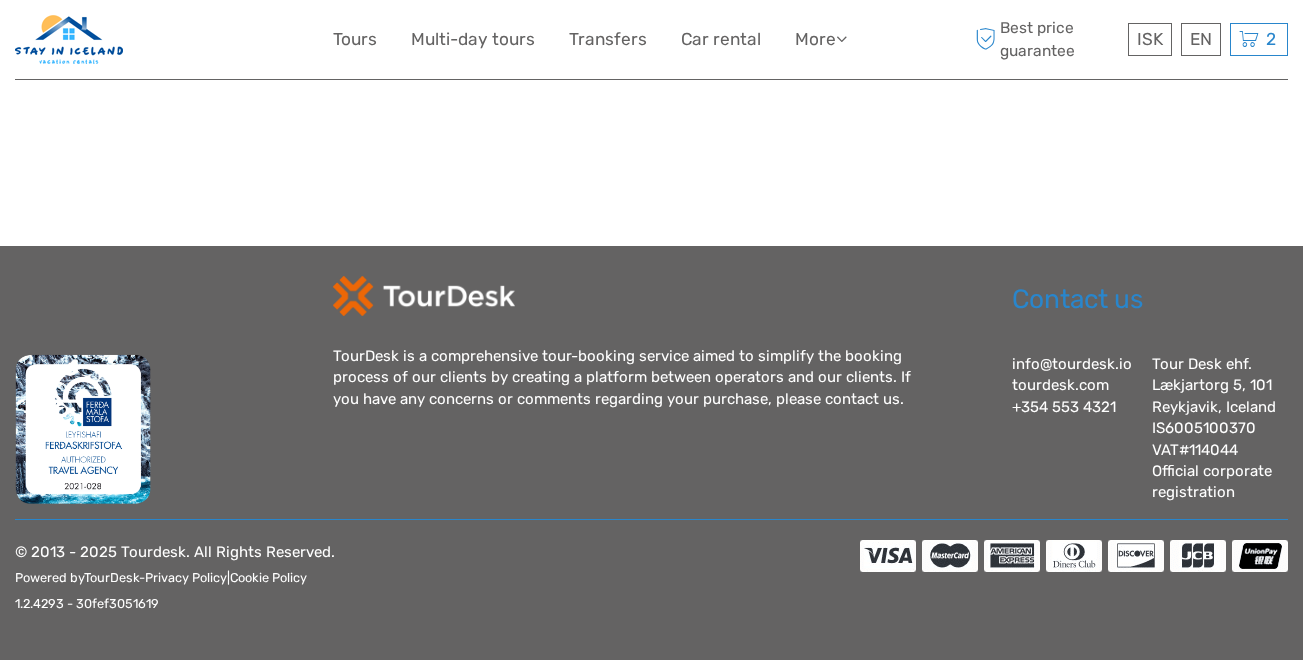 scroll, scrollTop: 0, scrollLeft: 0, axis: both 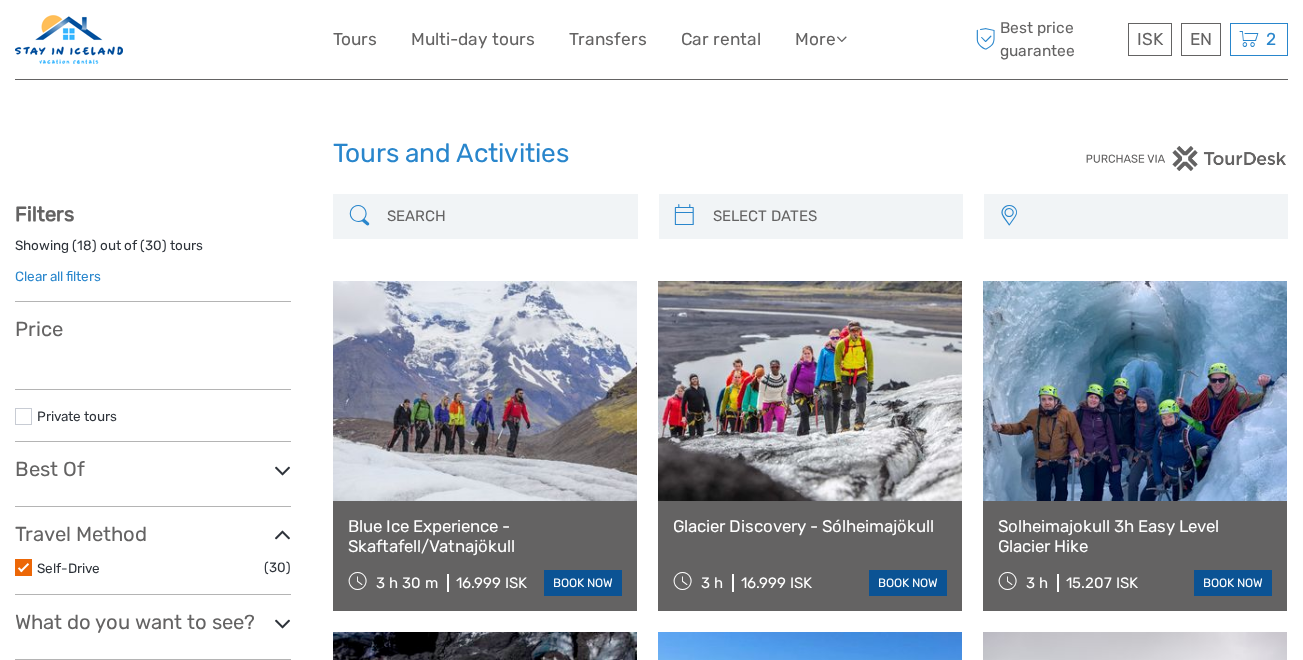 select 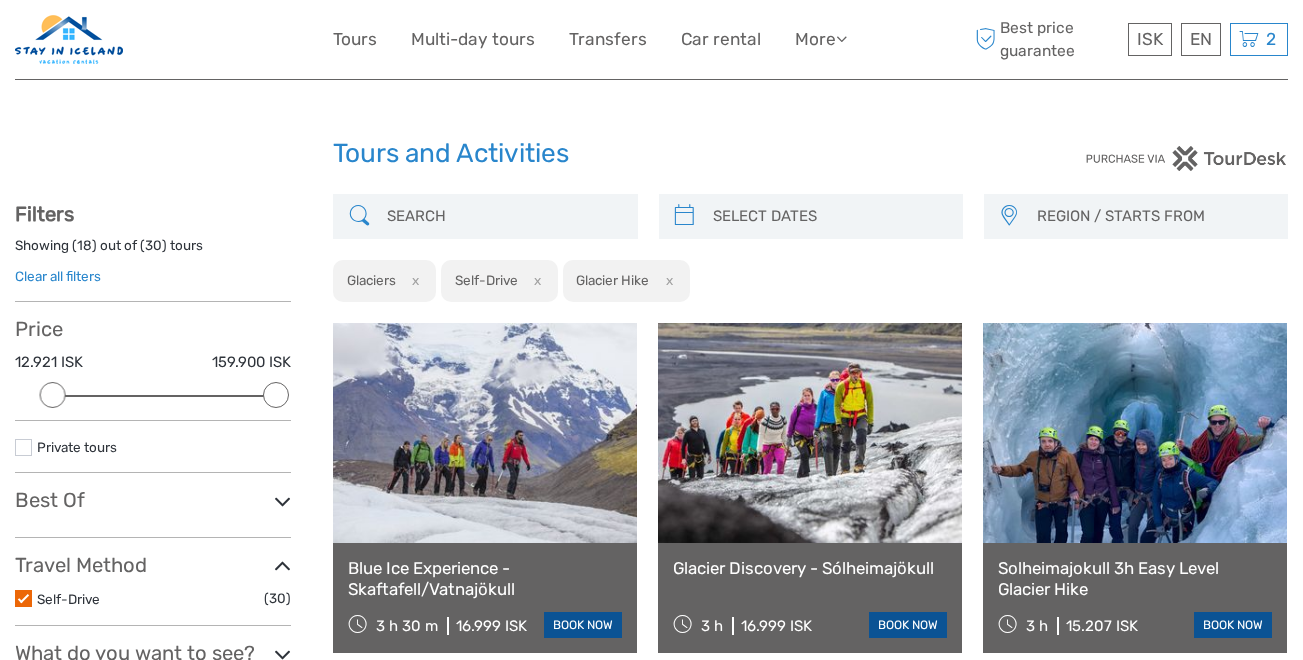 scroll, scrollTop: 2423, scrollLeft: 0, axis: vertical 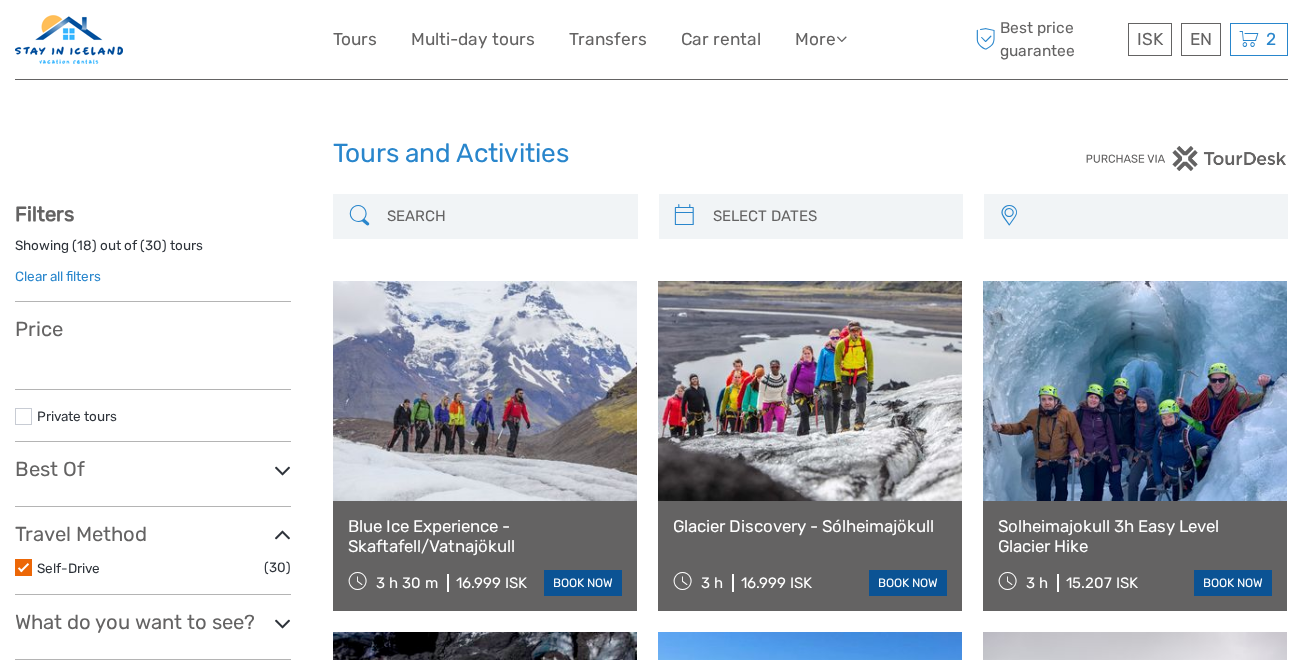 select 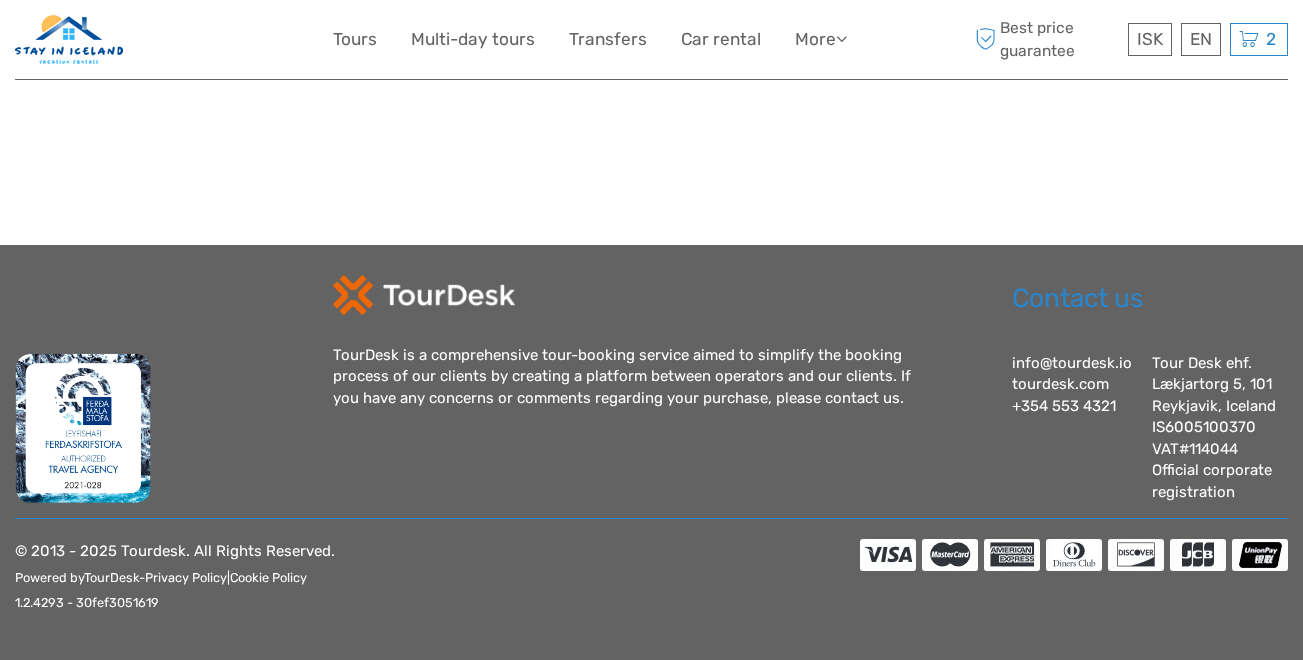 select 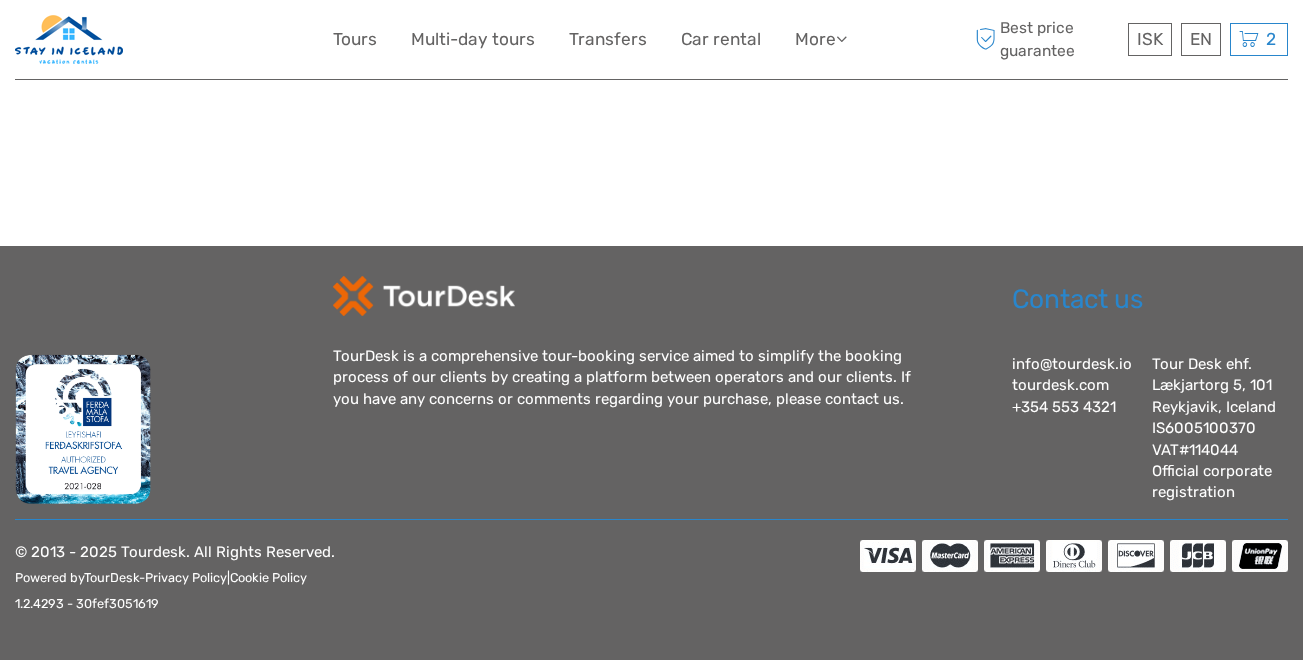 scroll, scrollTop: 0, scrollLeft: 0, axis: both 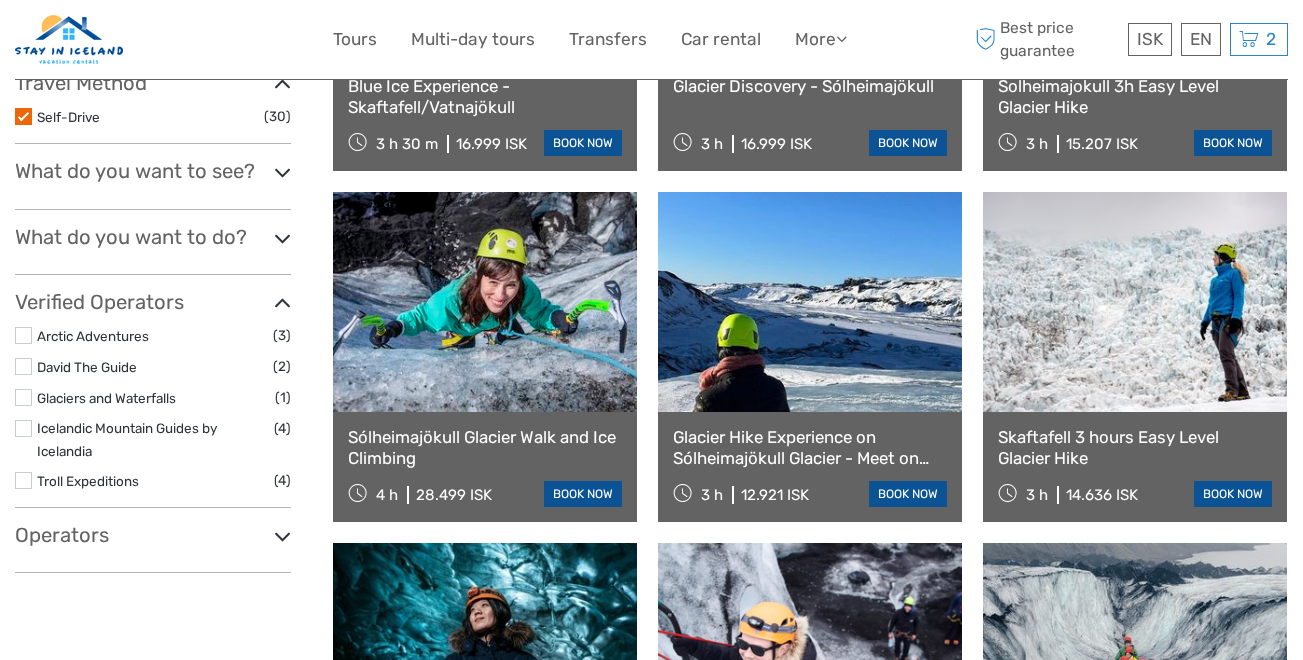 click at bounding box center [23, 335] 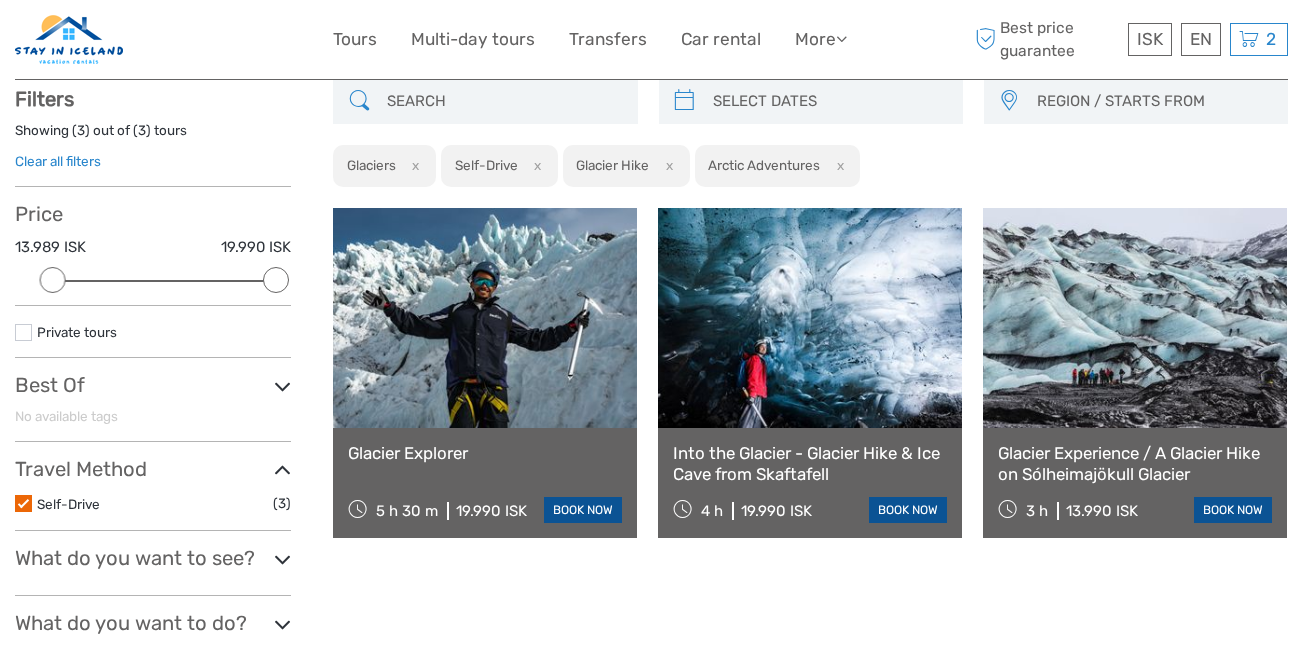 scroll, scrollTop: 114, scrollLeft: 0, axis: vertical 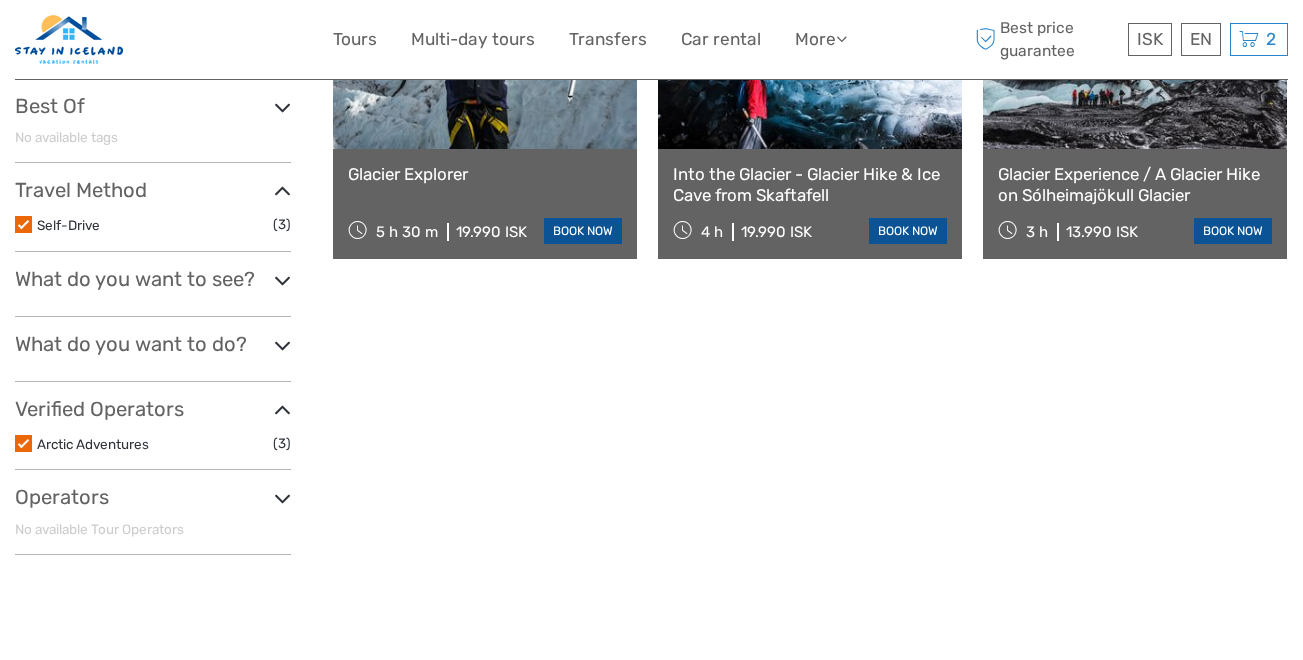 click at bounding box center [282, 498] 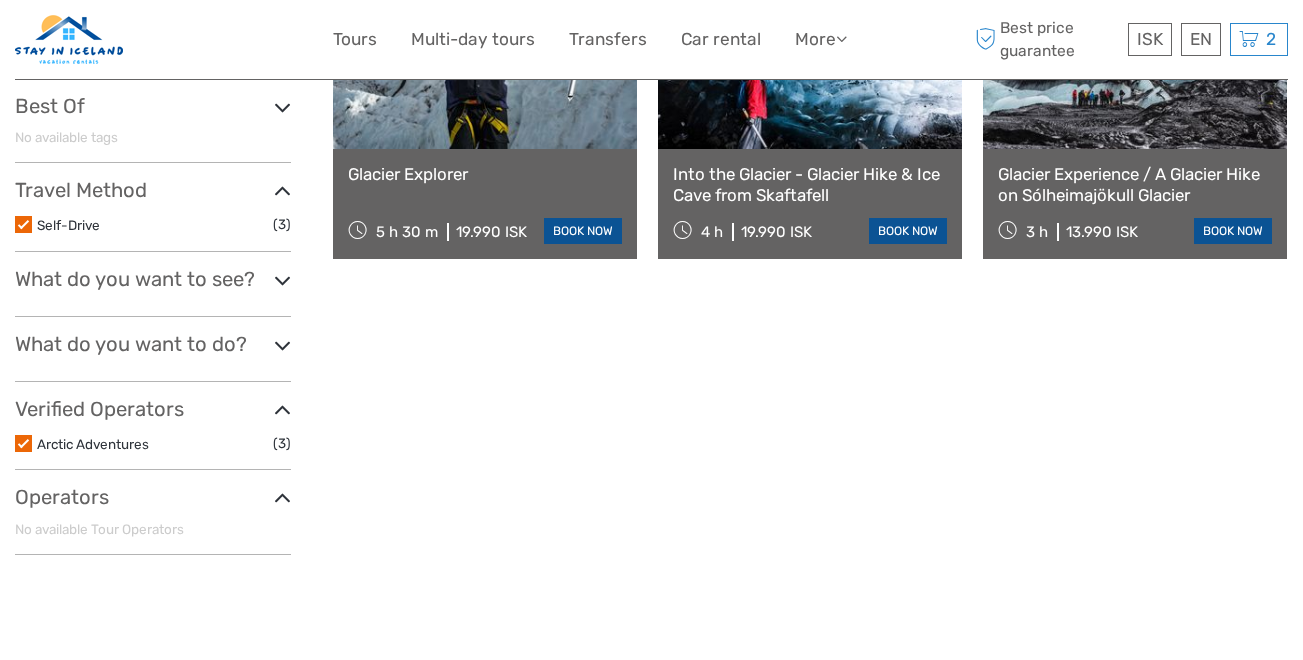 click at bounding box center [282, 410] 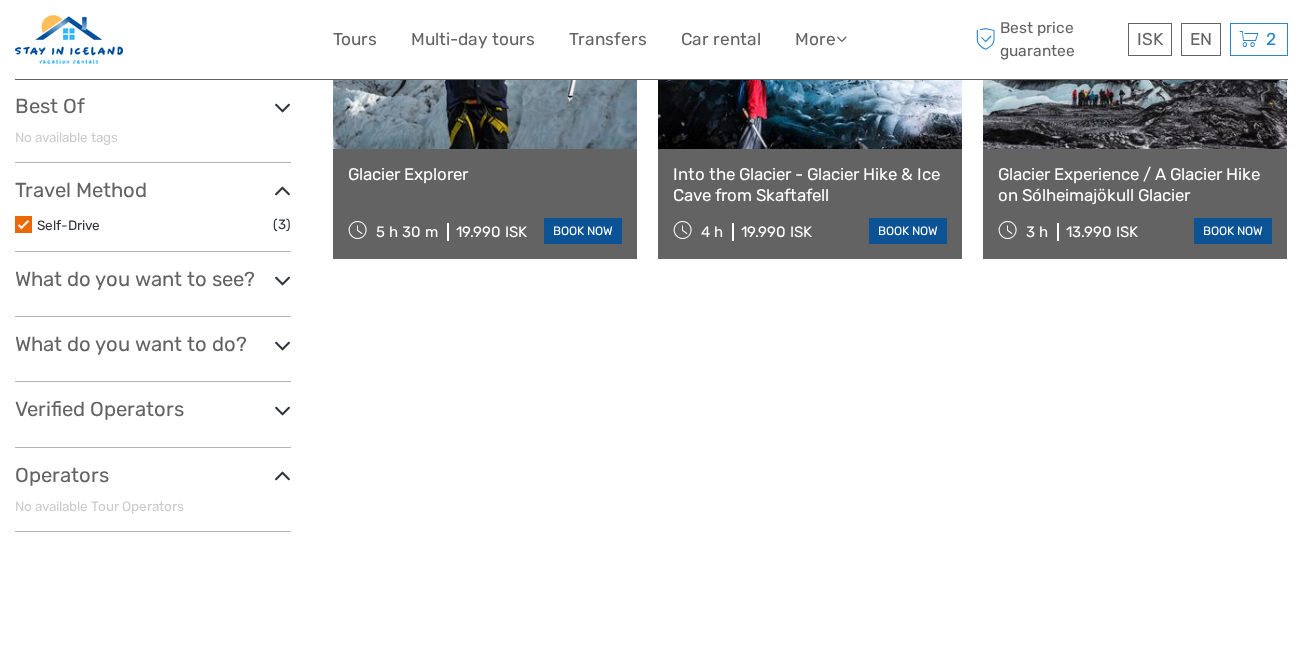 click at bounding box center (282, 410) 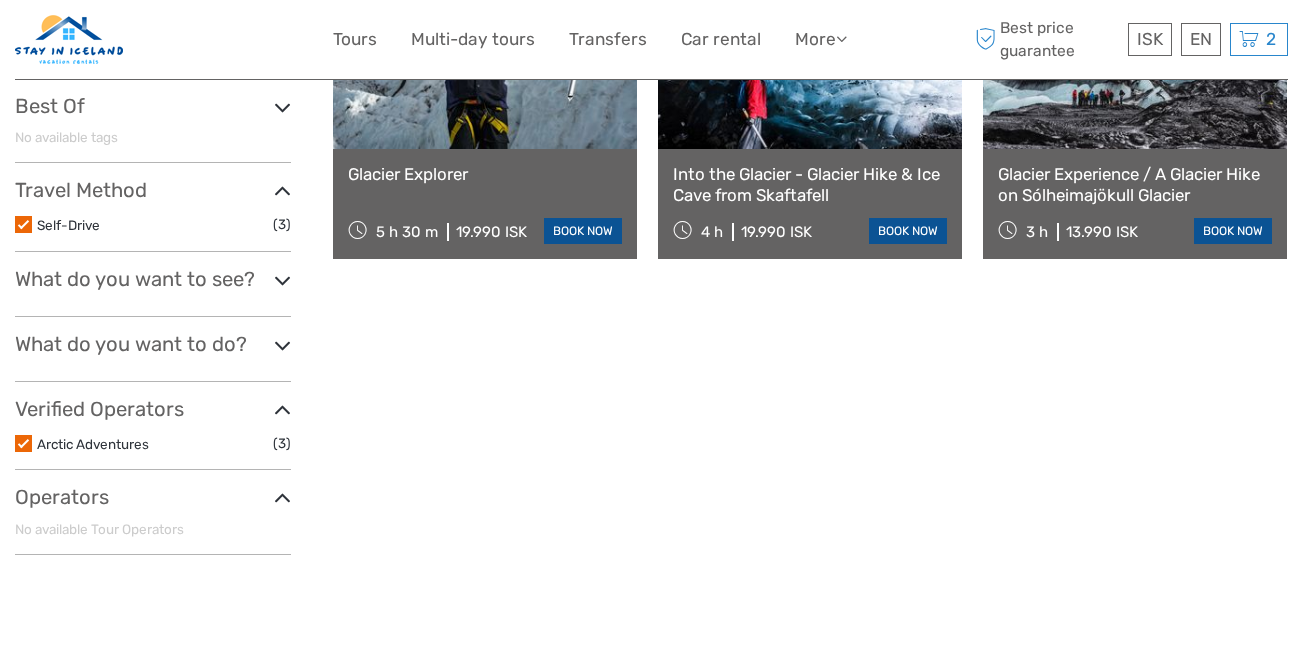 click at bounding box center [23, 443] 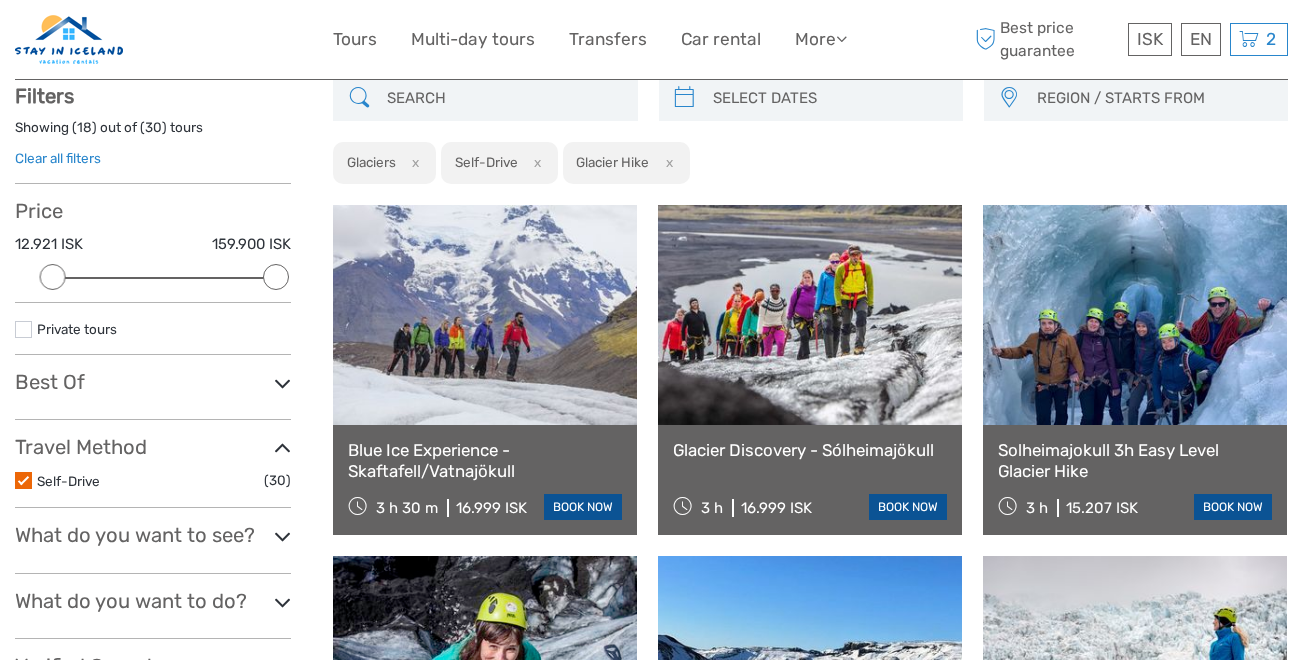 scroll, scrollTop: 114, scrollLeft: 0, axis: vertical 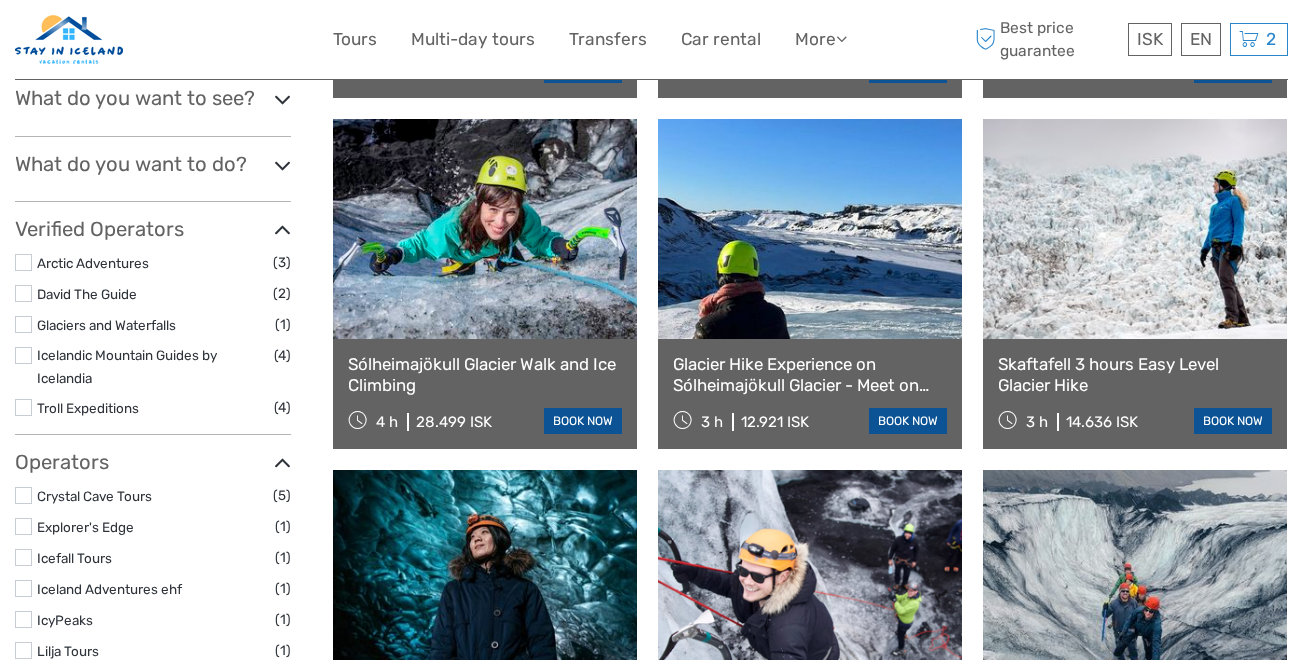 click at bounding box center (23, 293) 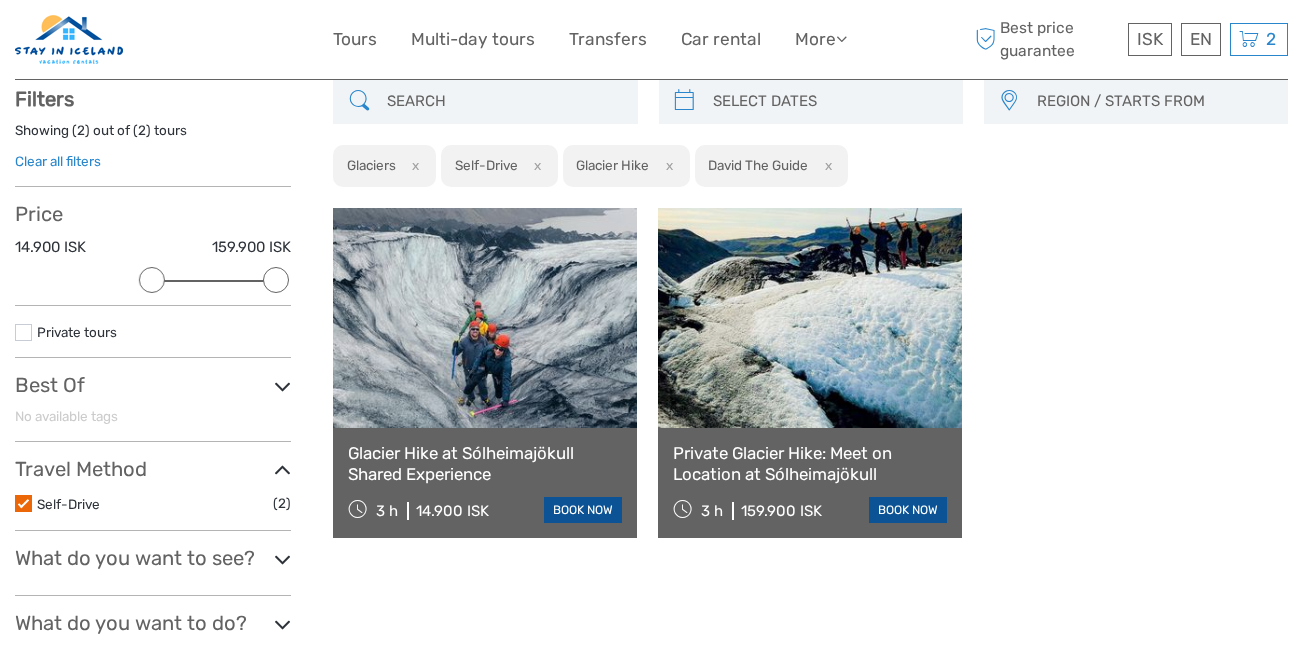 scroll, scrollTop: 114, scrollLeft: 0, axis: vertical 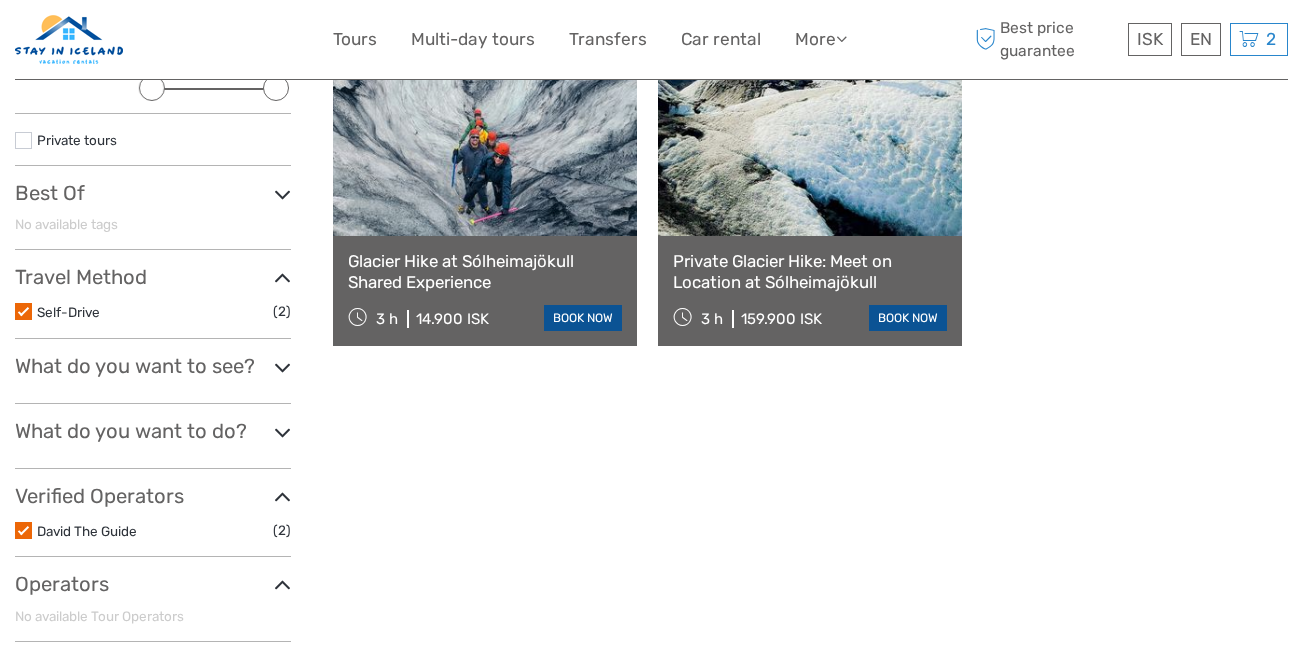 click at bounding box center (23, 530) 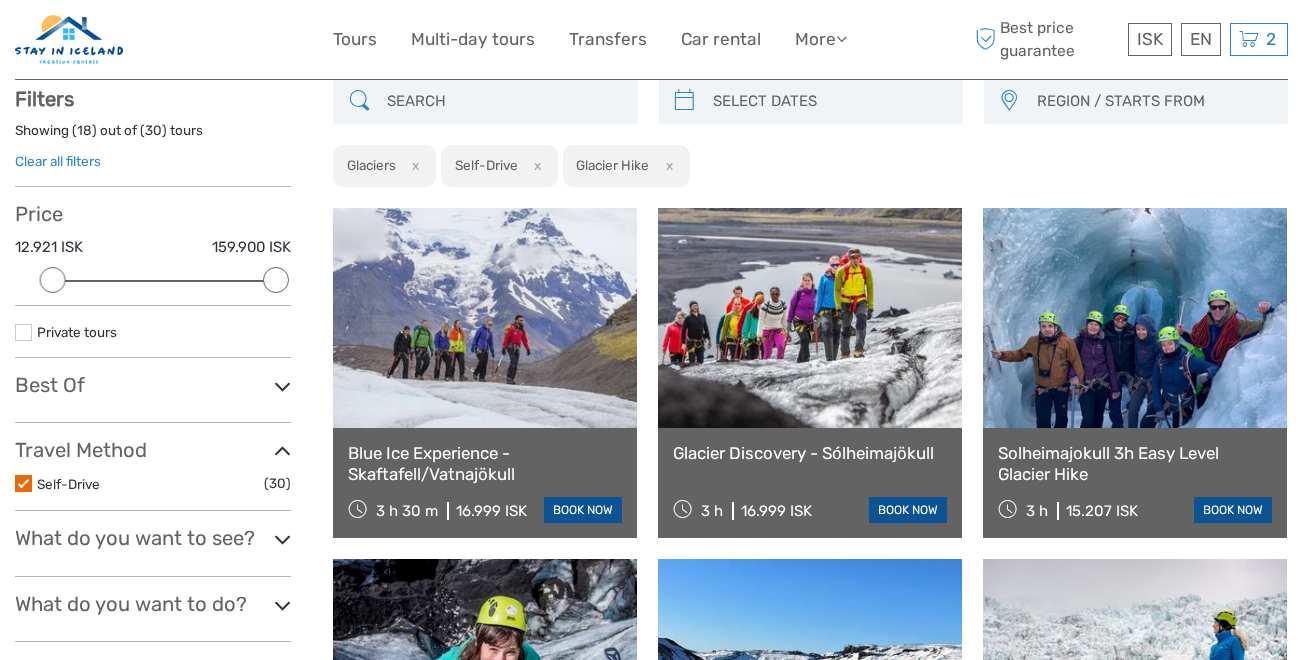 scroll, scrollTop: 114, scrollLeft: 0, axis: vertical 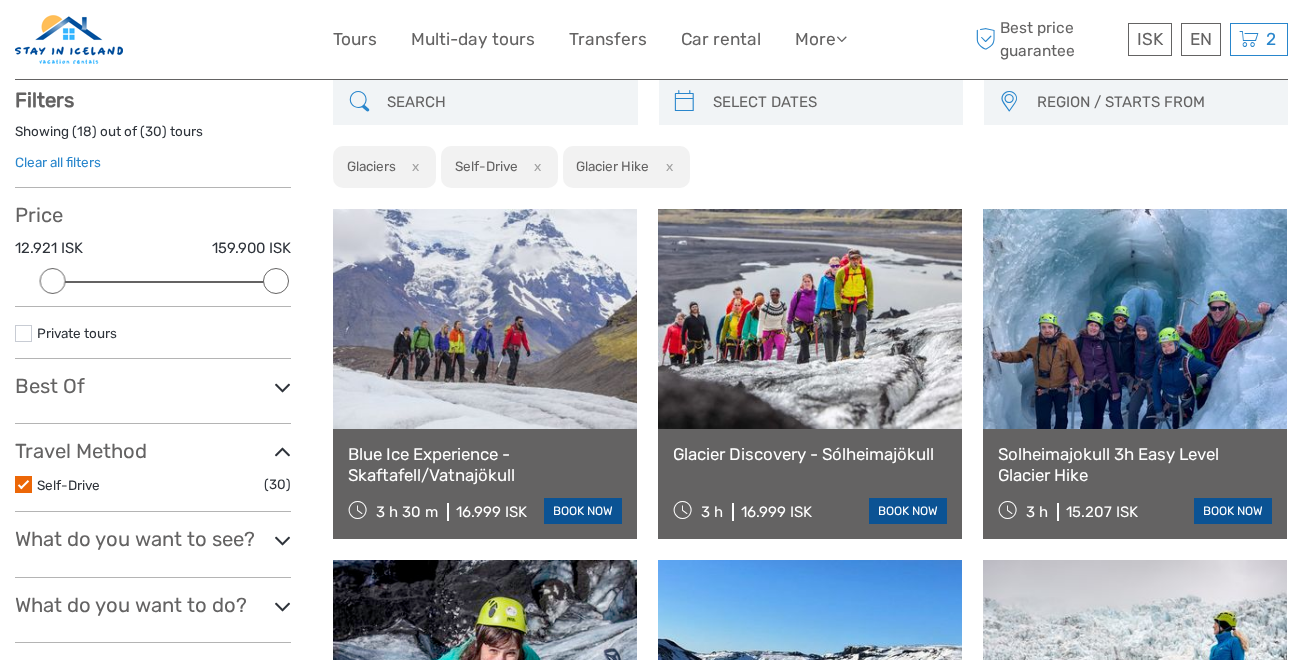 click at bounding box center (282, 452) 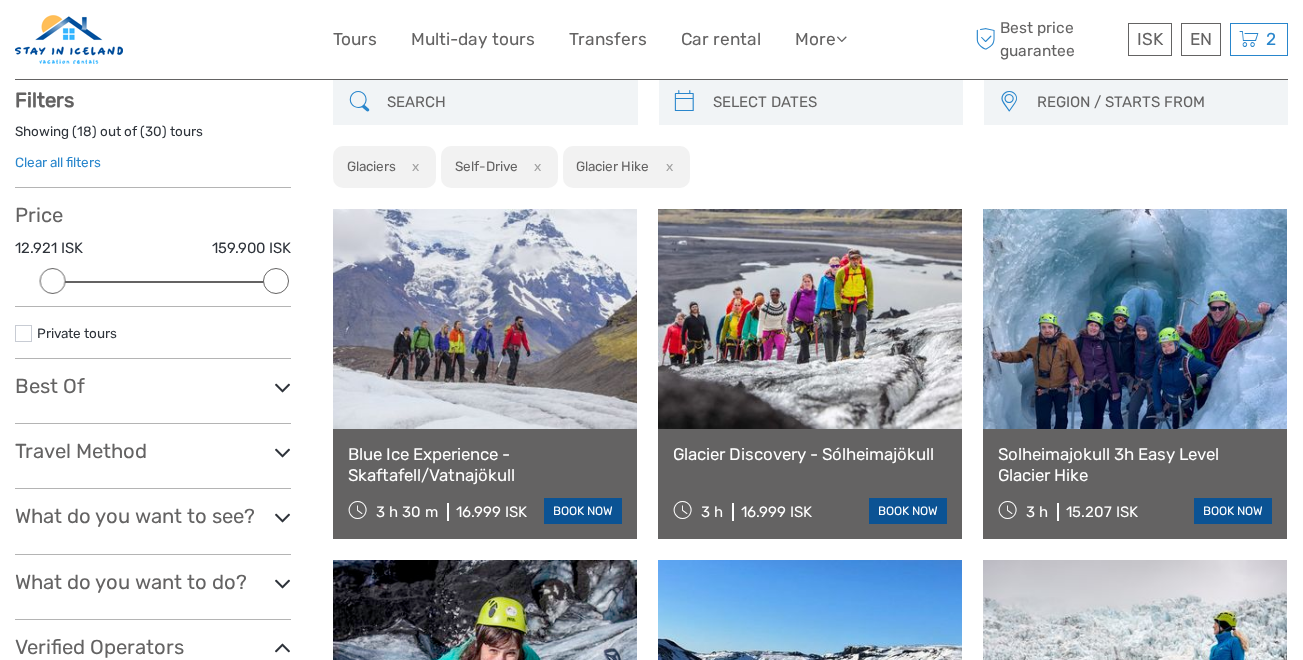 click at bounding box center [282, 452] 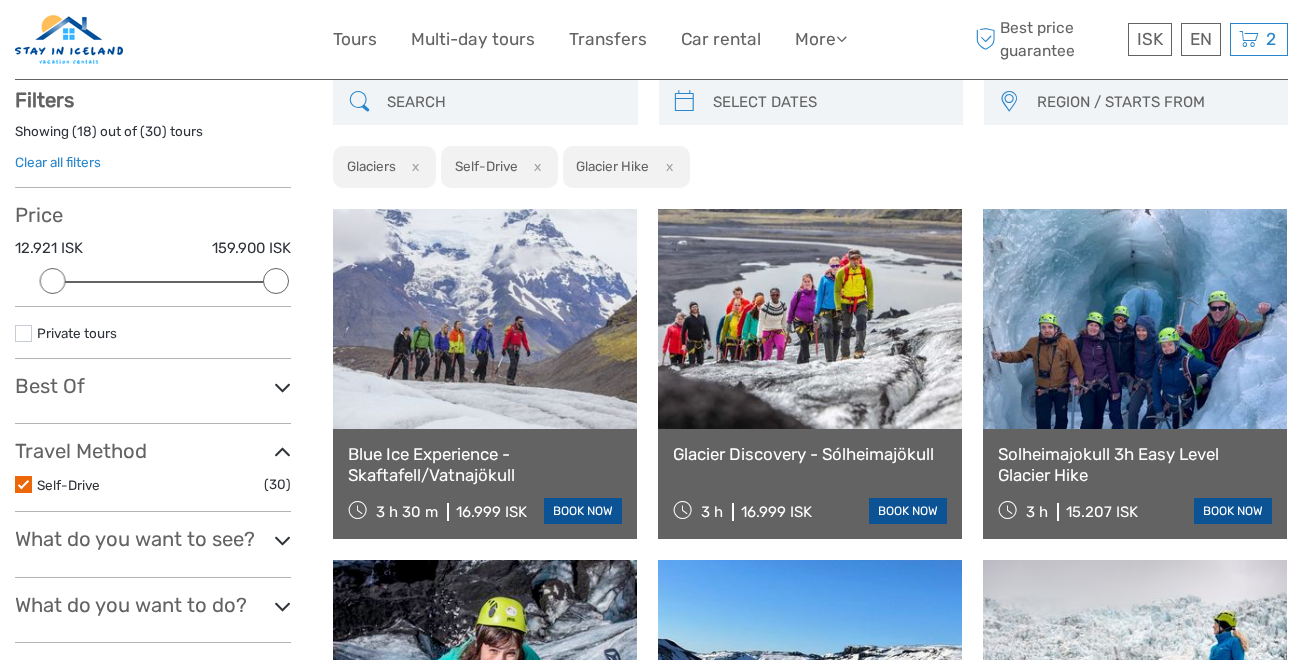 click at bounding box center [23, 484] 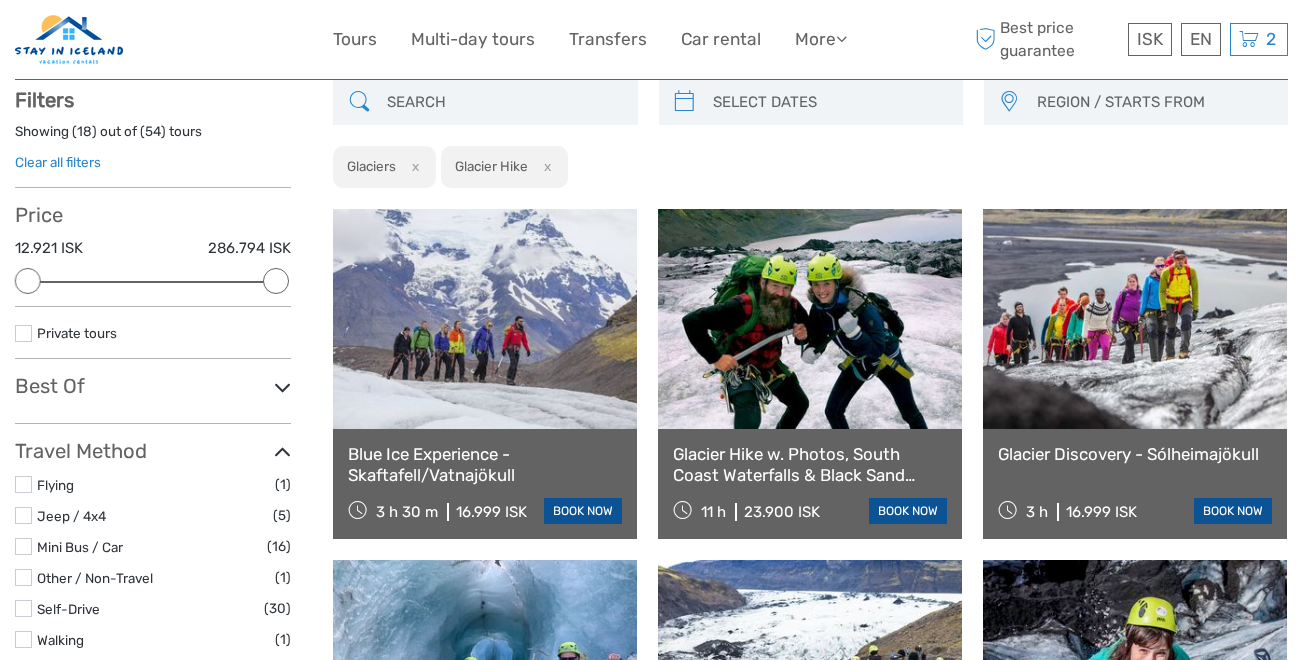 click at bounding box center [282, 452] 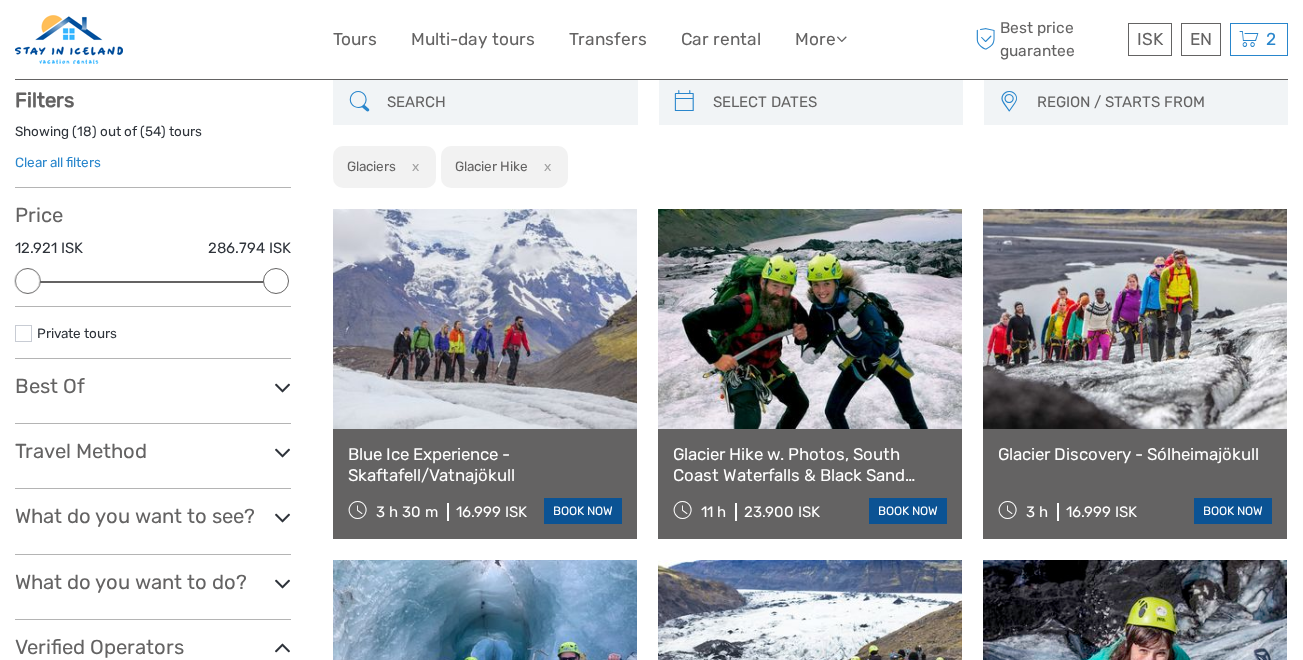 click at bounding box center (282, 452) 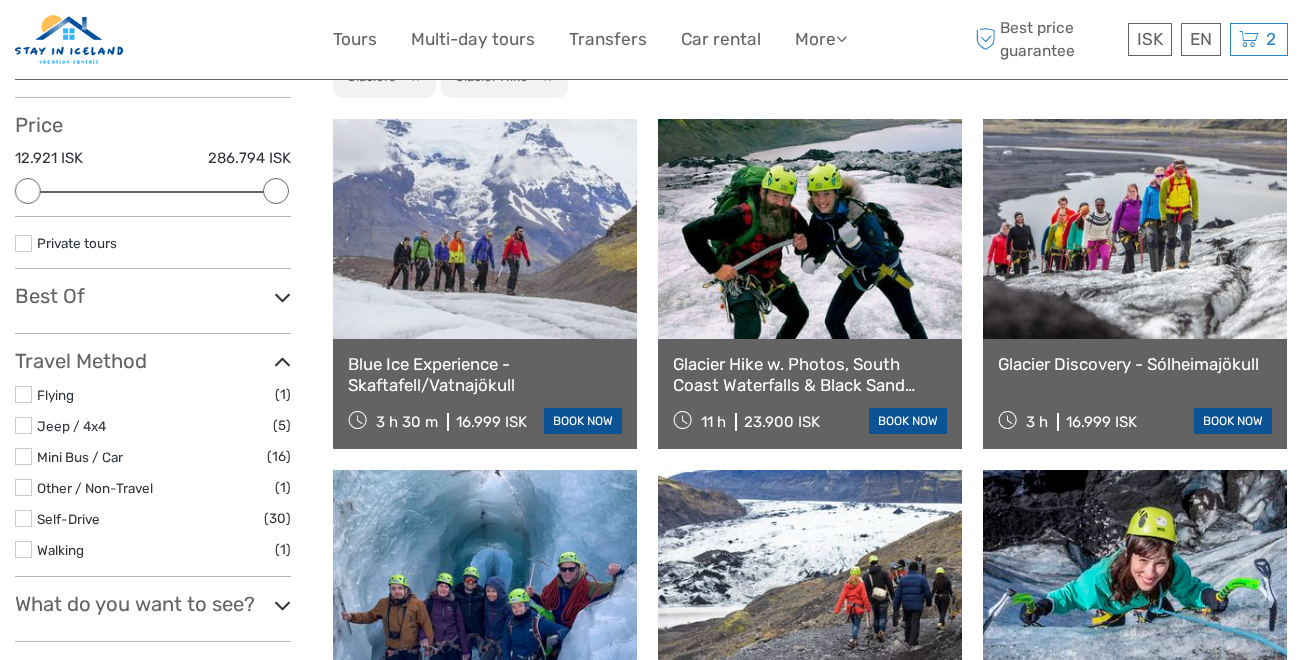 scroll, scrollTop: 249, scrollLeft: 0, axis: vertical 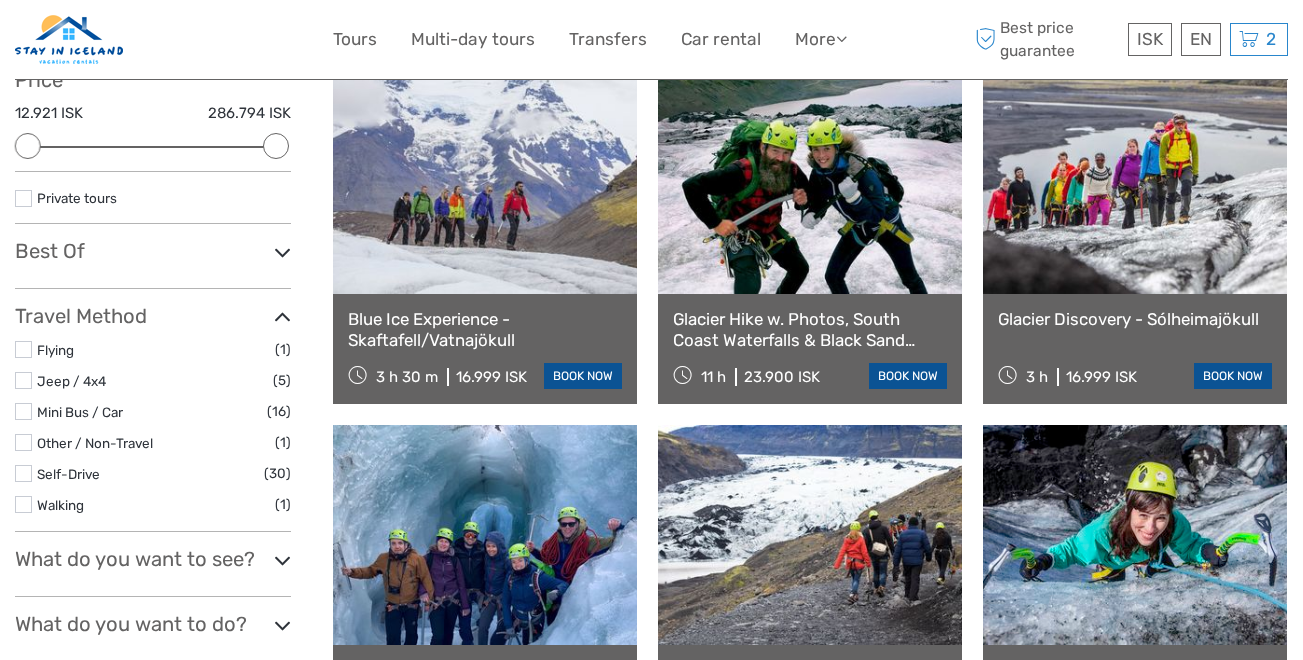 click at bounding box center [23, 473] 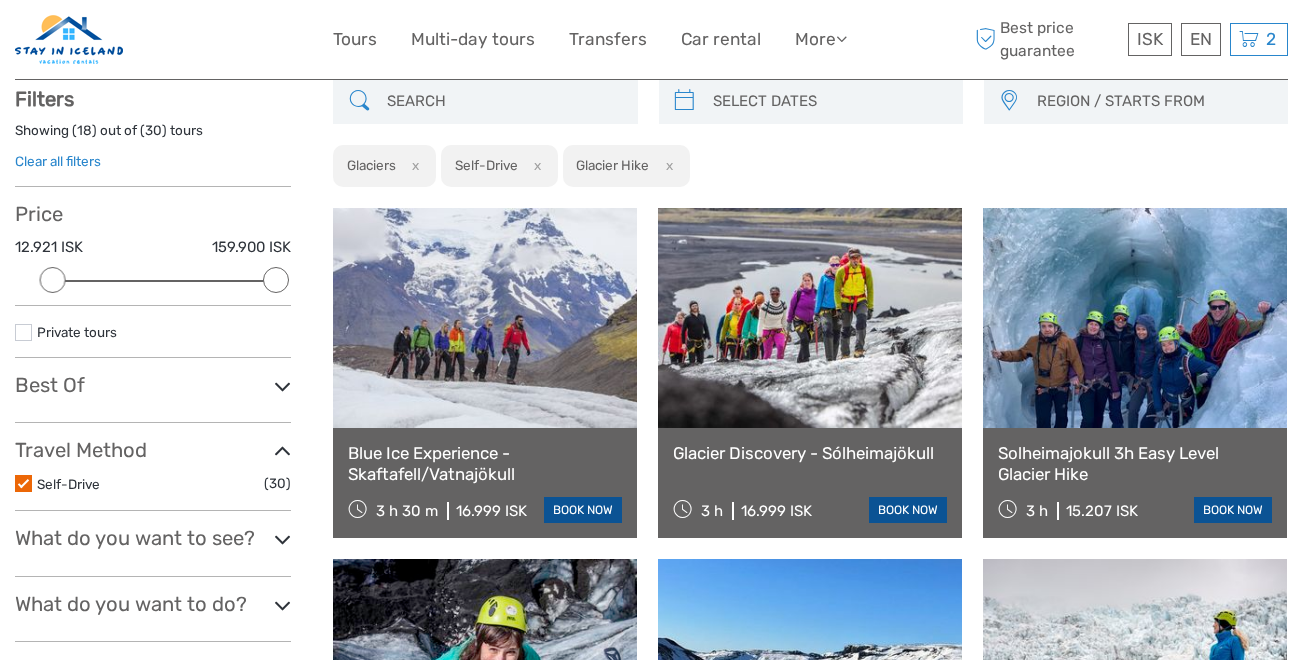 scroll, scrollTop: 114, scrollLeft: 0, axis: vertical 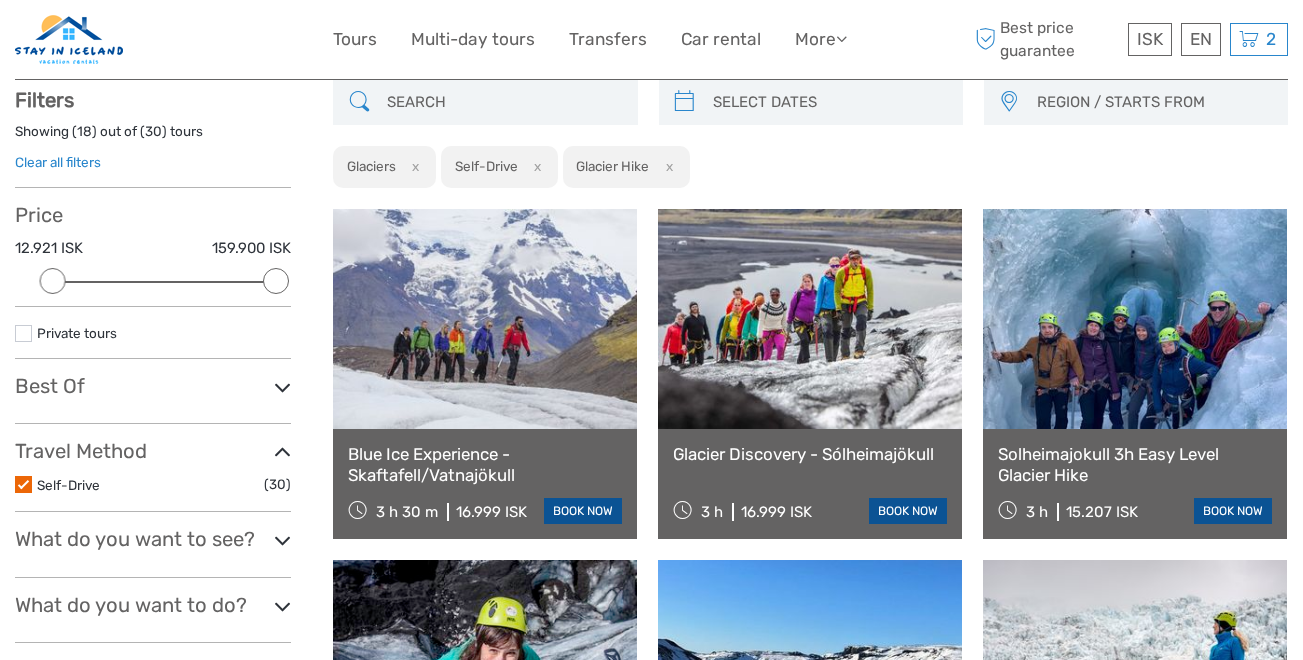 click at bounding box center (282, 540) 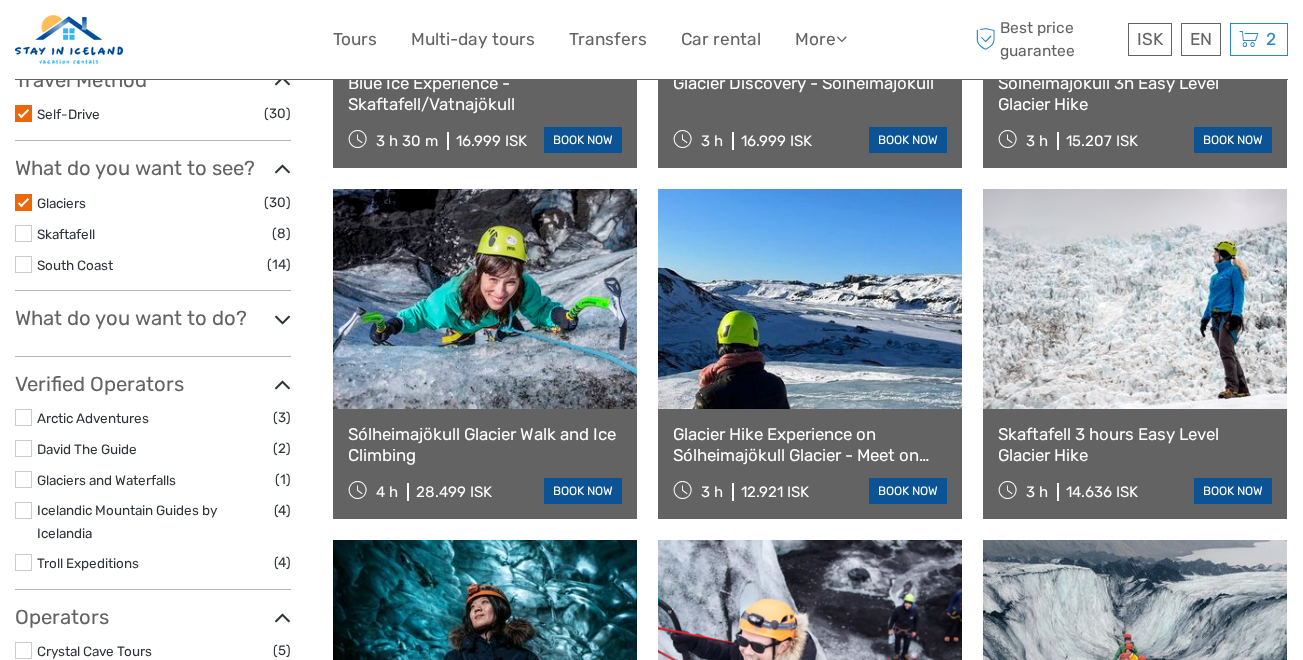 scroll, scrollTop: 536, scrollLeft: 0, axis: vertical 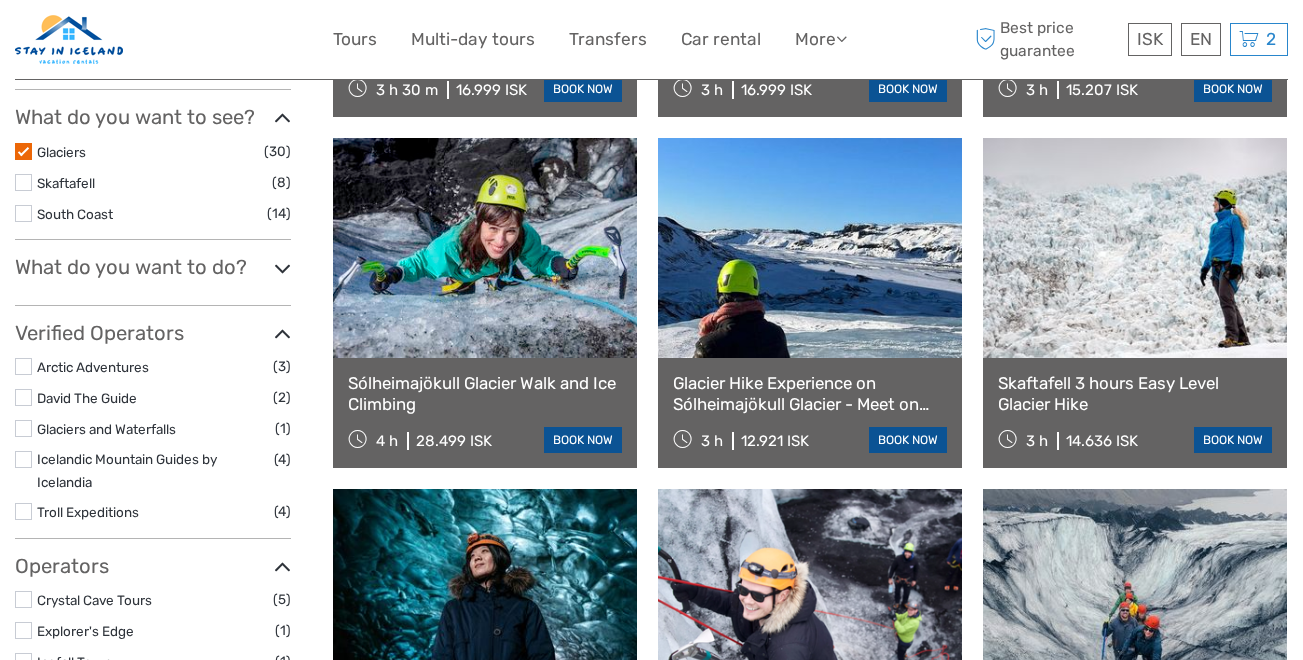click at bounding box center (23, 428) 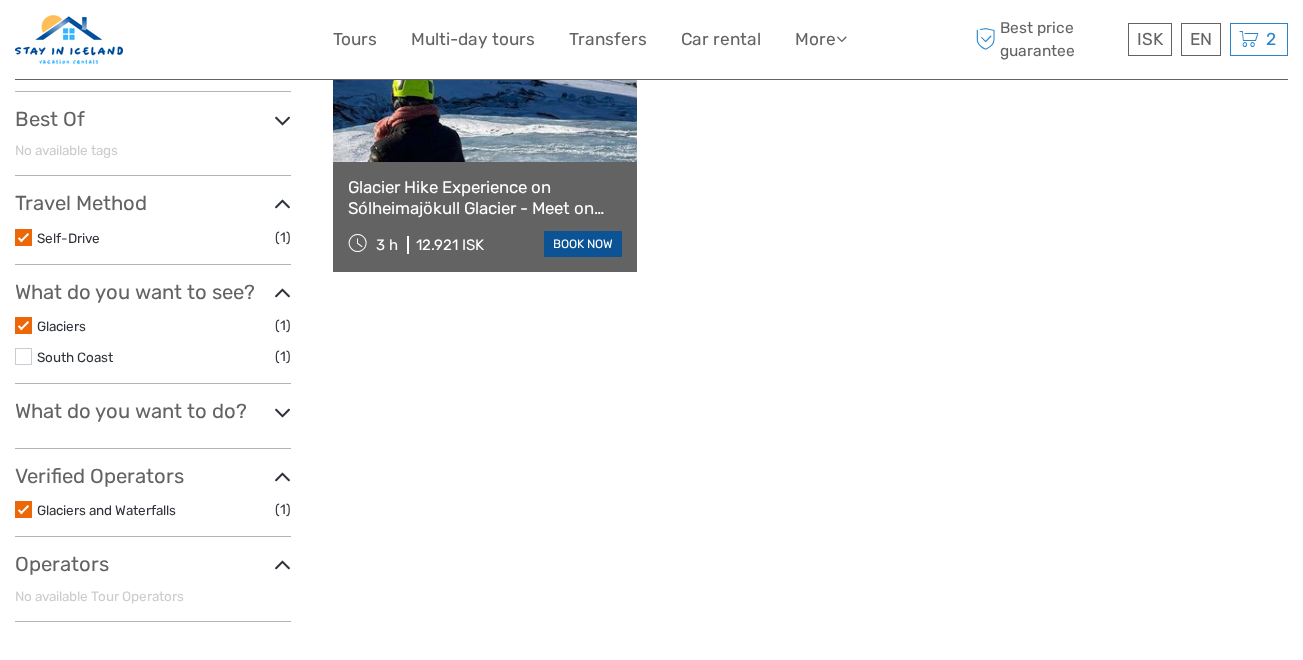 scroll, scrollTop: 449, scrollLeft: 0, axis: vertical 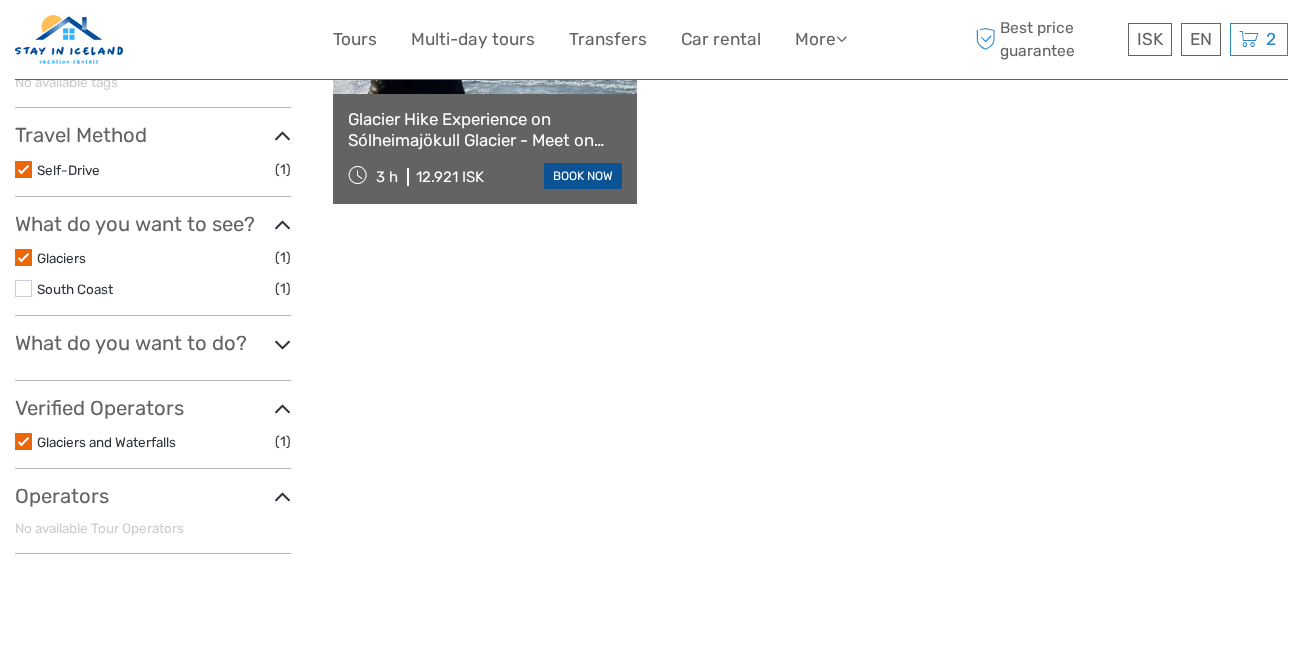 click at bounding box center (282, 409) 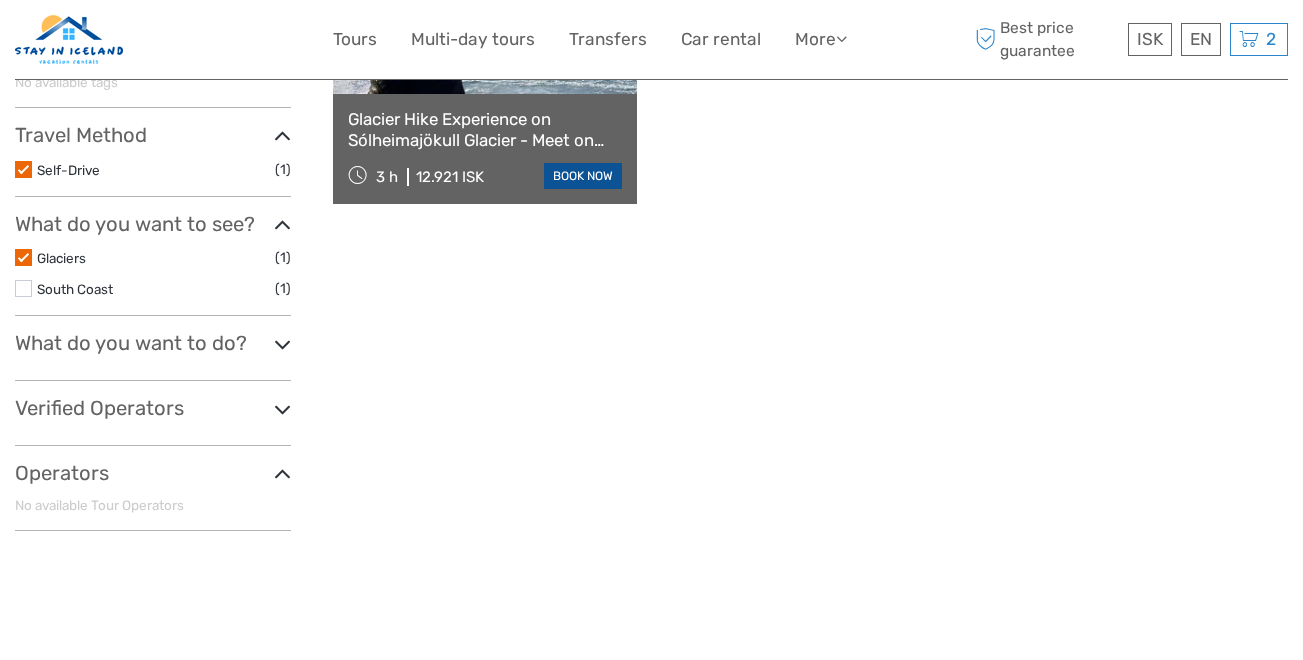 click at bounding box center (282, 409) 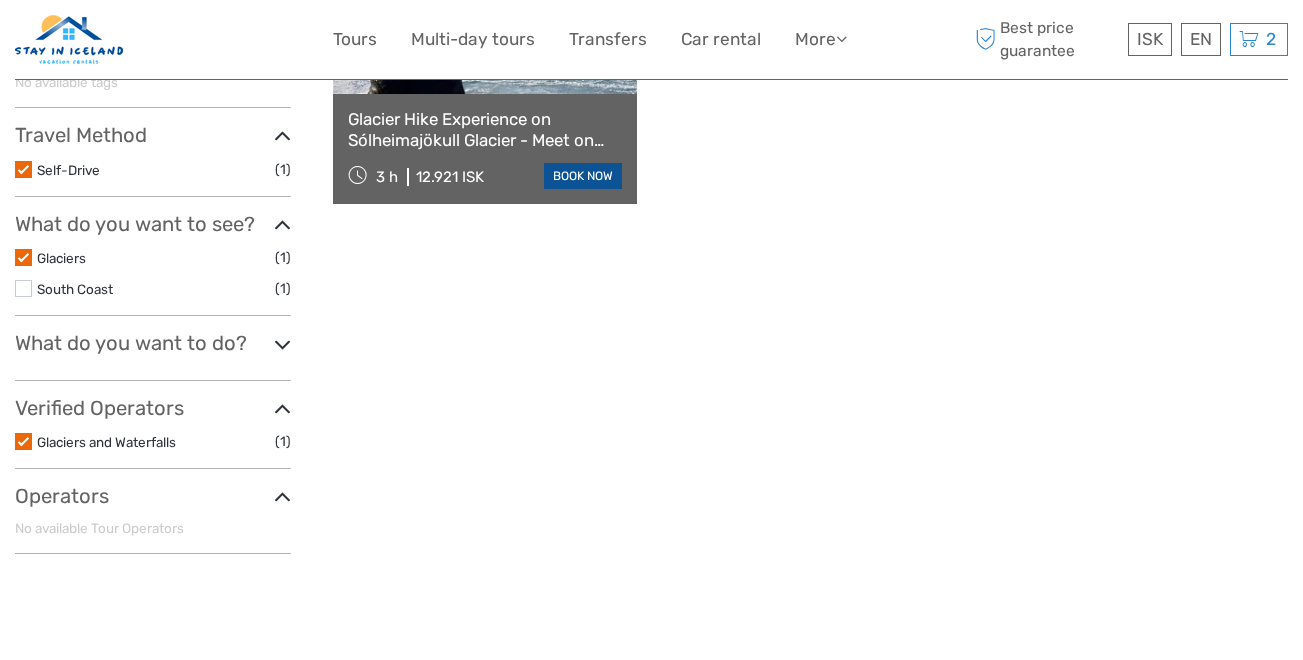 click at bounding box center [23, 441] 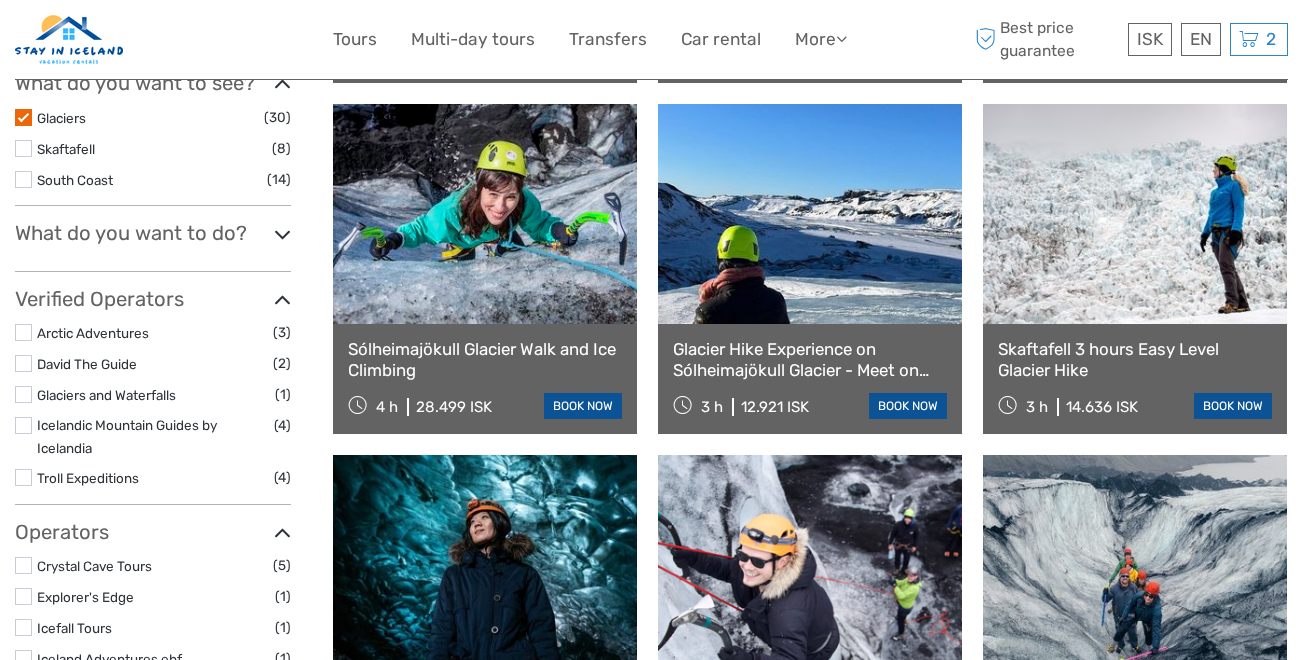 scroll, scrollTop: 600, scrollLeft: 0, axis: vertical 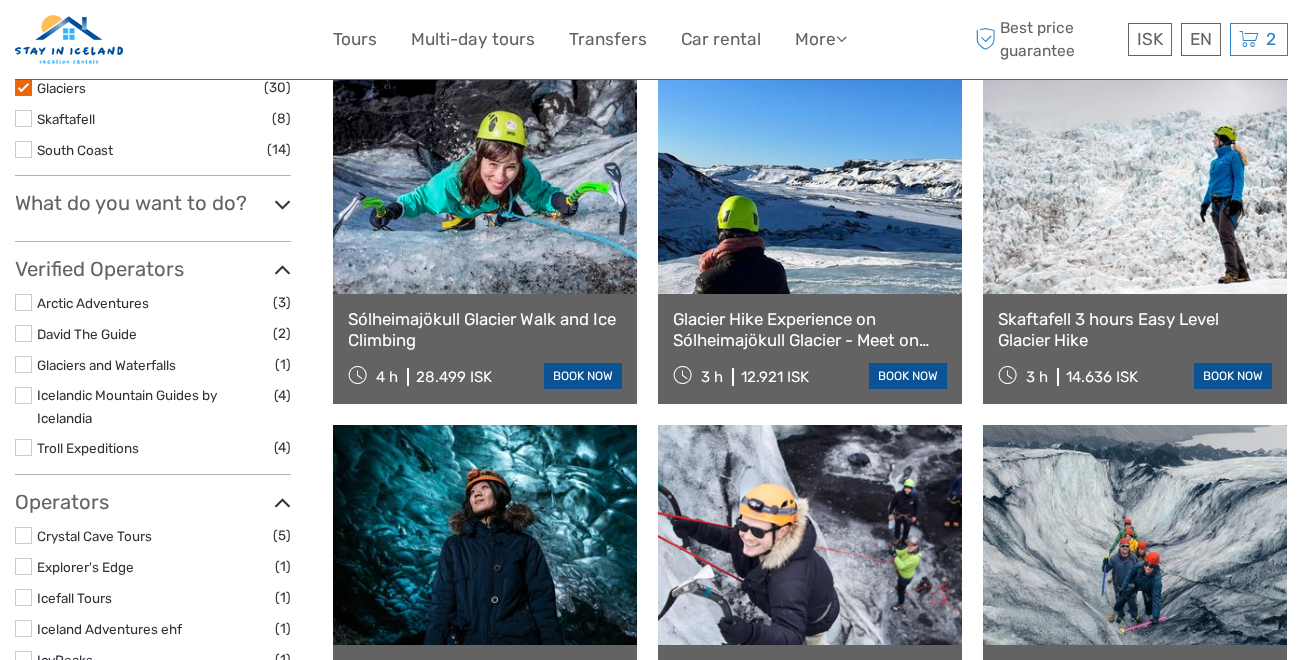 click at bounding box center [23, 395] 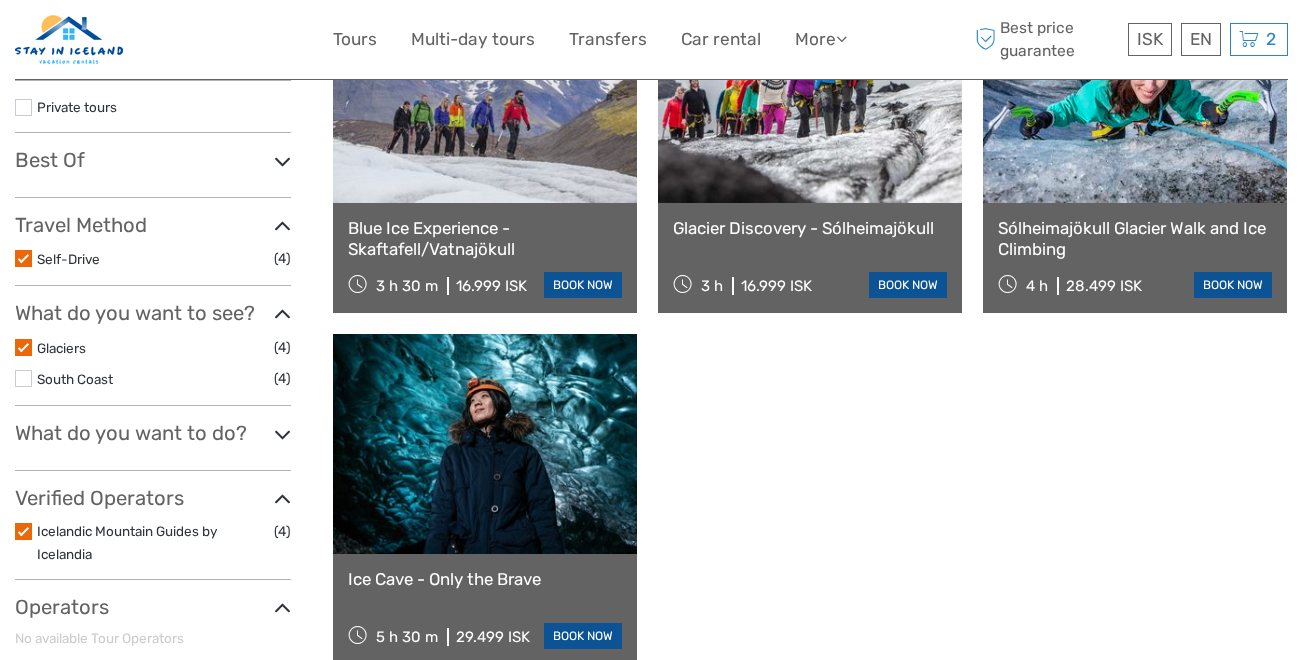 scroll, scrollTop: 345, scrollLeft: 0, axis: vertical 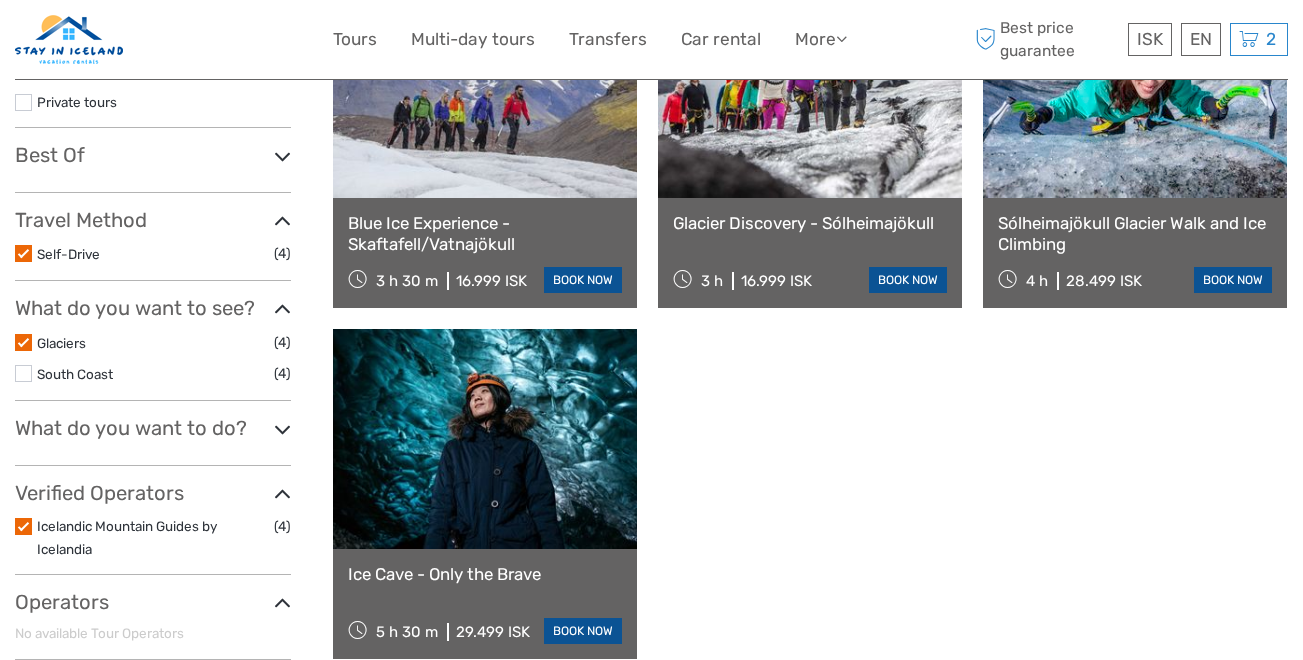 click at bounding box center (23, 526) 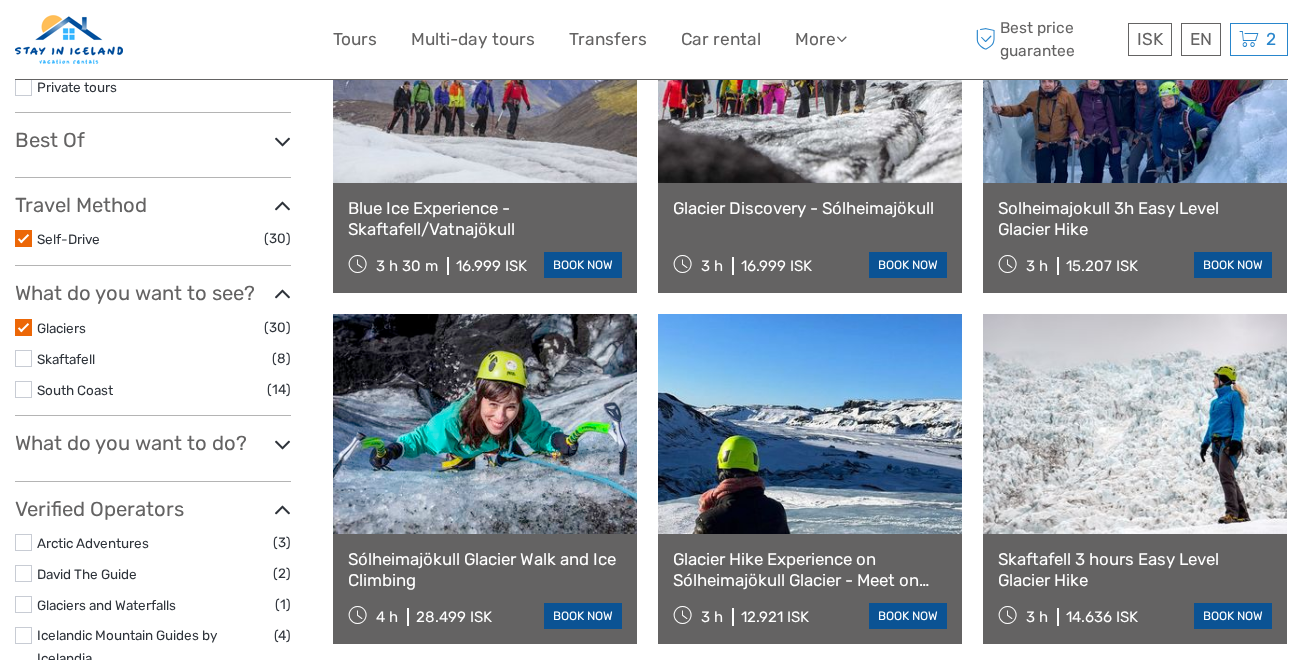 scroll, scrollTop: 420, scrollLeft: 0, axis: vertical 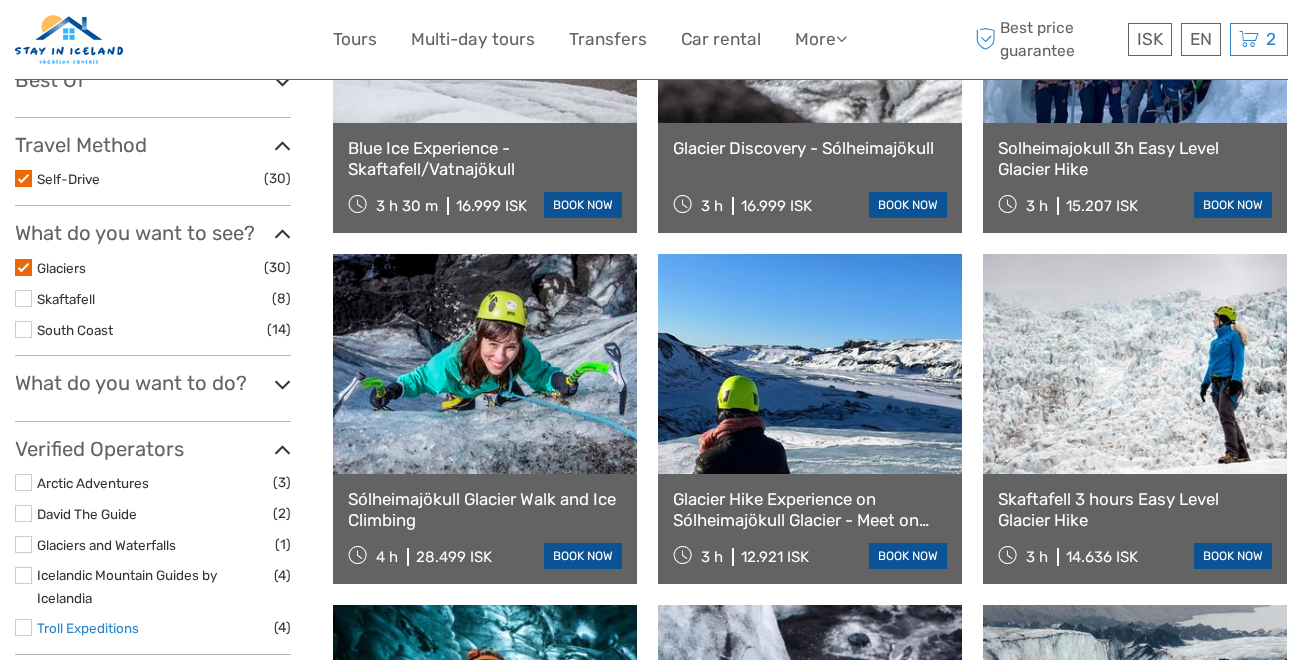 click on "Troll Expeditions" at bounding box center (88, 628) 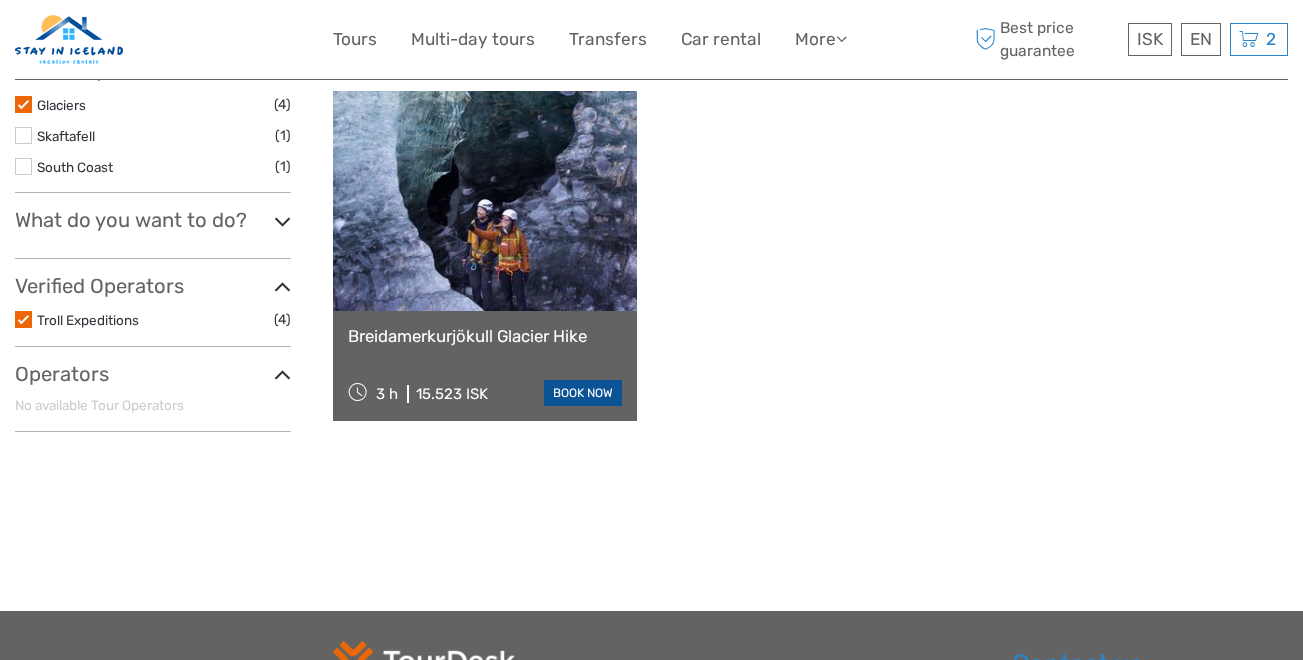 scroll, scrollTop: 305, scrollLeft: 0, axis: vertical 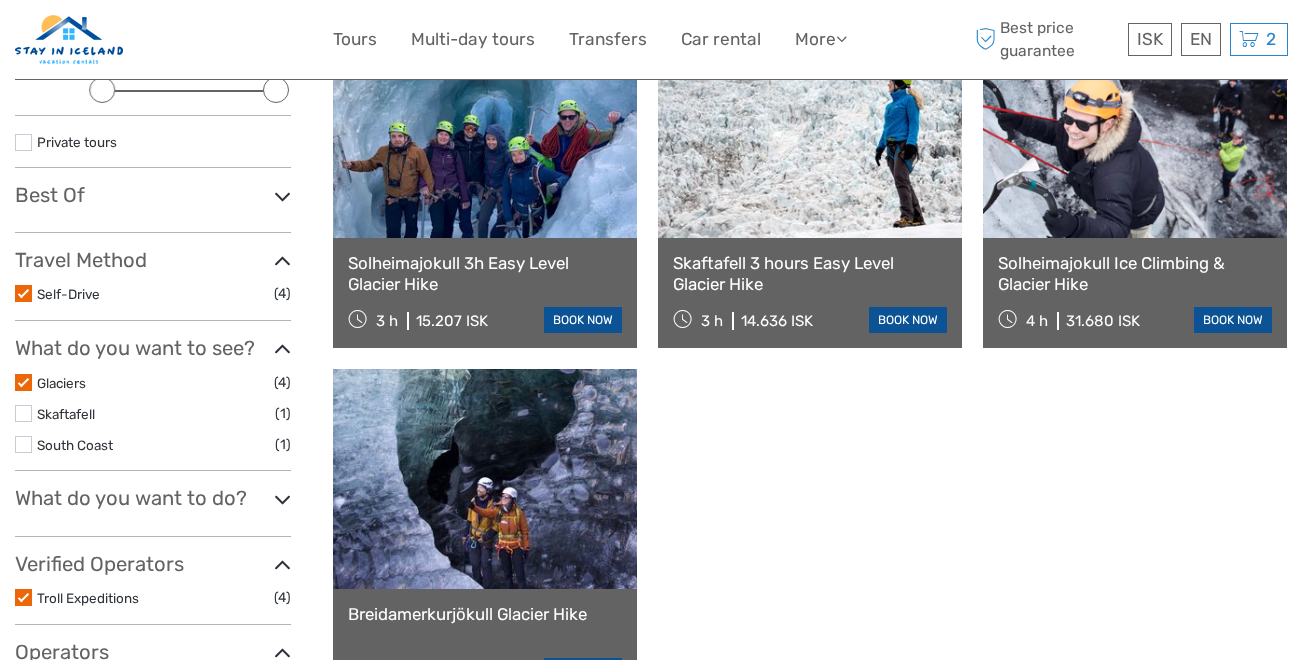click at bounding box center (282, 565) 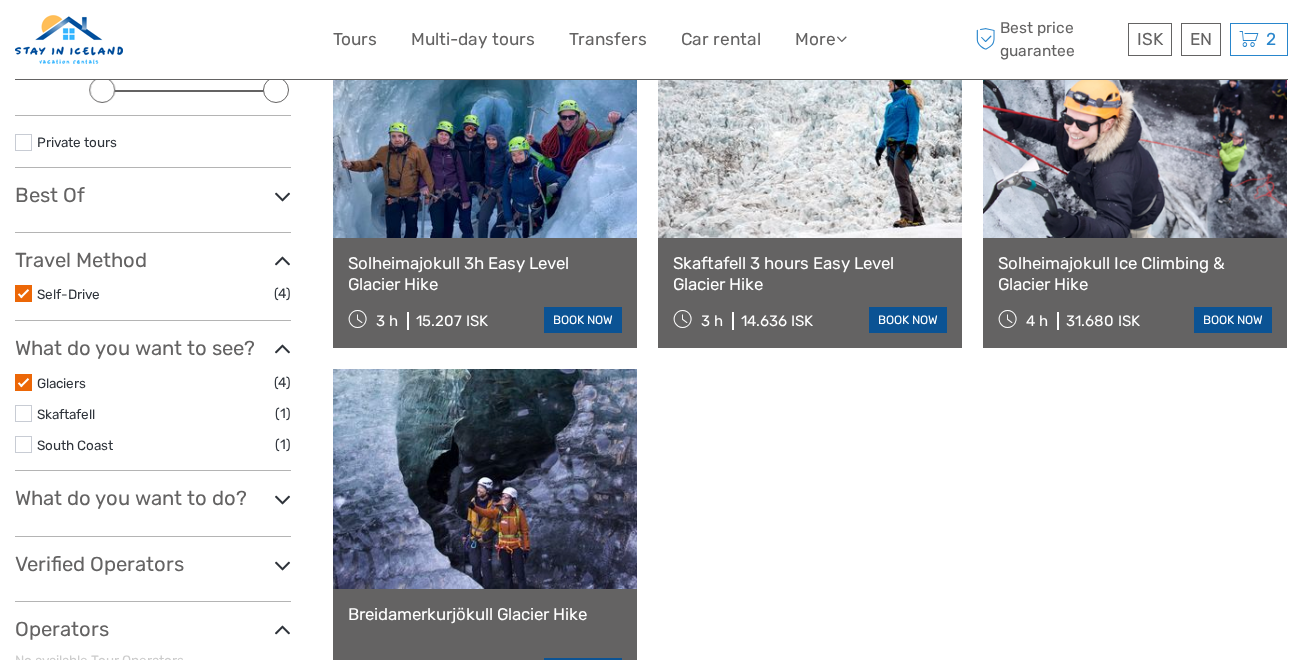 scroll, scrollTop: 486, scrollLeft: 0, axis: vertical 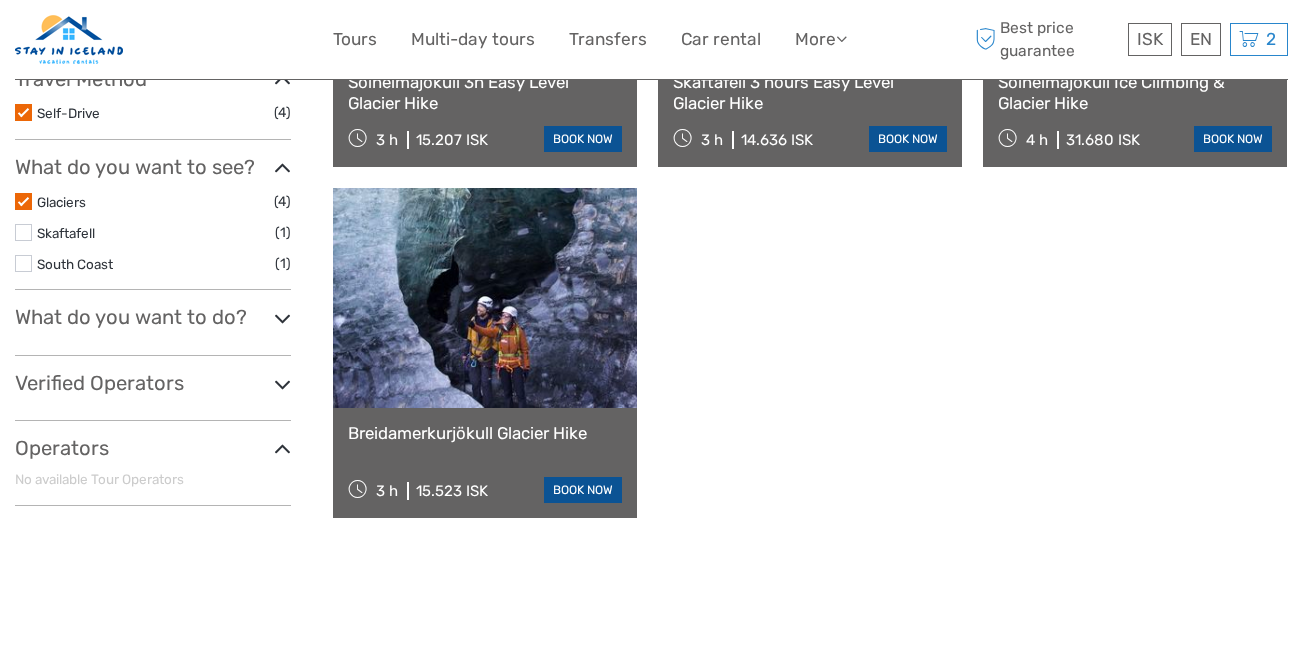 click at bounding box center [282, 318] 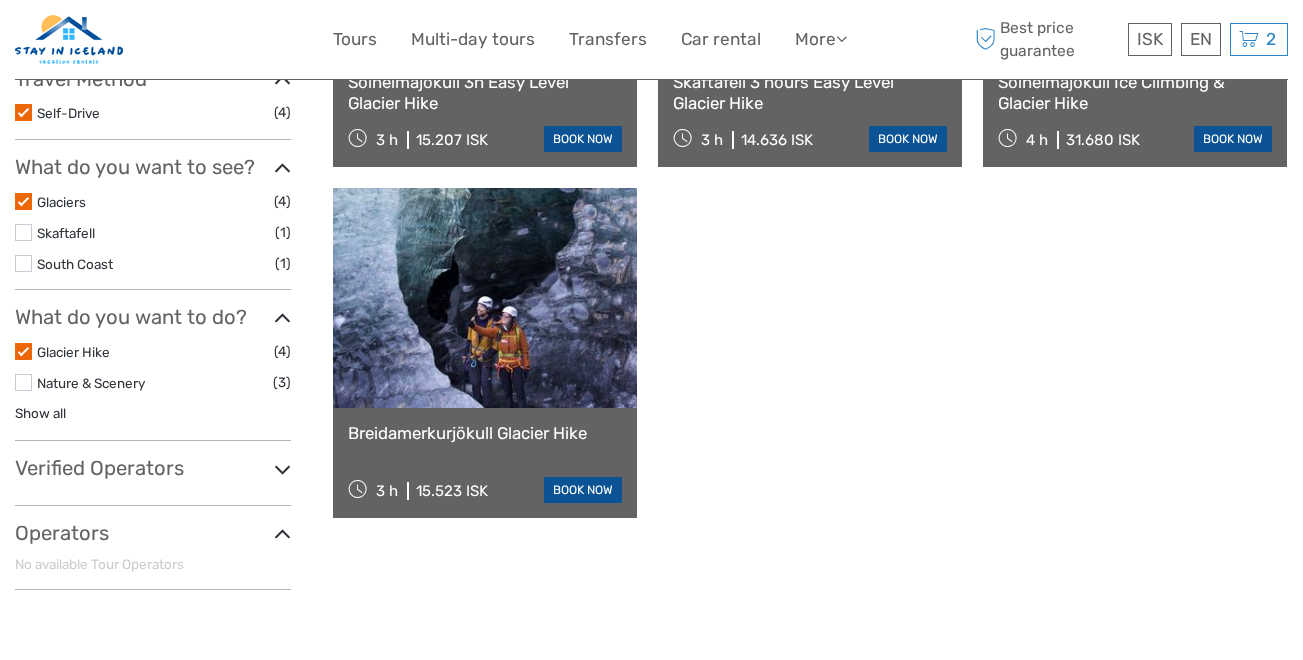 click at bounding box center (282, 469) 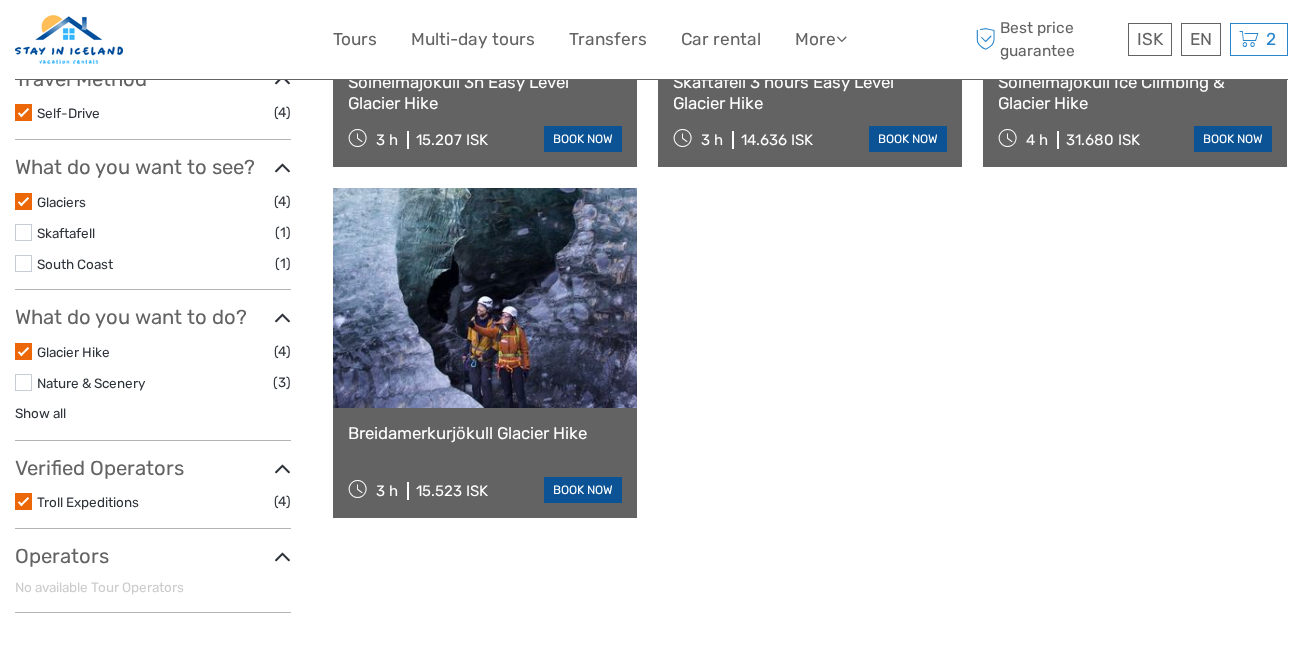 click at bounding box center (23, 501) 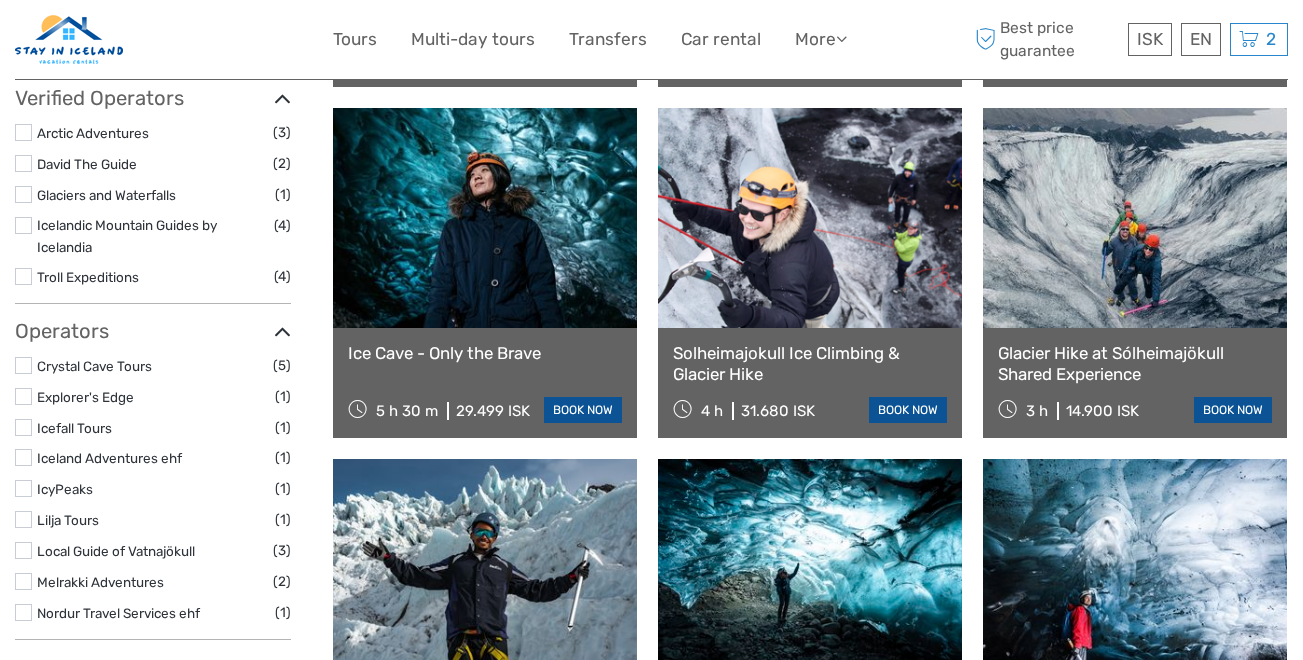 scroll, scrollTop: 907, scrollLeft: 0, axis: vertical 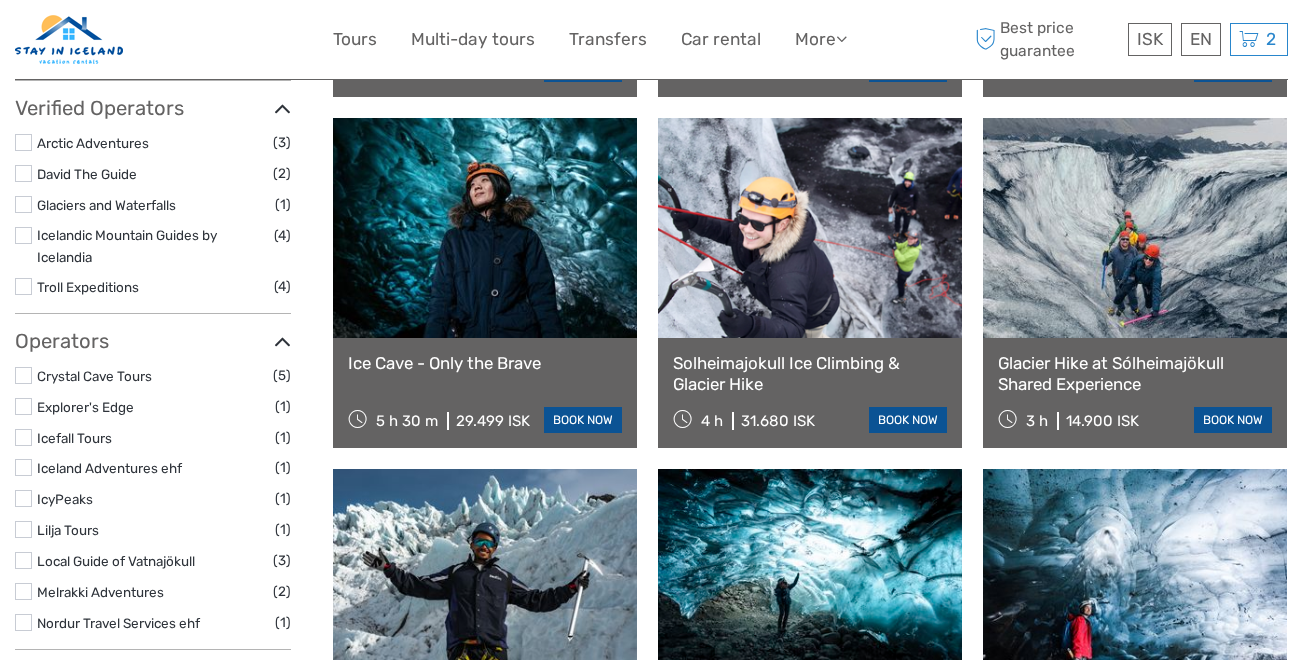 click at bounding box center (23, 235) 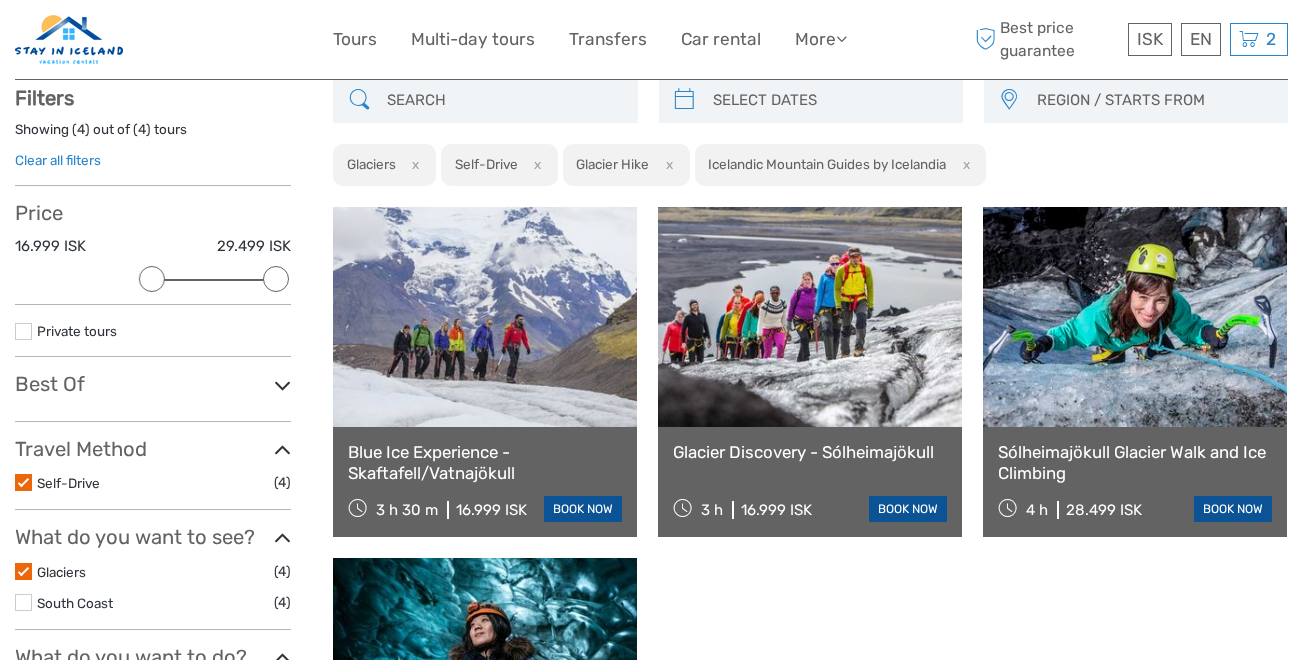 scroll, scrollTop: 114, scrollLeft: 0, axis: vertical 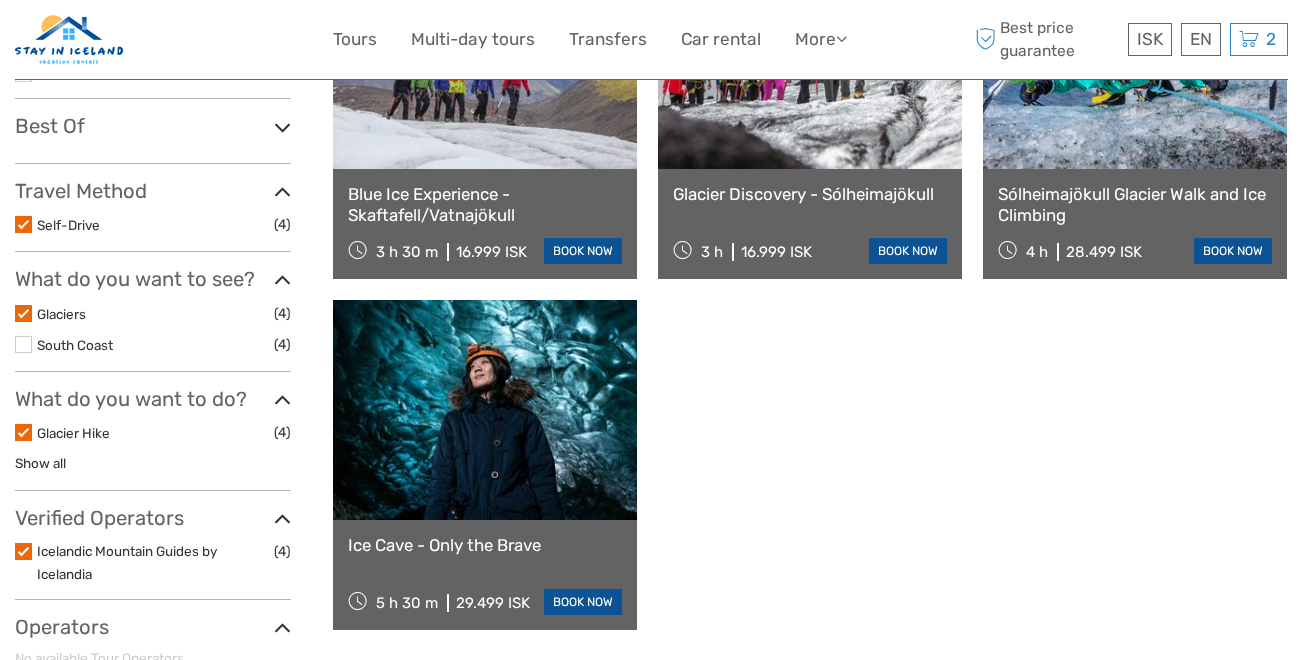 click at bounding box center (282, 519) 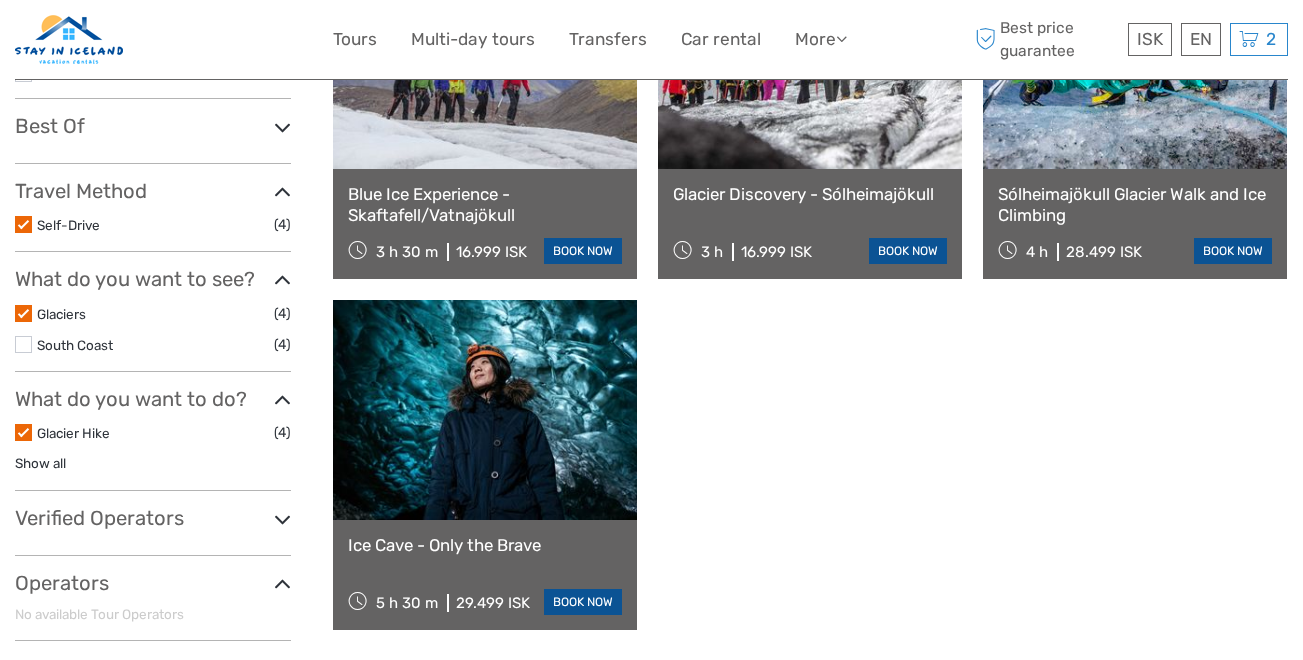 click at bounding box center [282, 519] 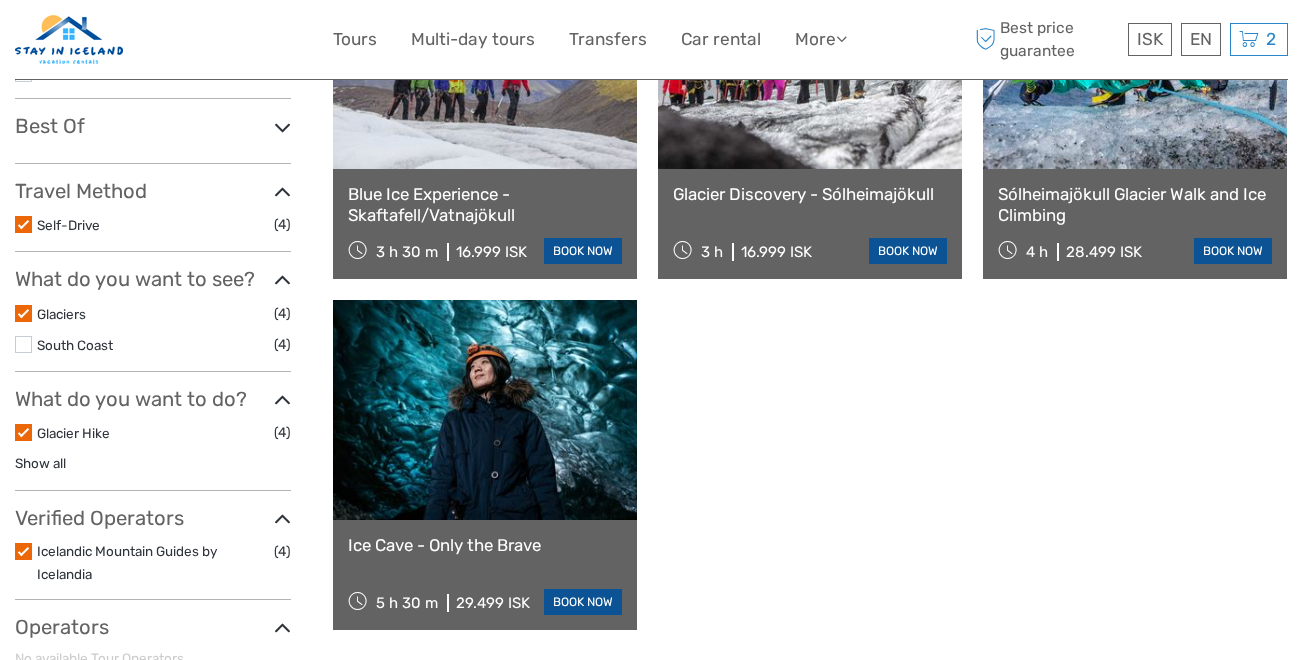 click at bounding box center [23, 551] 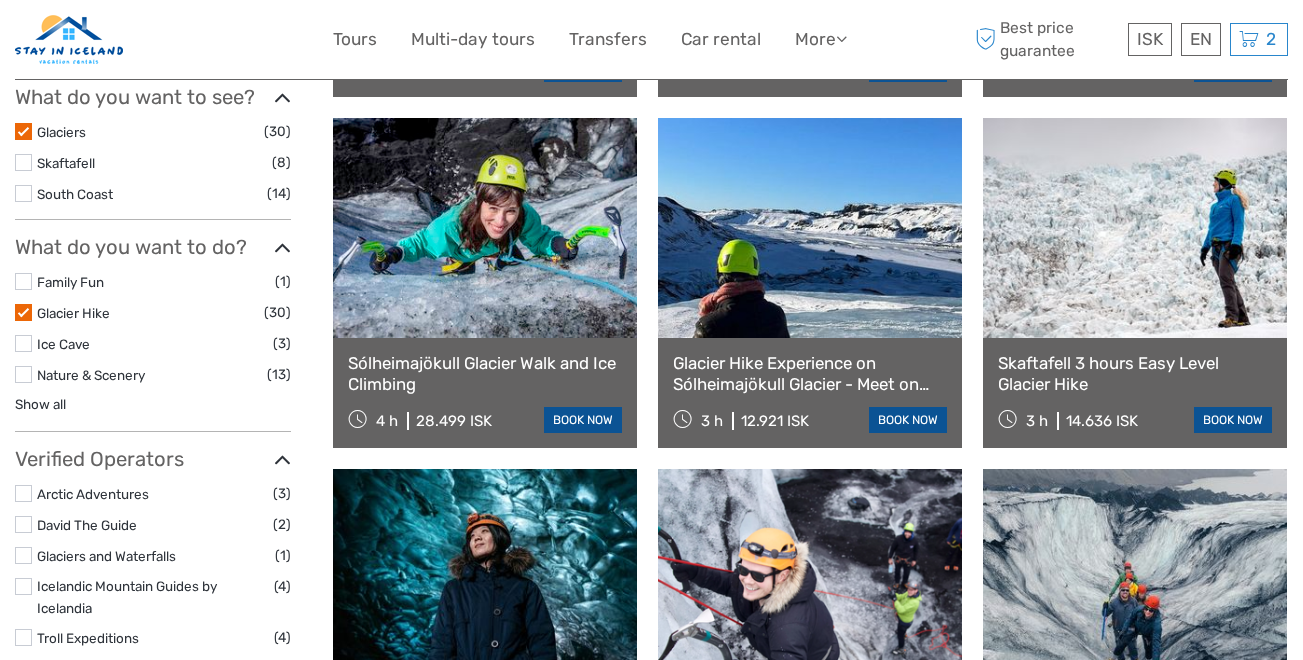 scroll, scrollTop: 601, scrollLeft: 0, axis: vertical 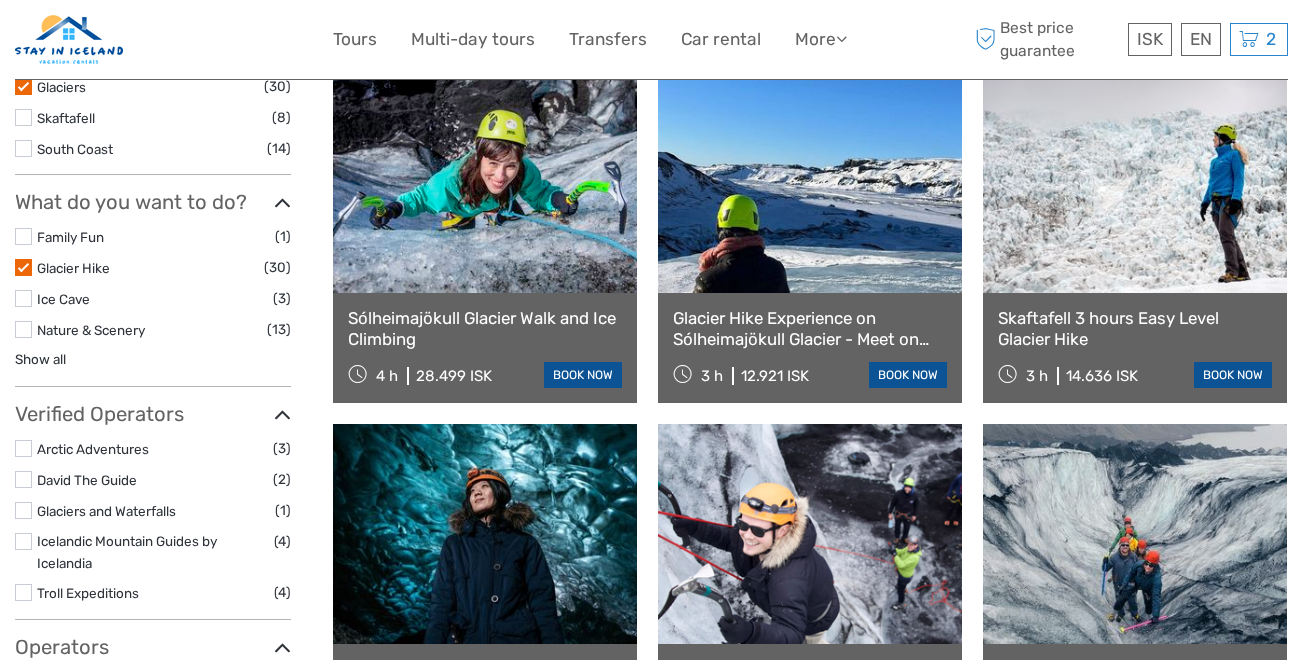 click at bounding box center (282, 415) 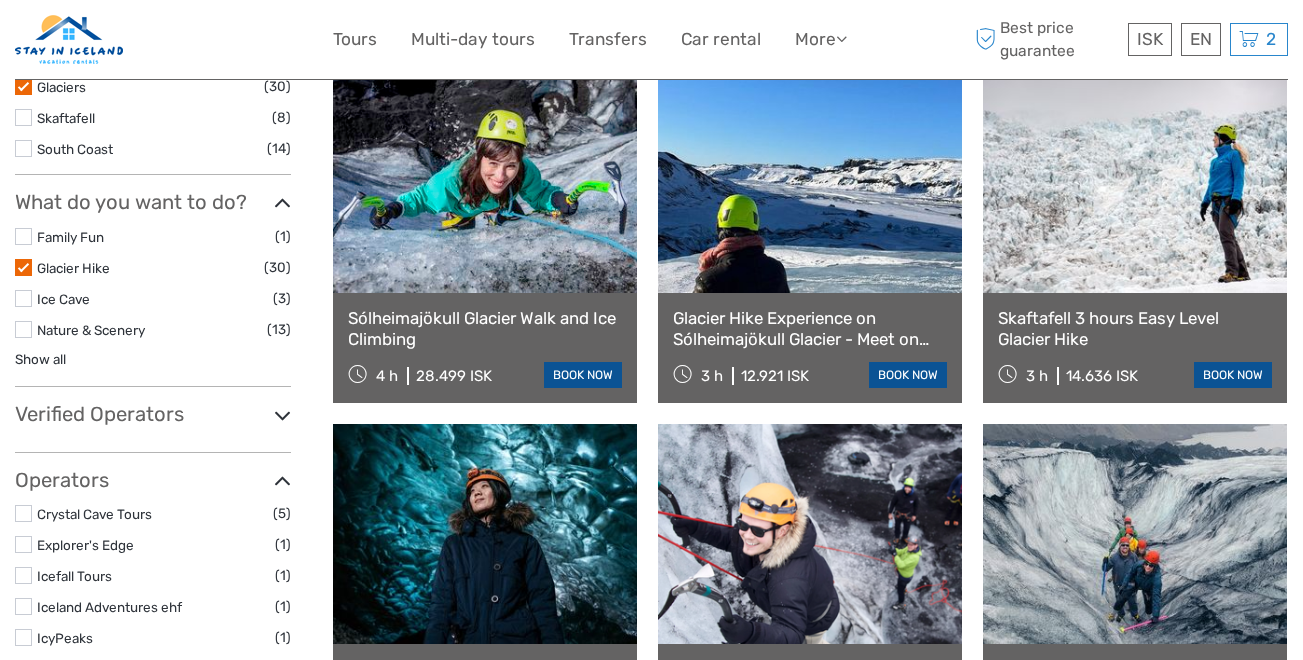 click at bounding box center (282, 415) 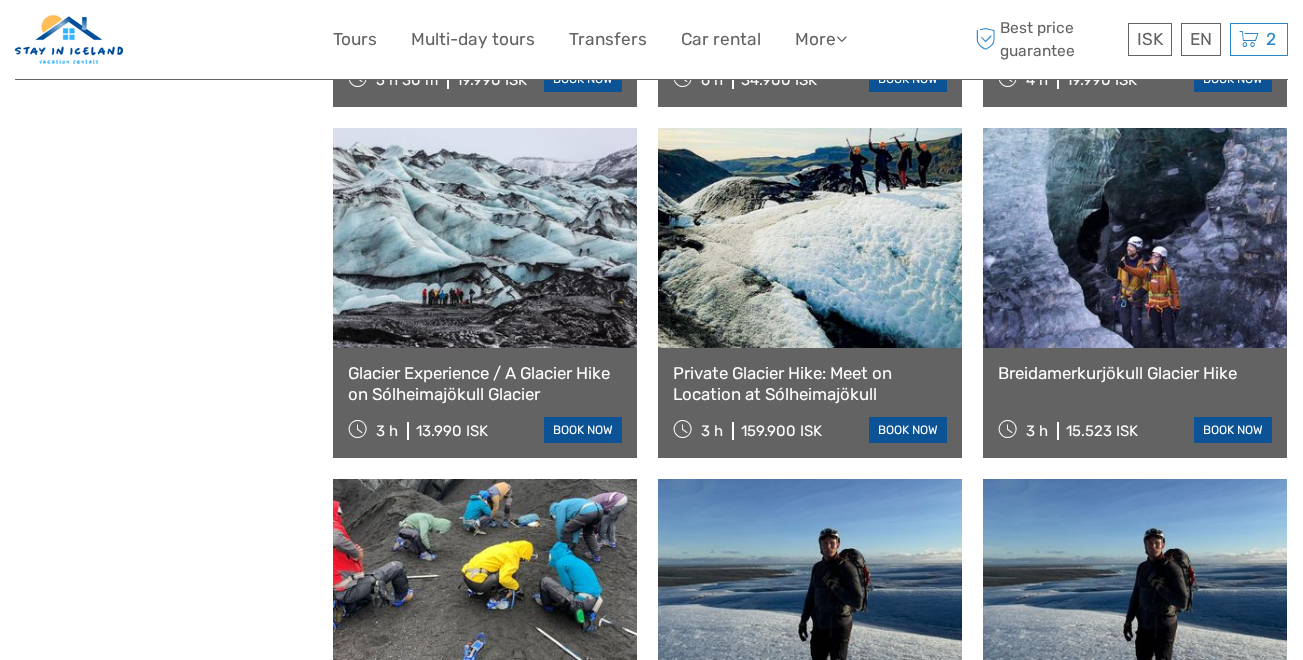 scroll, scrollTop: 2020, scrollLeft: 0, axis: vertical 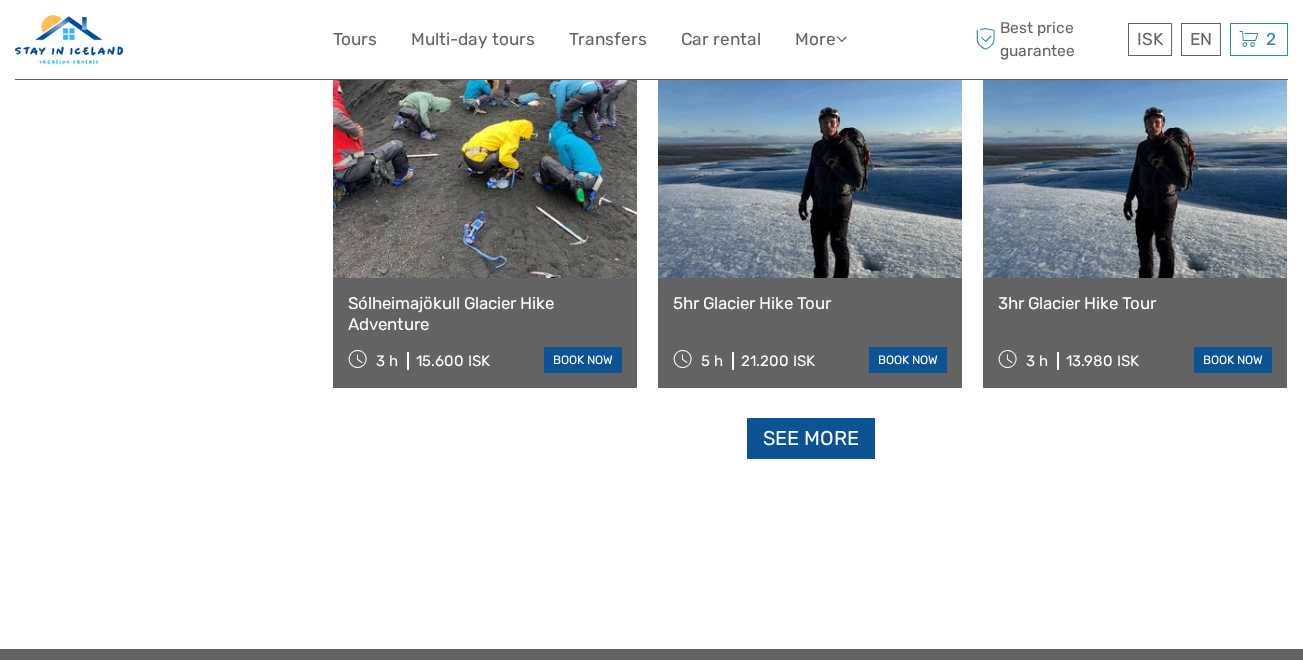 click at bounding box center [810, 168] 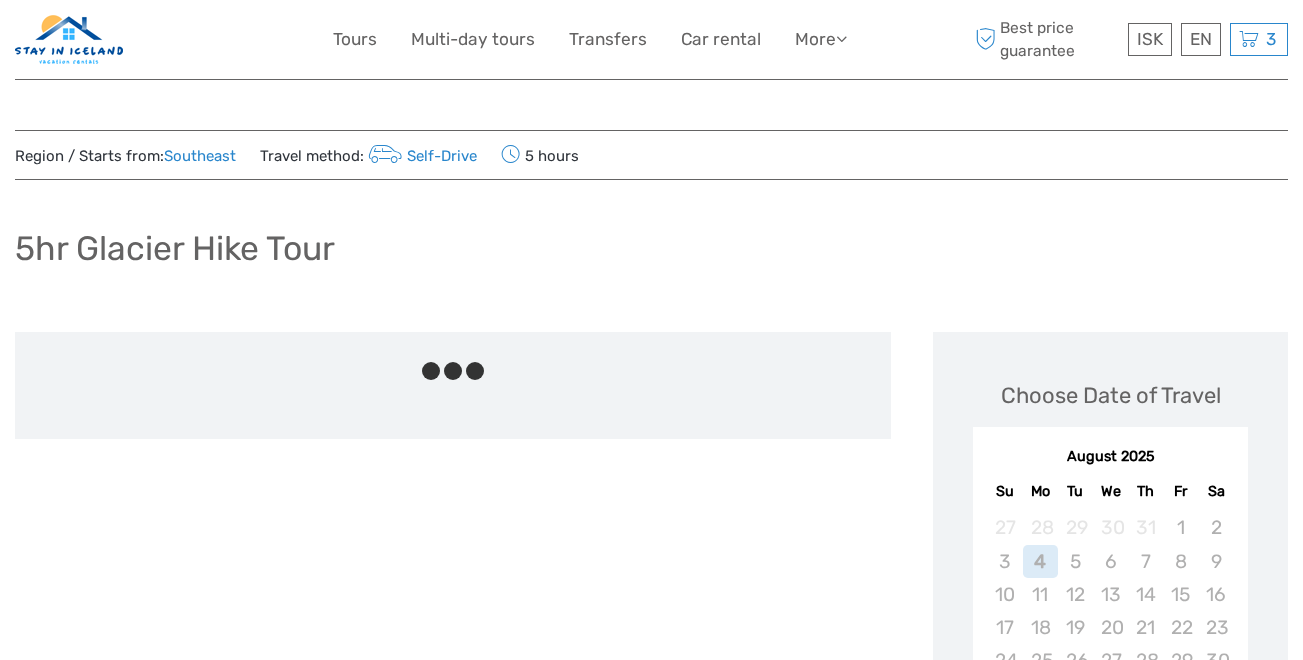 scroll, scrollTop: 0, scrollLeft: 0, axis: both 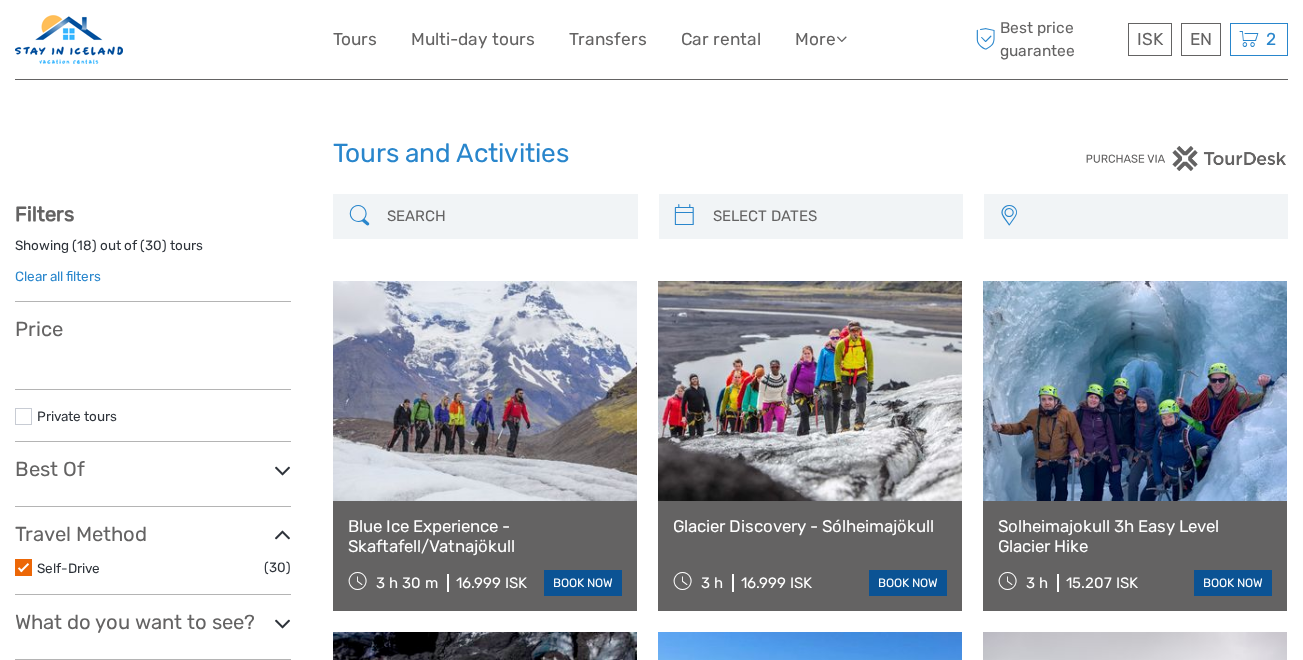select 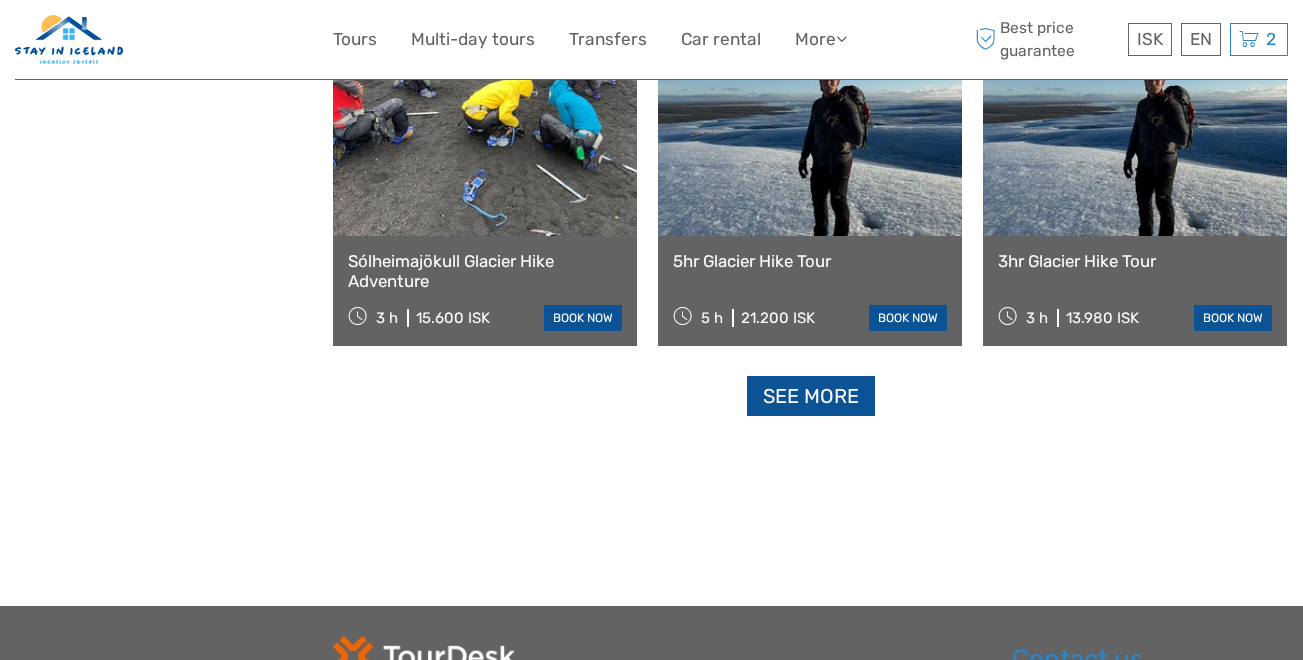 select 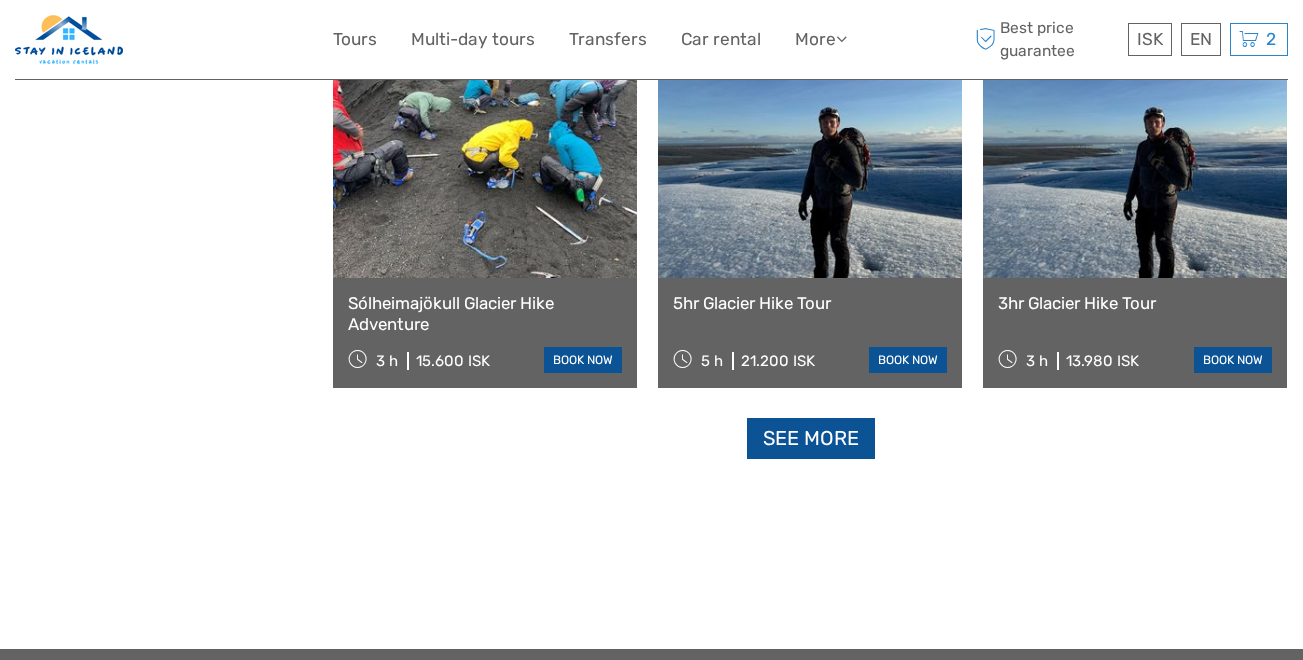 scroll, scrollTop: 0, scrollLeft: 0, axis: both 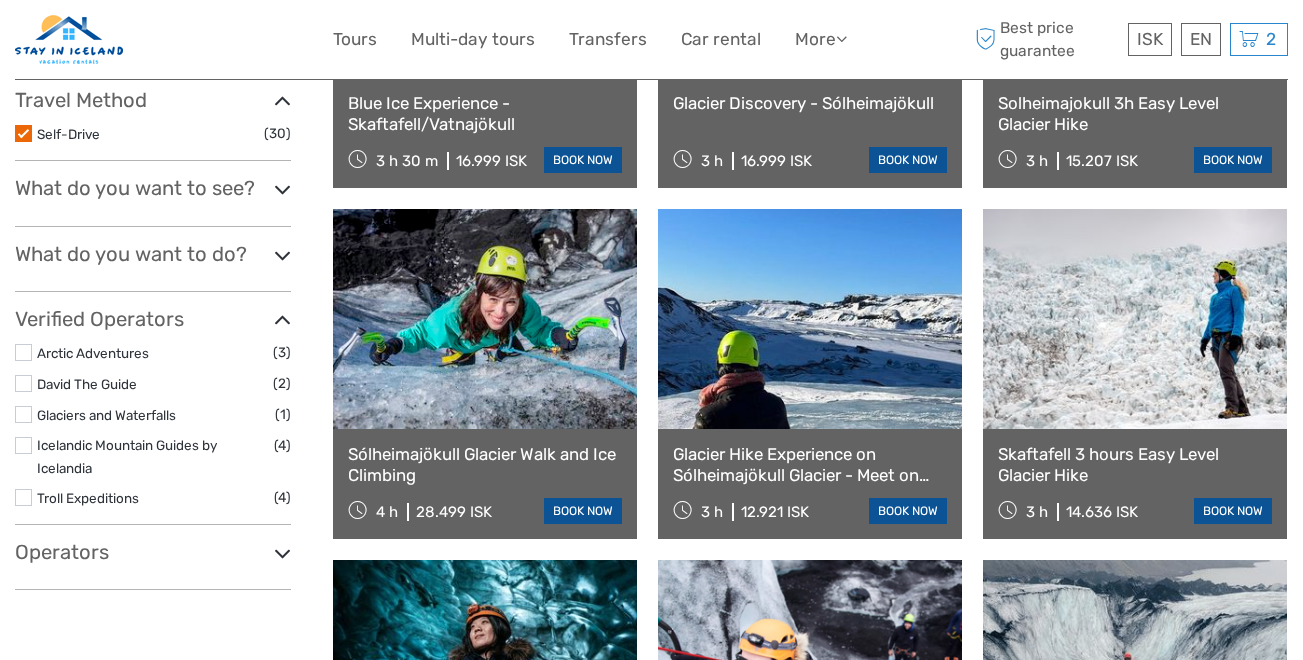 click at bounding box center [23, 352] 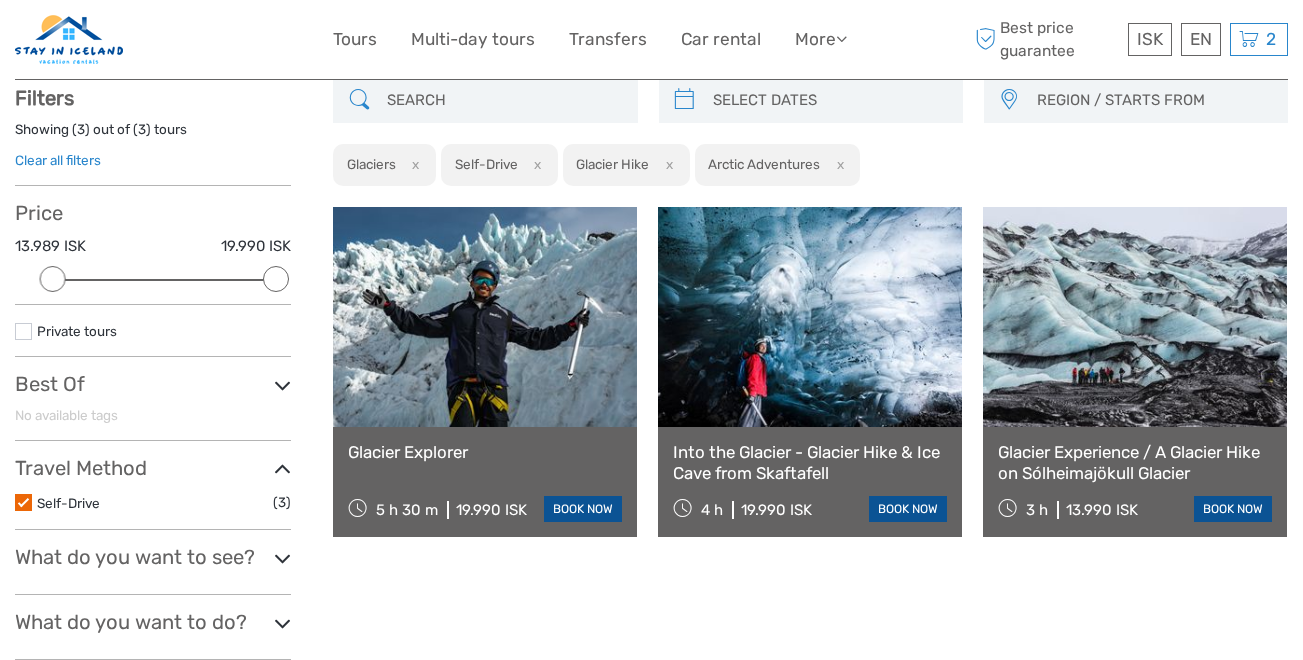 scroll, scrollTop: 114, scrollLeft: 0, axis: vertical 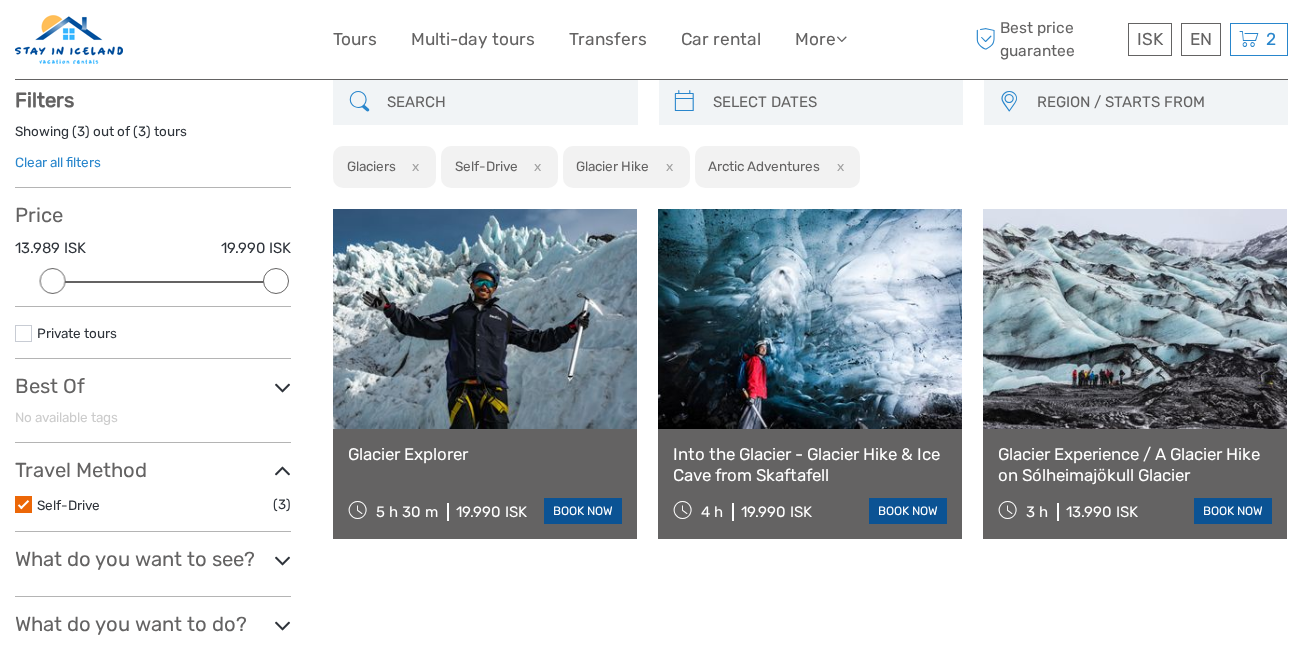 click at bounding box center (485, 319) 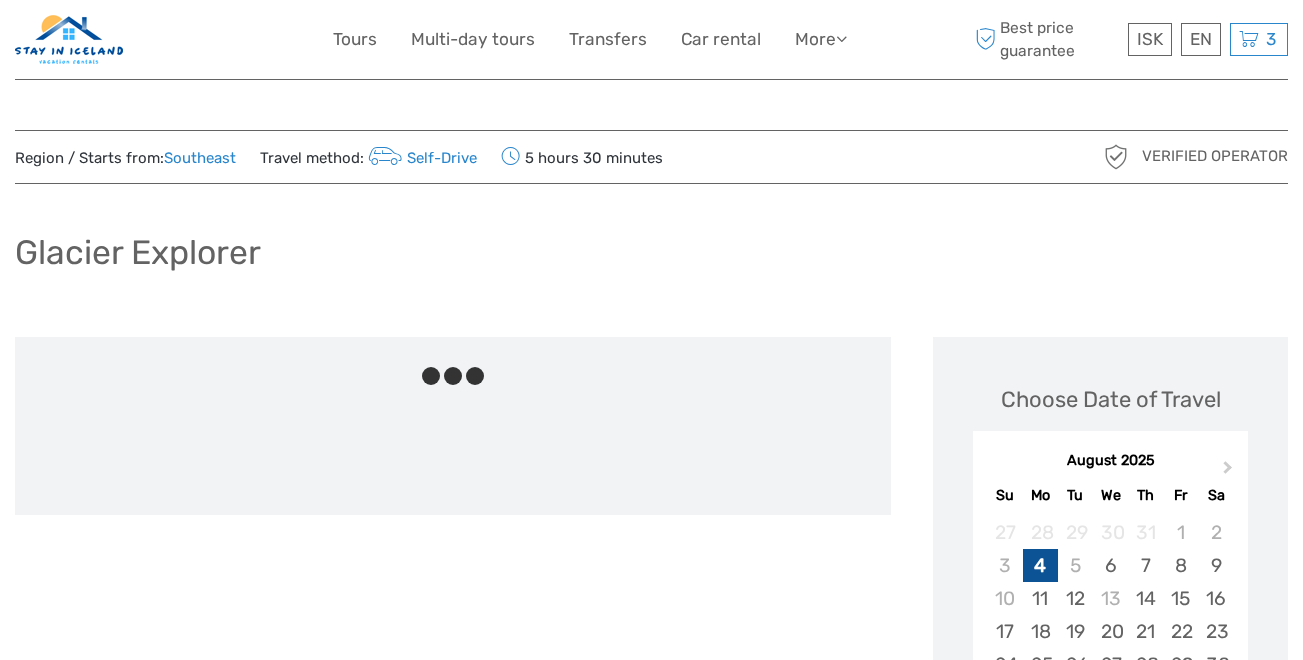 scroll, scrollTop: 0, scrollLeft: 0, axis: both 